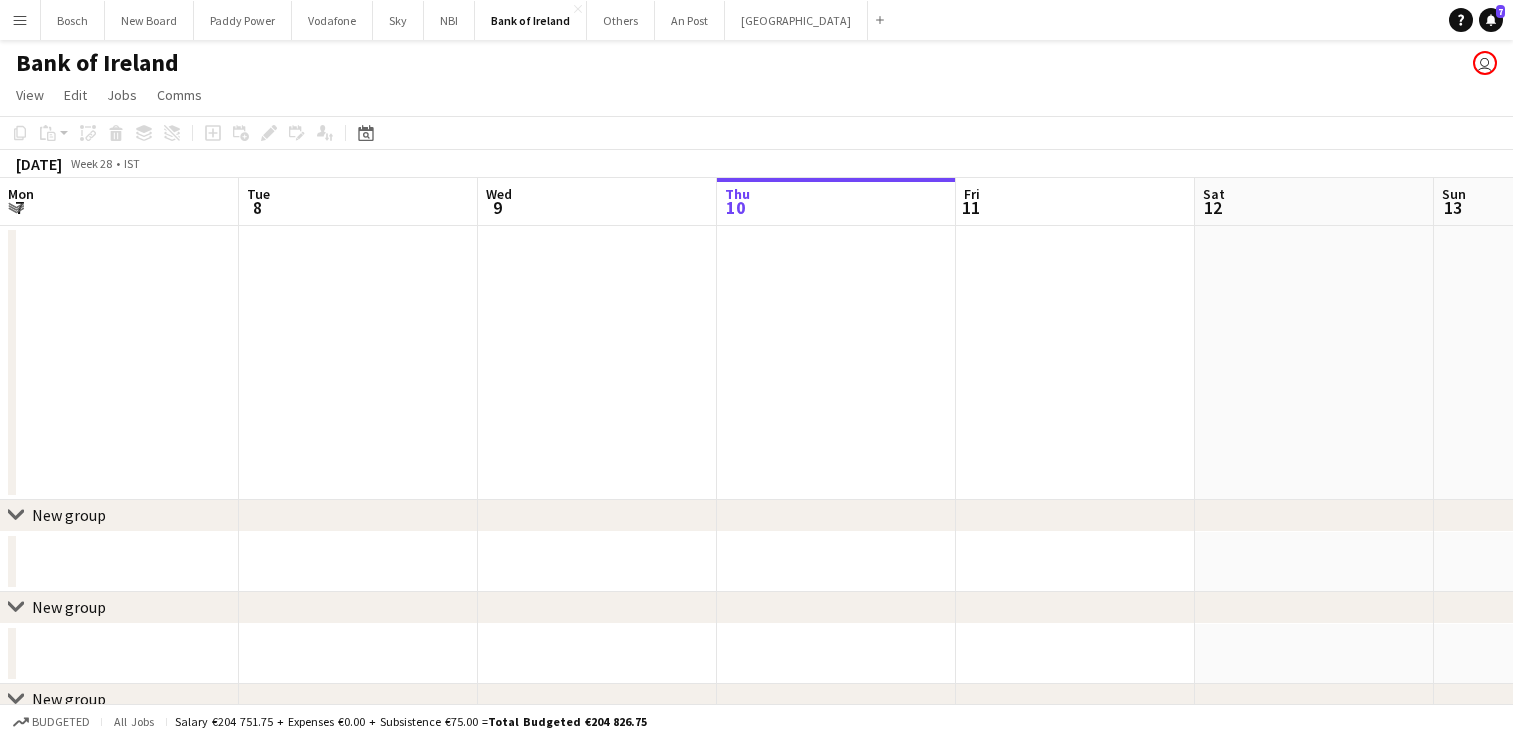 scroll, scrollTop: 0, scrollLeft: 0, axis: both 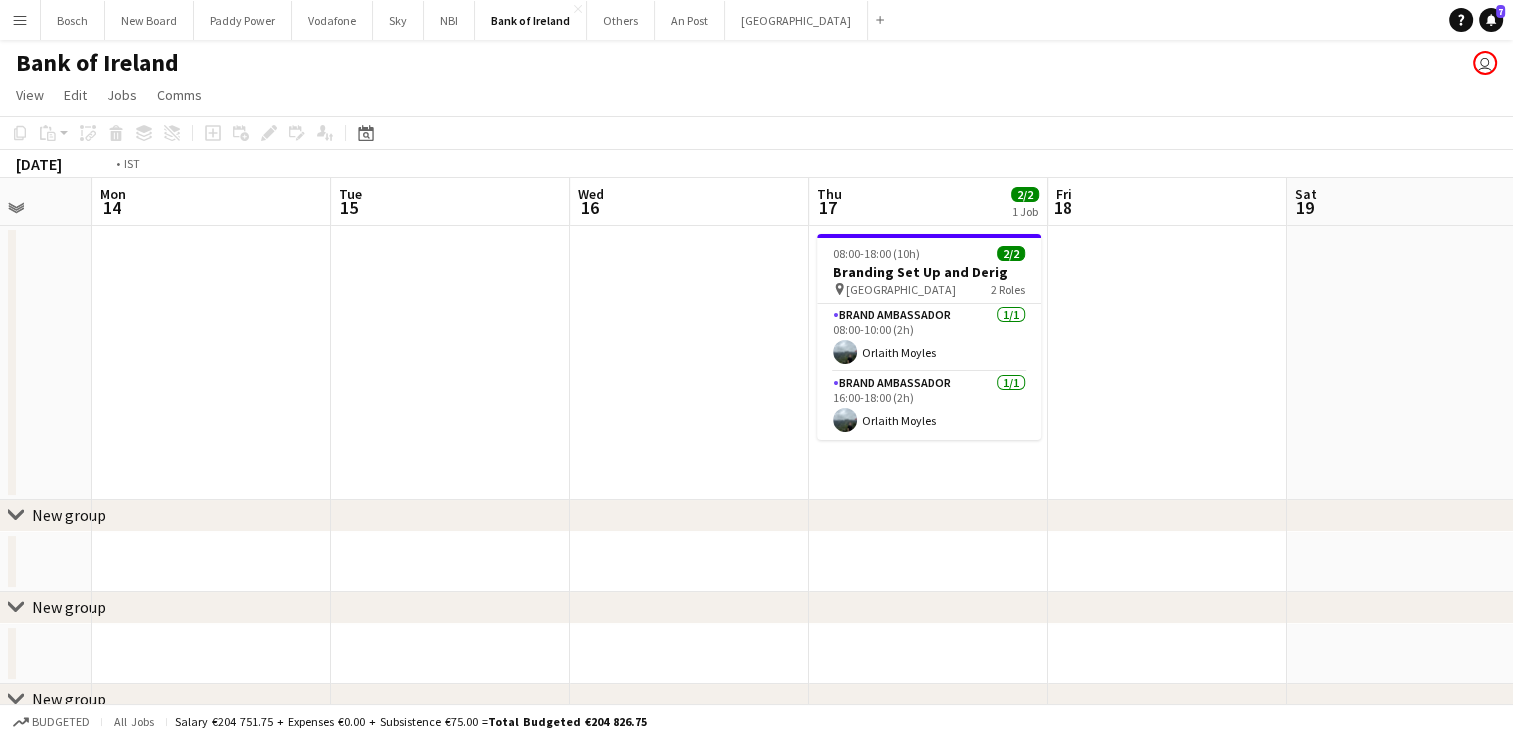 drag, startPoint x: 1238, startPoint y: 385, endPoint x: 16, endPoint y: 396, distance: 1222.0496 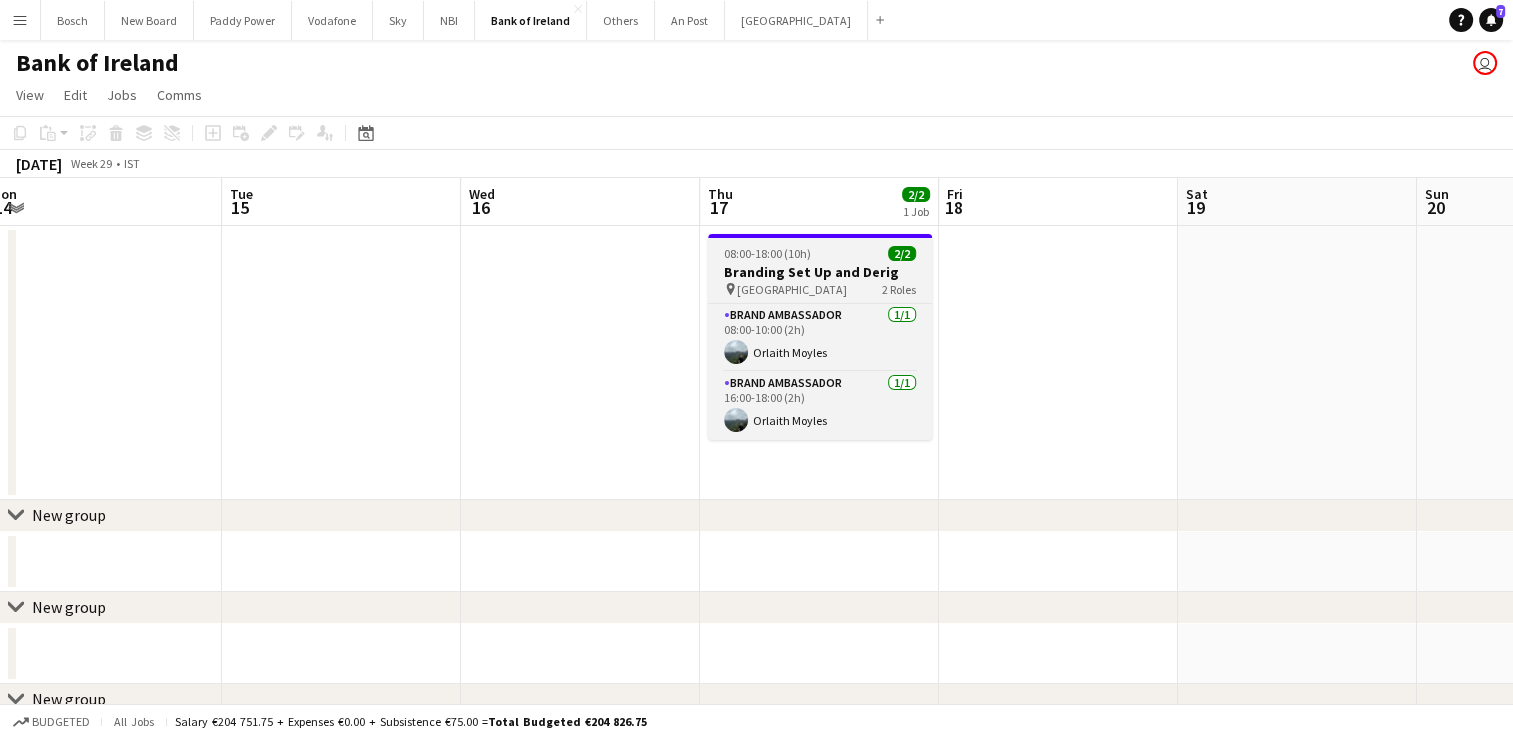 click on "08:00-18:00 (10h)    2/2" at bounding box center (820, 253) 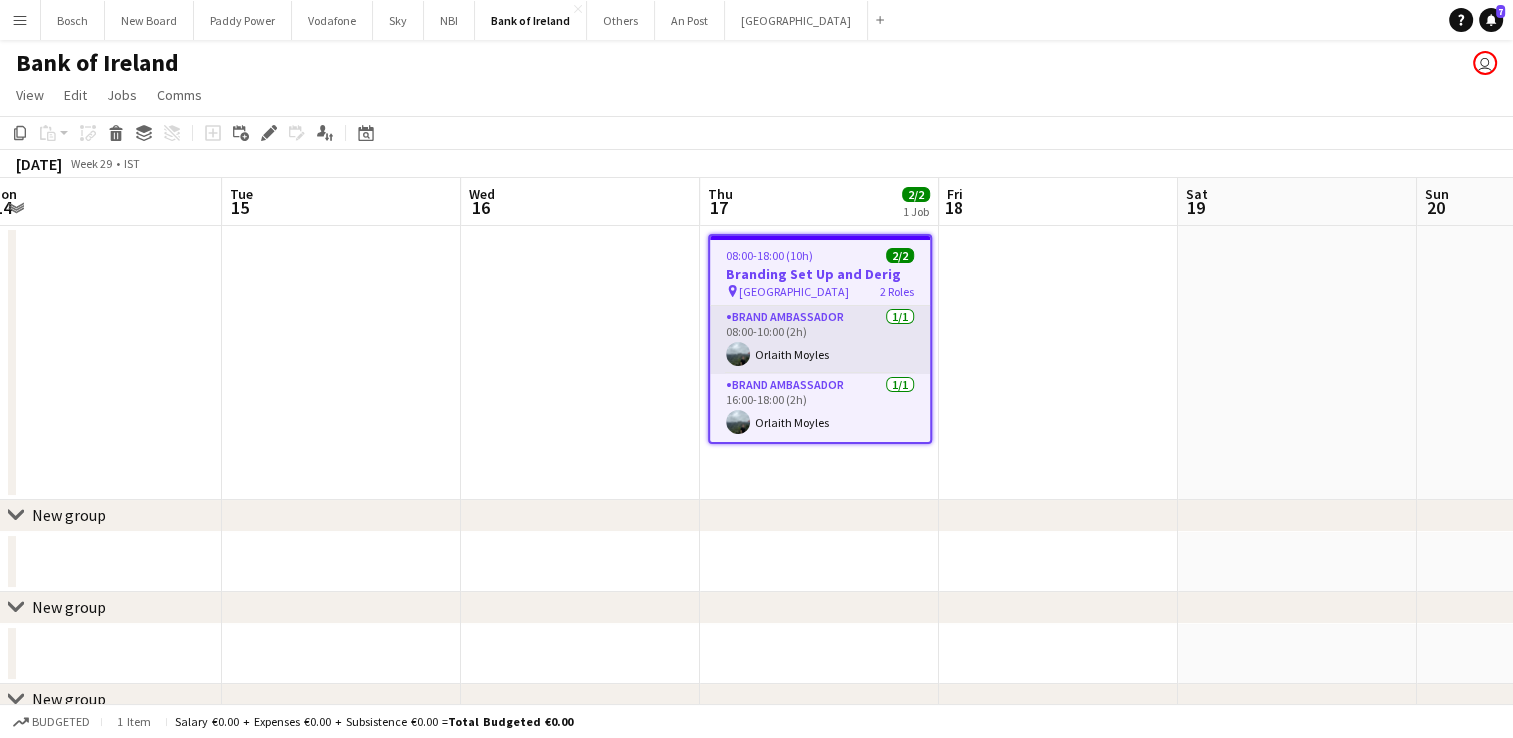 click on "Brand Ambassador   [DATE]   08:00-10:00 (2h)
[PERSON_NAME]" at bounding box center (820, 340) 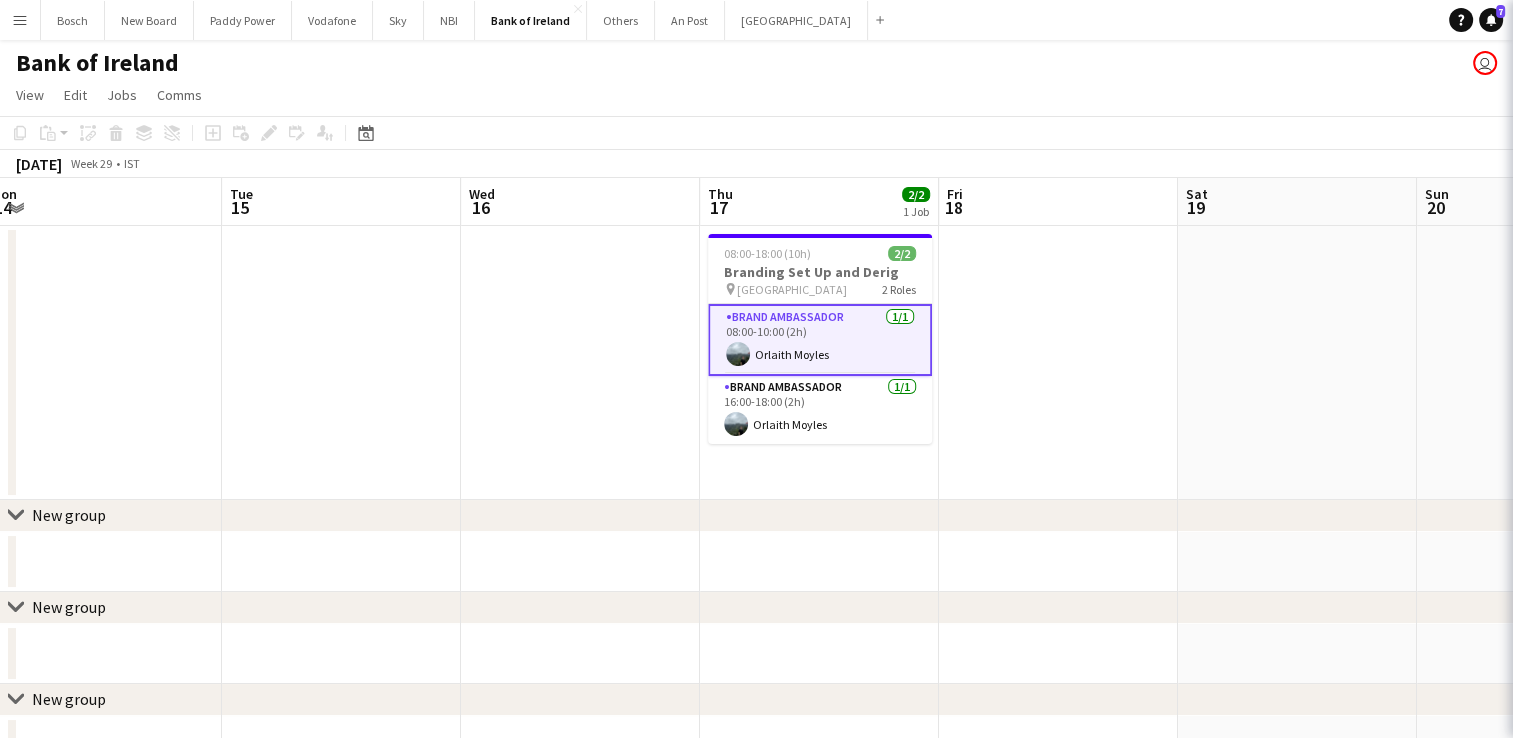 scroll, scrollTop: 0, scrollLeft: 732, axis: horizontal 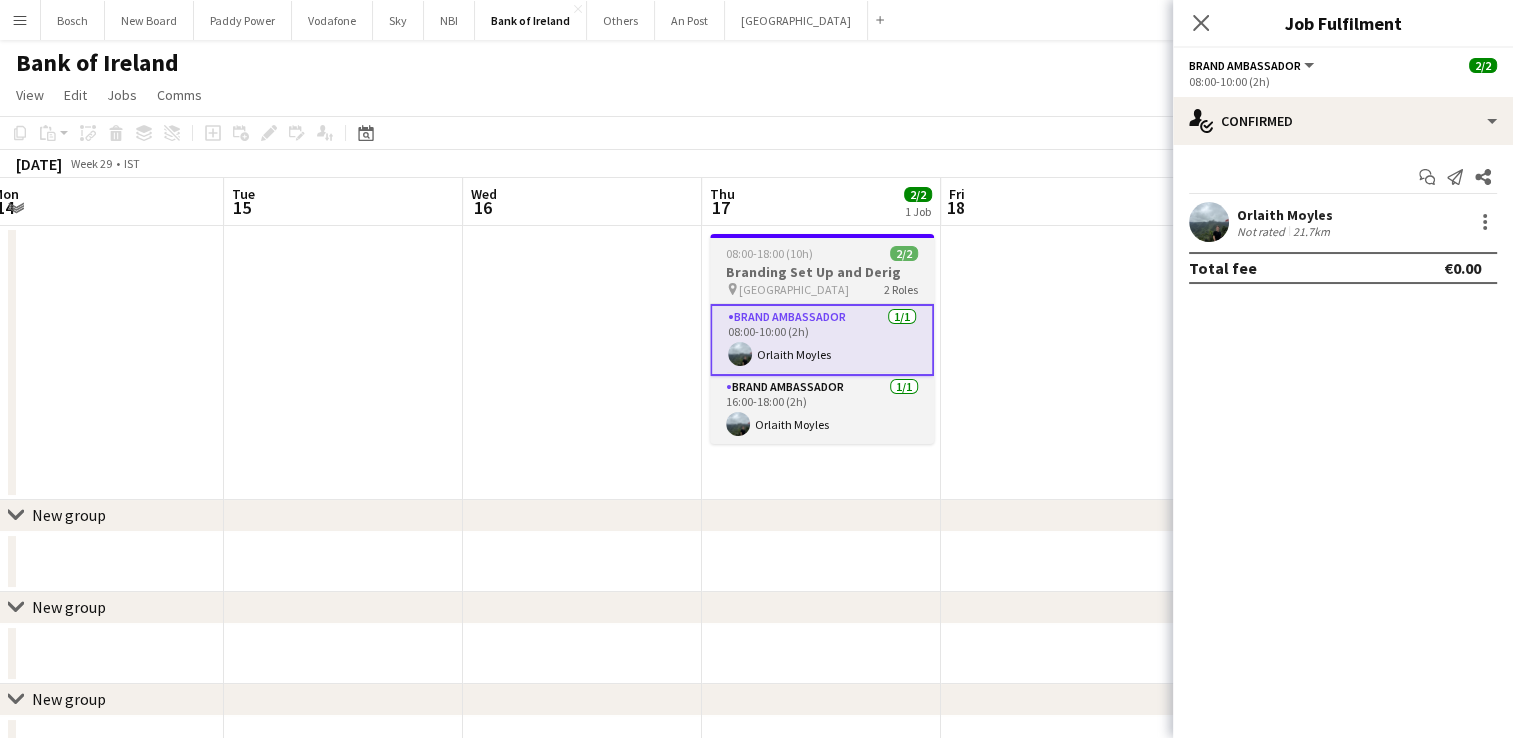 click on "08:00-18:00 (10h)    2/2   Branding Set Up and Derig
pin
Johnstown Estate   2 Roles   Brand Ambassador   [DATE]   08:00-10:00 (2h)
[PERSON_NAME]  Brand Ambassador   [DATE]   16:00-18:00 (2h)
[PERSON_NAME]" at bounding box center (822, 339) 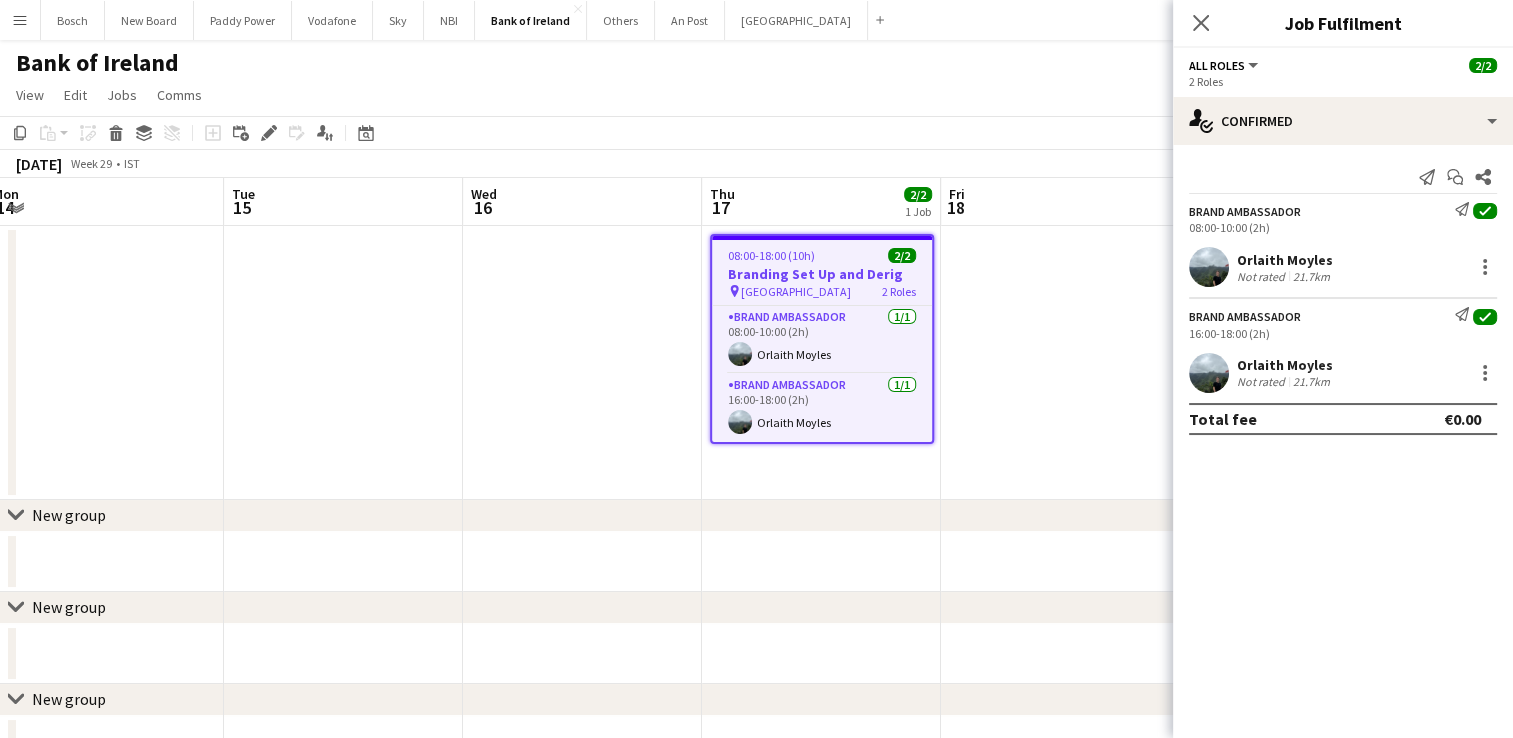 click on "Copy
Paste
Paste   Ctrl+V Paste with crew  Ctrl+Shift+V
Paste linked Job
[GEOGRAPHIC_DATA]
Group
Ungroup
Add job
Add linked Job
Edit
Edit linked Job
Applicants
Date picker
[DATE] [DATE] [DATE] M [DATE] T [DATE] W [DATE] T [DATE] F [DATE] S [DATE] S  [DATE]   2   3   4   5   6   7   8   9   10   11   12   13   14   15   16   17   18   19   20   21   22   23   24   25   26   27   28   29   30   31
Comparison range
Comparison range
[DATE]" 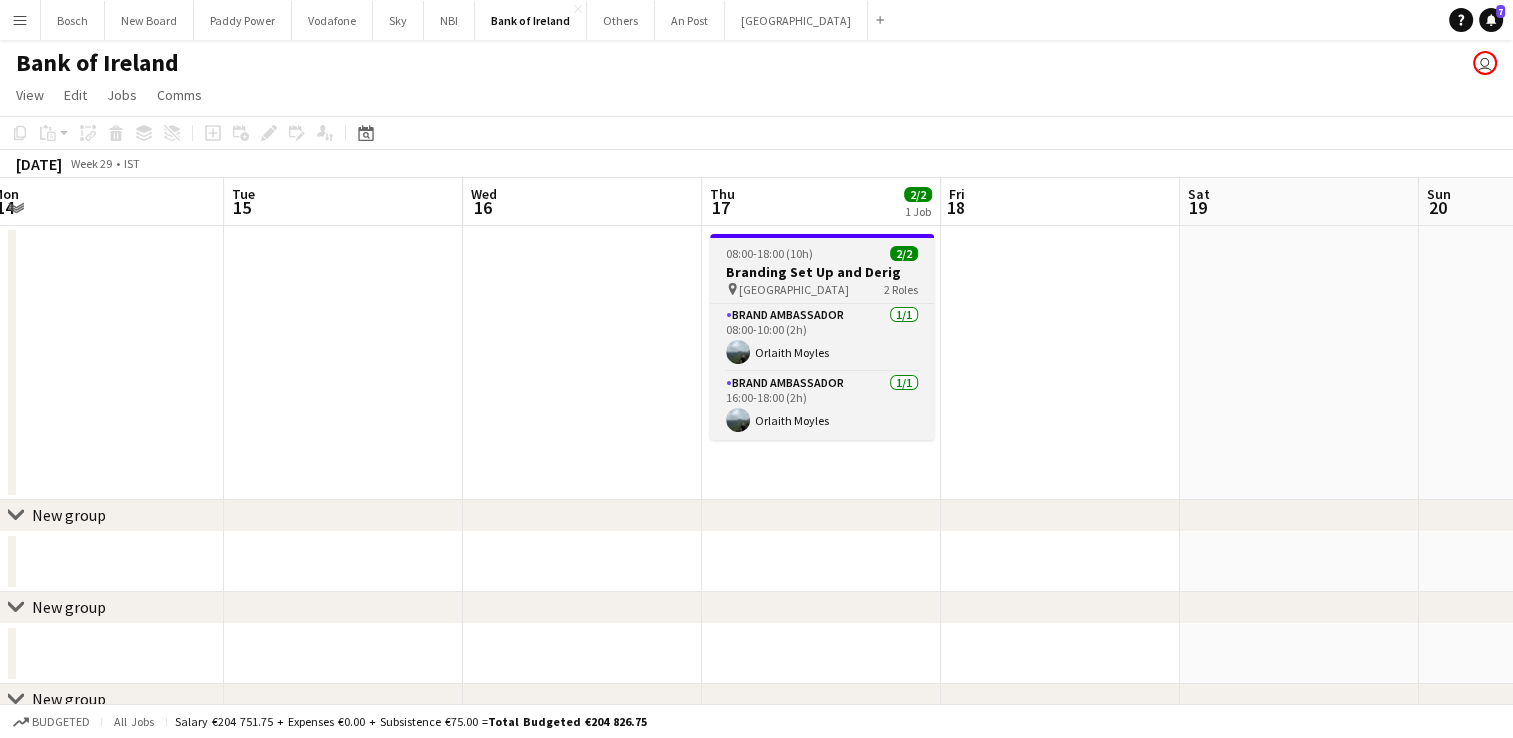 click on "08:00-18:00 (10h)    2/2" at bounding box center [822, 253] 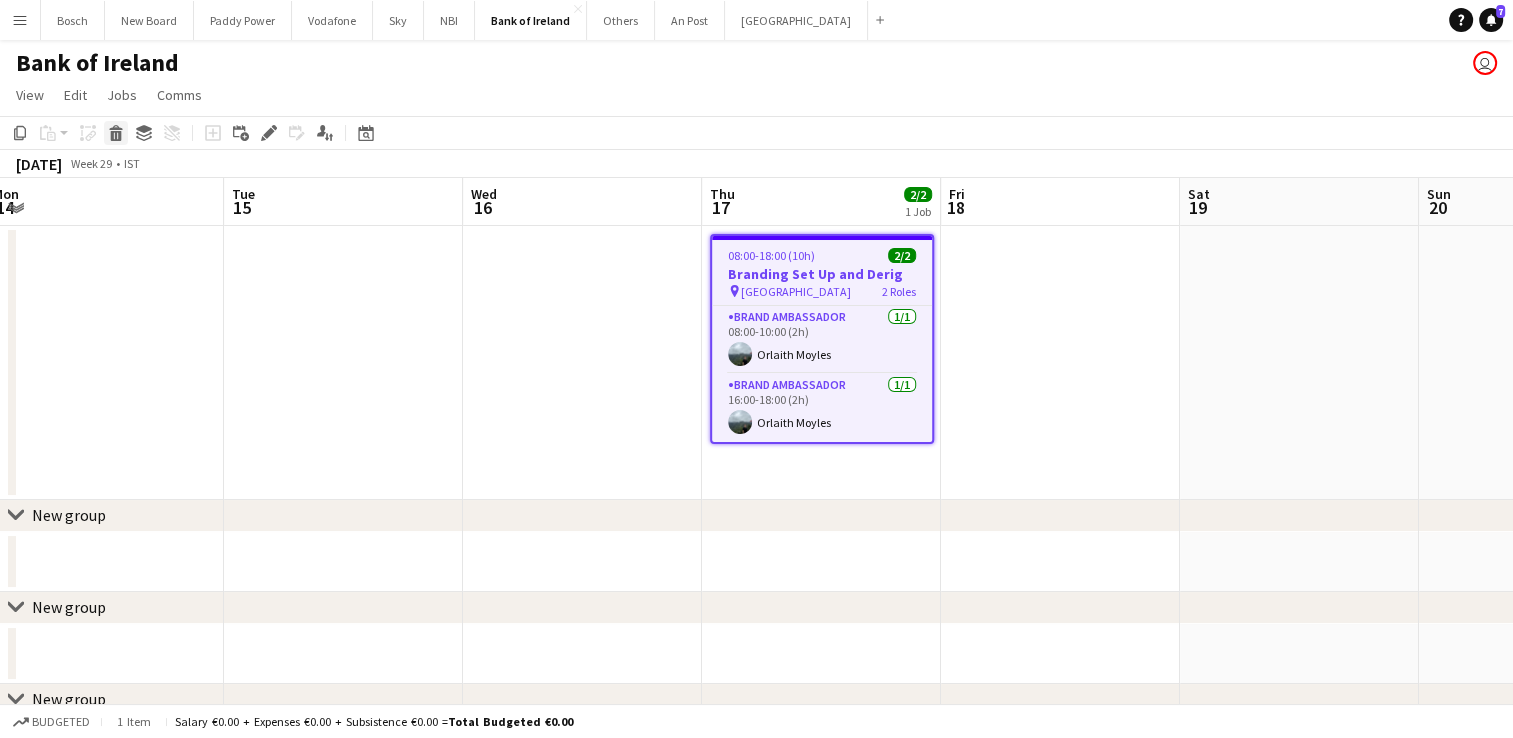 click 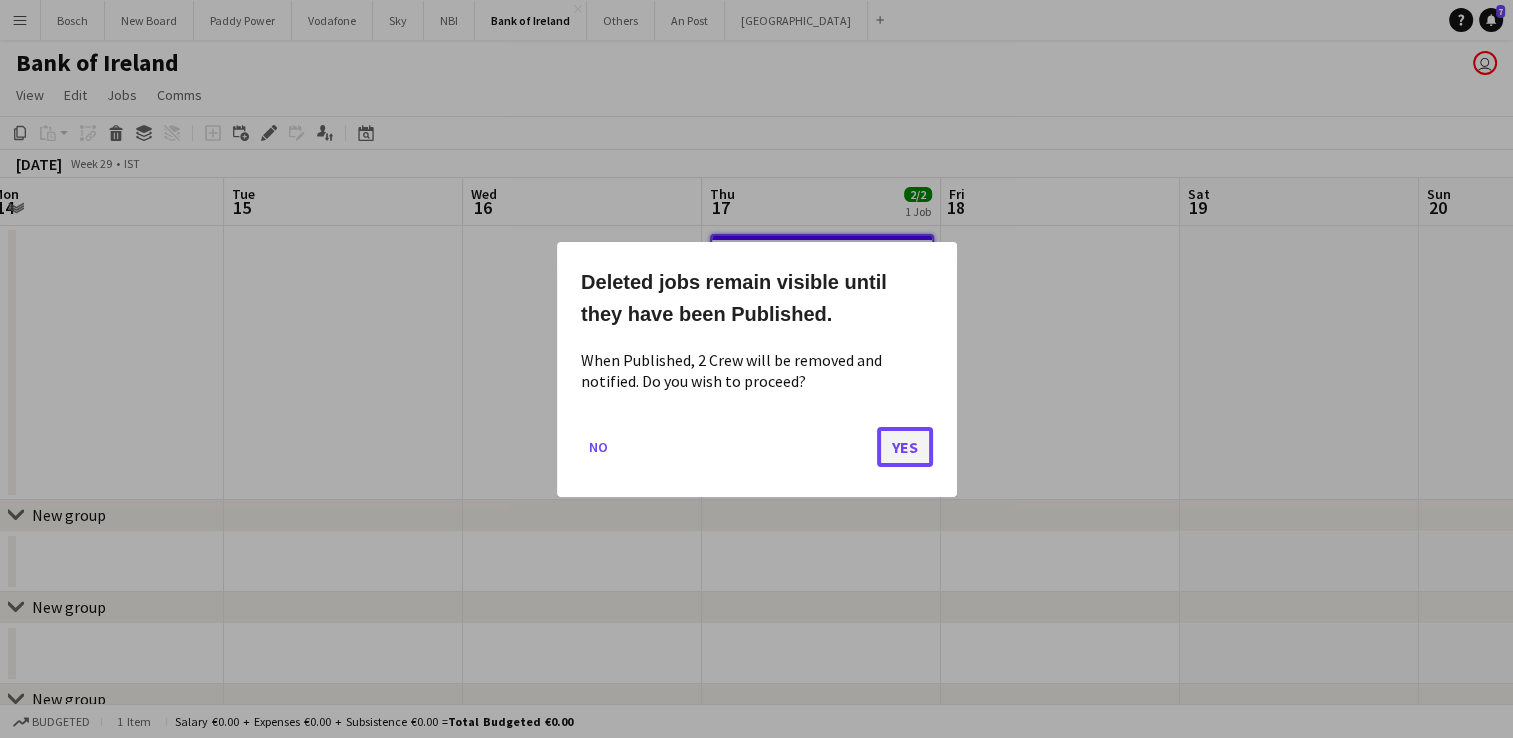 click on "Yes" 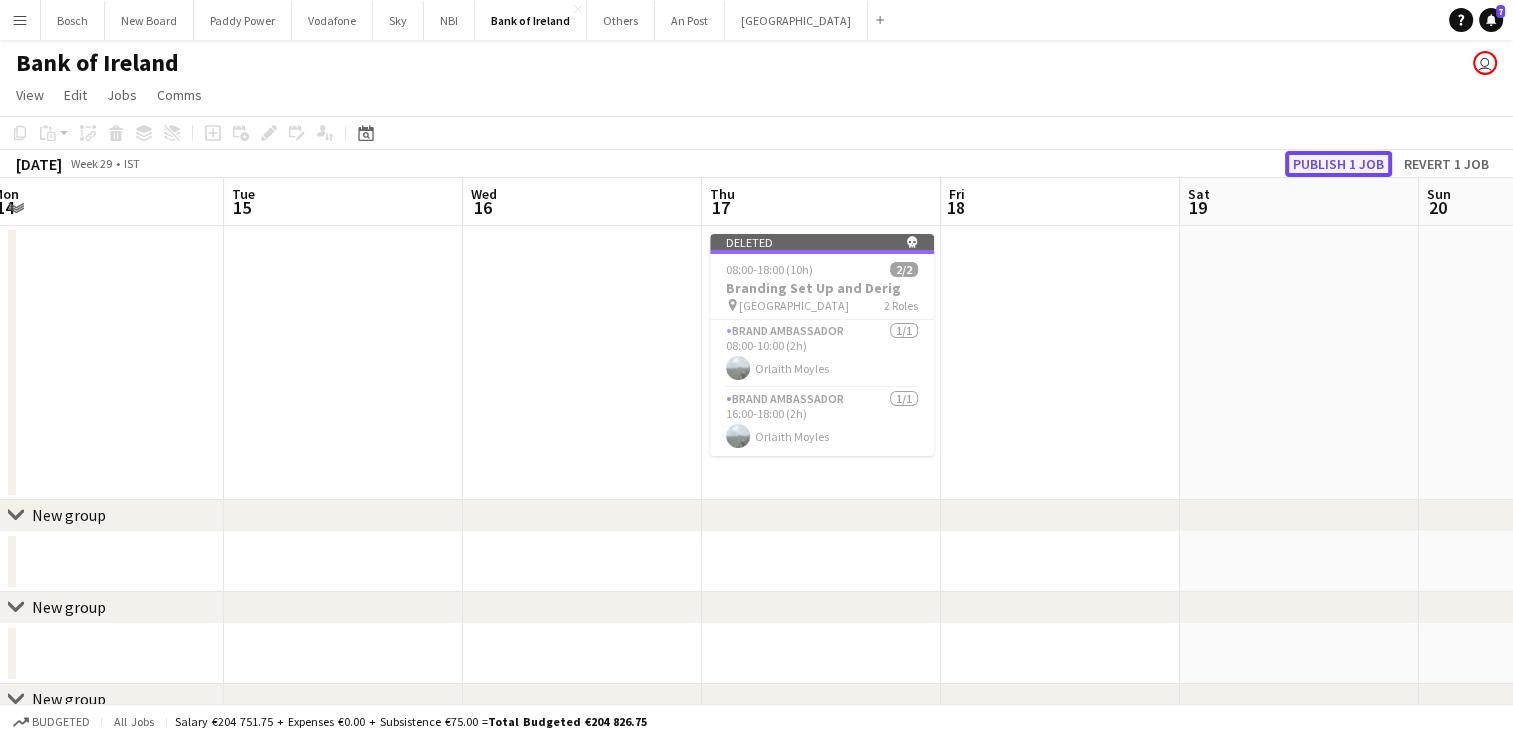 click on "Publish 1 job" 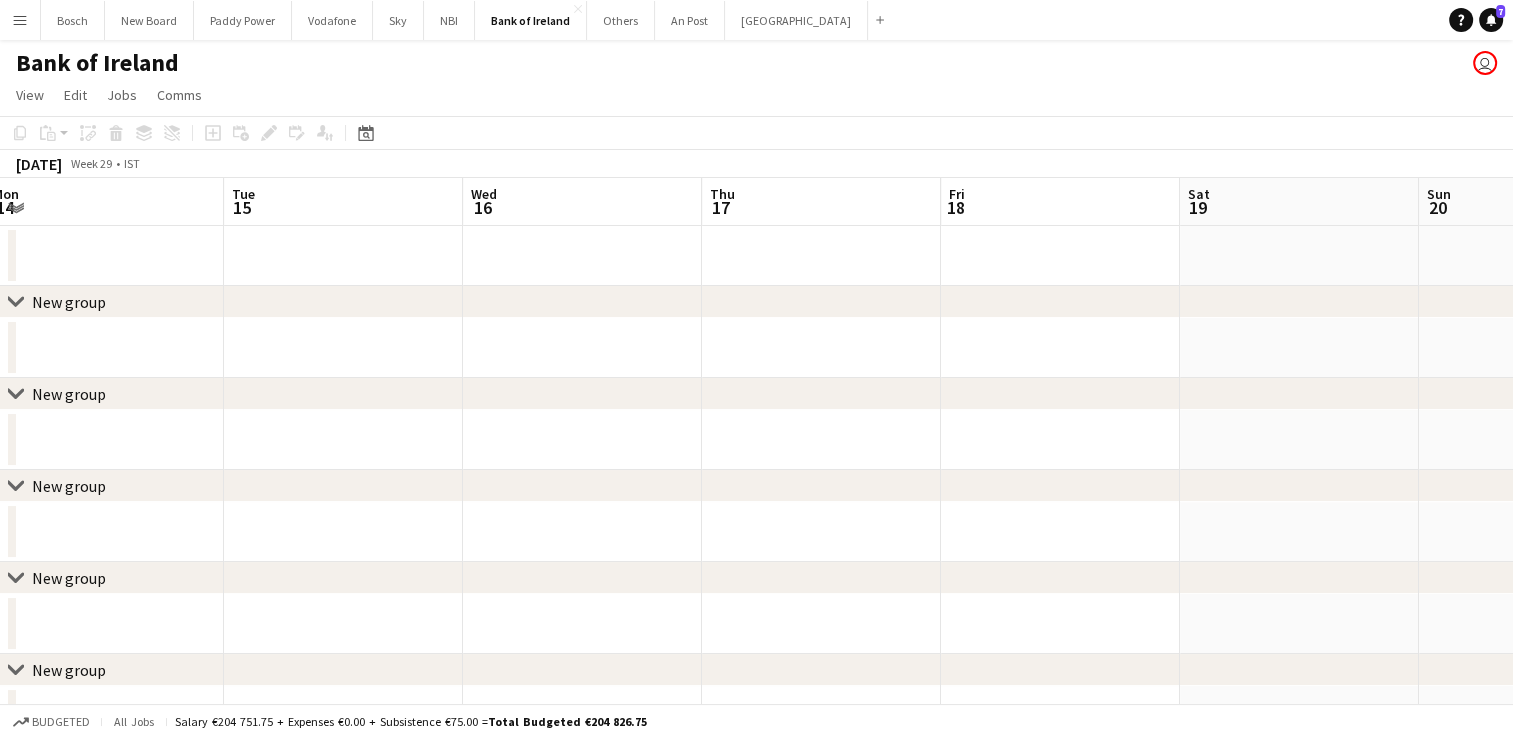 drag, startPoint x: 1415, startPoint y: 299, endPoint x: 211, endPoint y: 262, distance: 1204.5684 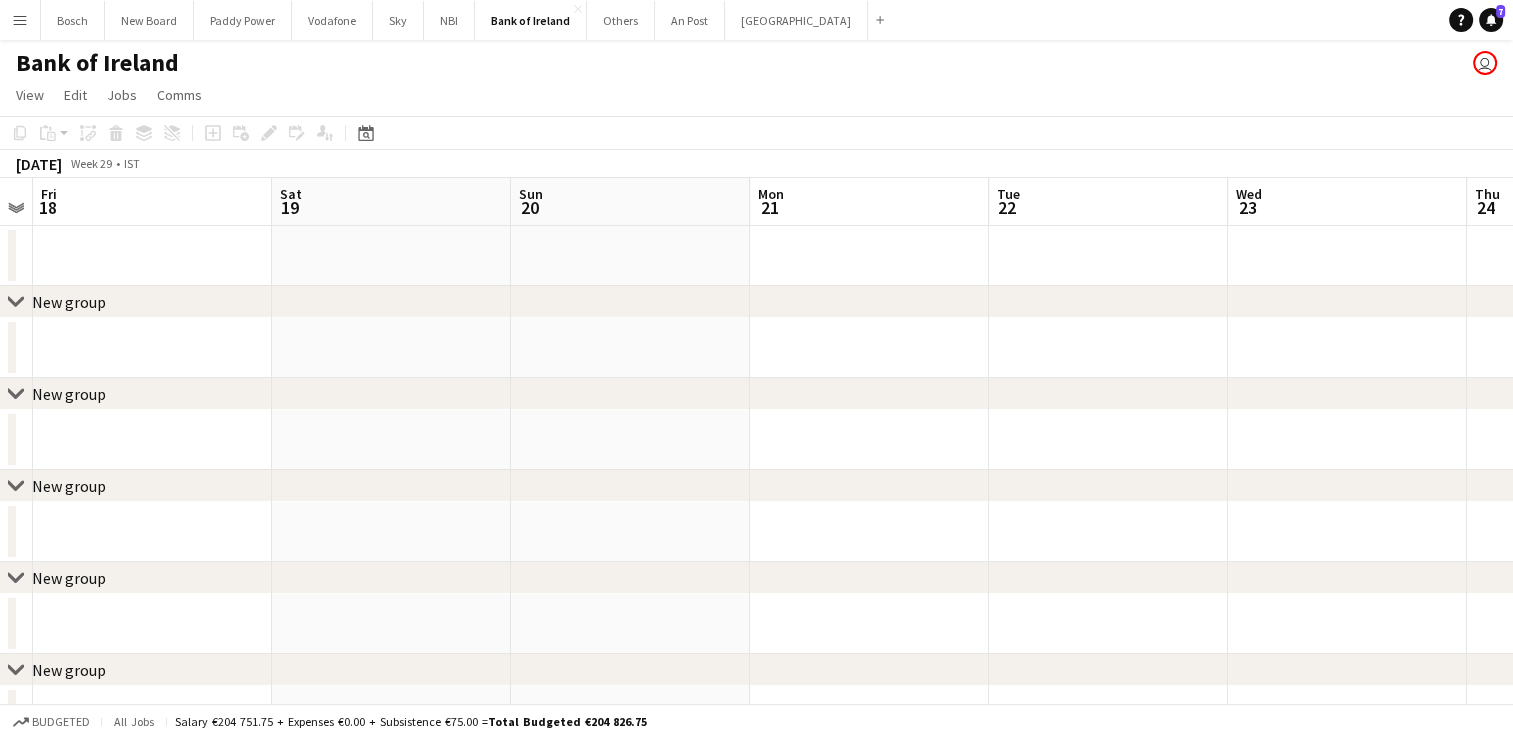 scroll, scrollTop: 0, scrollLeft: 597, axis: horizontal 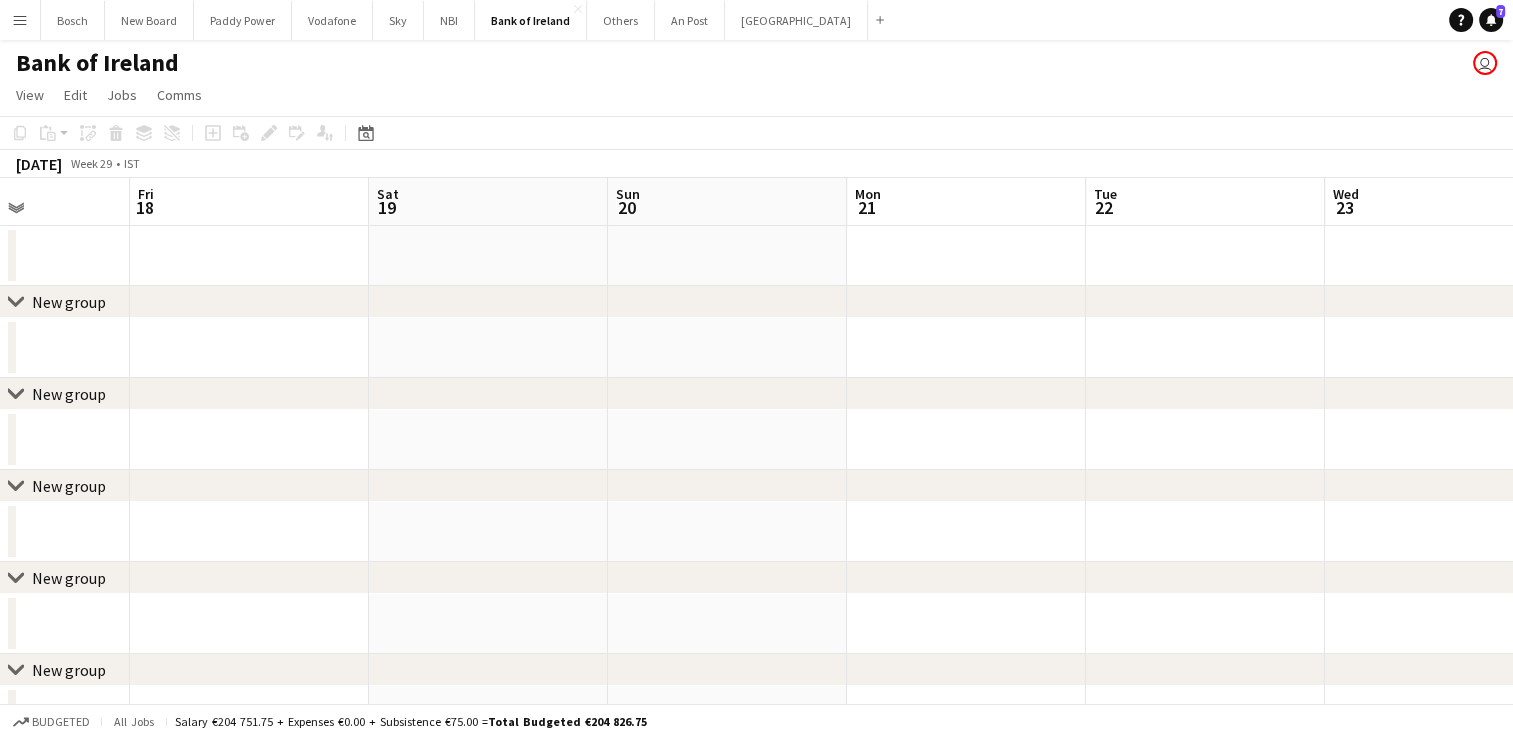 drag, startPoint x: 1459, startPoint y: 244, endPoint x: 160, endPoint y: 196, distance: 1299.8865 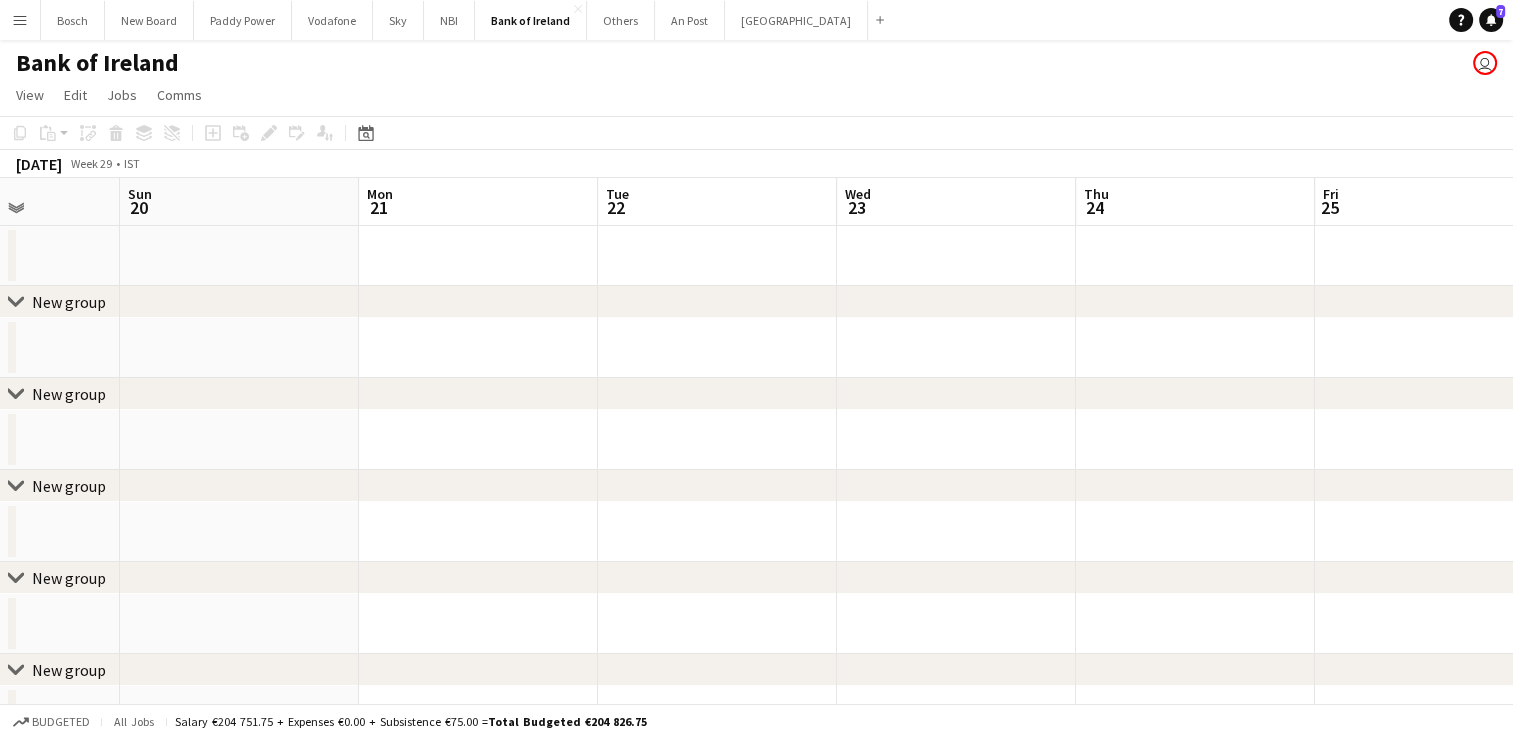 scroll, scrollTop: 0, scrollLeft: 696, axis: horizontal 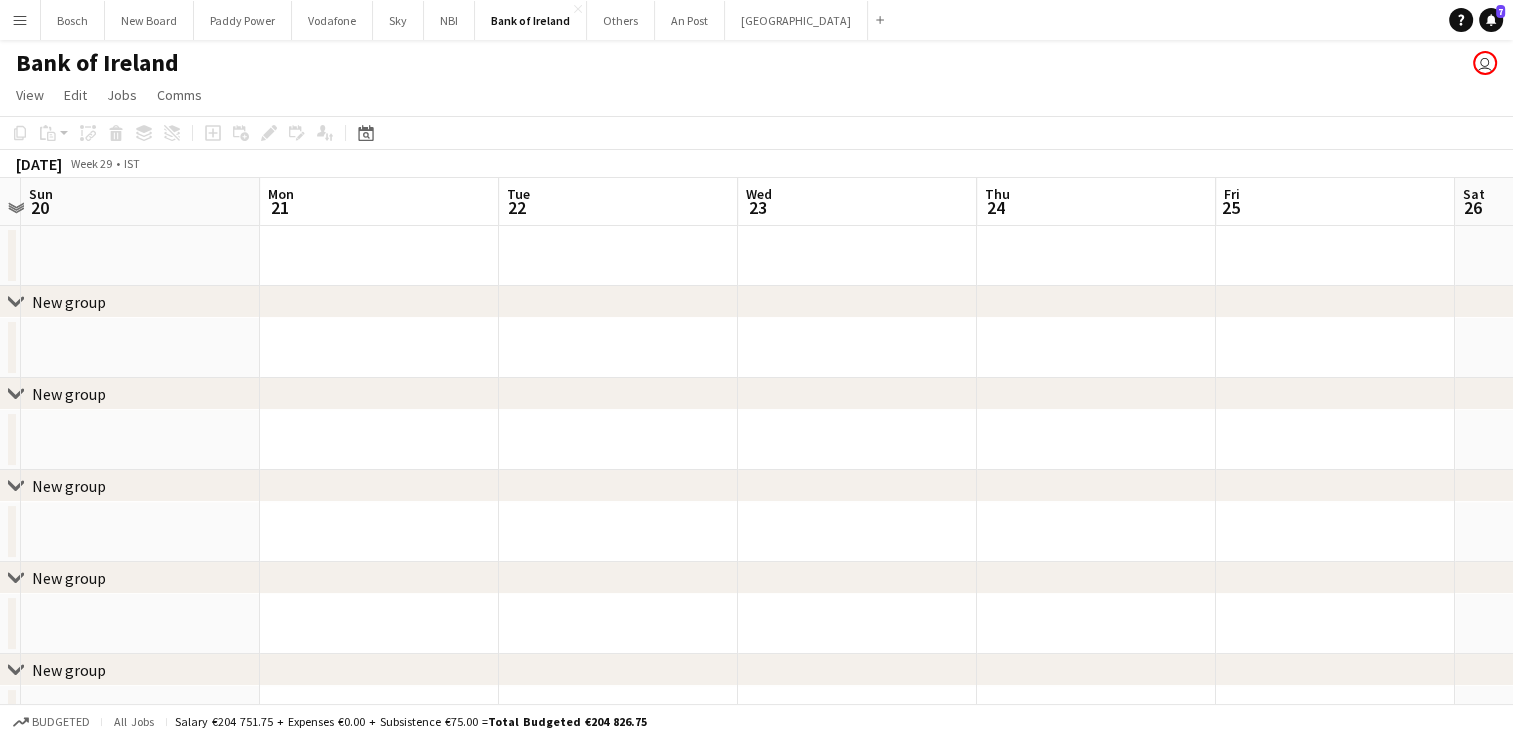 drag, startPoint x: 1431, startPoint y: 266, endPoint x: 0, endPoint y: 324, distance: 1432.1749 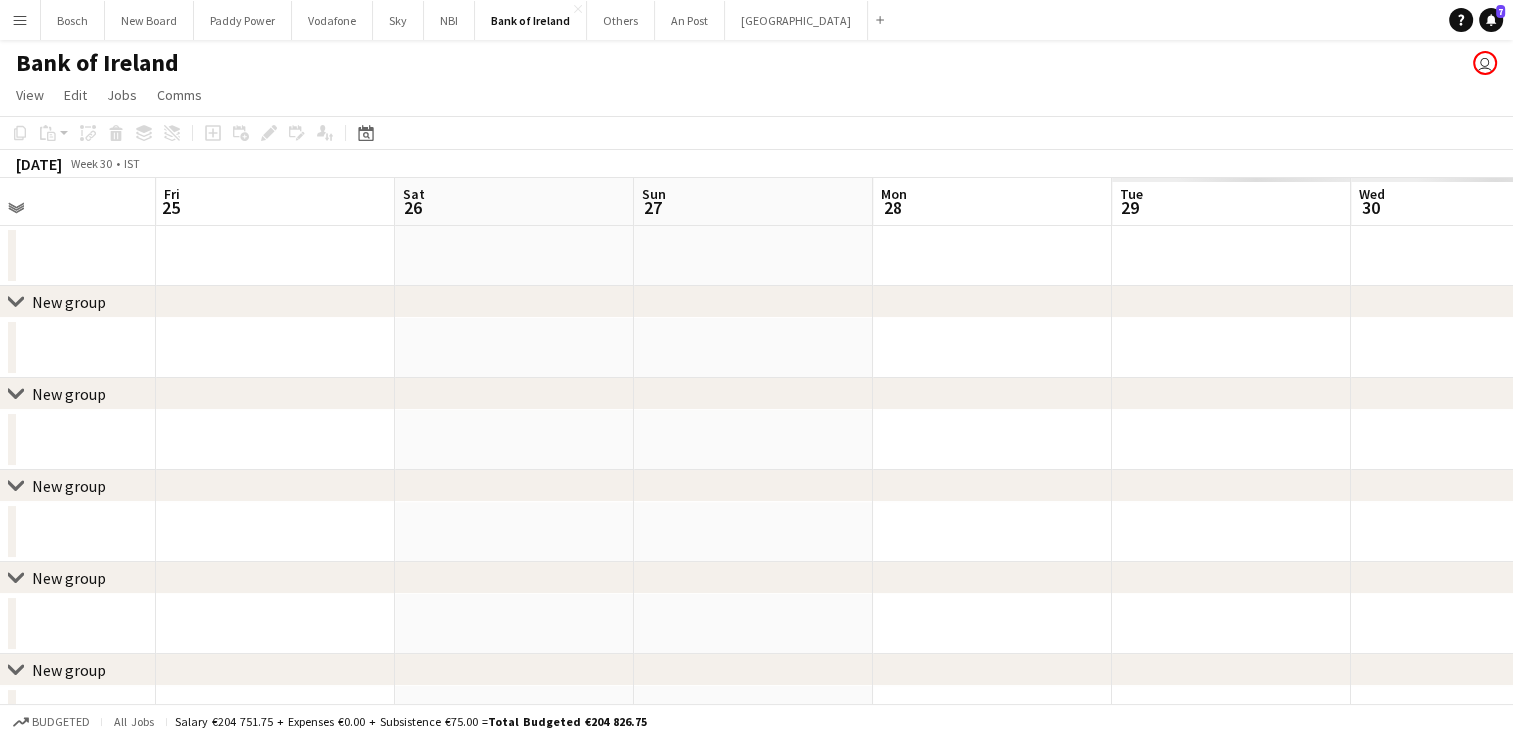 drag, startPoint x: 1379, startPoint y: 270, endPoint x: 224, endPoint y: 246, distance: 1155.2493 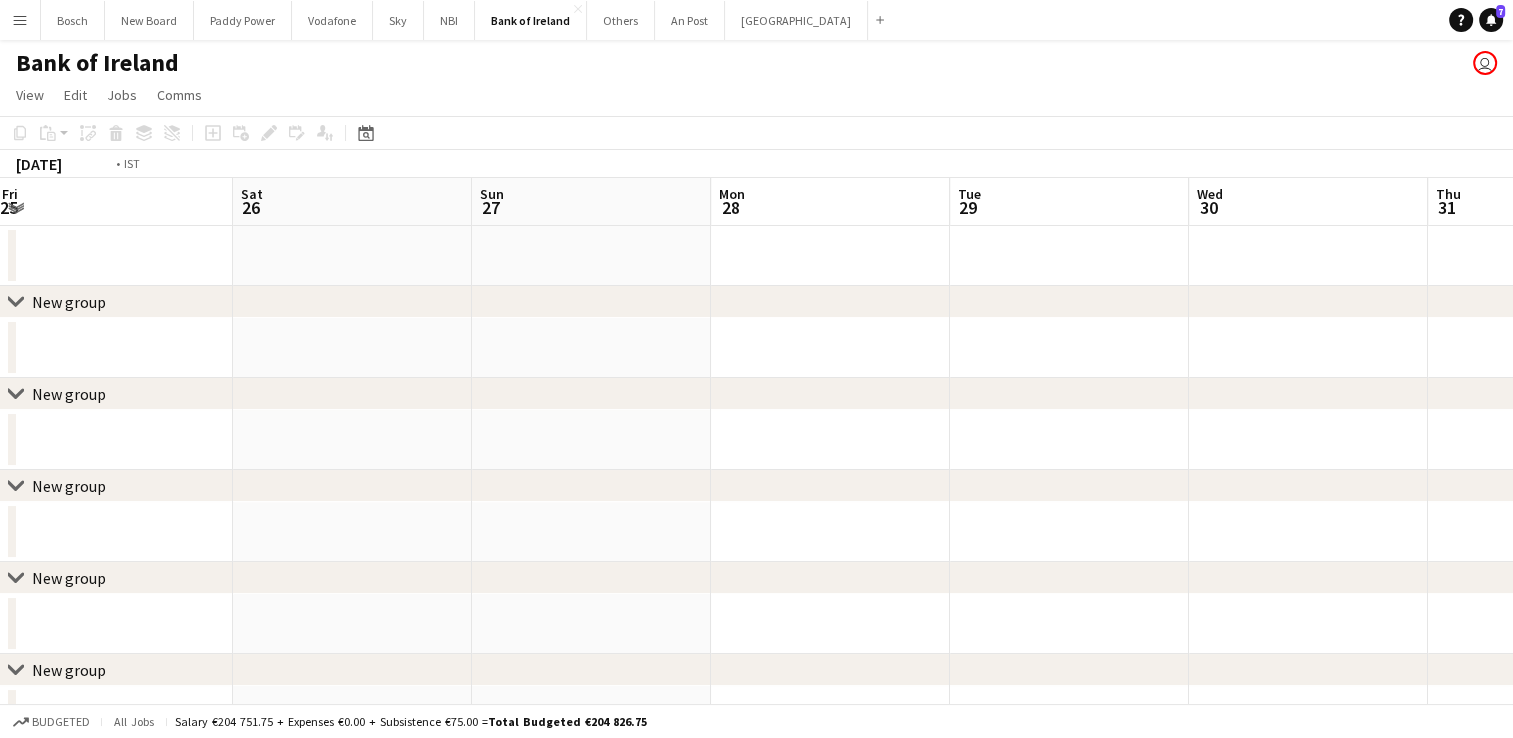 drag, startPoint x: 1288, startPoint y: 280, endPoint x: 280, endPoint y: 245, distance: 1008.6075 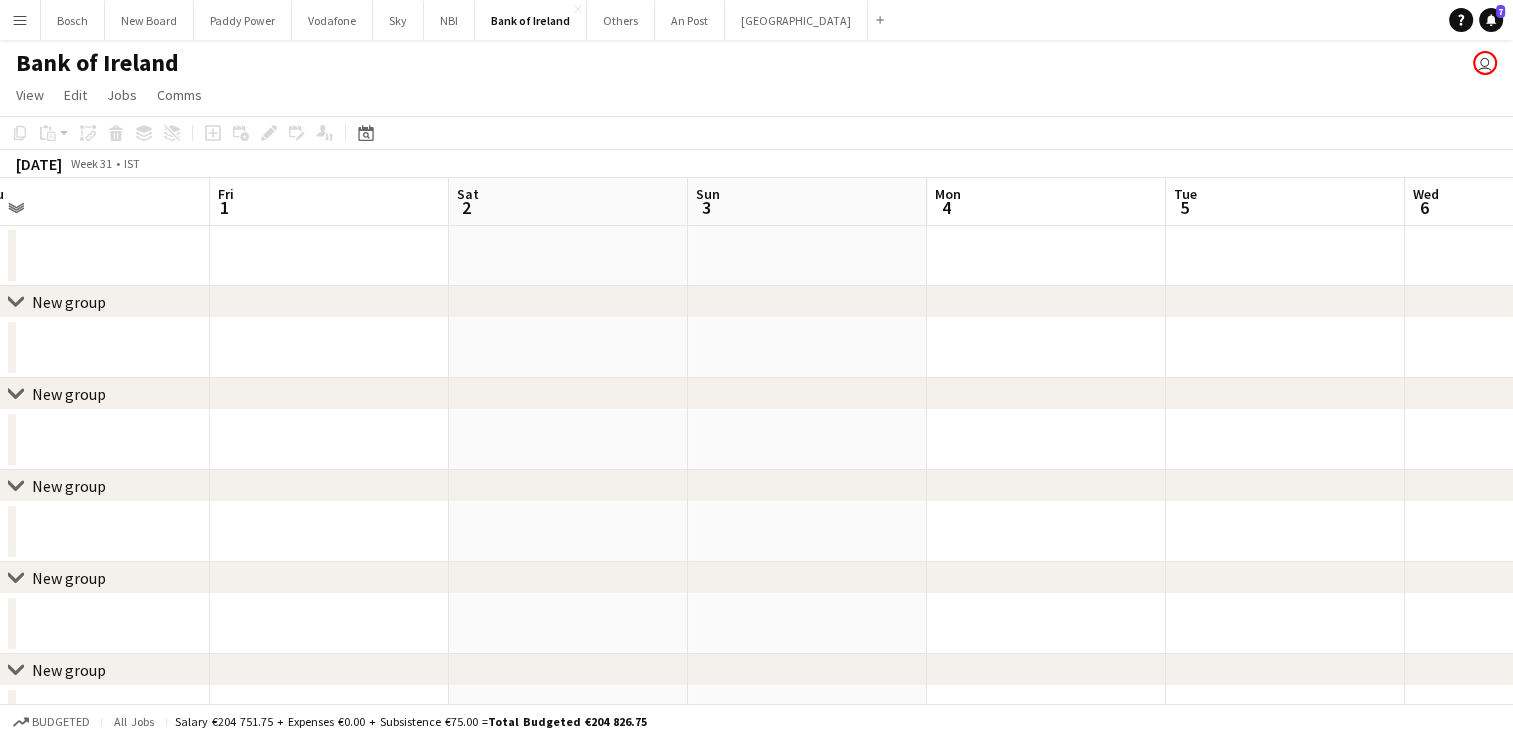 drag, startPoint x: 1102, startPoint y: 253, endPoint x: 808, endPoint y: 226, distance: 295.23718 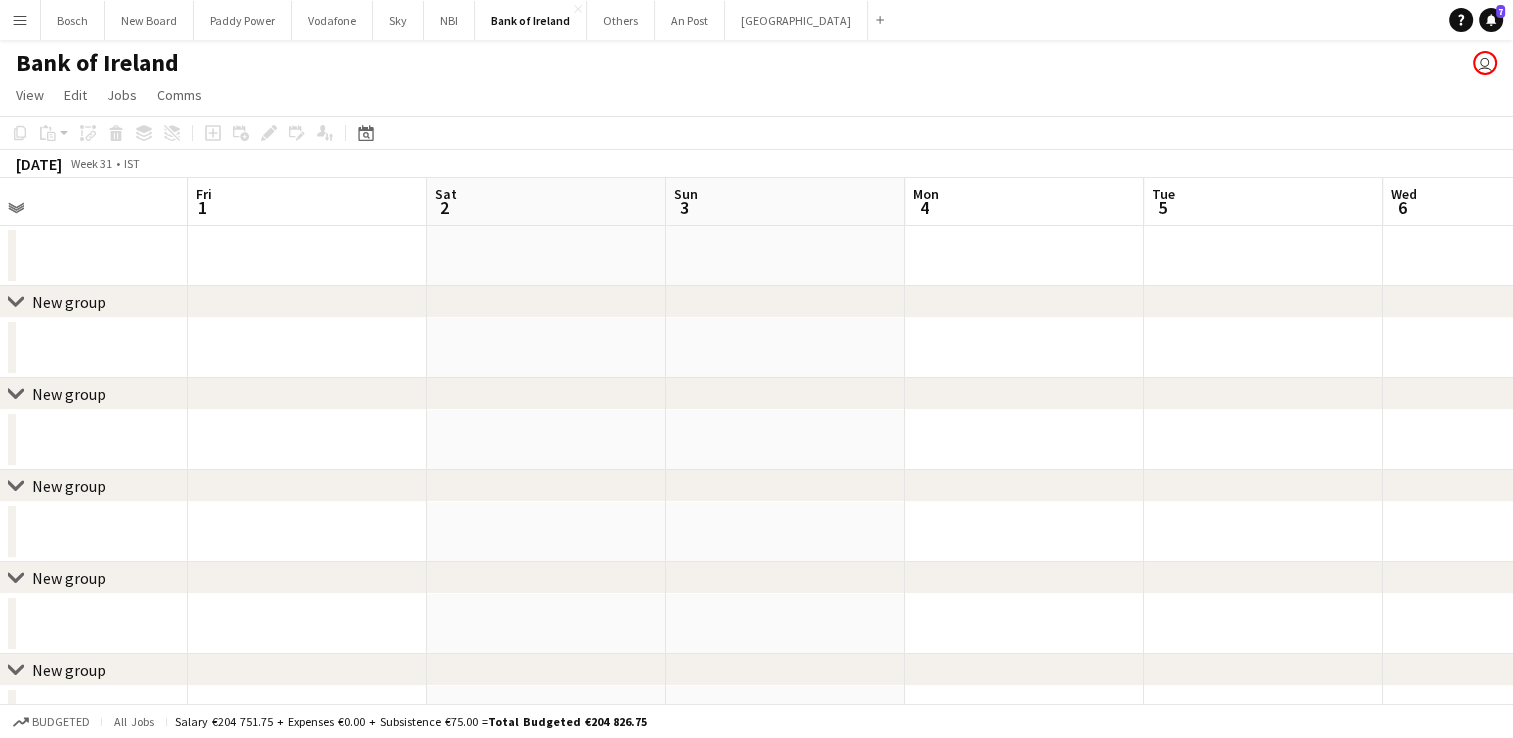 drag, startPoint x: 1400, startPoint y: 286, endPoint x: 618, endPoint y: 255, distance: 782.6142 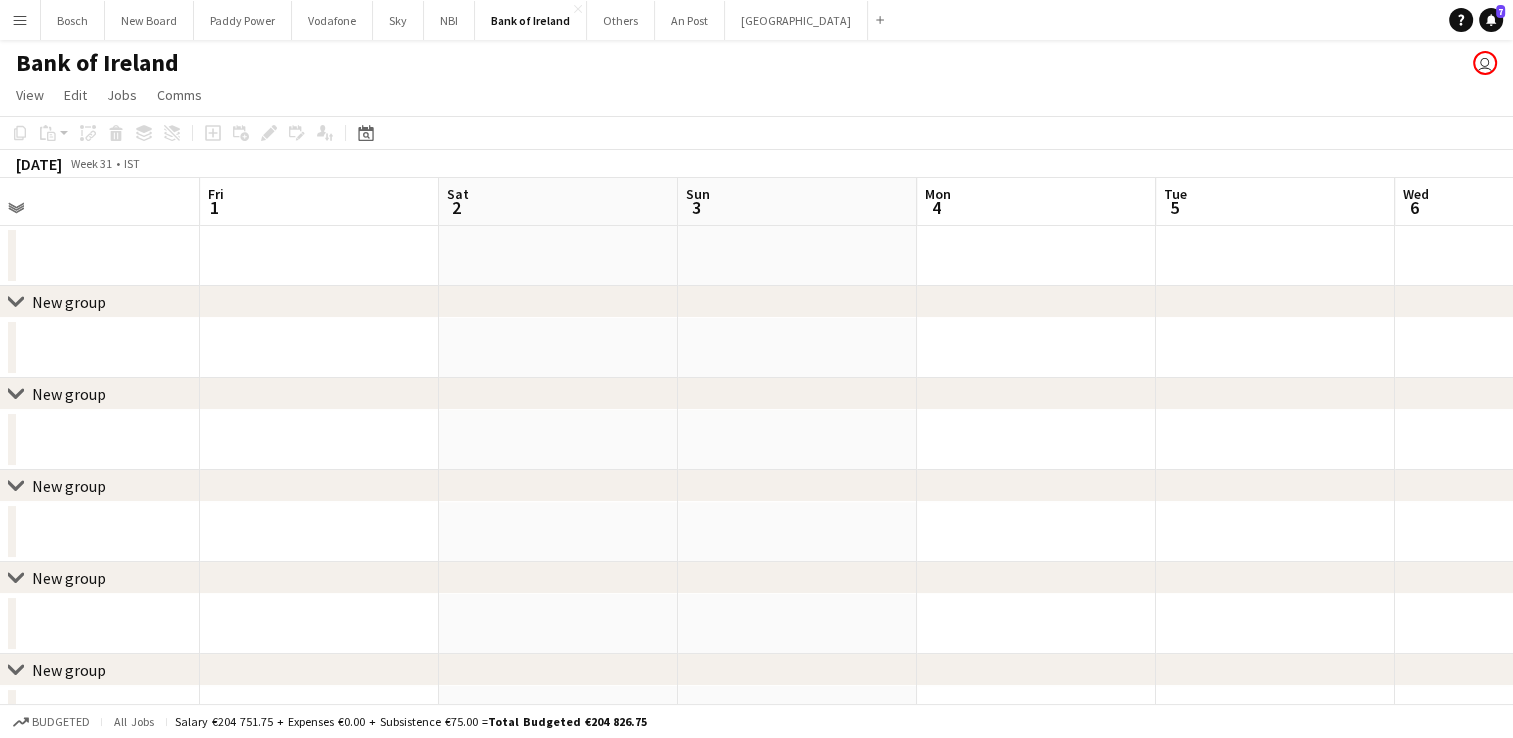 drag, startPoint x: 1351, startPoint y: 274, endPoint x: 814, endPoint y: 237, distance: 538.2732 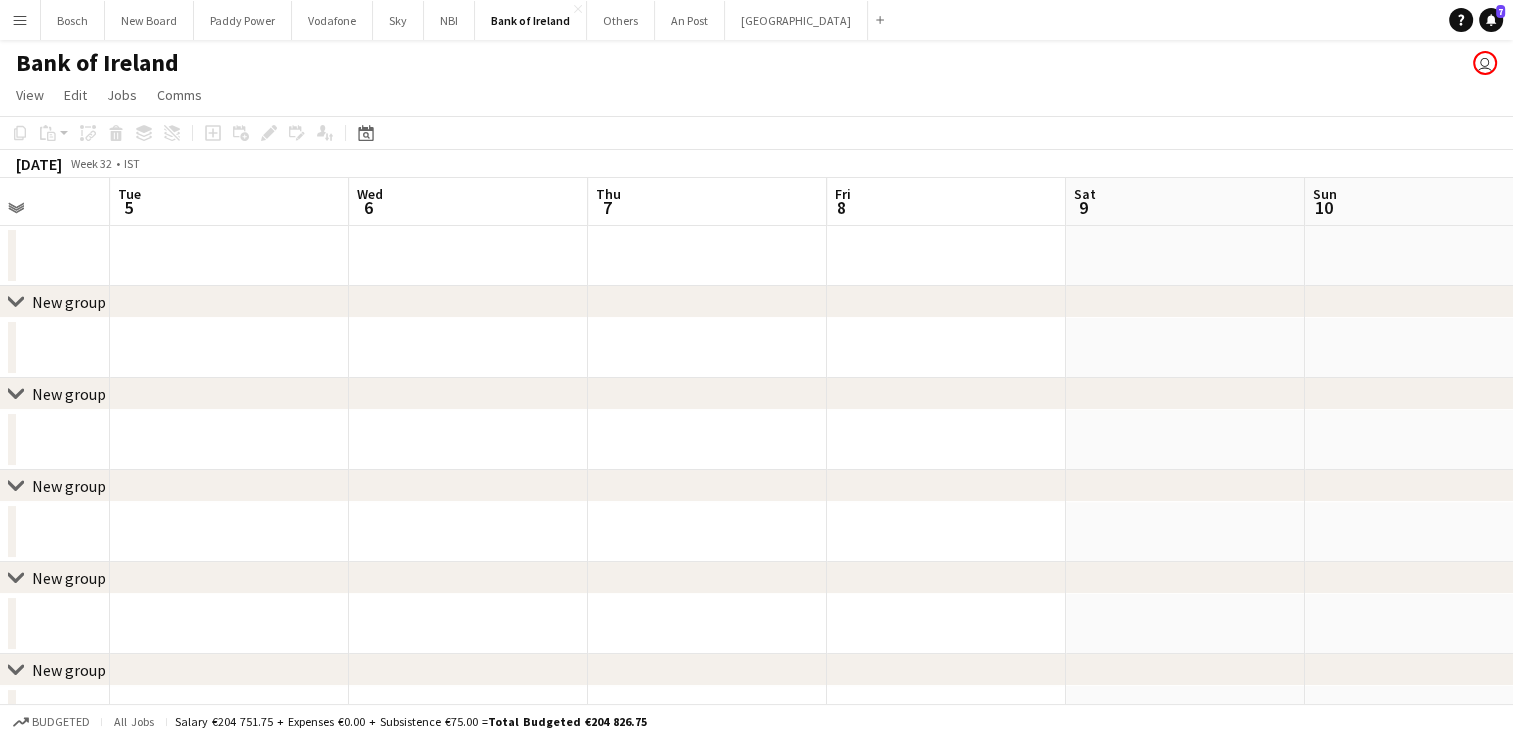 drag, startPoint x: 880, startPoint y: 240, endPoint x: 871, endPoint y: 226, distance: 16.643316 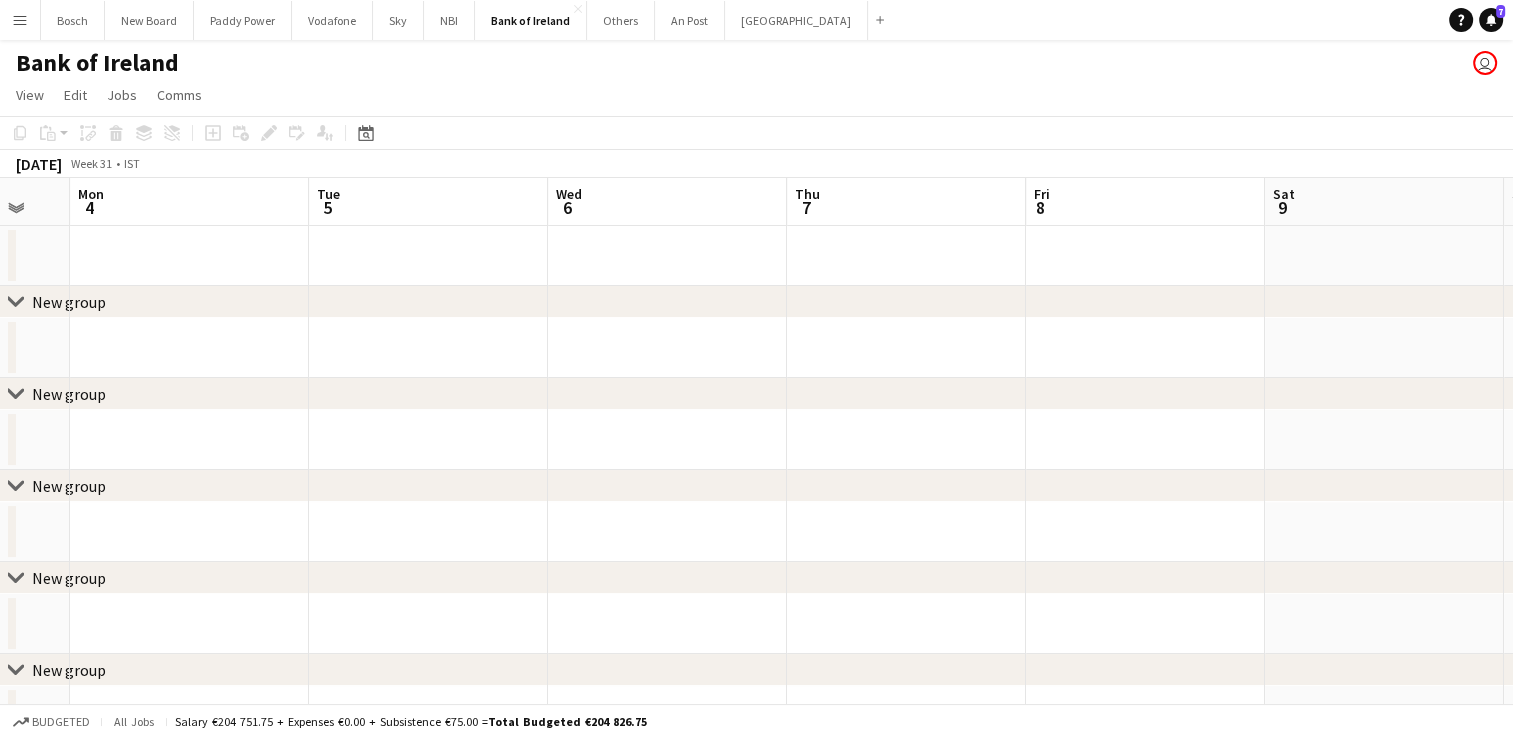 drag, startPoint x: 1162, startPoint y: 244, endPoint x: 446, endPoint y: 180, distance: 718.8546 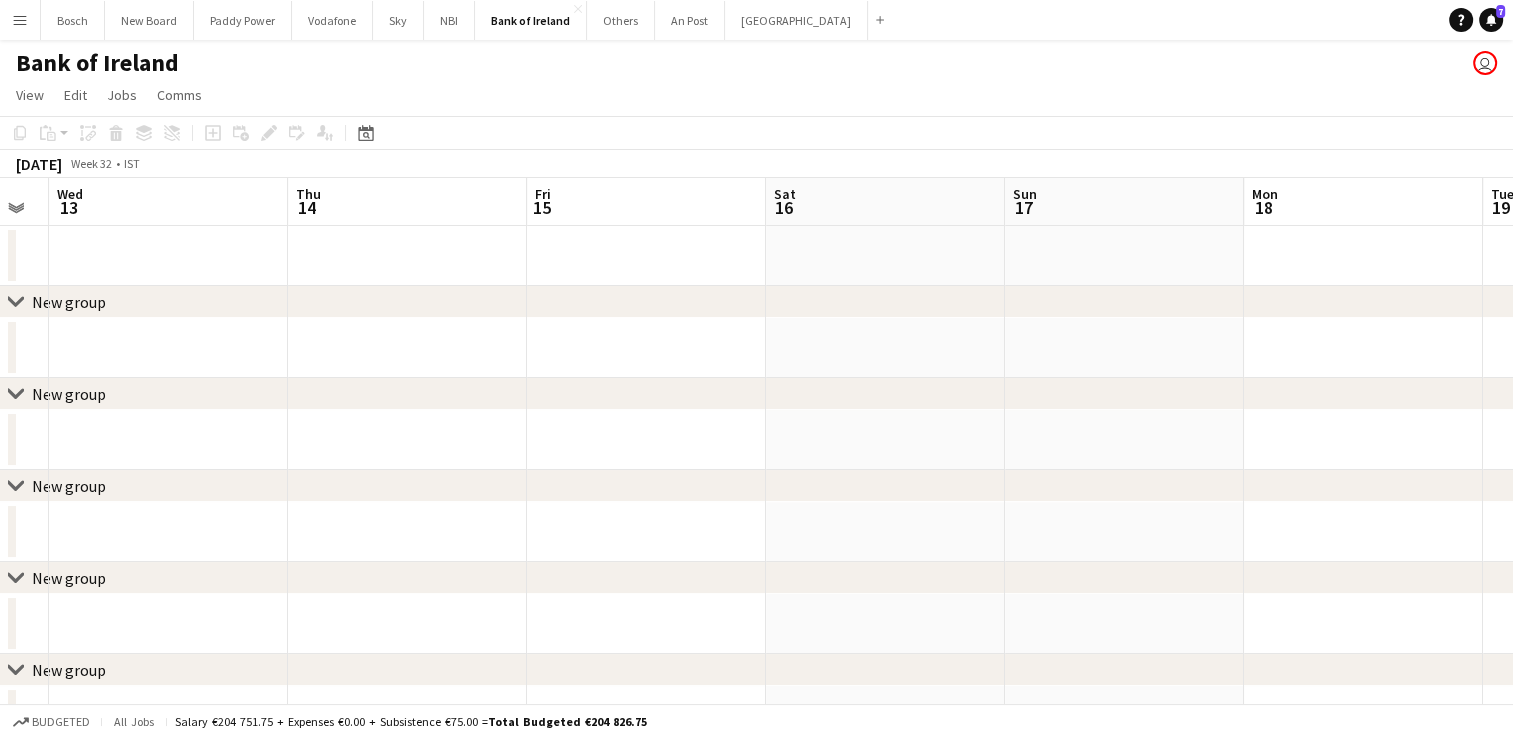 scroll, scrollTop: 0, scrollLeft: 786, axis: horizontal 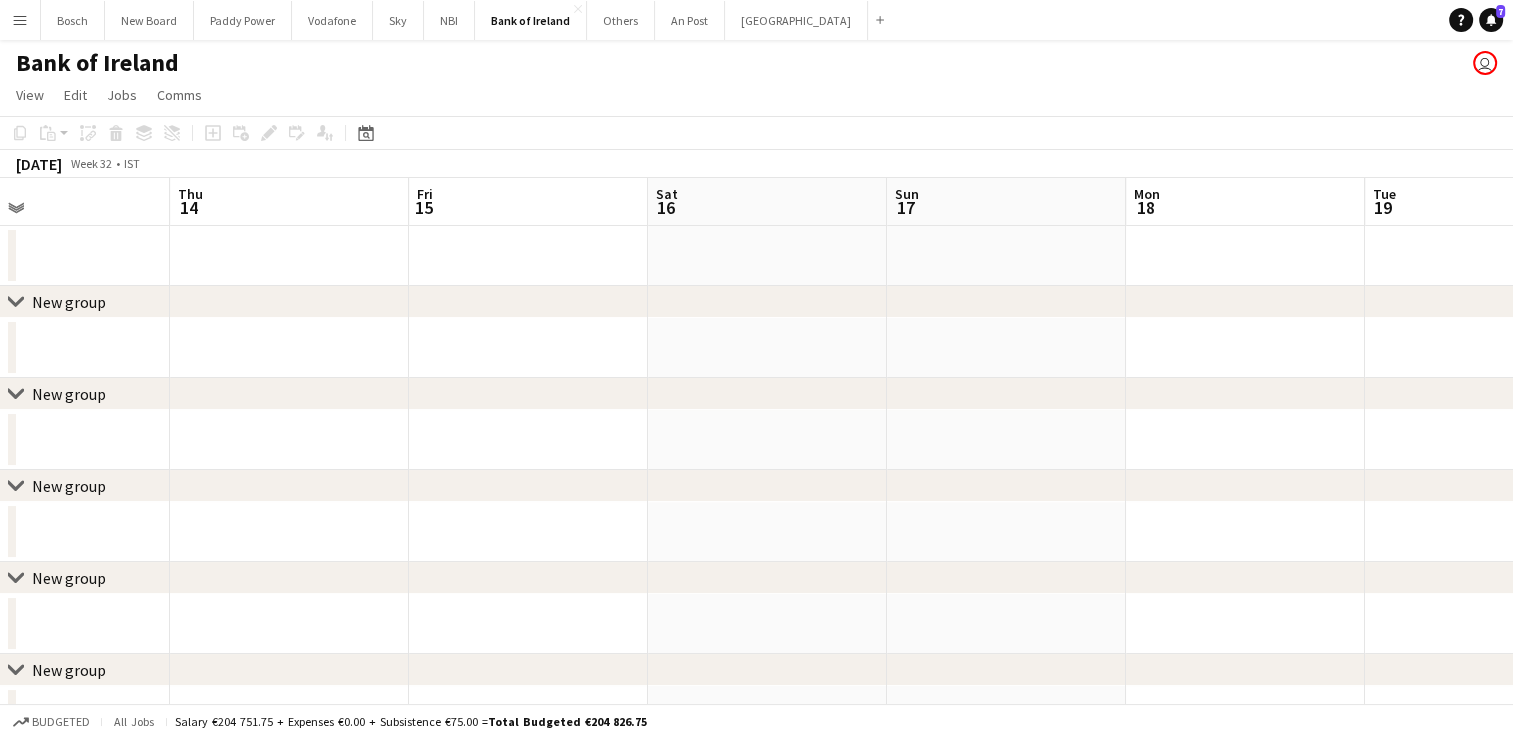 drag, startPoint x: 1328, startPoint y: 250, endPoint x: 119, endPoint y: 154, distance: 1212.8054 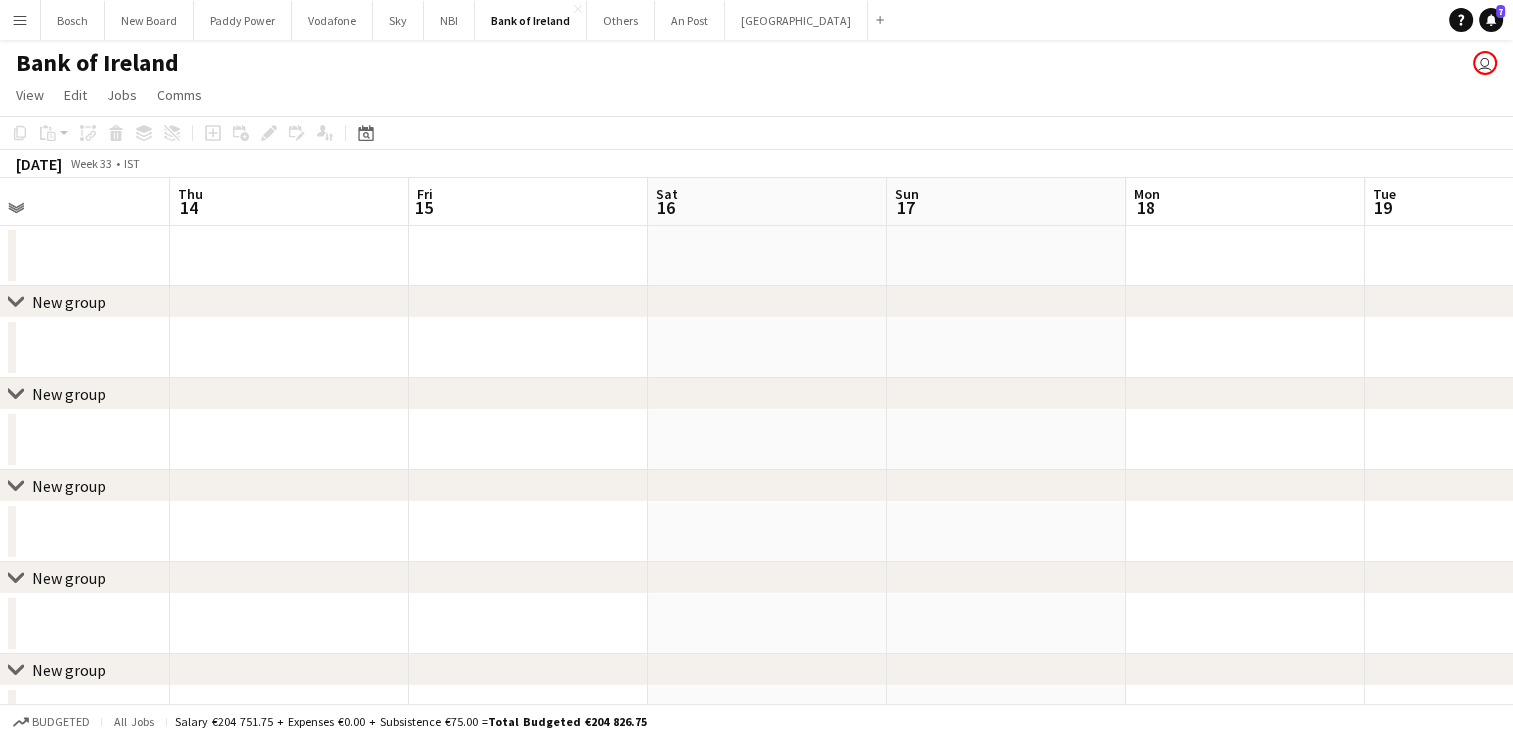 drag, startPoint x: 1342, startPoint y: 299, endPoint x: 4, endPoint y: 146, distance: 1346.7194 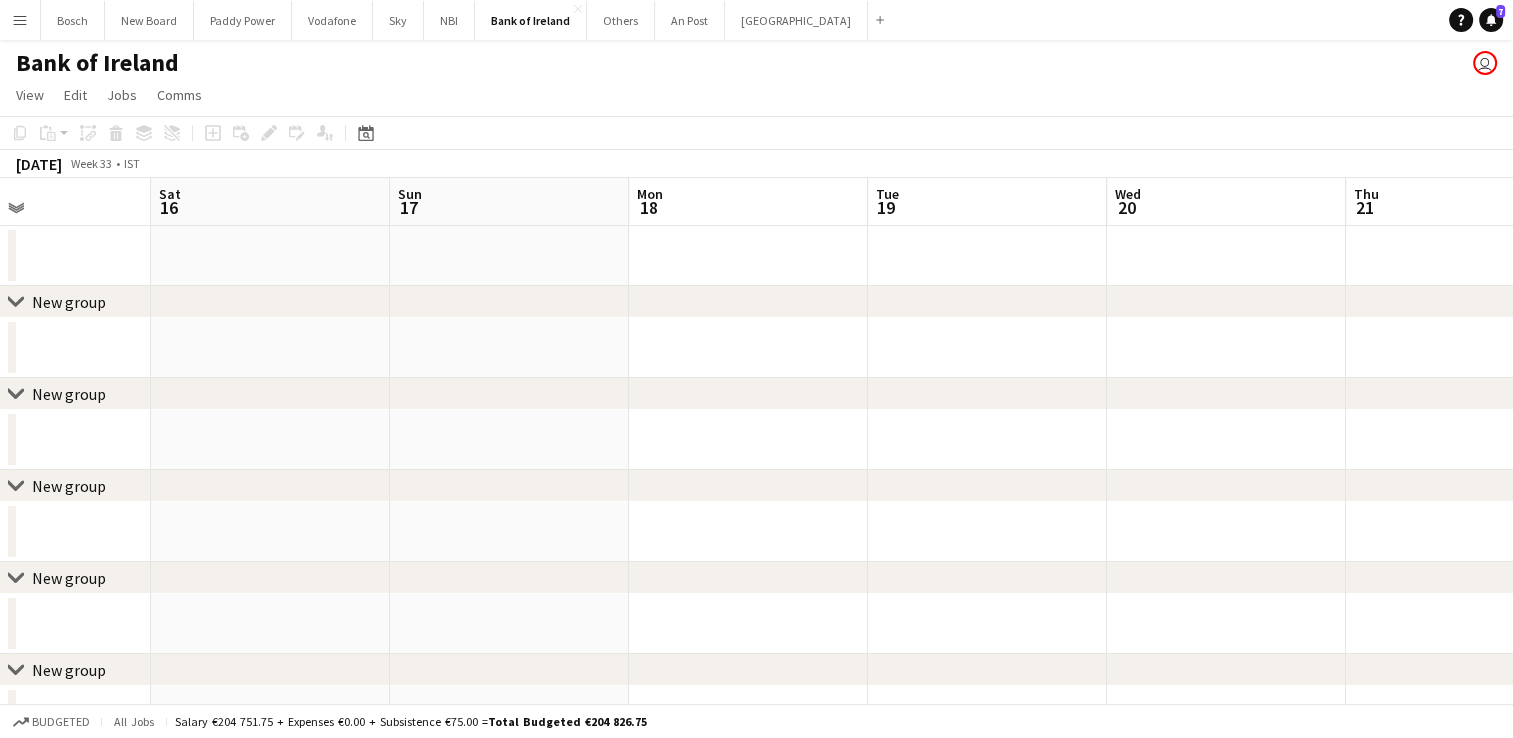 drag, startPoint x: 1332, startPoint y: 212, endPoint x: 92, endPoint y: 123, distance: 1243.1898 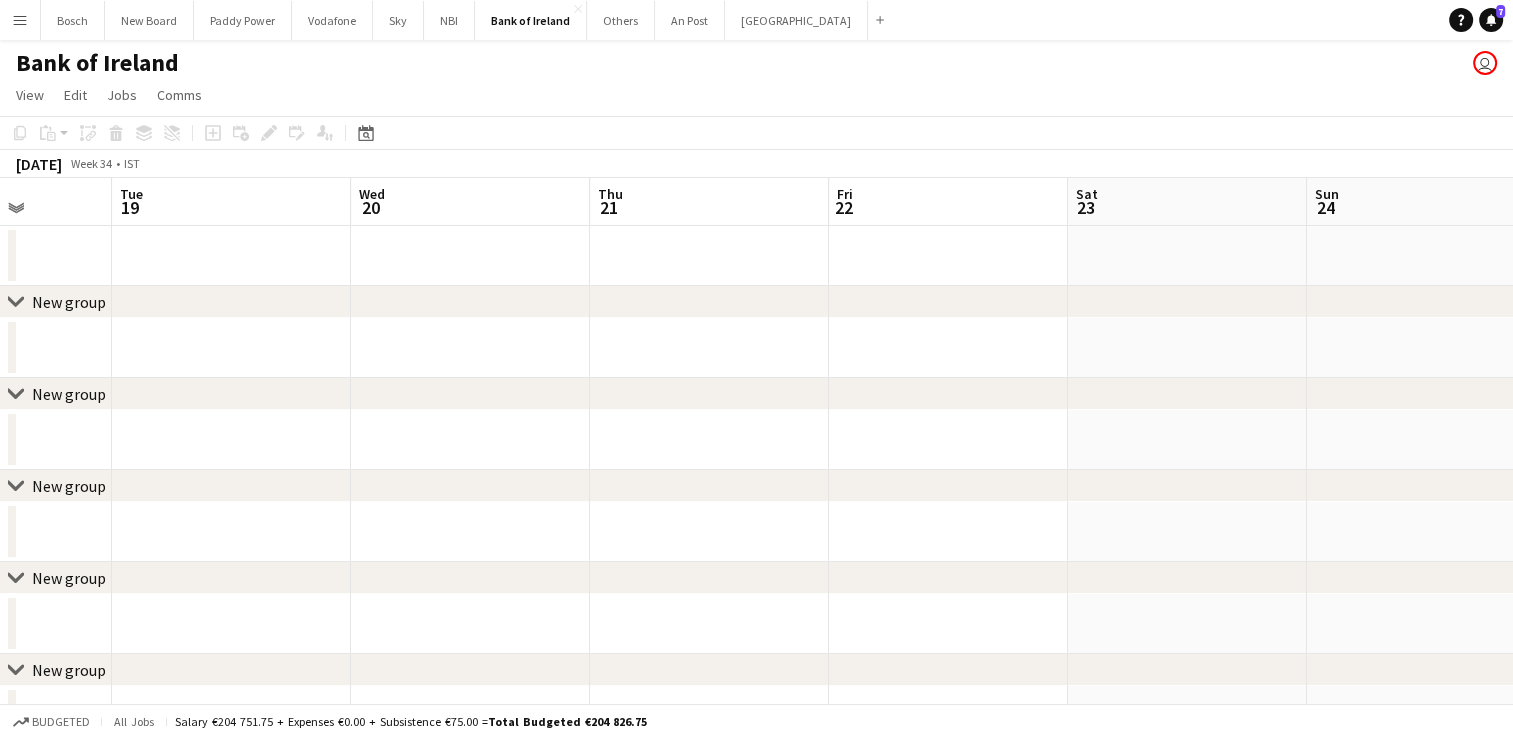 drag, startPoint x: 1346, startPoint y: 241, endPoint x: 624, endPoint y: 166, distance: 725.88495 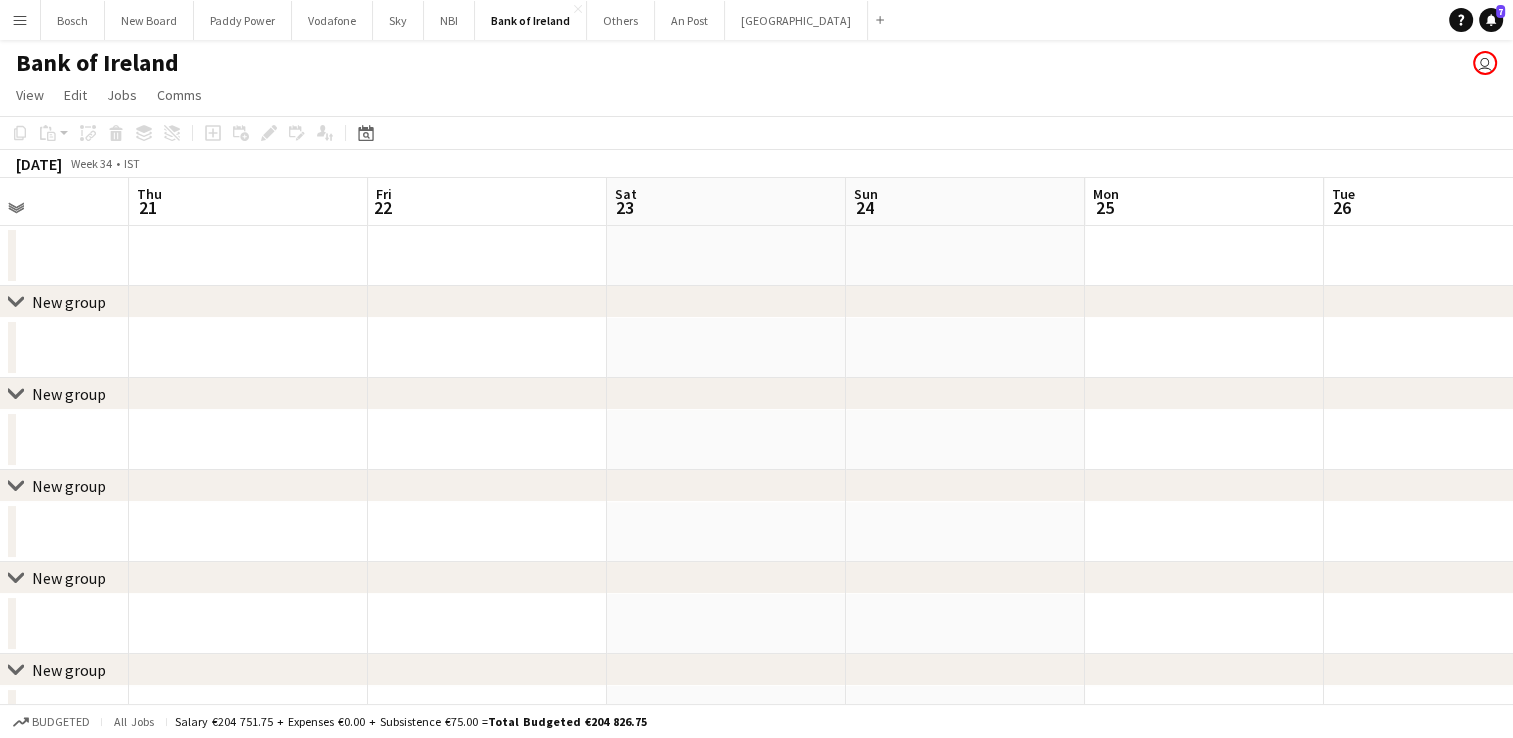 drag, startPoint x: 1236, startPoint y: 231, endPoint x: 433, endPoint y: 135, distance: 808.71814 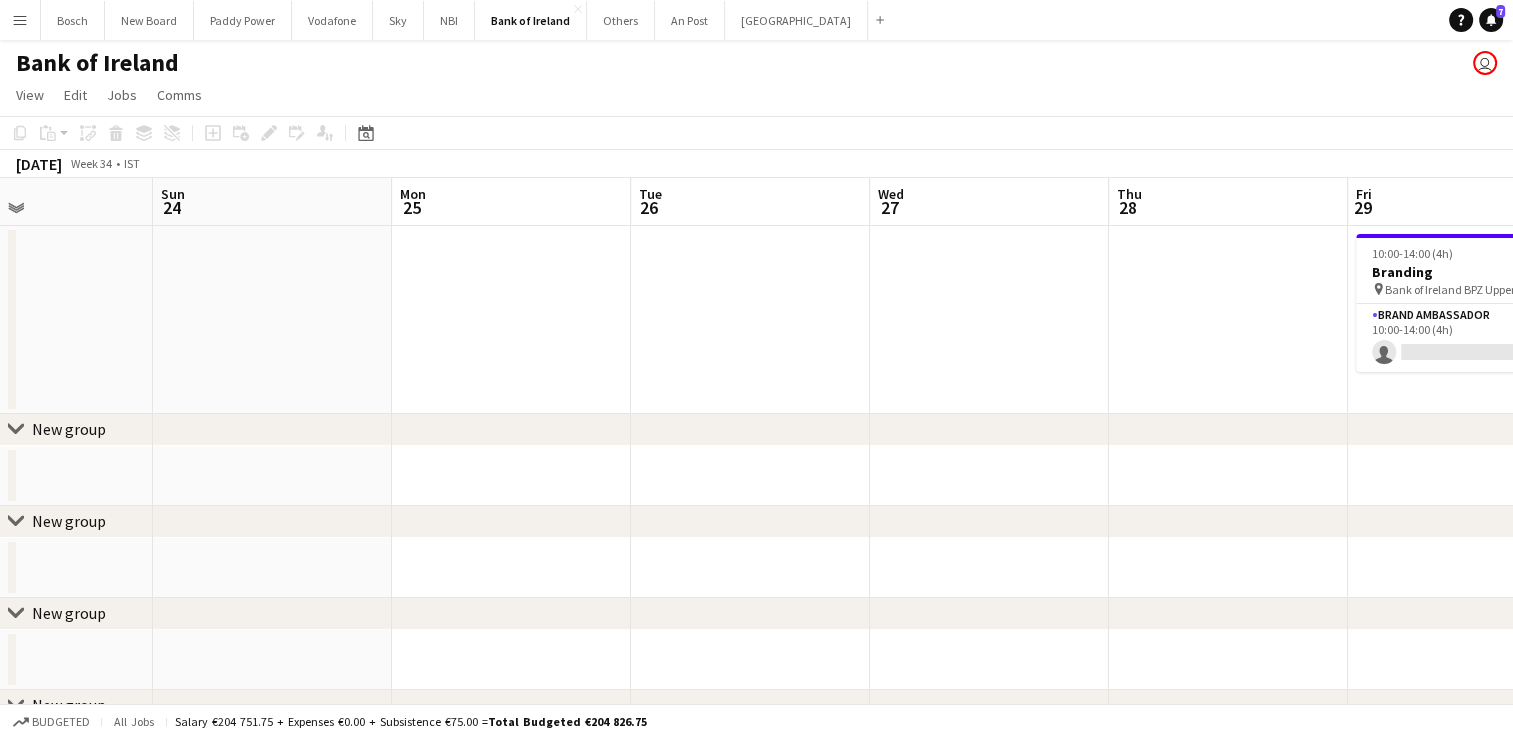 scroll, scrollTop: 0, scrollLeft: 687, axis: horizontal 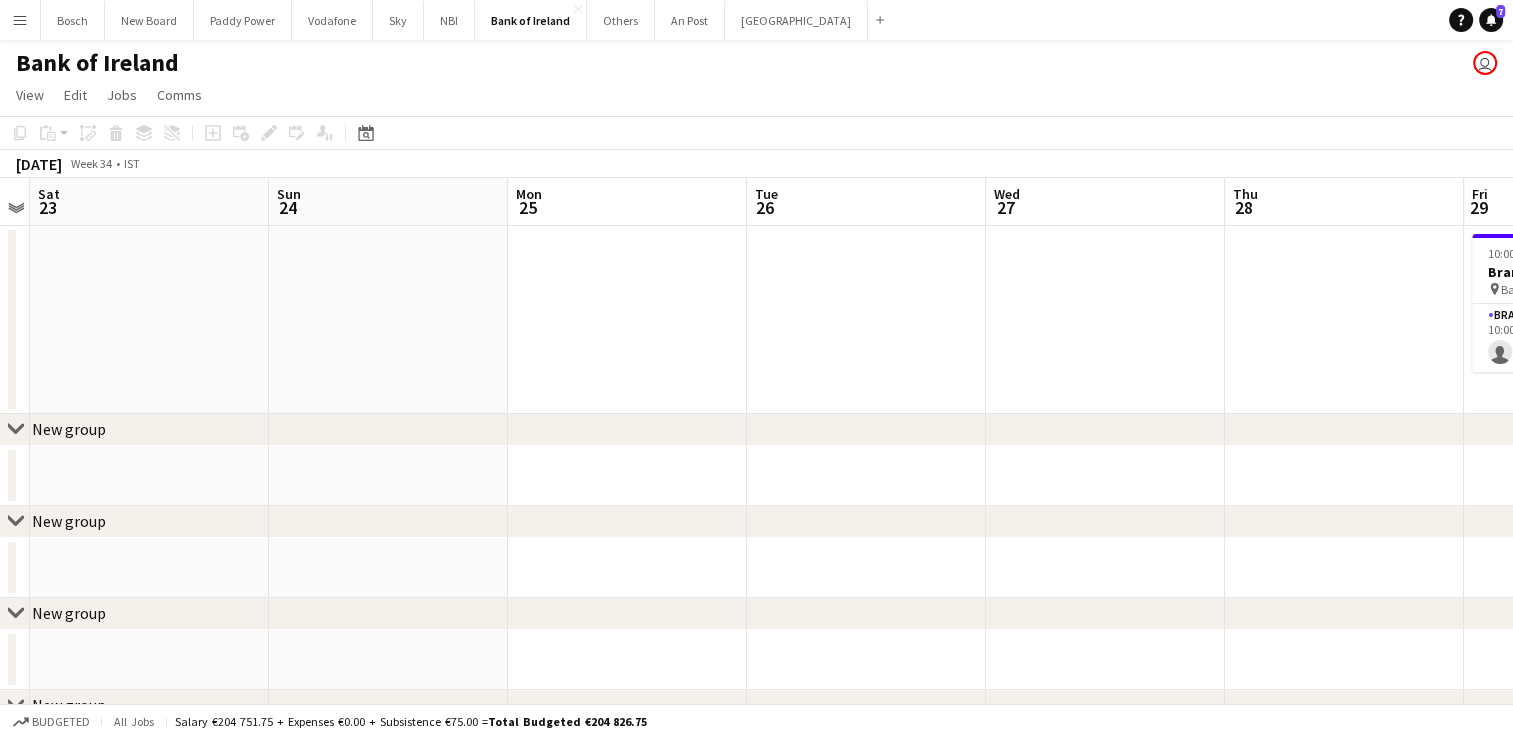drag, startPoint x: 1335, startPoint y: 286, endPoint x: 183, endPoint y: 147, distance: 1160.3556 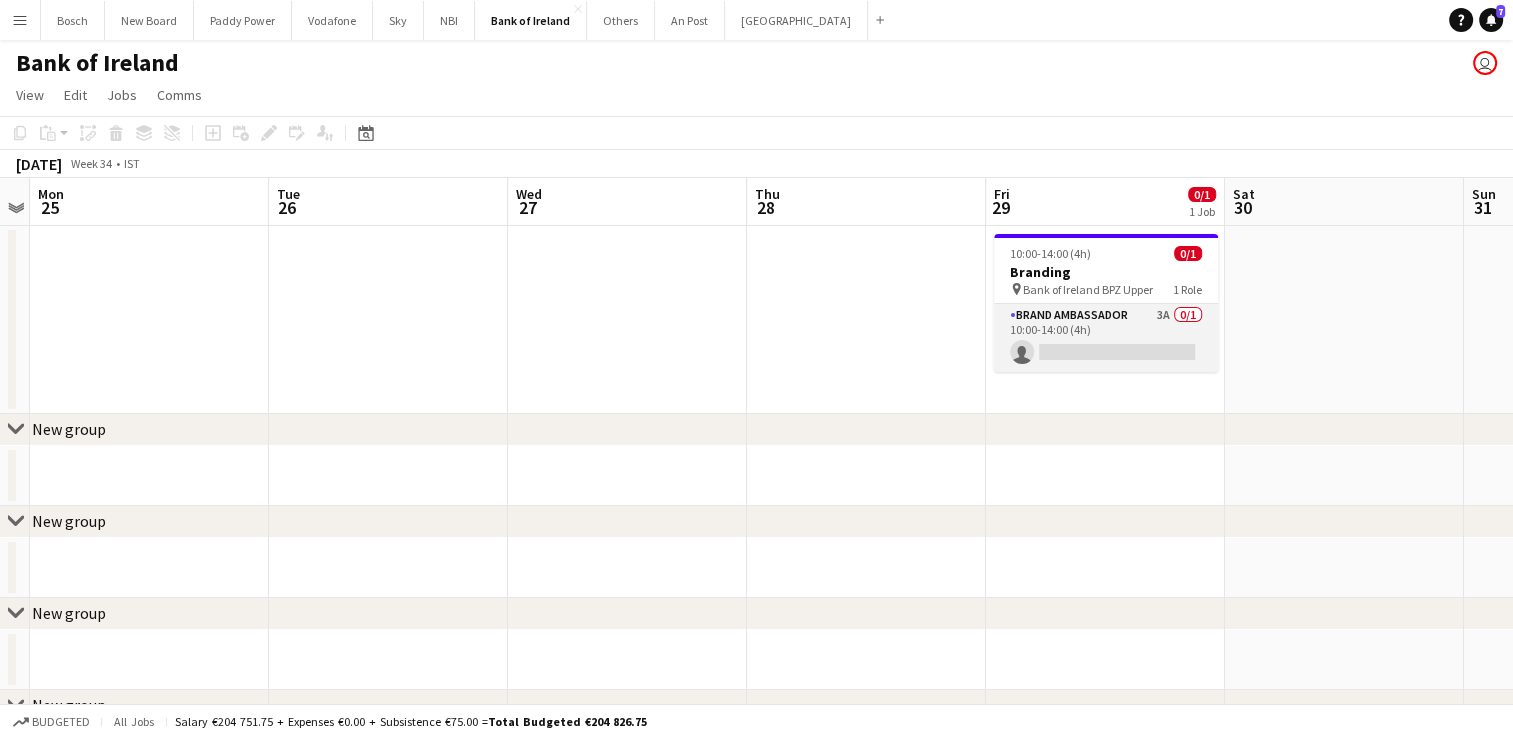 click on "Brand Ambassador   3A   0/1   10:00-14:00 (4h)
single-neutral-actions" at bounding box center (1106, 338) 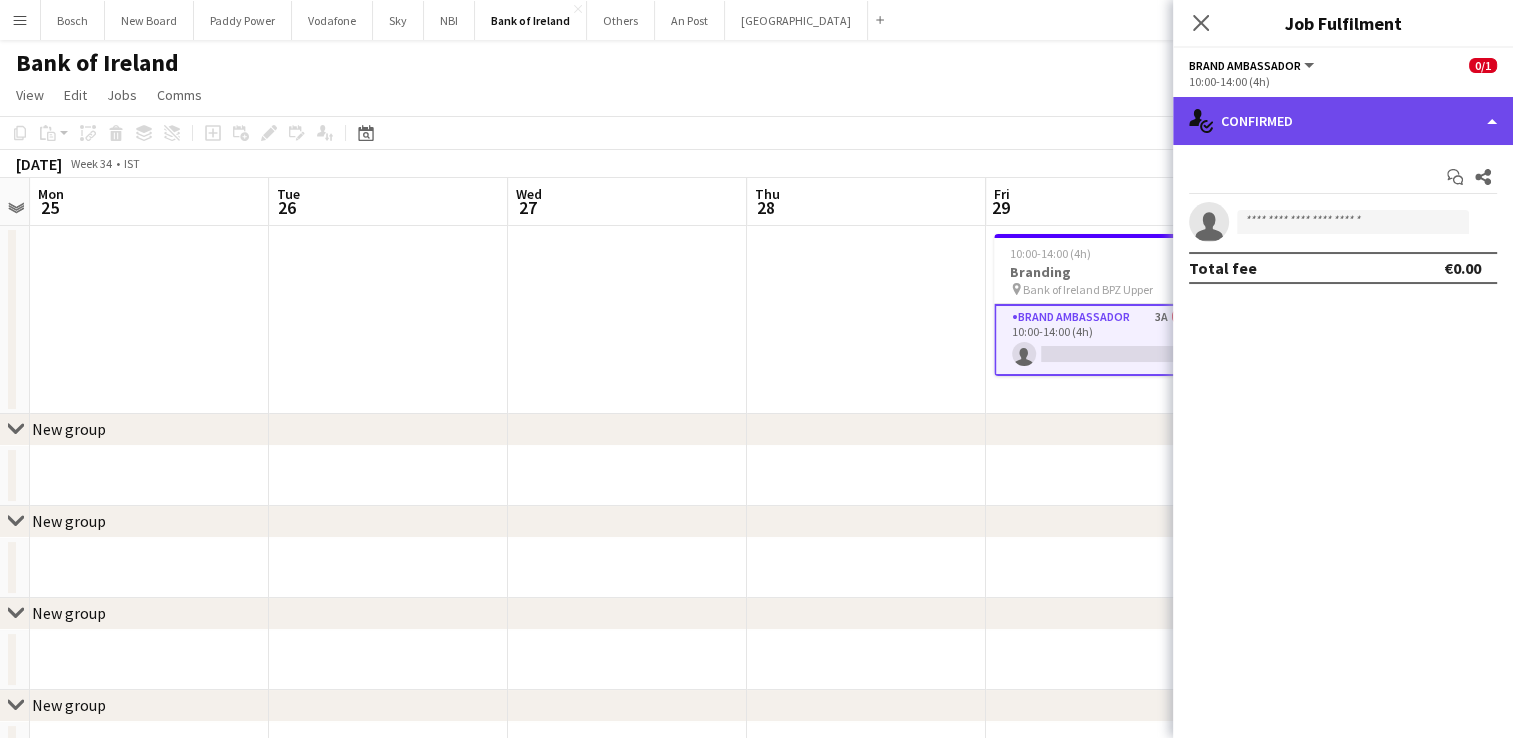 click on "single-neutral-actions-check-2
Confirmed" 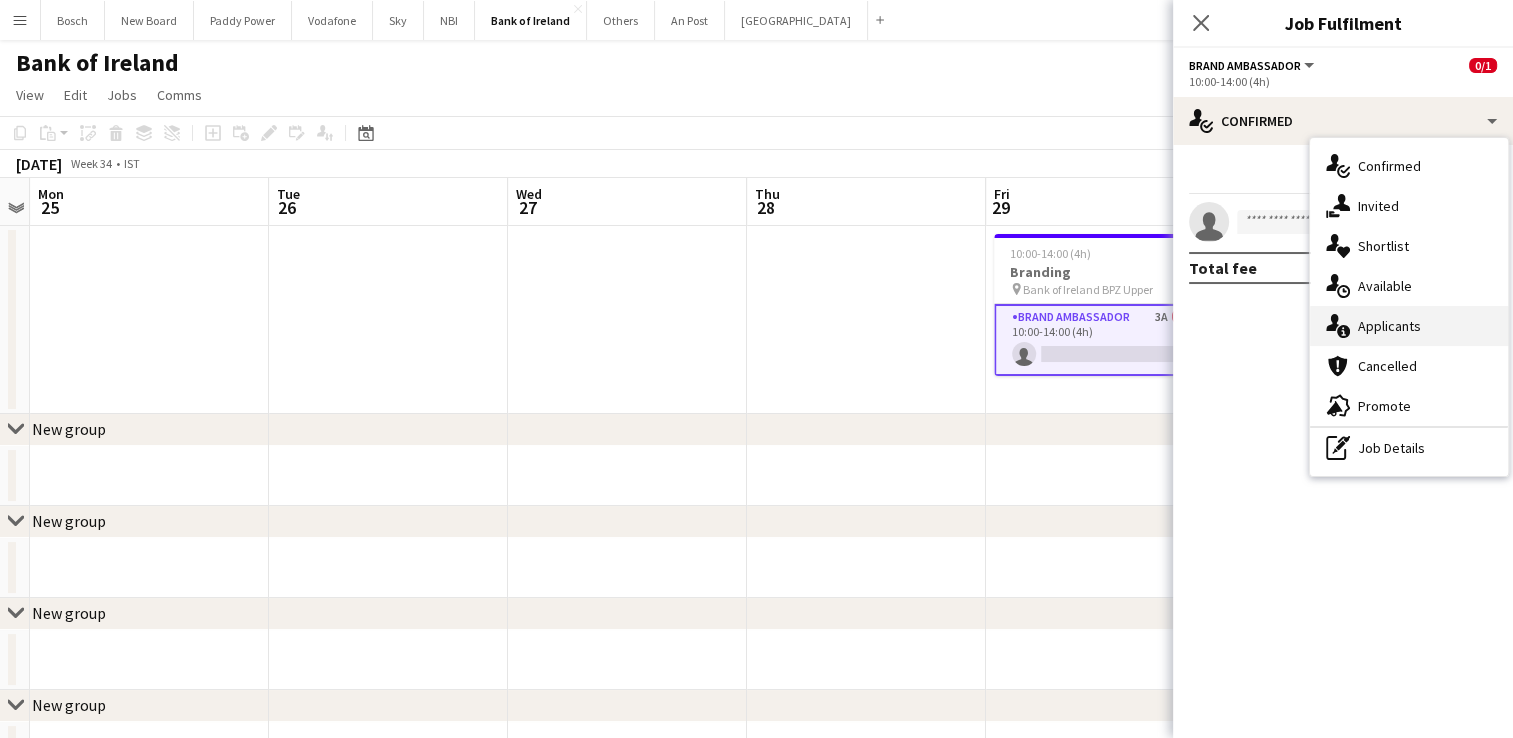 click on "single-neutral-actions-information
Applicants" at bounding box center [1409, 326] 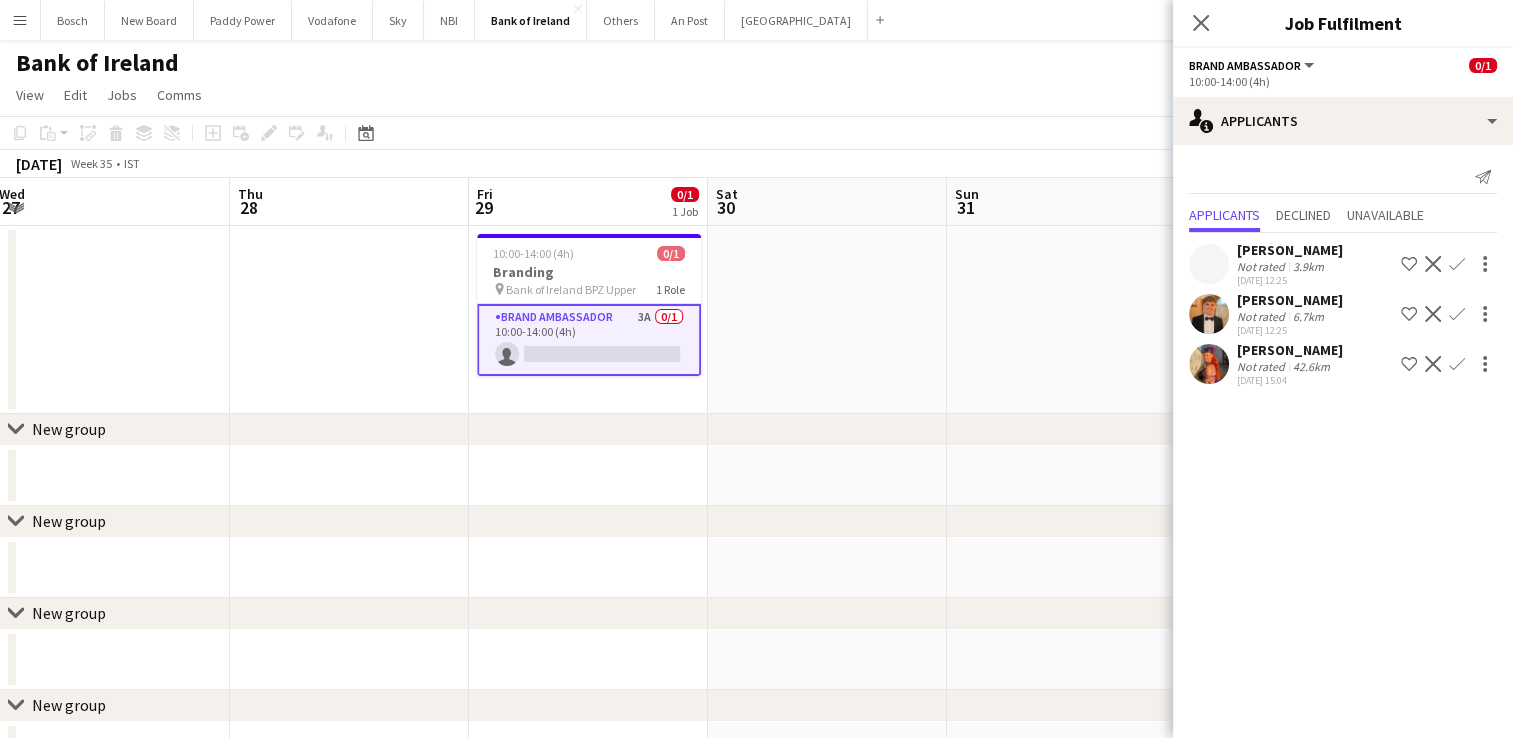 drag, startPoint x: 782, startPoint y: 301, endPoint x: 172, endPoint y: 271, distance: 610.73724 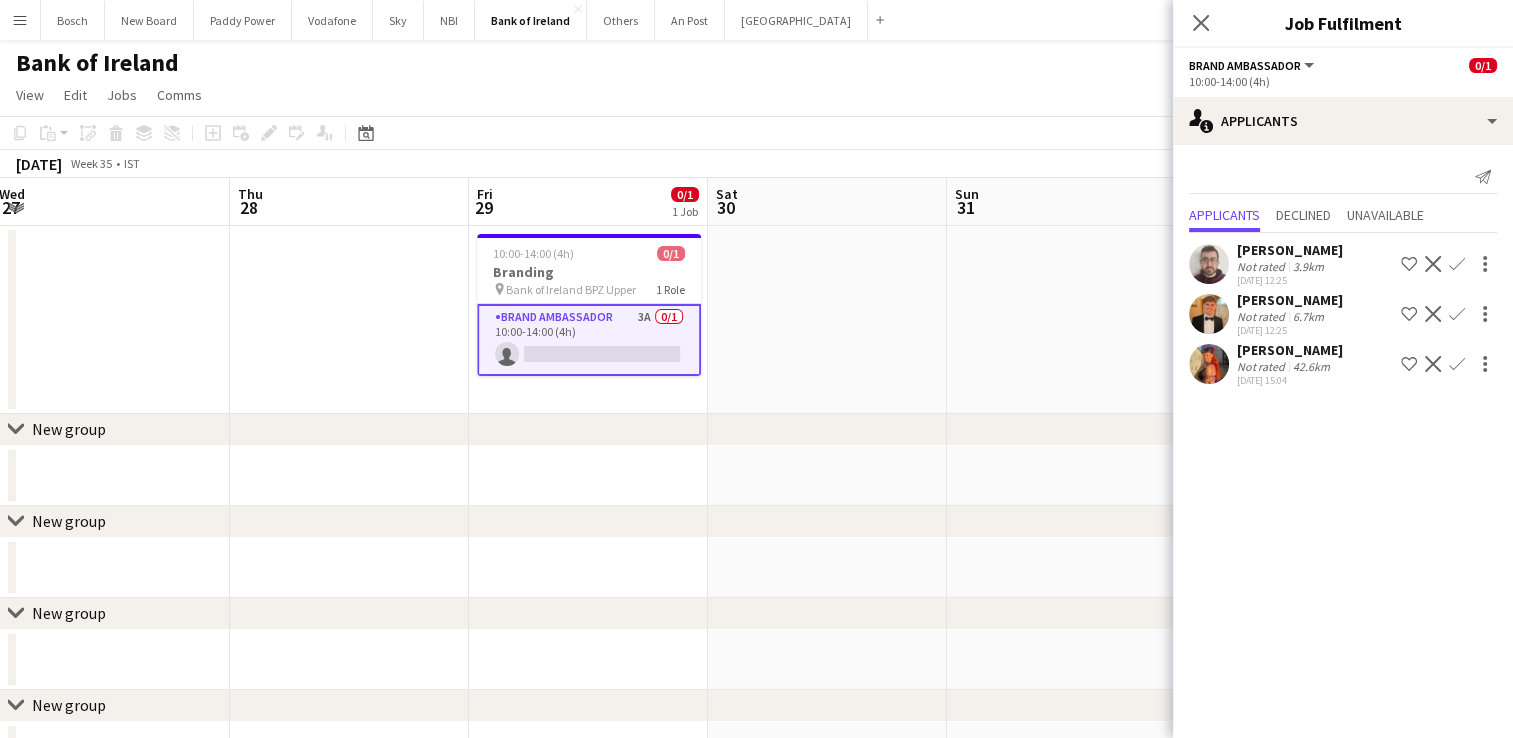 click on "Sun   24   Mon   25   Tue   26   Wed   27   Thu   28   Fri   29   0/1   1 Job   Sat   30   Sun   31   Mon   1   0/1   1 Job   Tue   2   0/1   1 Job   Wed   3   Thu   4      10:00-14:00 (4h)    0/1   Branding
pin
Bank of Ireland BPZ Upper   1 Role   Brand Ambassador   3A   0/1   10:00-14:00 (4h)
single-neutral-actions
08:30-15:00 (6h30m)    0/1   Branding
pin
Bank of Ireland BPZ Upper   1 Role   Brand Ambassador   2A   0/1   08:30-15:00 (6h30m)
single-neutral-actions
08:30-15:00 (6h30m)    0/1   Branding
pin
Bank of Ireland BPZ Upper   1 Role   Brand Ambassador   1A   0/1   08:30-15:00 (6h30m)
single-neutral-actions" at bounding box center (756, 526) 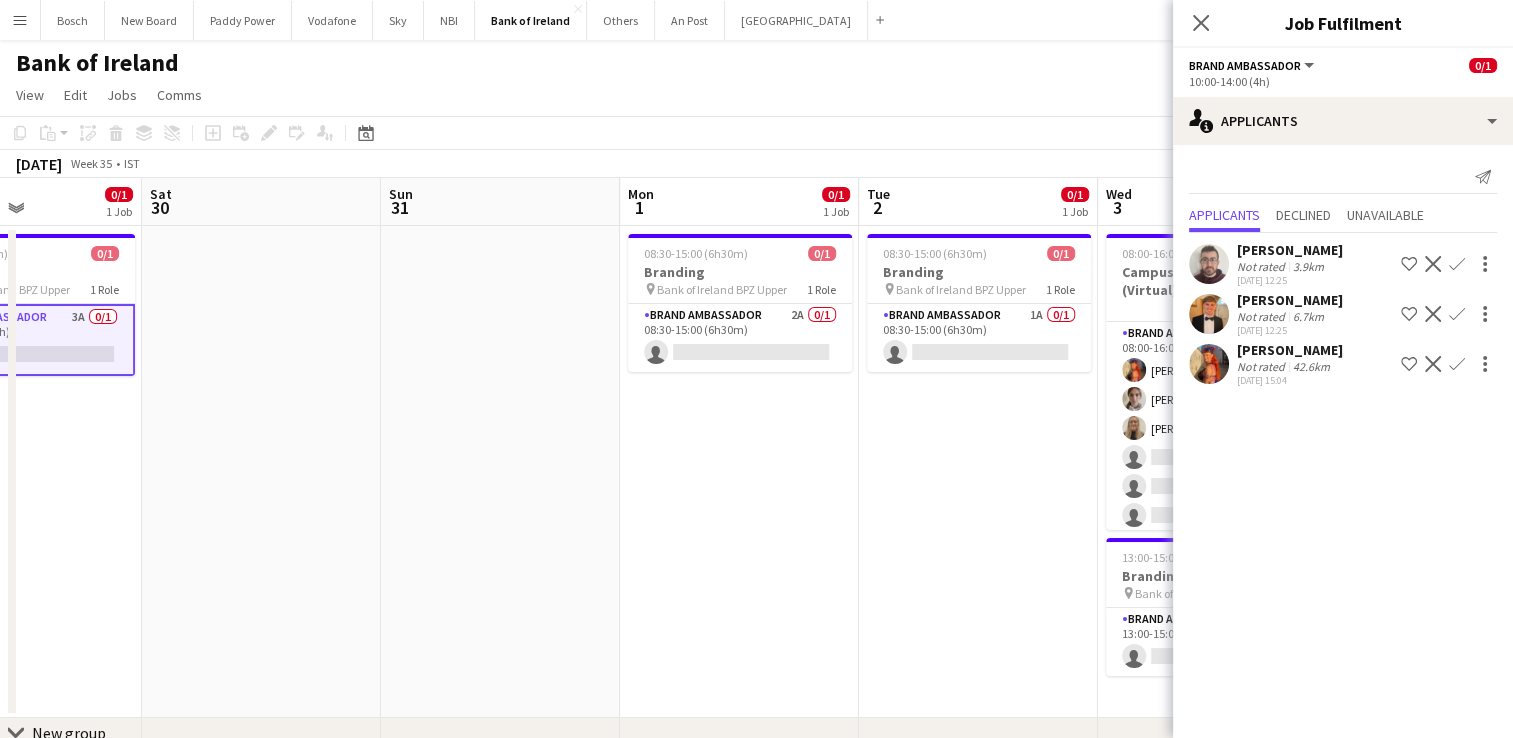 scroll, scrollTop: 0, scrollLeft: 576, axis: horizontal 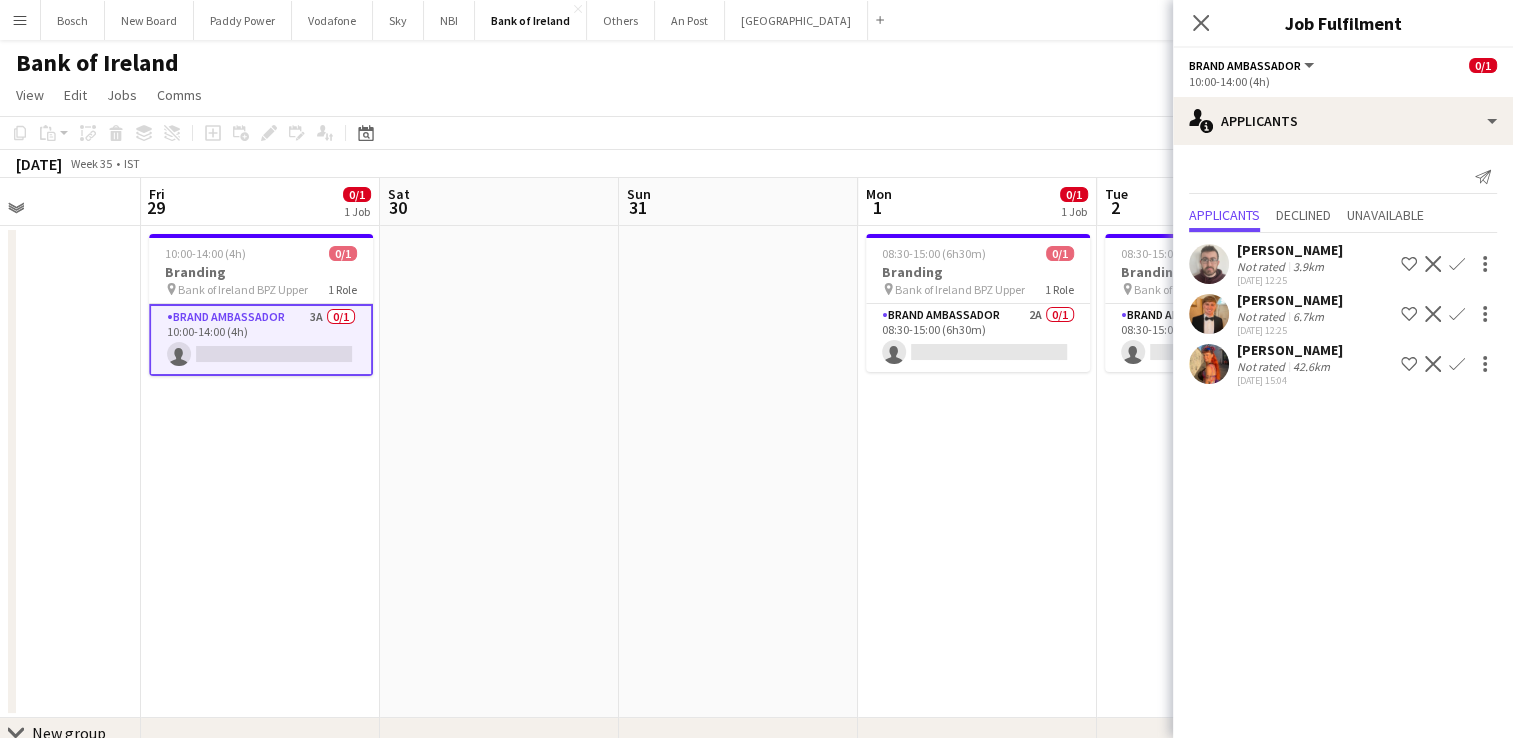 drag, startPoint x: 1093, startPoint y: 354, endPoint x: 391, endPoint y: 304, distance: 703.7784 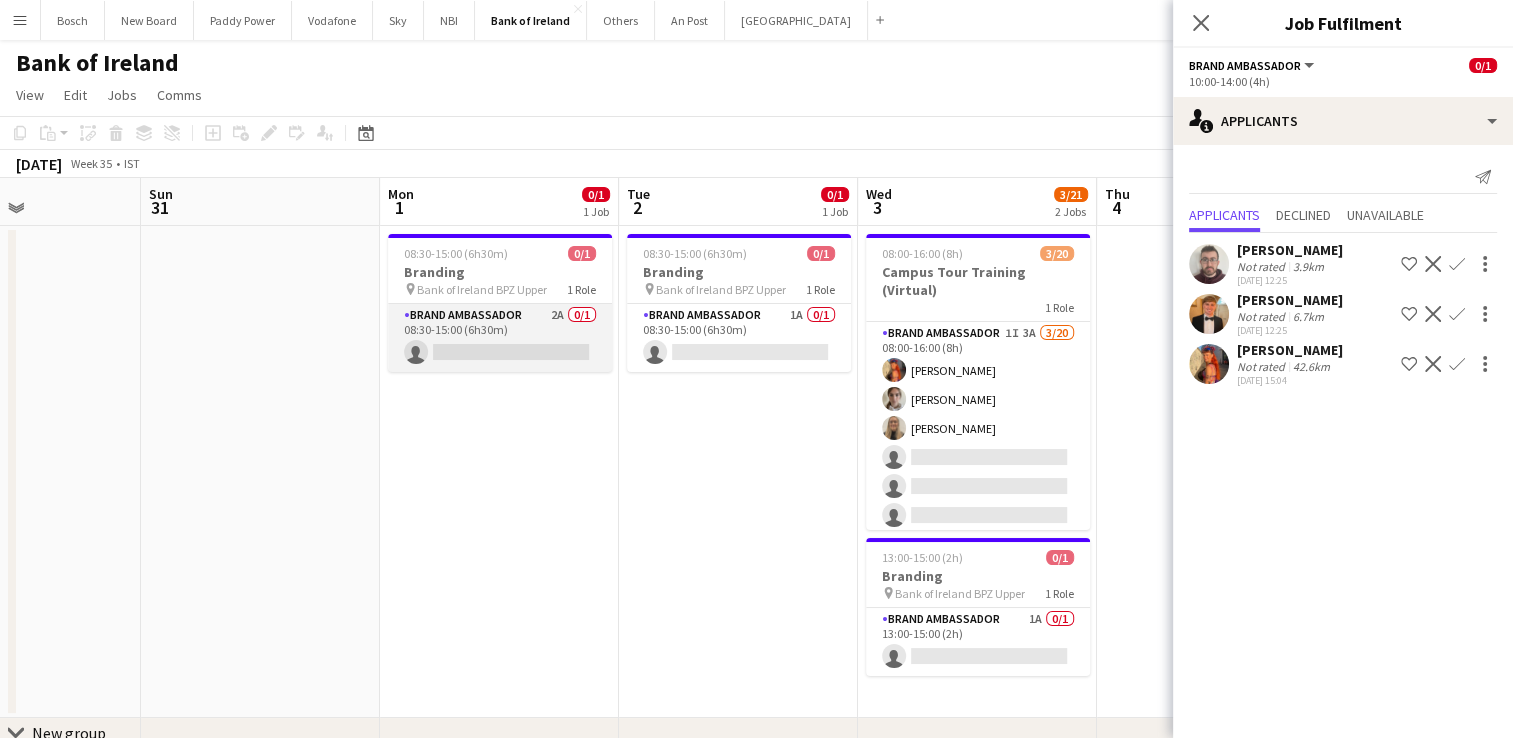 click on "Brand Ambassador   2A   0/1   08:30-15:00 (6h30m)
single-neutral-actions" at bounding box center (500, 338) 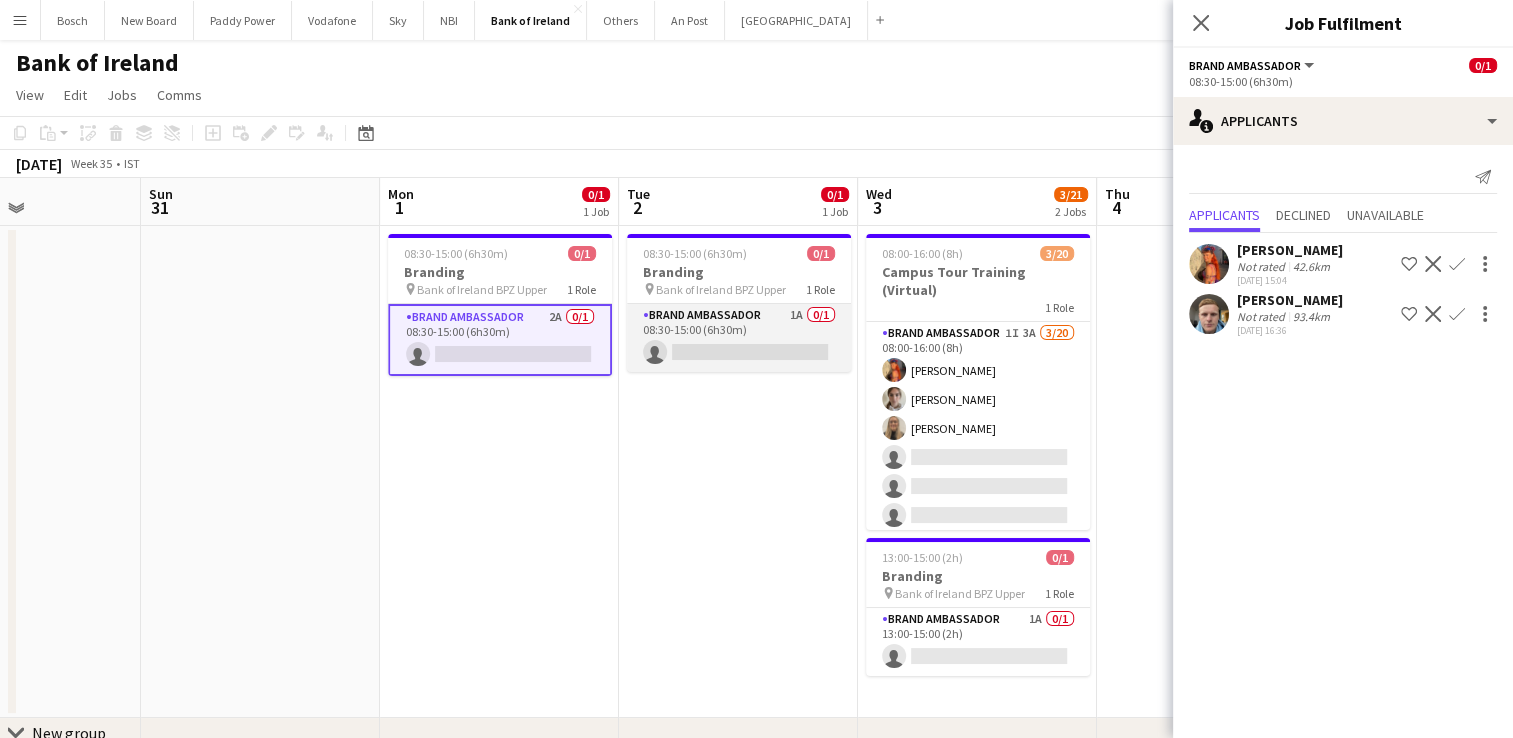 click on "Brand Ambassador   1A   0/1   08:30-15:00 (6h30m)
single-neutral-actions" at bounding box center (739, 338) 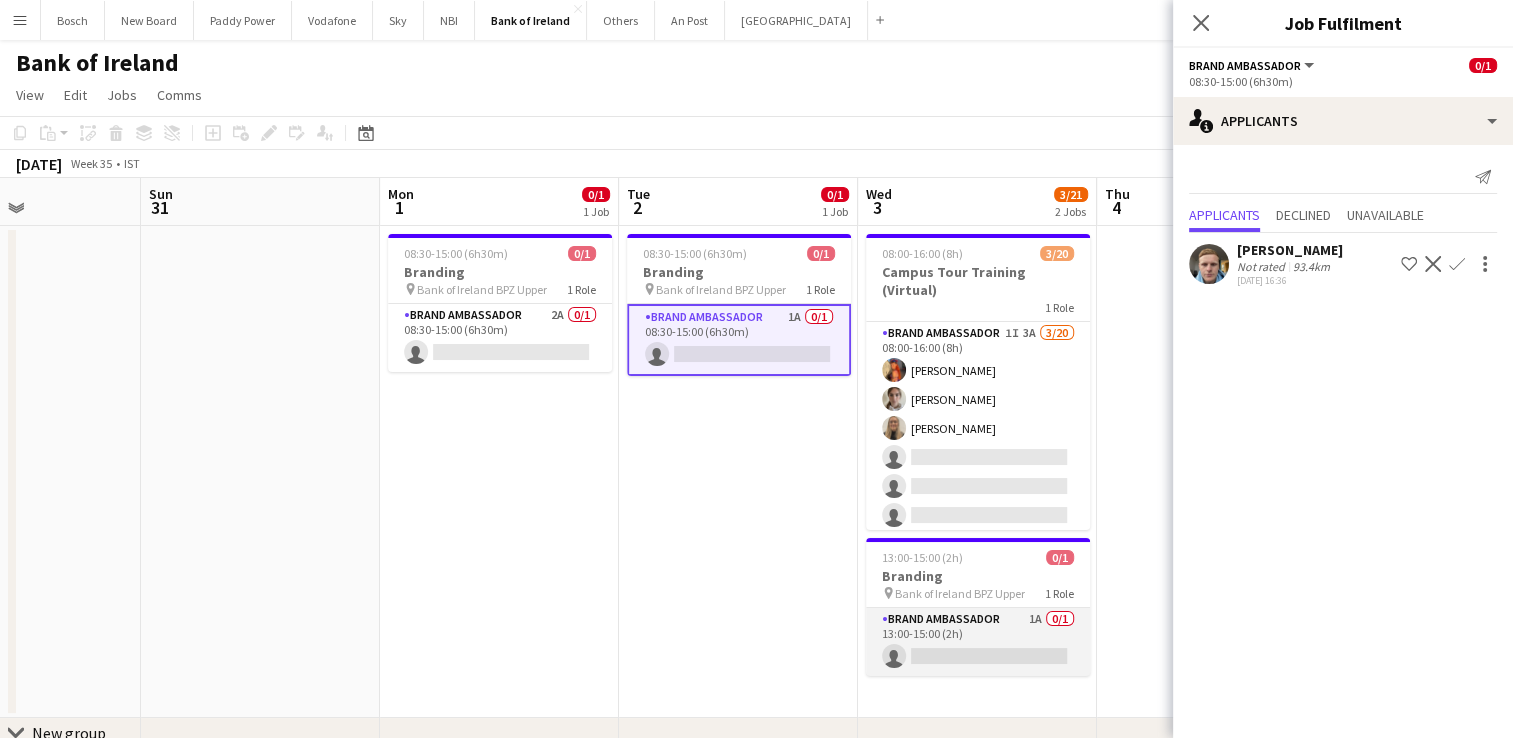 click on "Brand Ambassador   1A   0/1   13:00-15:00 (2h)
single-neutral-actions" at bounding box center (978, 642) 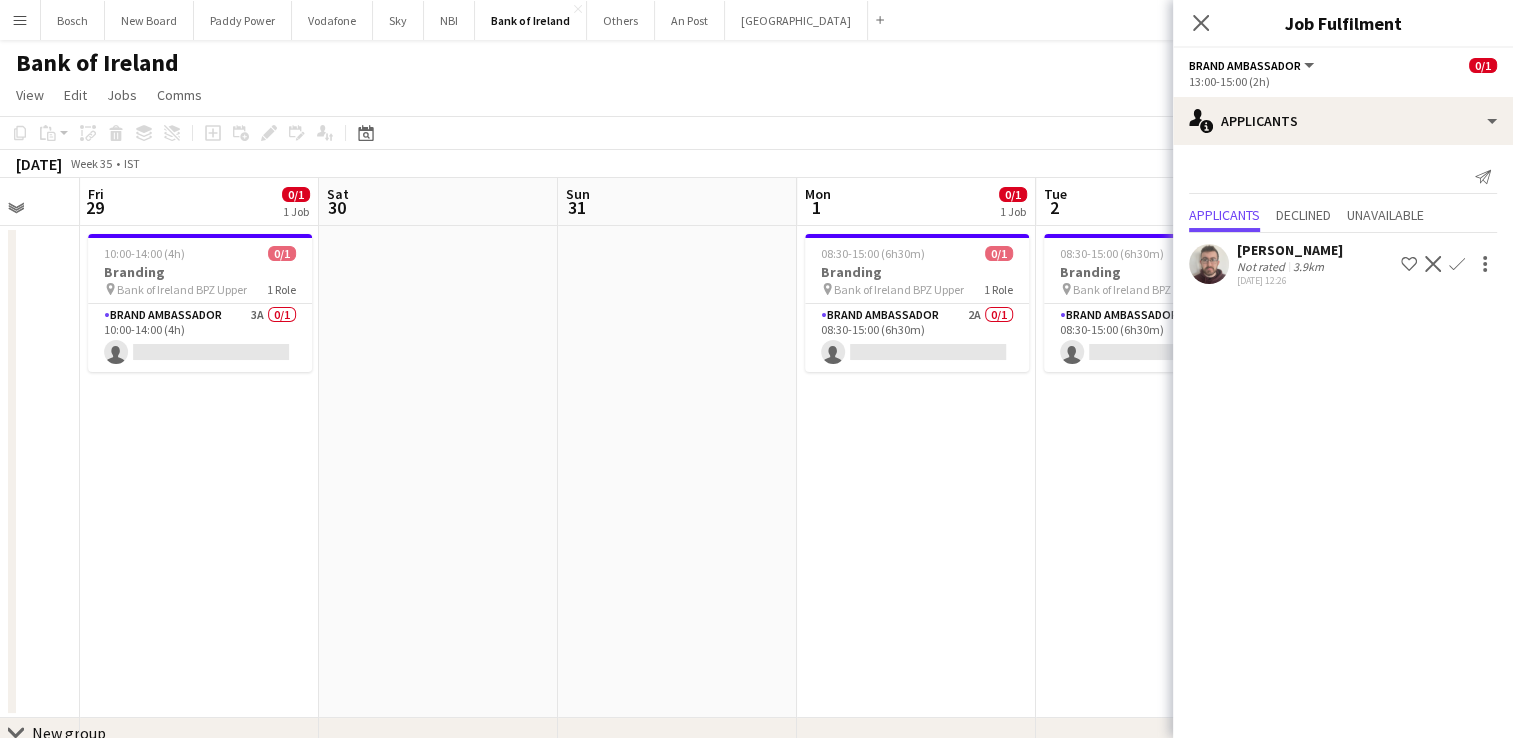 drag, startPoint x: 556, startPoint y: 502, endPoint x: 328, endPoint y: 391, distance: 253.5843 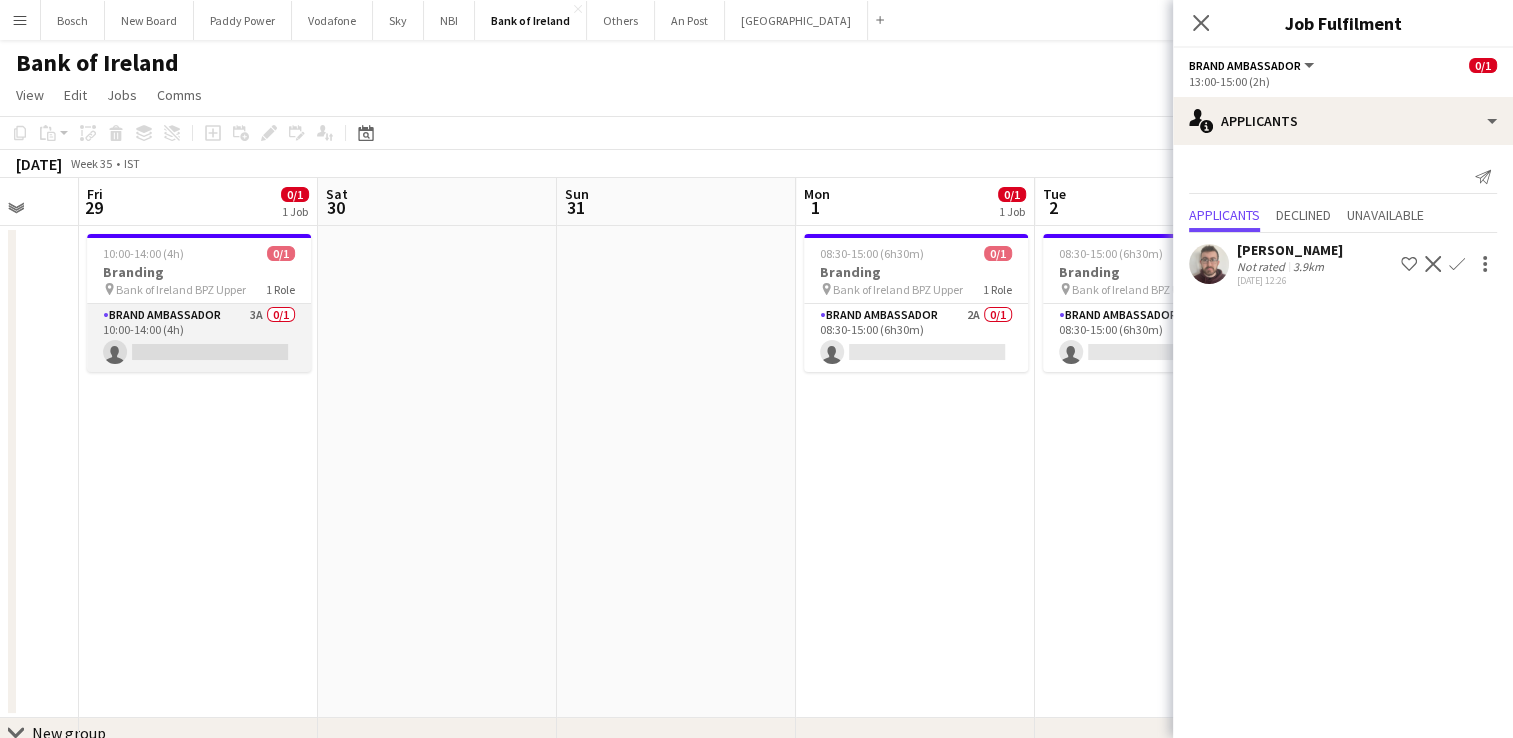 click on "Brand Ambassador   3A   0/1   10:00-14:00 (4h)
single-neutral-actions" at bounding box center (199, 338) 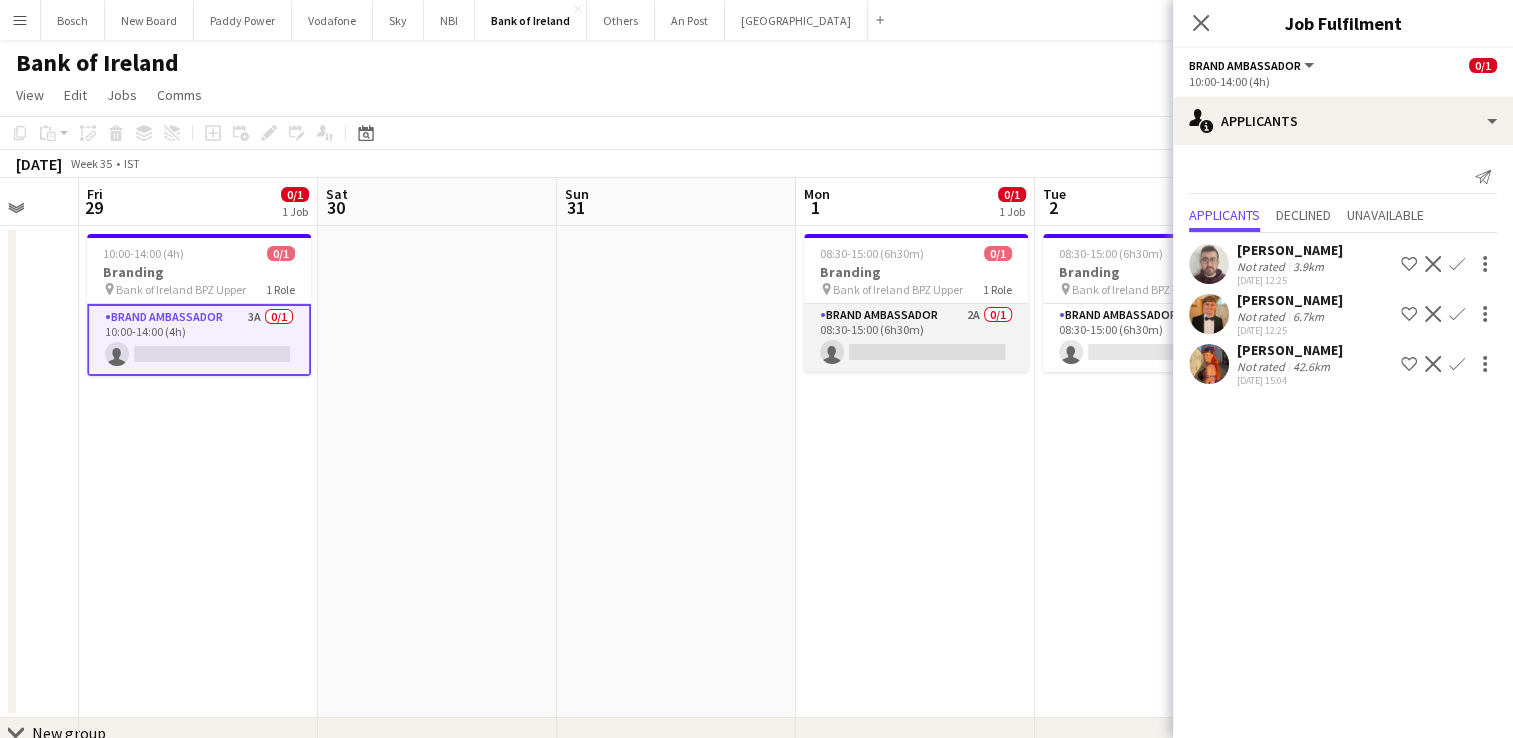 click on "Brand Ambassador   2A   0/1   08:30-15:00 (6h30m)
single-neutral-actions" at bounding box center (916, 338) 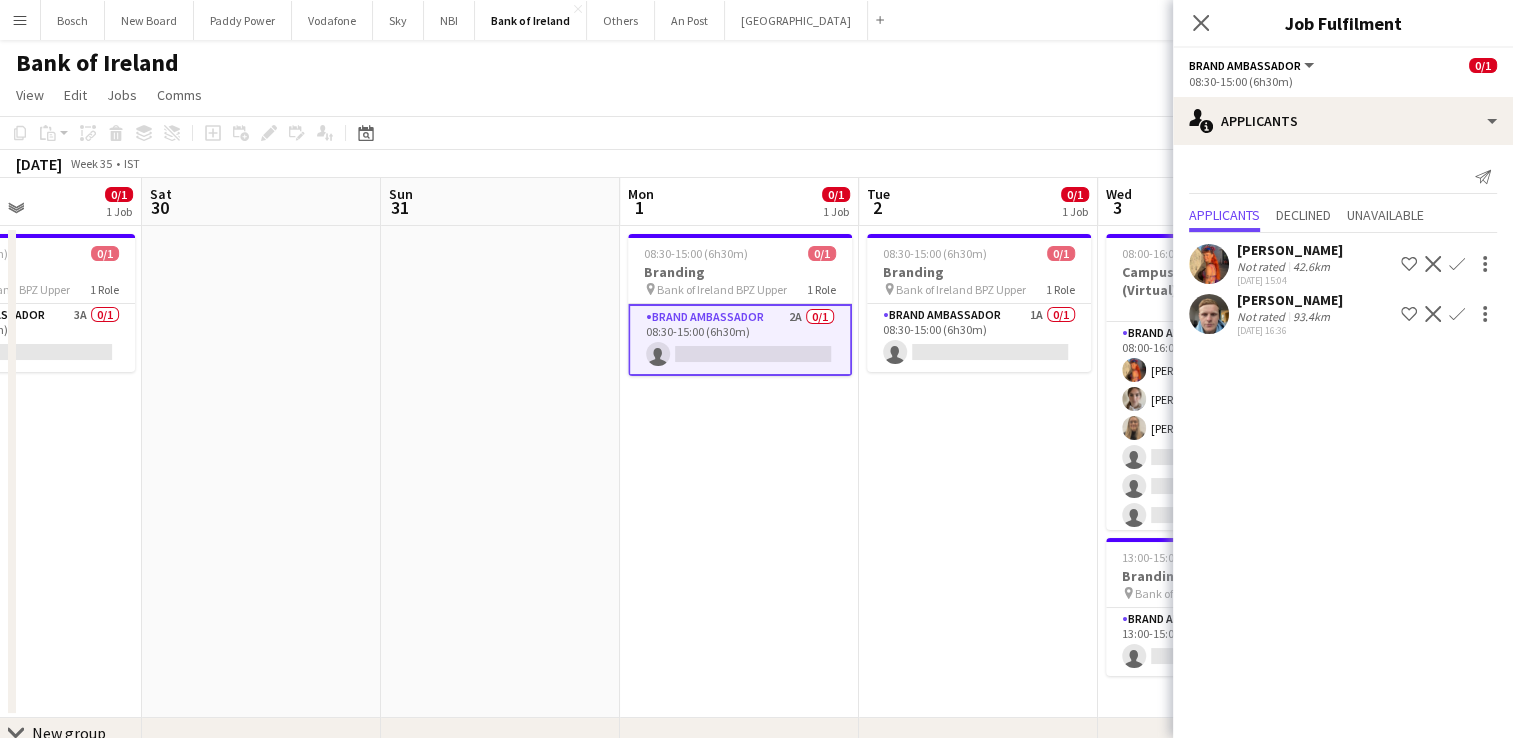 drag, startPoint x: 934, startPoint y: 449, endPoint x: 300, endPoint y: 378, distance: 637.96313 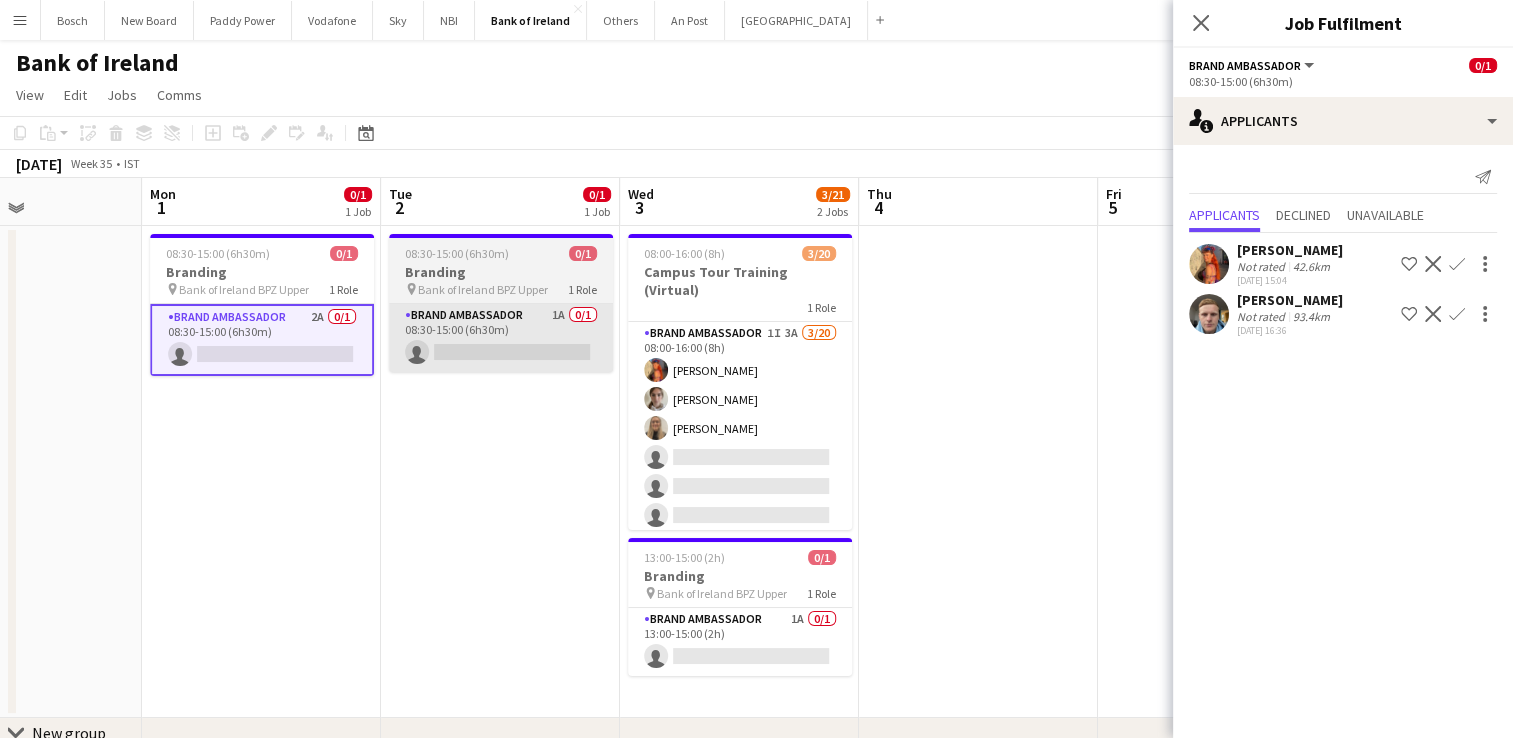 scroll, scrollTop: 0, scrollLeft: 813, axis: horizontal 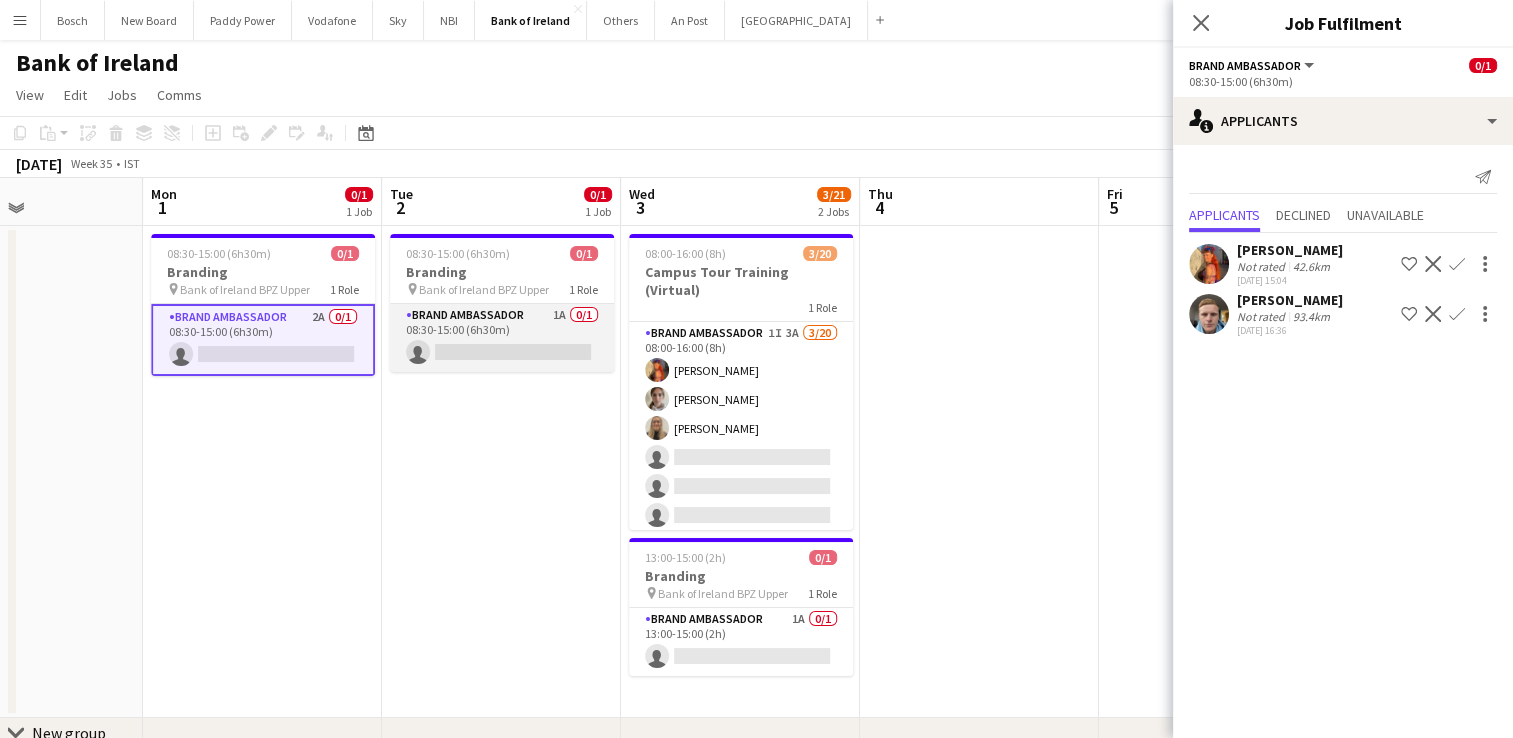 click on "Brand Ambassador   1A   0/1   08:30-15:00 (6h30m)
single-neutral-actions" at bounding box center (502, 338) 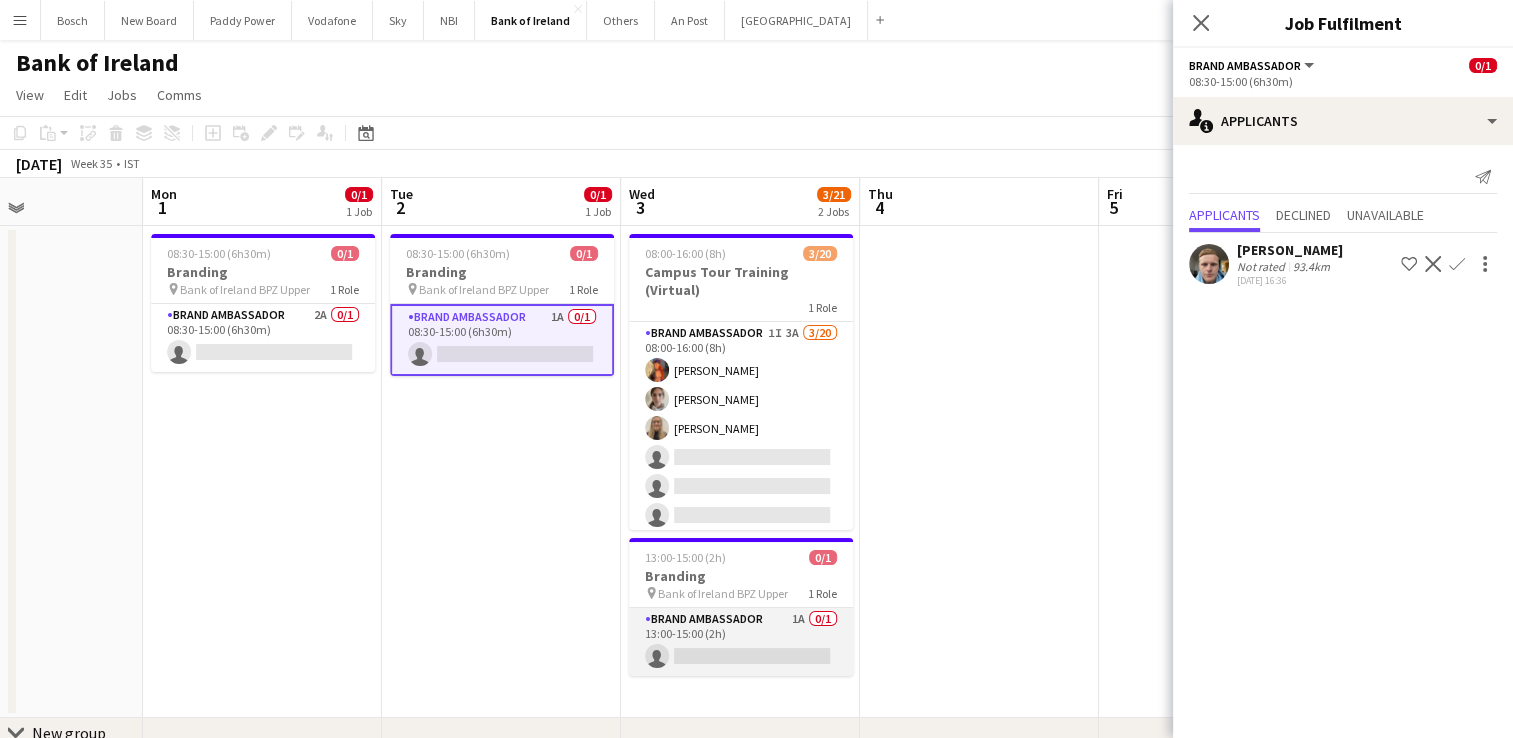 click on "Brand Ambassador   1A   0/1   13:00-15:00 (2h)
single-neutral-actions" at bounding box center [741, 642] 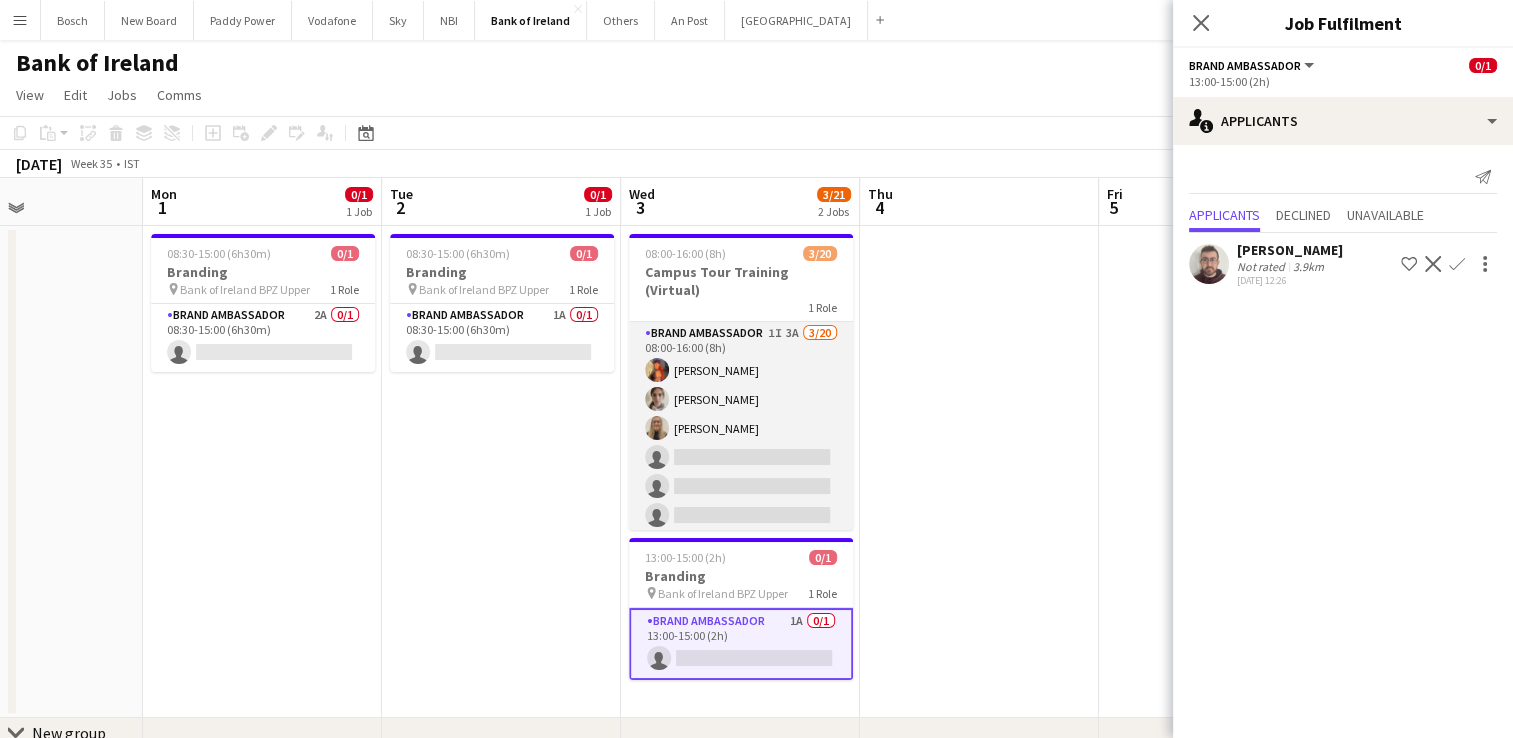 click on "Brand Ambassador   1I   3A   [DATE]   08:00-16:00 (8h)
[PERSON_NAME] [PERSON_NAME] [PERSON_NAME]
single-neutral-actions
single-neutral-actions
single-neutral-actions
single-neutral-actions
single-neutral-actions
single-neutral-actions
single-neutral-actions
single-neutral-actions
single-neutral-actions
single-neutral-actions
single-neutral-actions
single-neutral-actions
single-neutral-actions
single-neutral-actions
single-neutral-actions
single-neutral-actions" at bounding box center [741, 631] 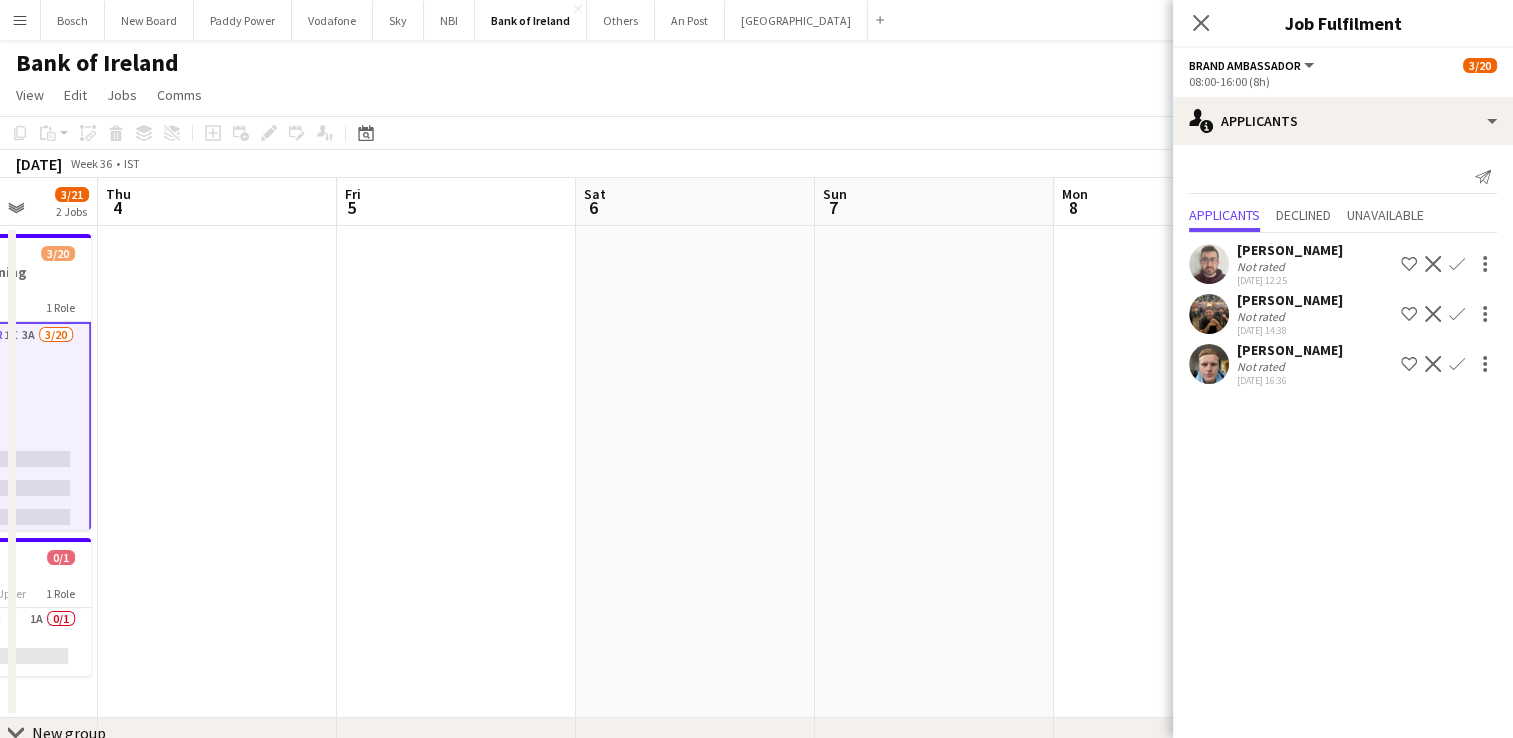 drag, startPoint x: 953, startPoint y: 405, endPoint x: 192, endPoint y: 437, distance: 761.6725 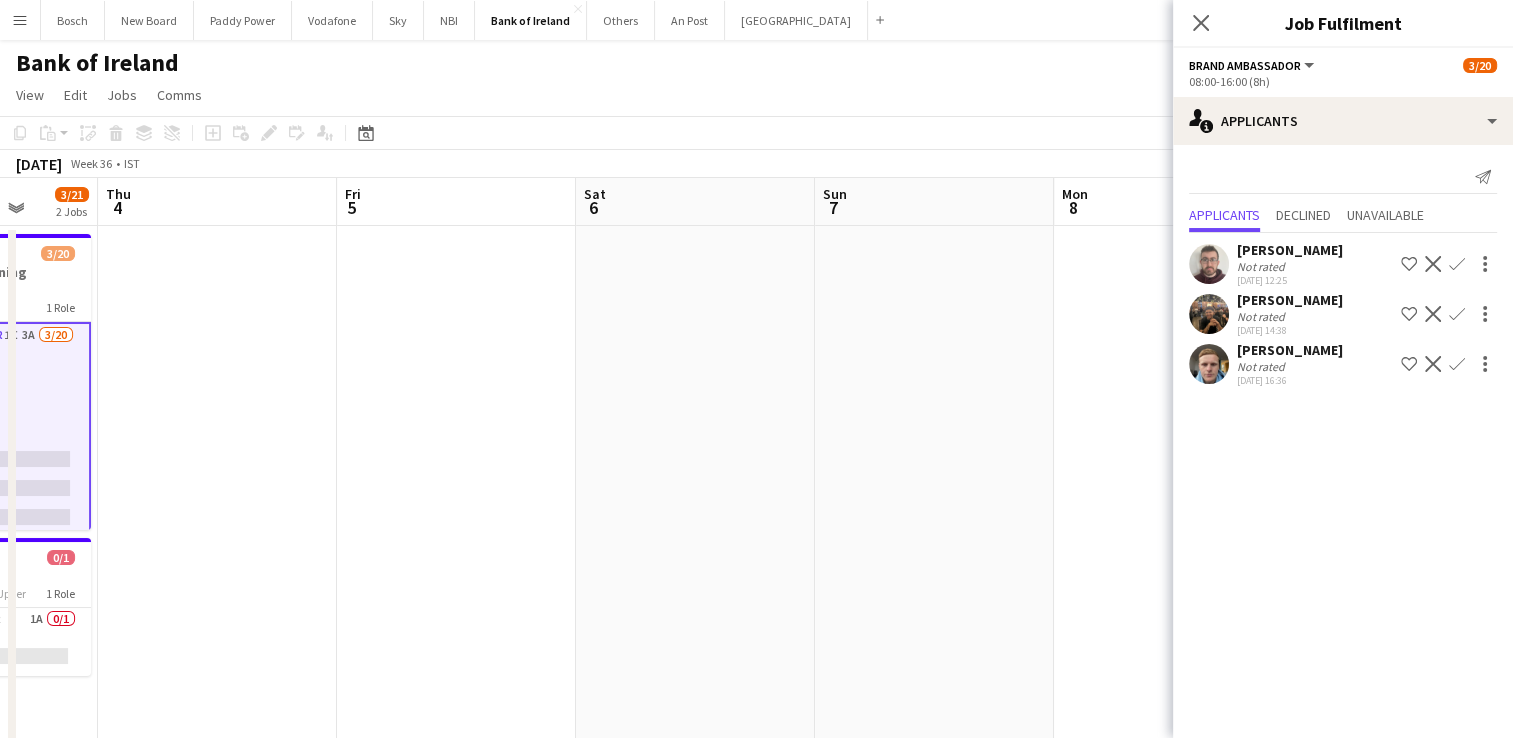 scroll, scrollTop: 0, scrollLeft: 784, axis: horizontal 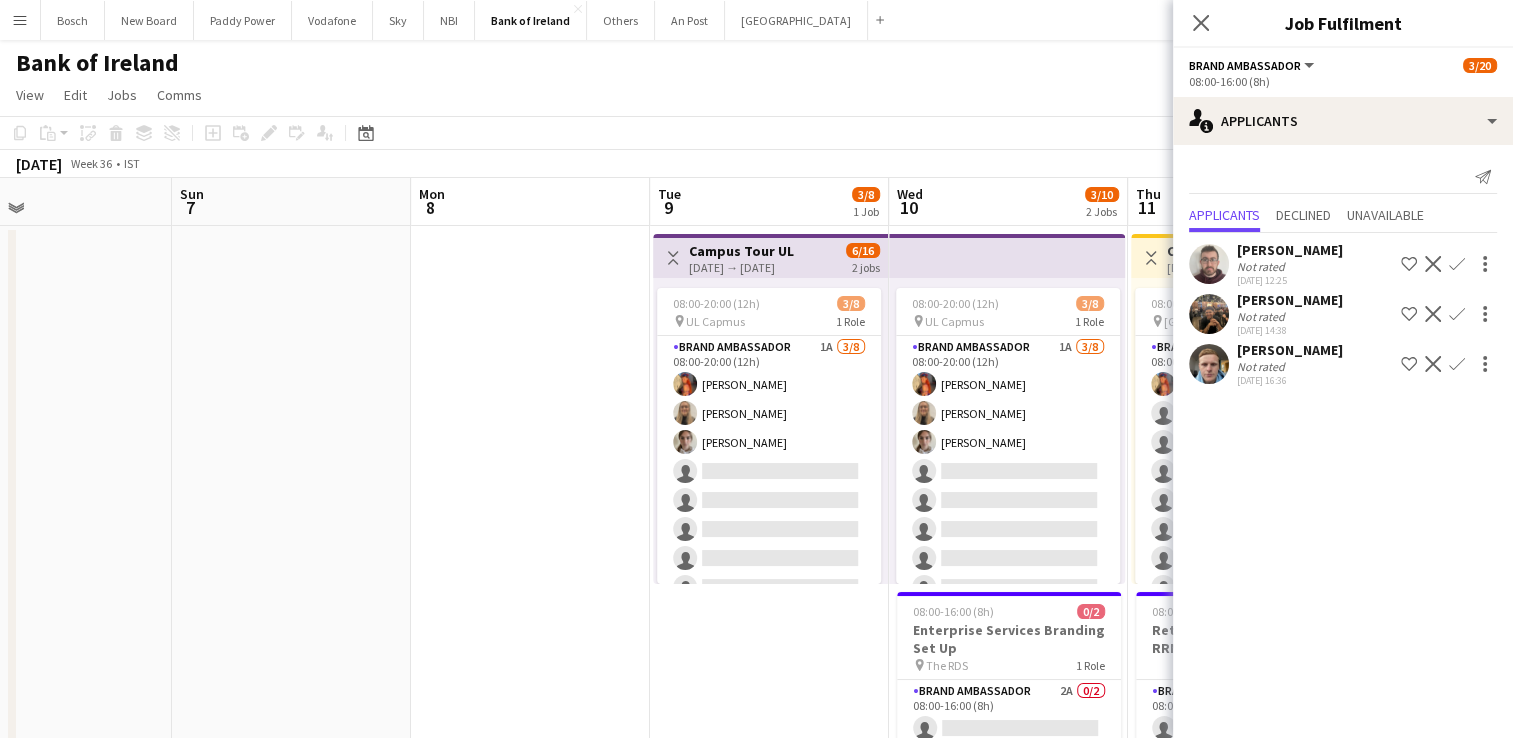 drag, startPoint x: 24, startPoint y: 406, endPoint x: 4, endPoint y: 414, distance: 21.540659 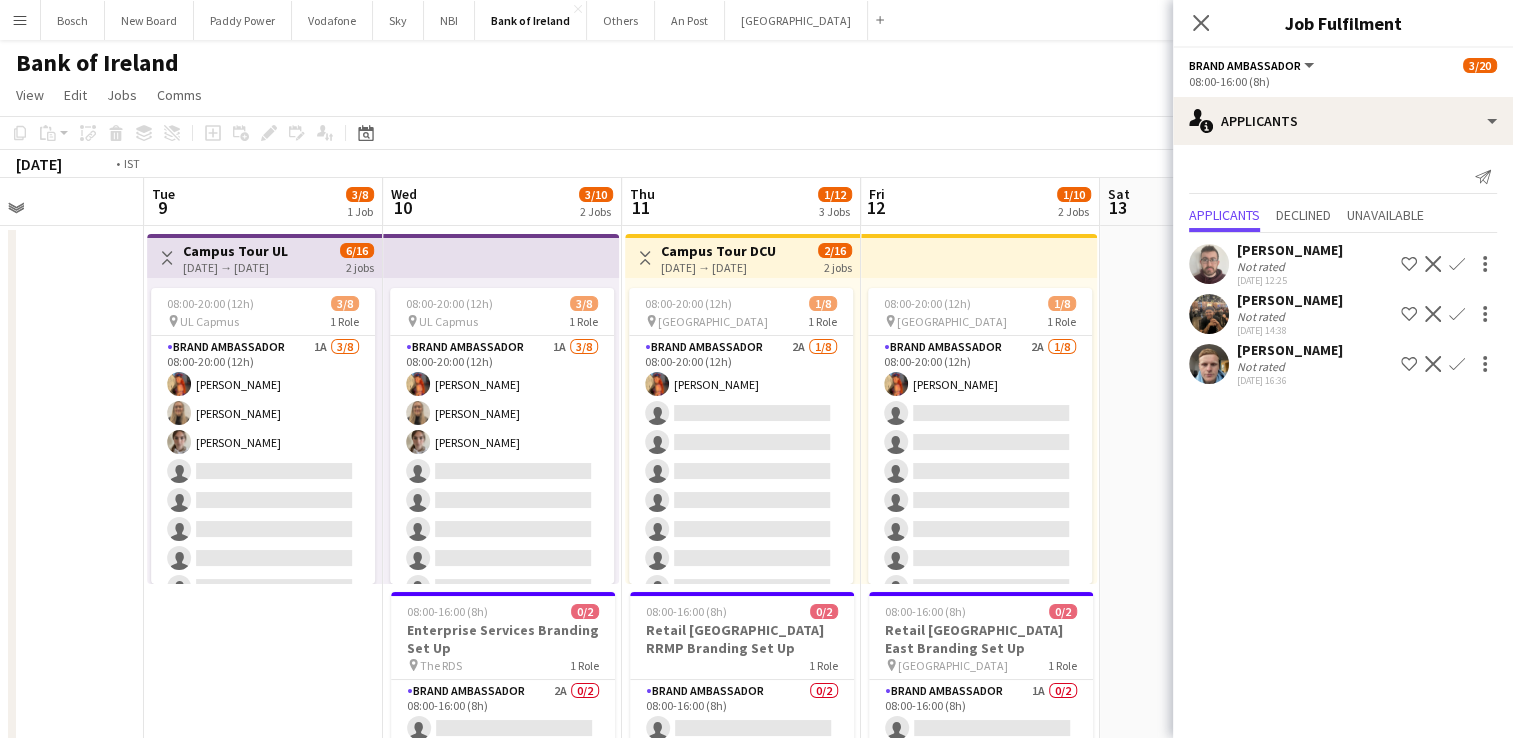 drag, startPoint x: 567, startPoint y: 444, endPoint x: 60, endPoint y: 448, distance: 507.01578 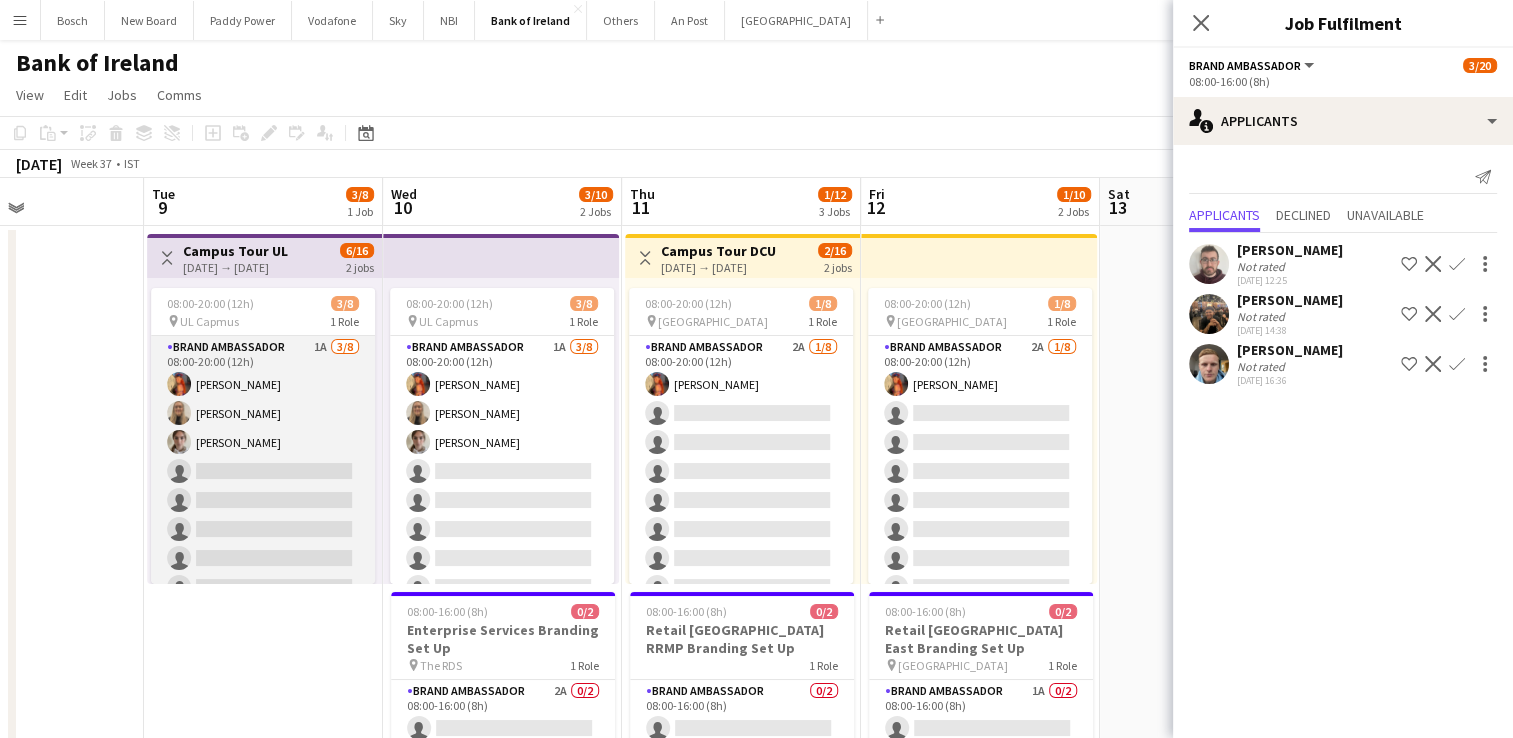 scroll, scrollTop: 0, scrollLeft: 812, axis: horizontal 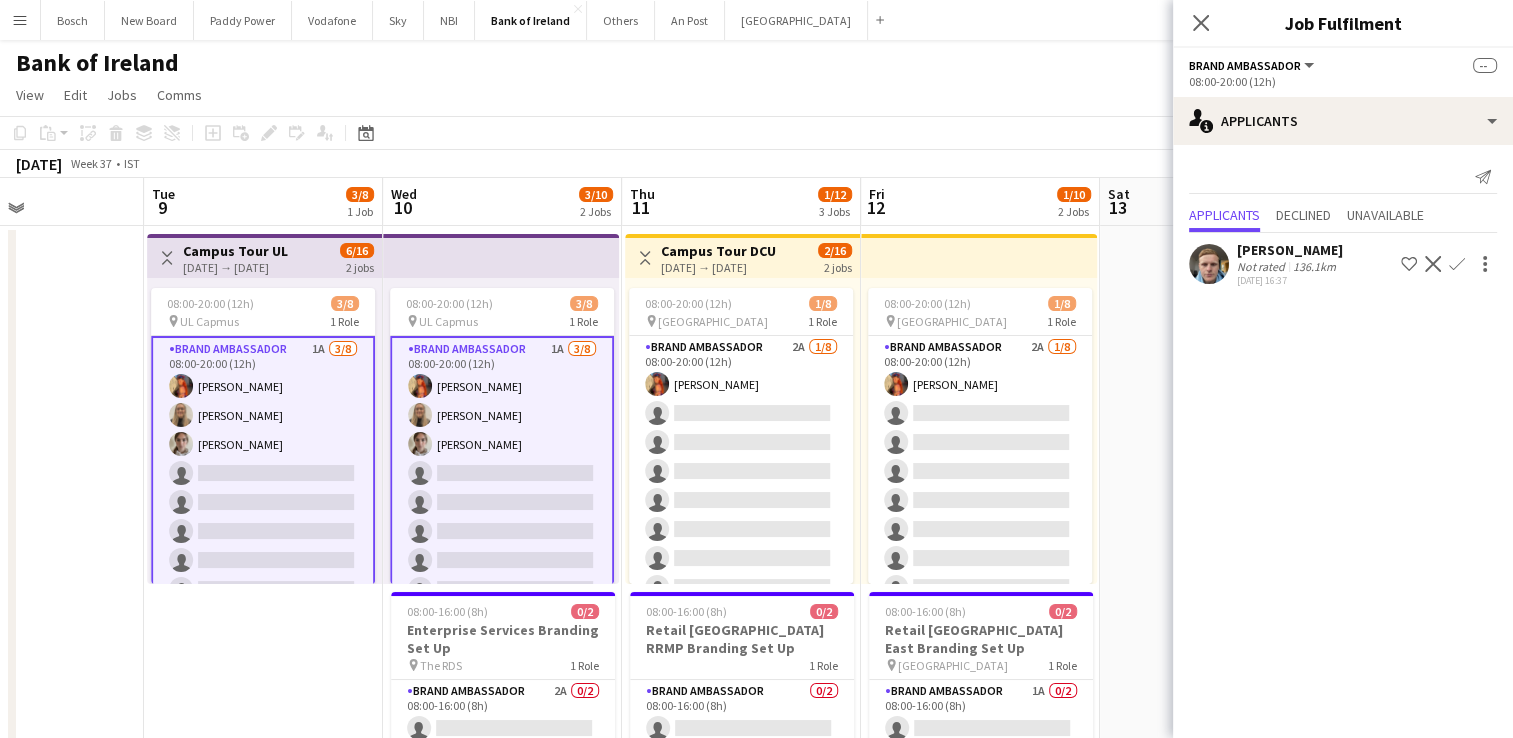 click on "08:00-20:00 (12h)    1/8
pin
DCU Campus   1 Role   Brand Ambassador   2A   [DATE]   08:00-20:00 (12h)
[PERSON_NAME]
single-neutral-actions
single-neutral-actions
single-neutral-actions
single-neutral-actions
single-neutral-actions
single-neutral-actions
single-neutral-actions" at bounding box center [742, 431] 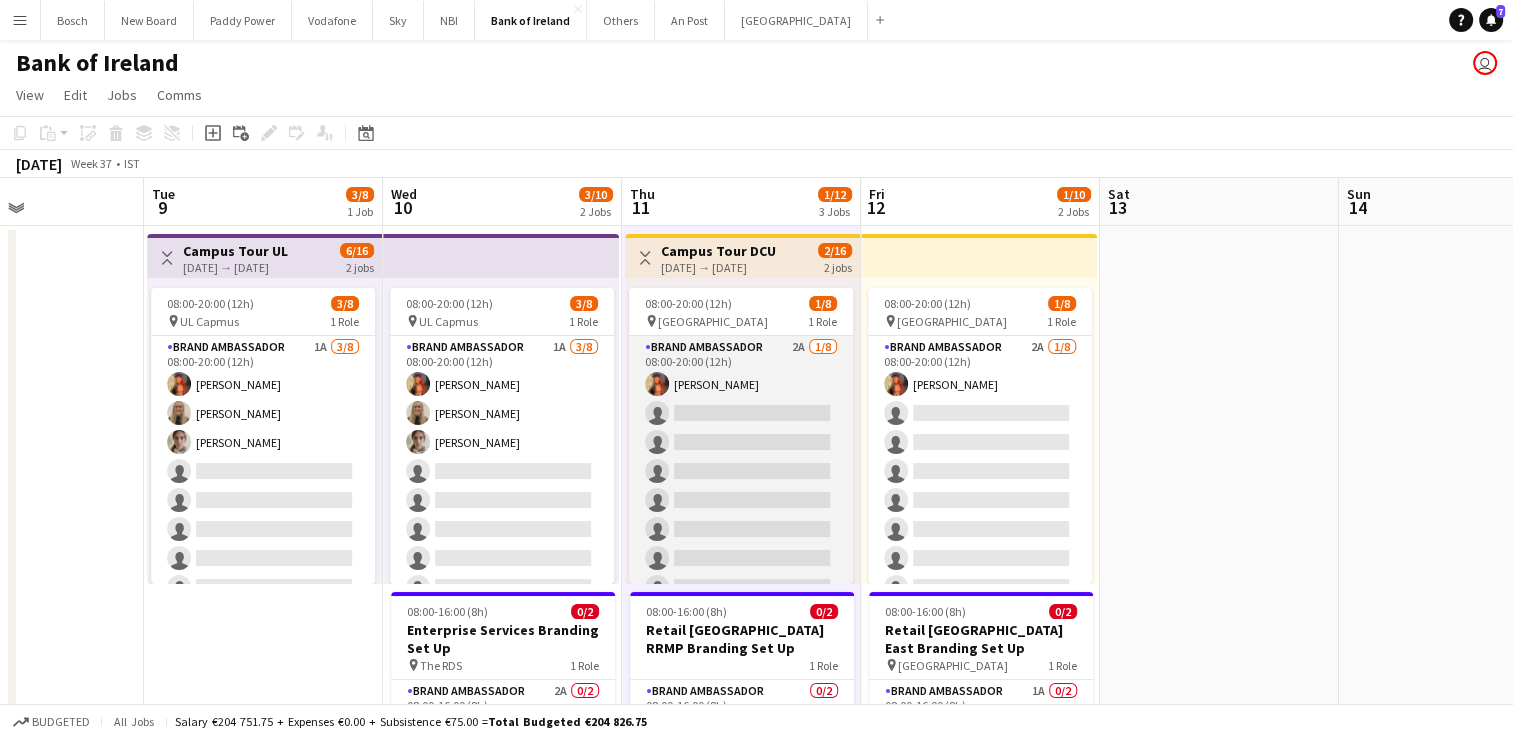 click on "Brand Ambassador   2A   [DATE]   08:00-20:00 (12h)
[PERSON_NAME]
single-neutral-actions
single-neutral-actions
single-neutral-actions
single-neutral-actions
single-neutral-actions
single-neutral-actions
single-neutral-actions" at bounding box center (741, 471) 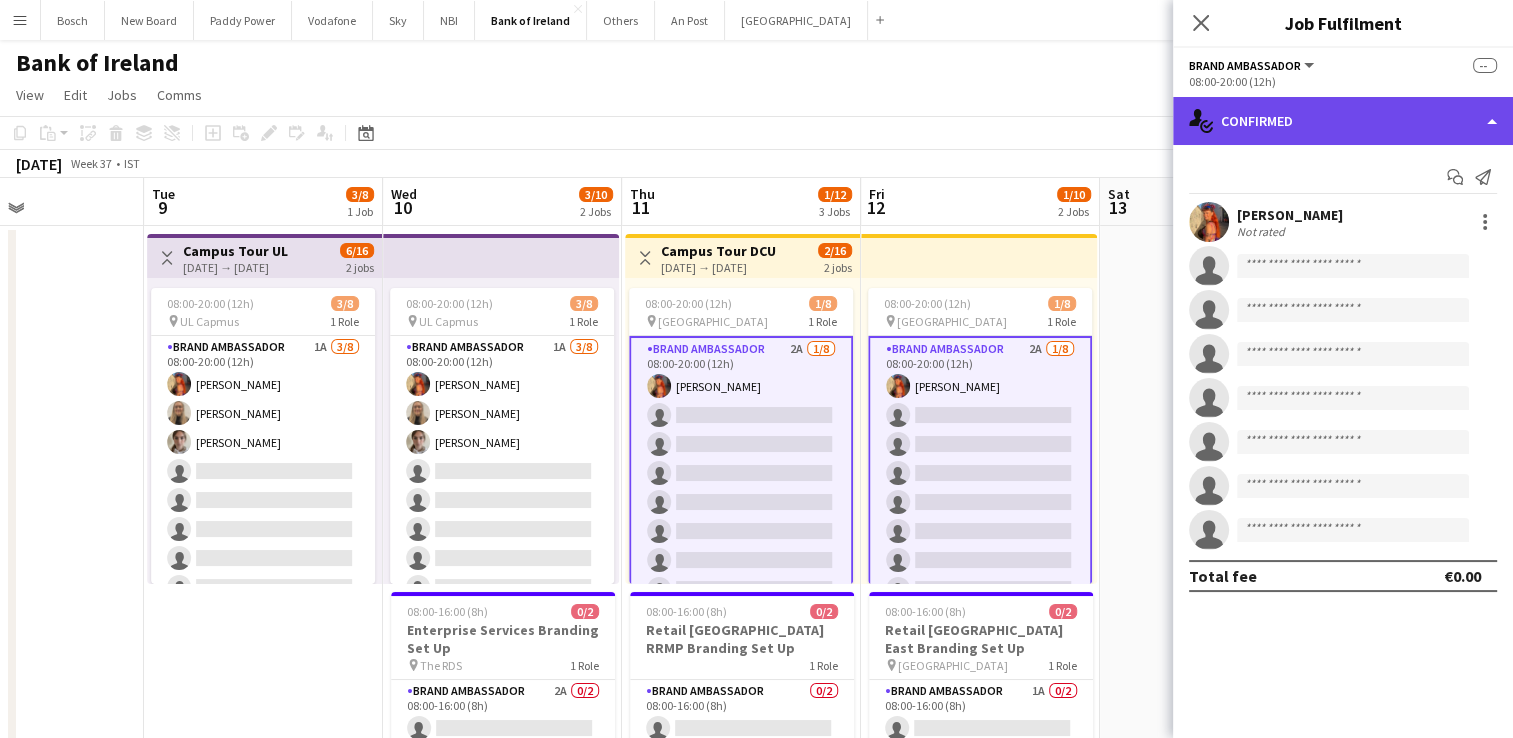click on "single-neutral-actions-check-2
Confirmed" 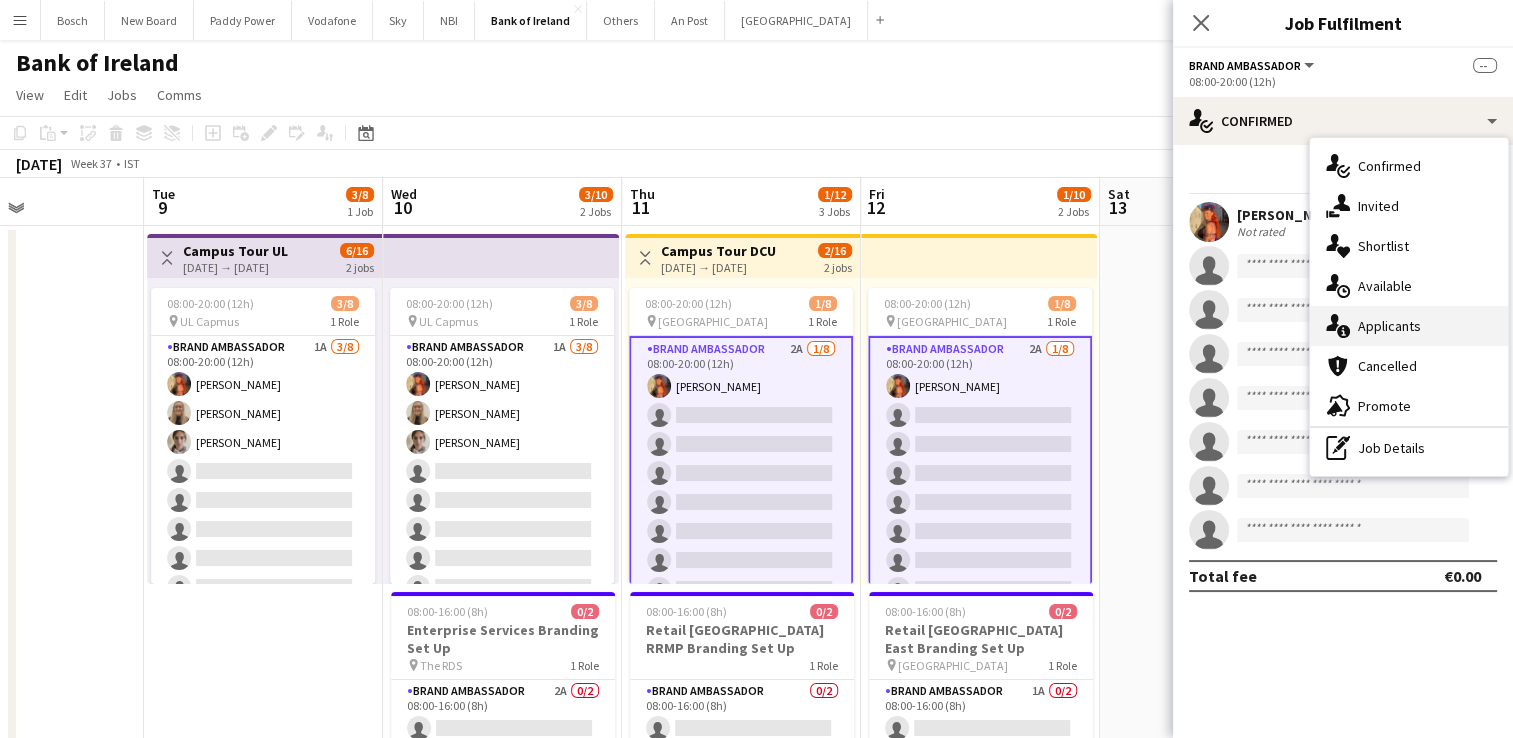 click on "single-neutral-actions-information
Applicants" at bounding box center [1409, 326] 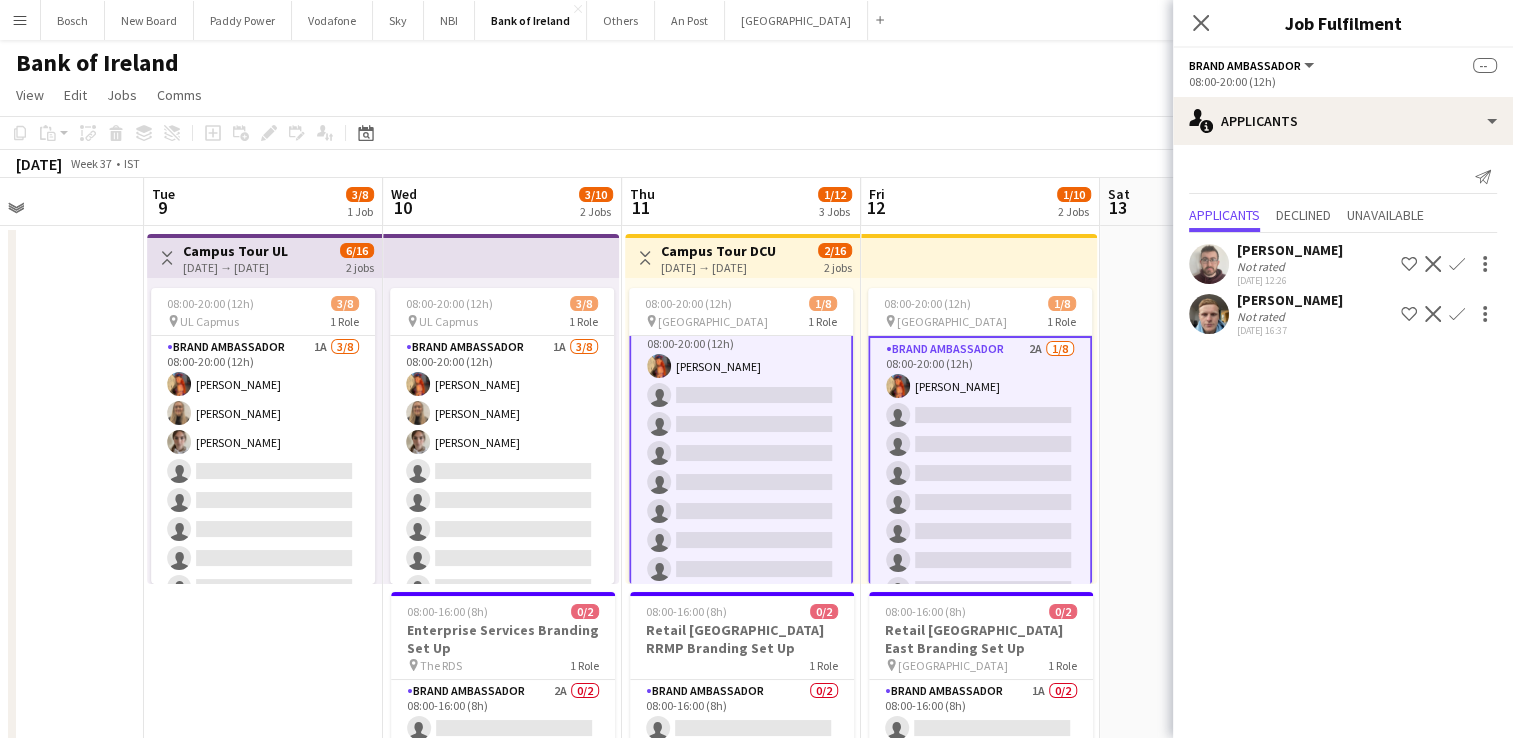 scroll, scrollTop: 25, scrollLeft: 0, axis: vertical 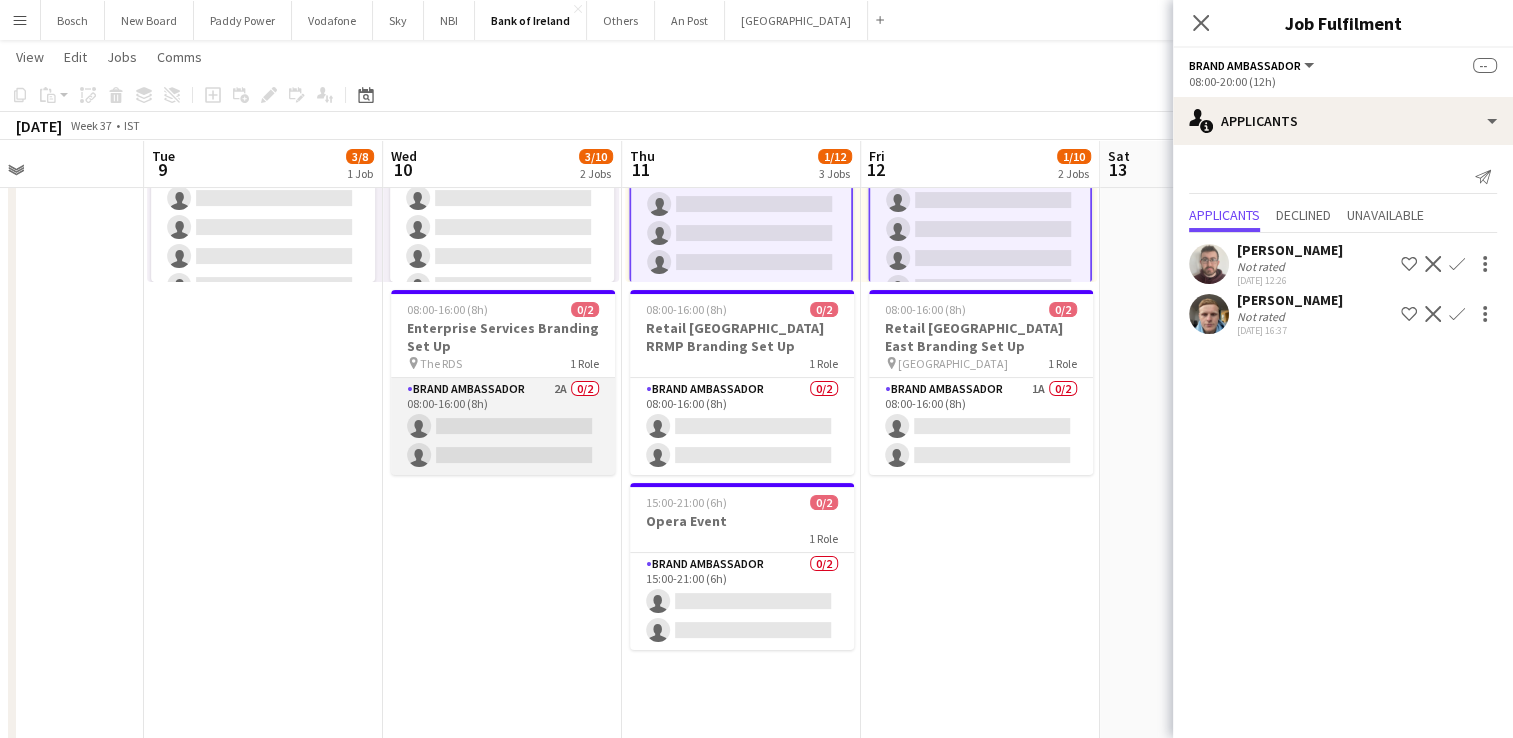 click on "Brand Ambassador   2A   0/2   08:00-16:00 (8h)
single-neutral-actions
single-neutral-actions" at bounding box center [503, 426] 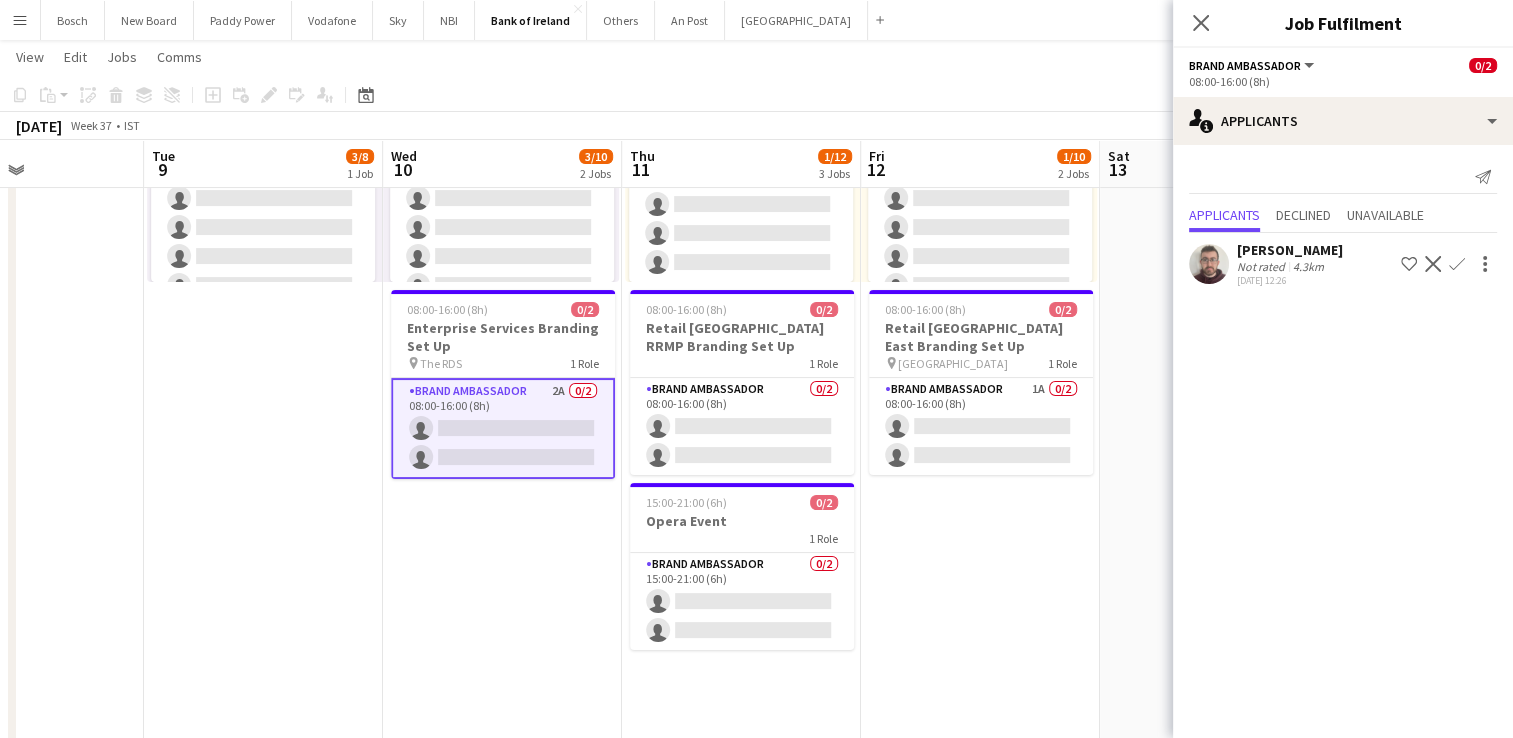scroll, scrollTop: 23, scrollLeft: 0, axis: vertical 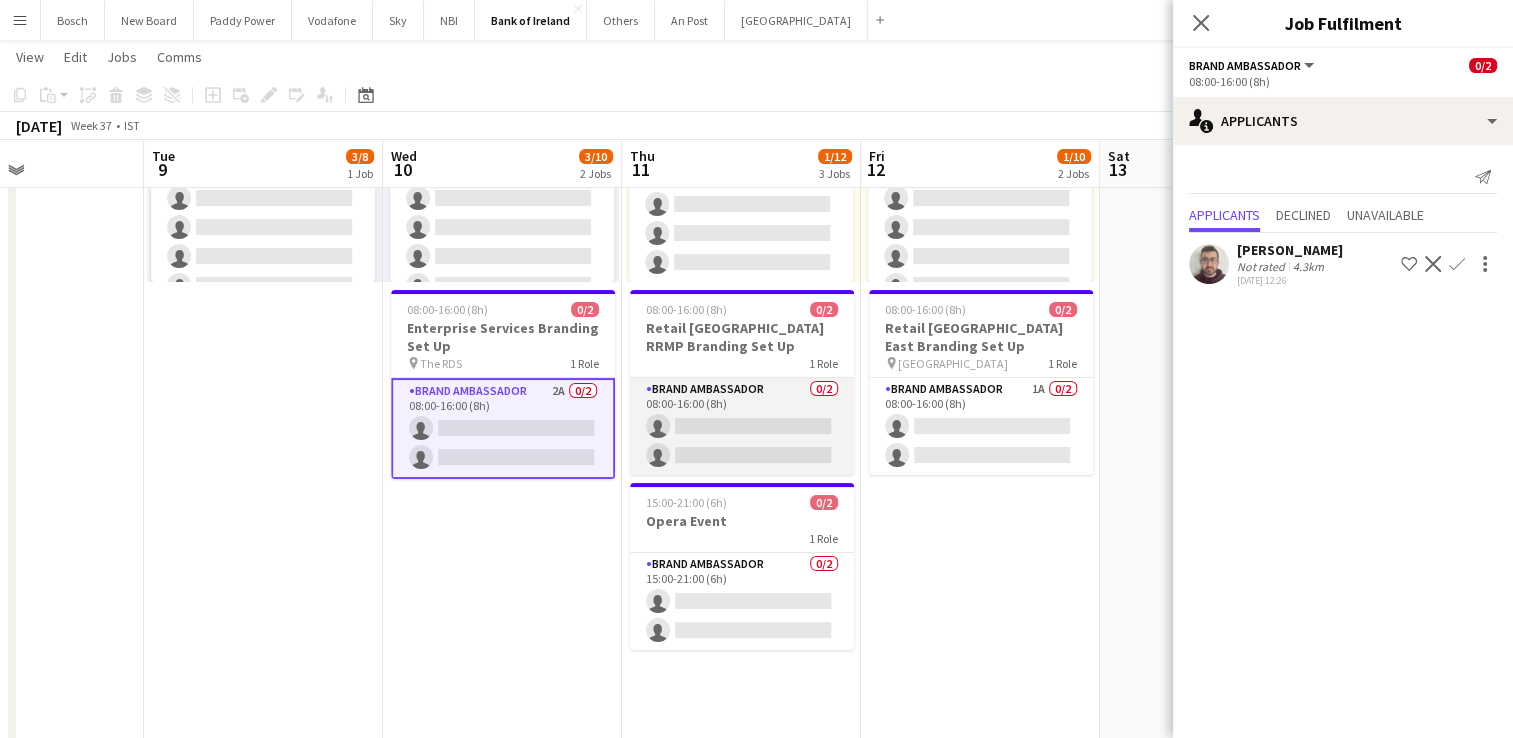 click on "Brand Ambassador   0/2   08:00-16:00 (8h)
single-neutral-actions
single-neutral-actions" at bounding box center (742, 426) 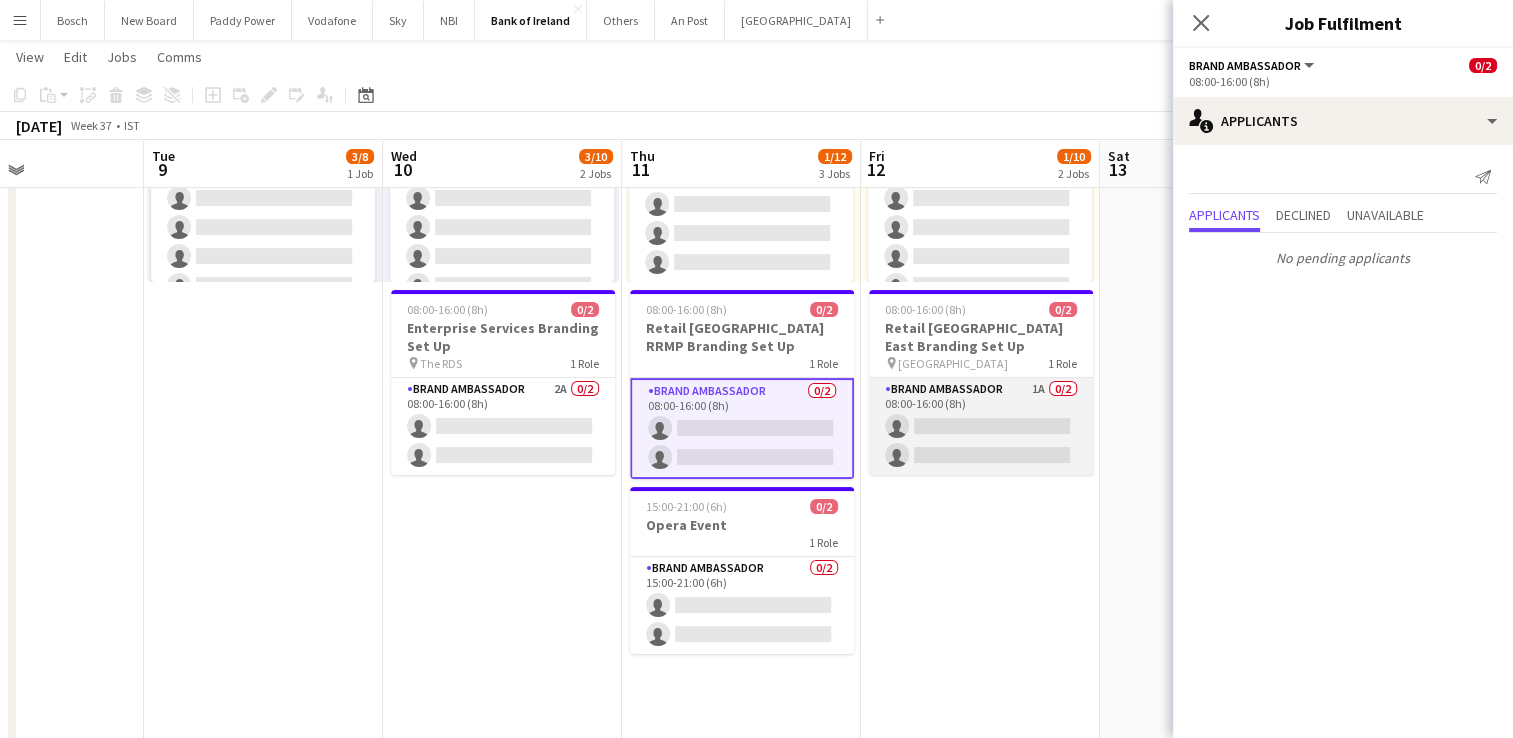click on "Brand Ambassador   1A   0/2   08:00-16:00 (8h)
single-neutral-actions
single-neutral-actions" at bounding box center (981, 426) 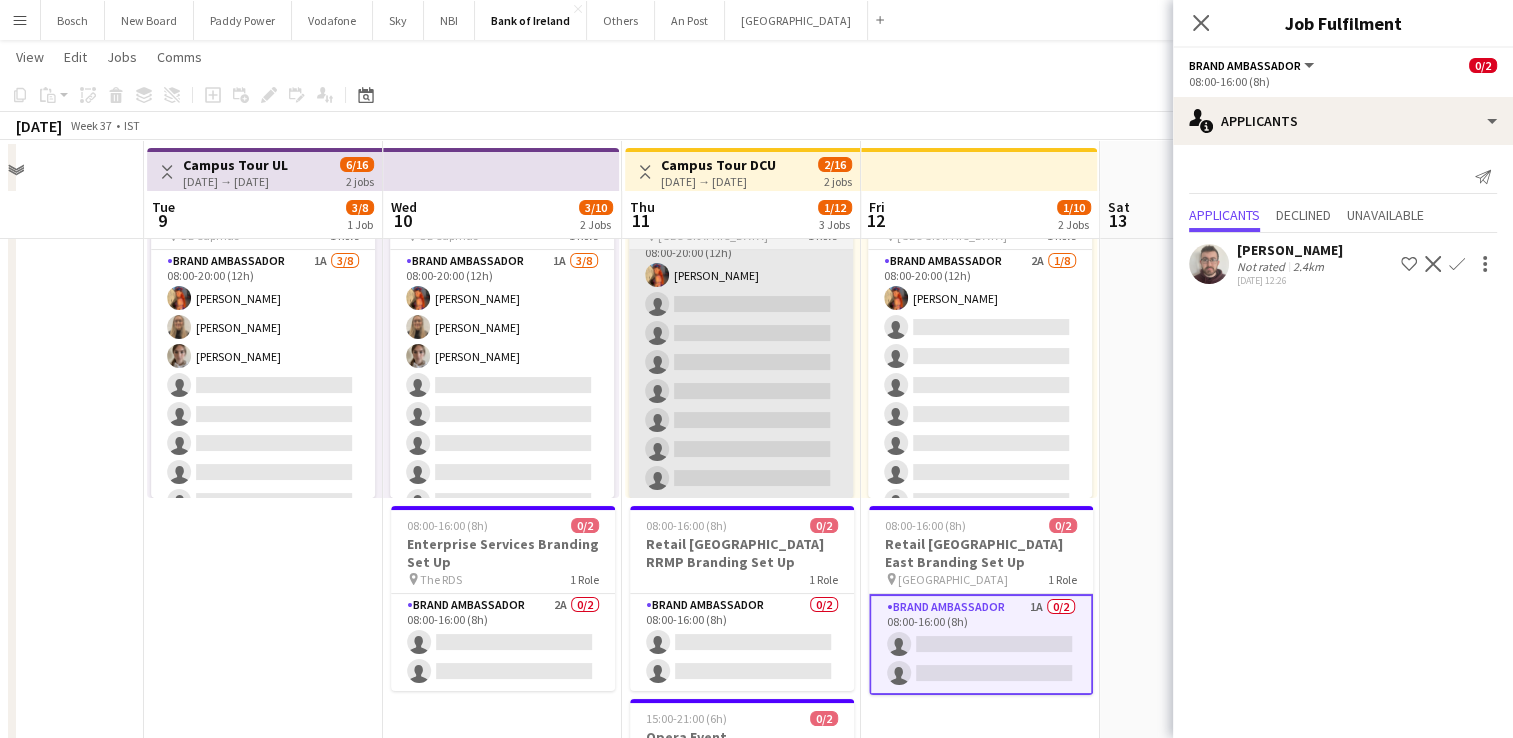scroll, scrollTop: 200, scrollLeft: 0, axis: vertical 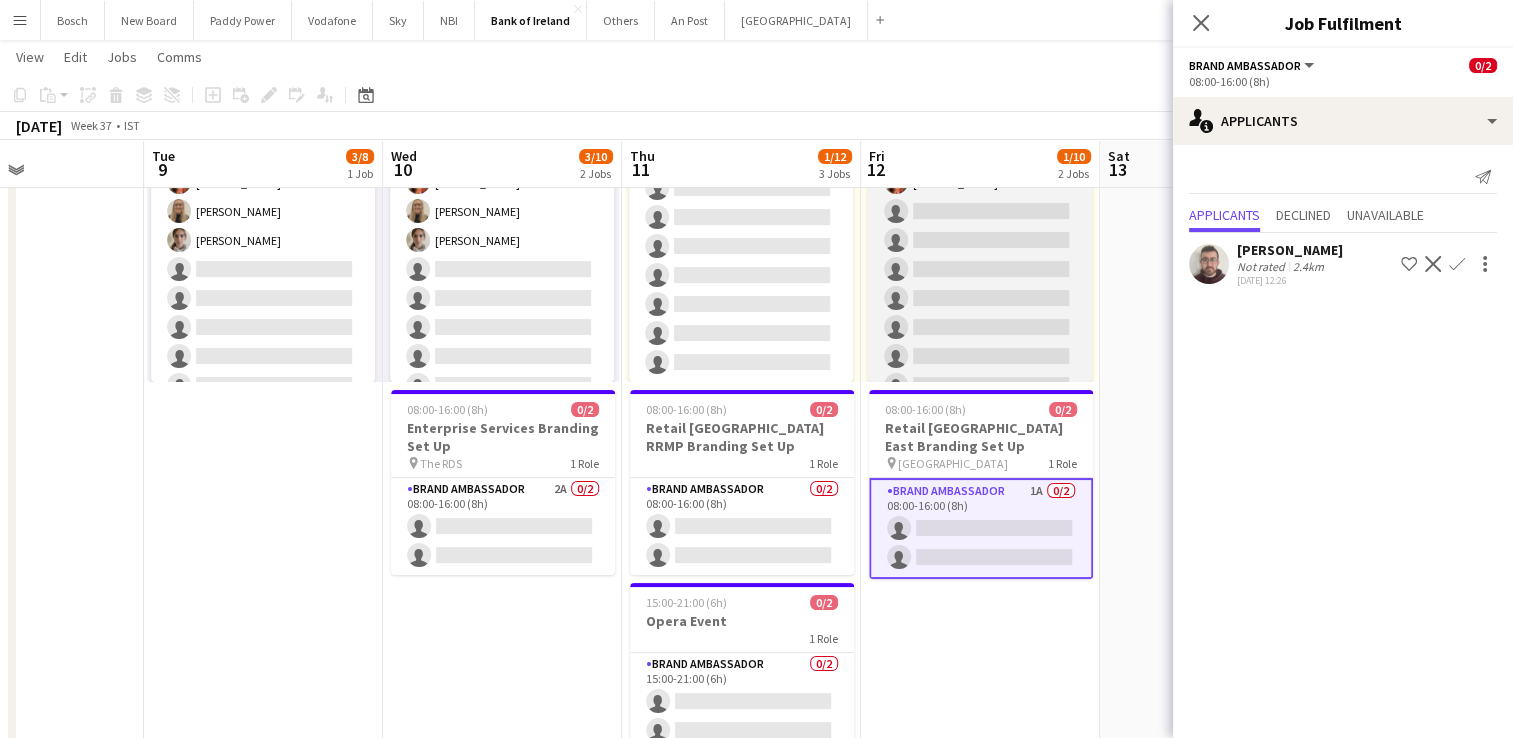 click on "Brand Ambassador   2A   [DATE]   08:00-20:00 (12h)
[PERSON_NAME]
single-neutral-actions
single-neutral-actions
single-neutral-actions
single-neutral-actions
single-neutral-actions
single-neutral-actions
single-neutral-actions" at bounding box center [980, 269] 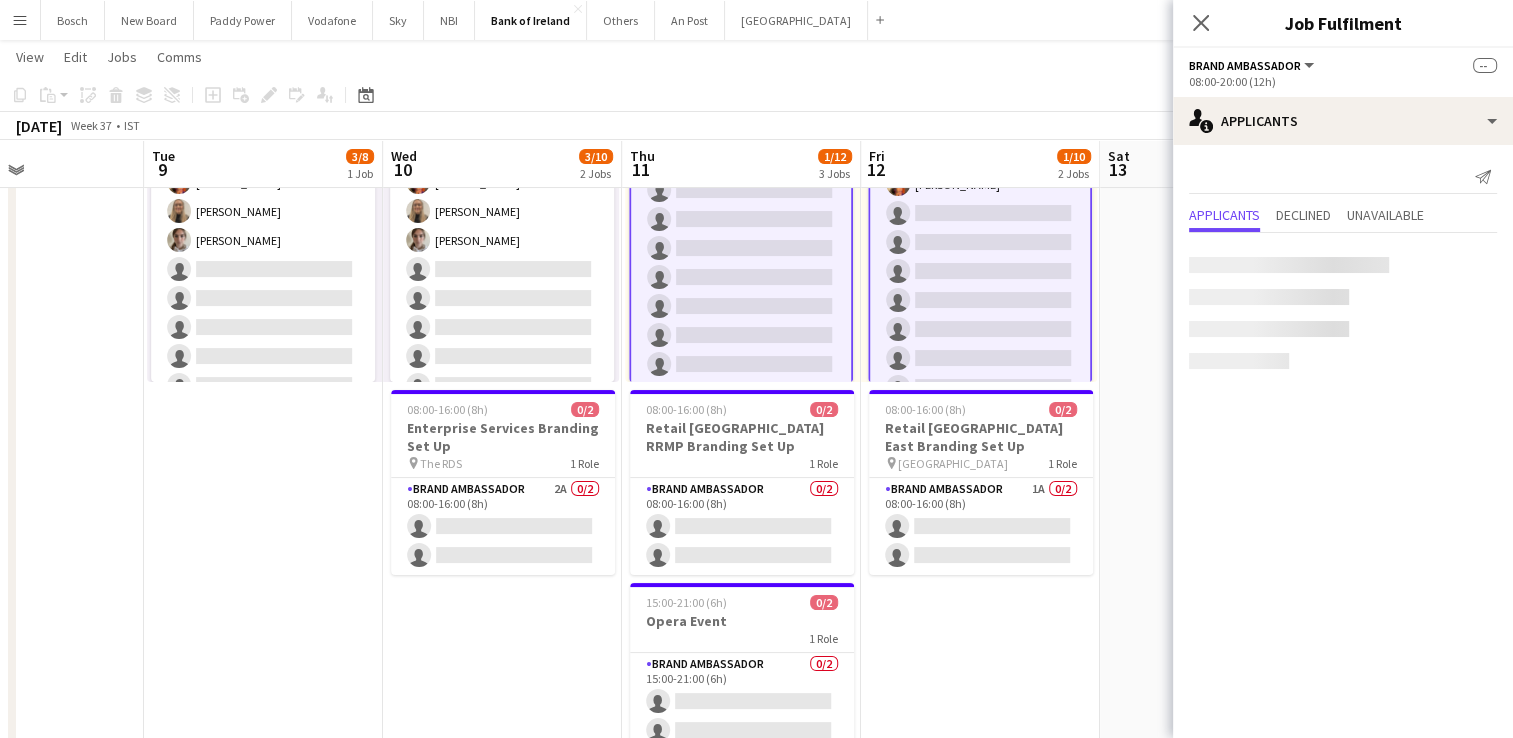 scroll, scrollTop: 25, scrollLeft: 0, axis: vertical 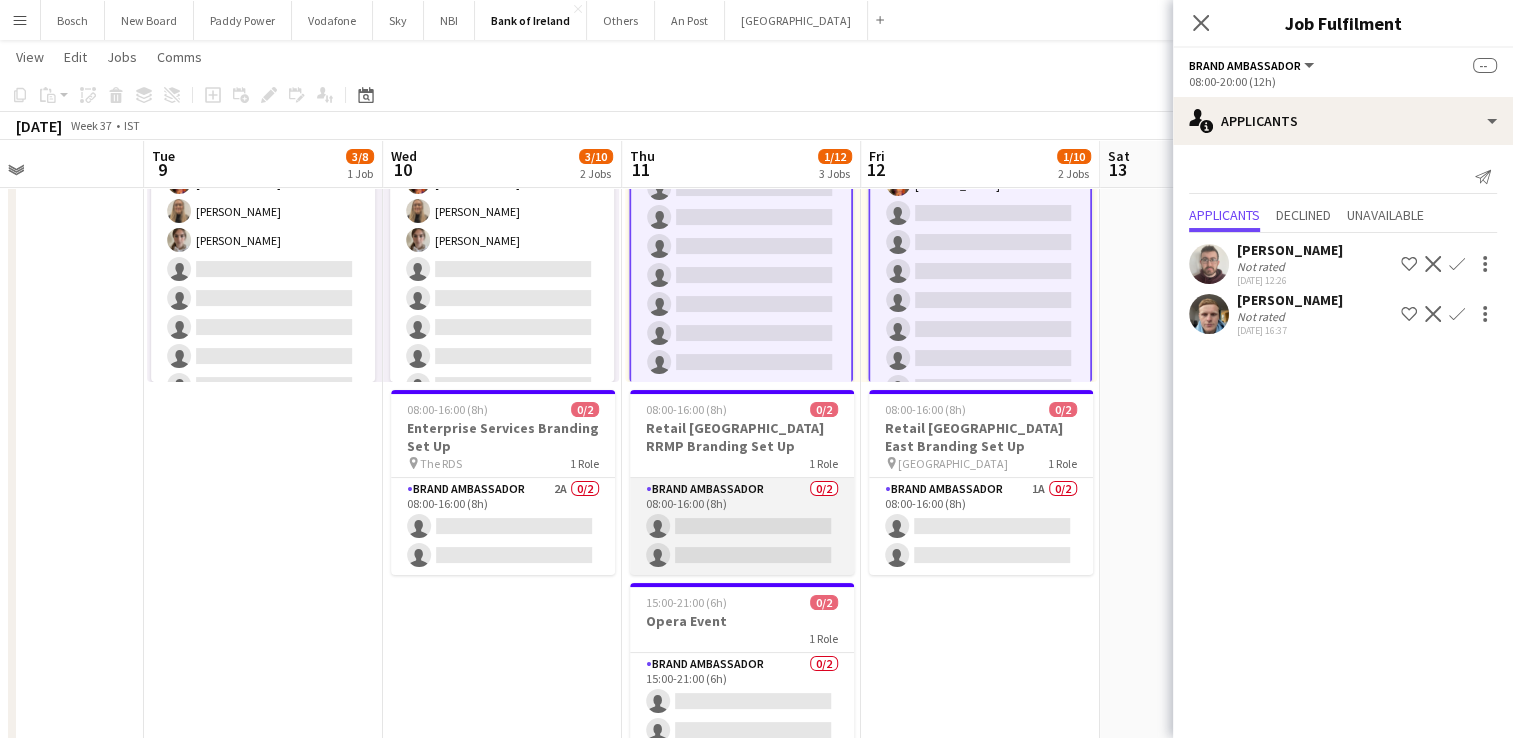 click on "Brand Ambassador   0/2   08:00-16:00 (8h)
single-neutral-actions
single-neutral-actions" at bounding box center [742, 526] 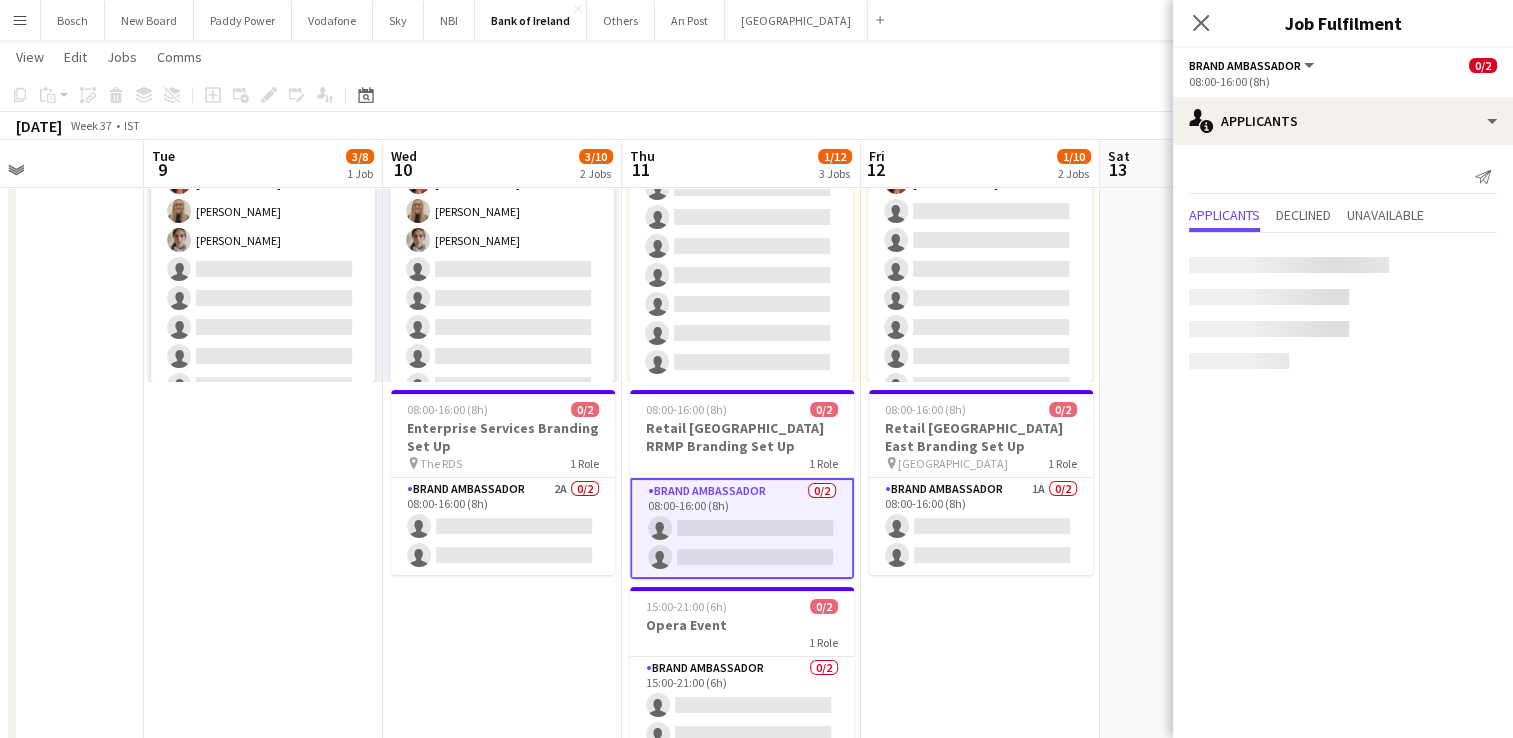 scroll, scrollTop: 23, scrollLeft: 0, axis: vertical 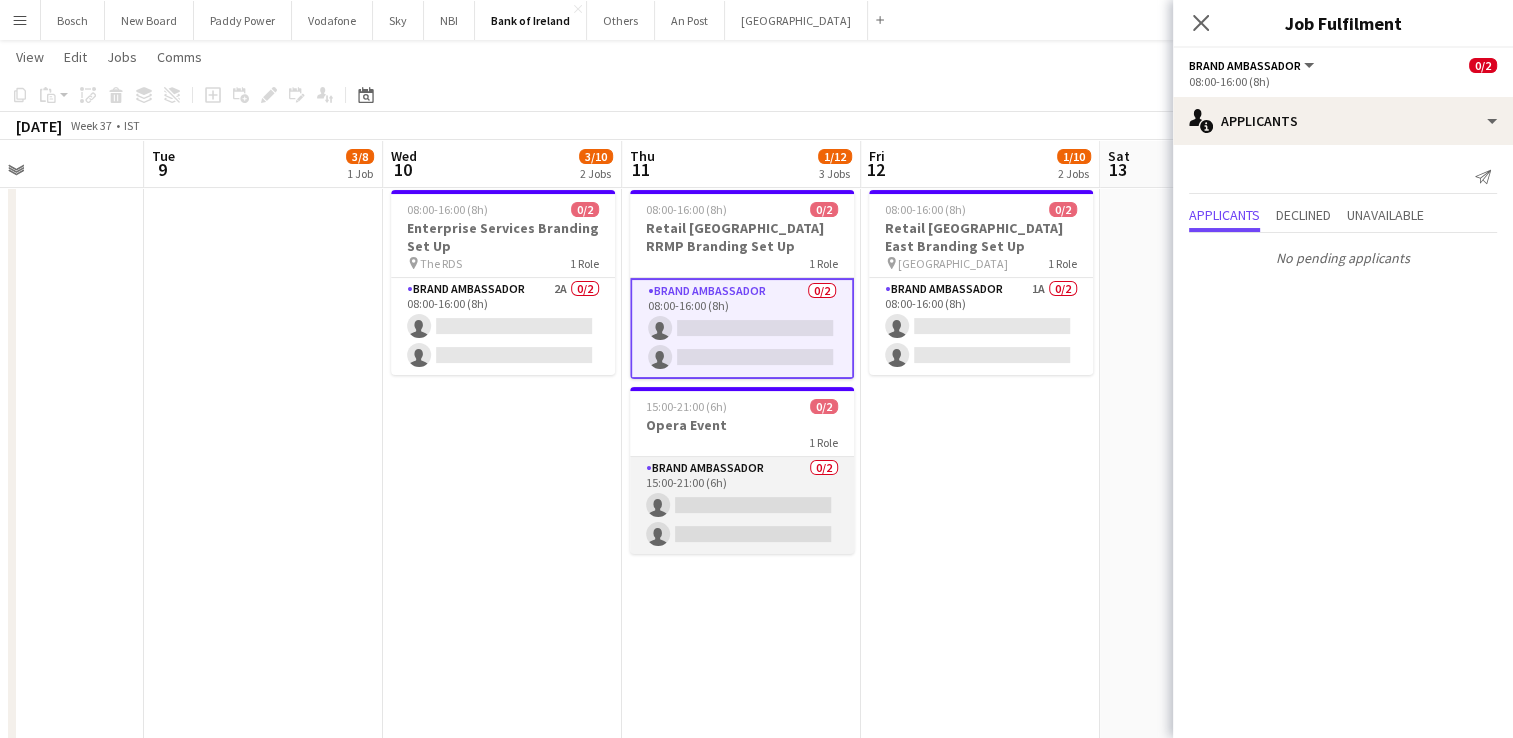 click on "Brand Ambassador   0/2   15:00-21:00 (6h)
single-neutral-actions
single-neutral-actions" at bounding box center (742, 505) 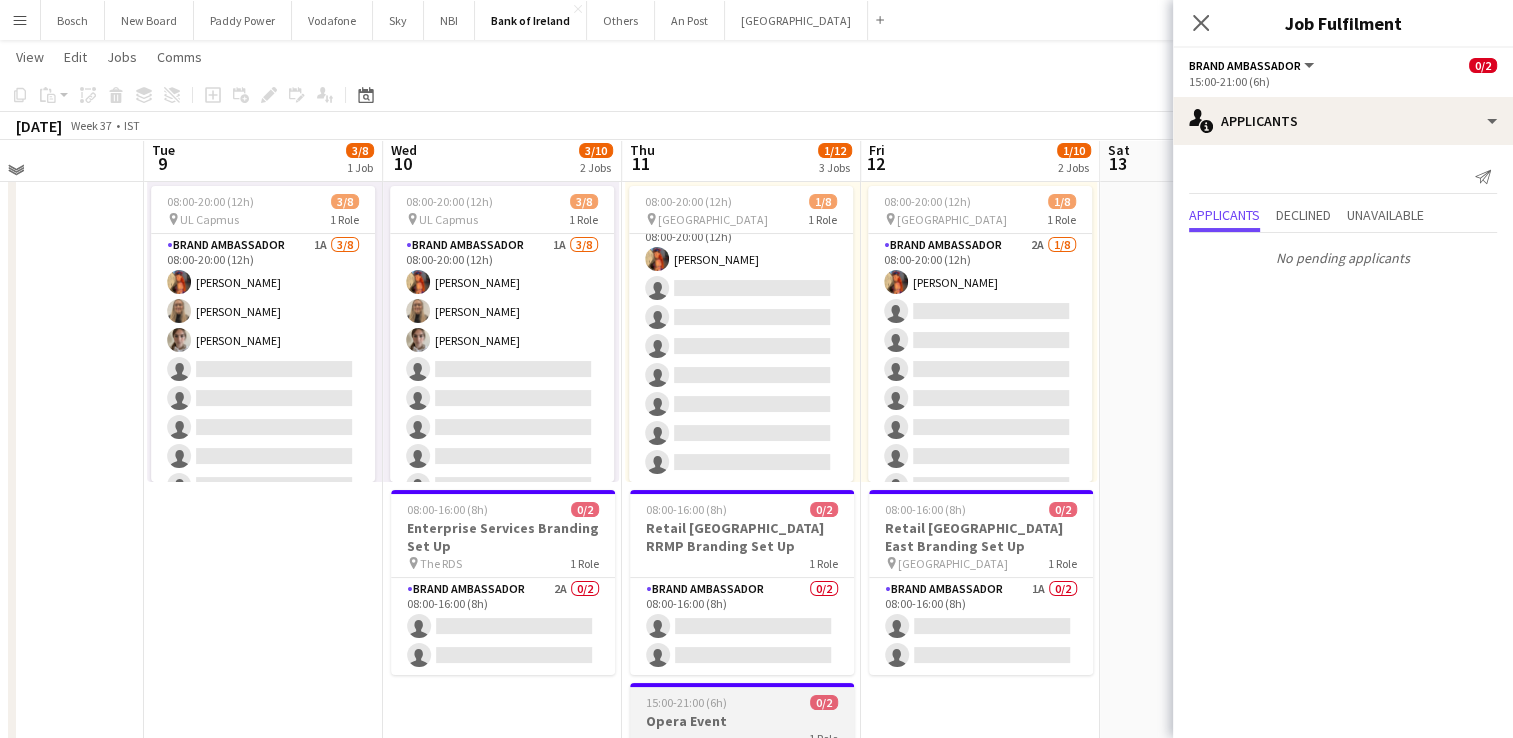scroll, scrollTop: 0, scrollLeft: 0, axis: both 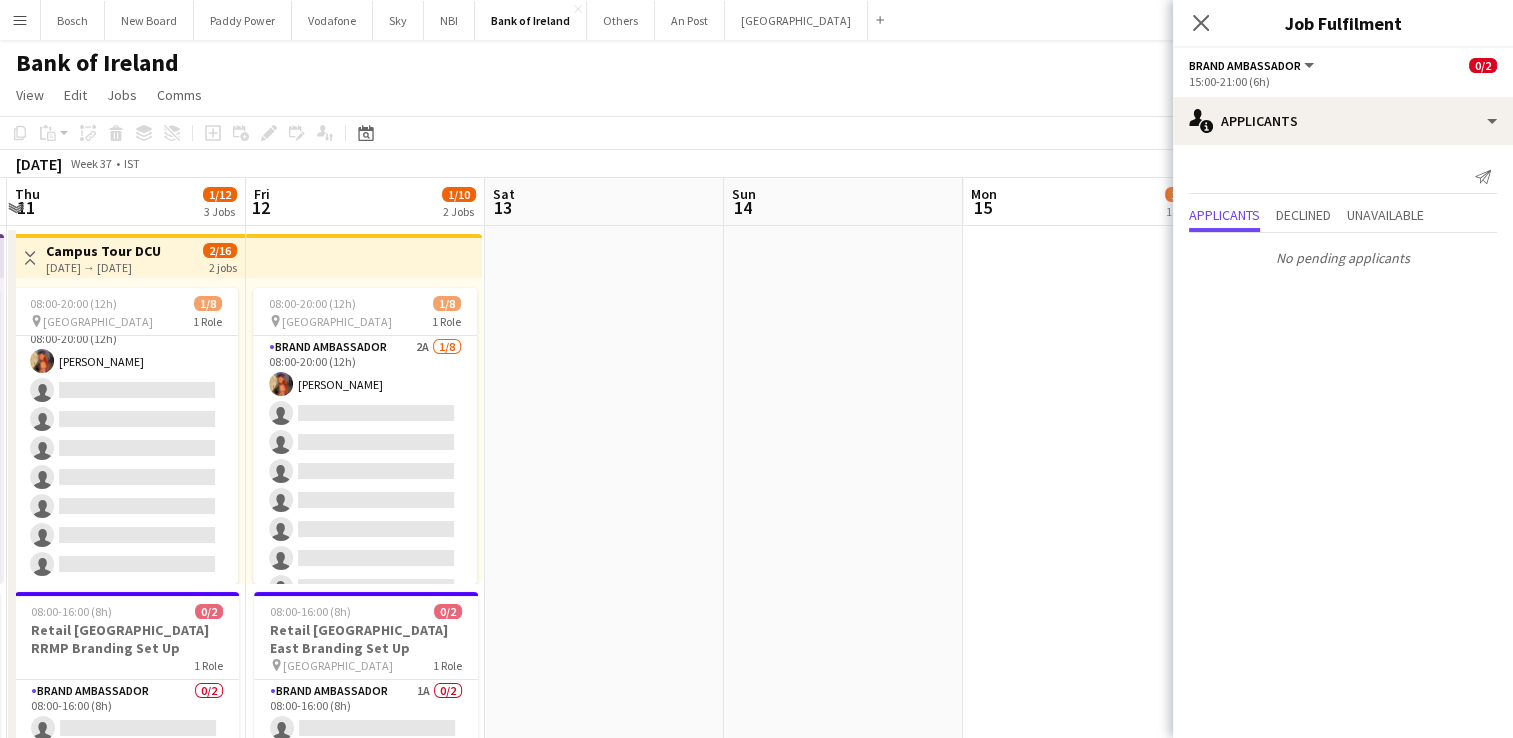 drag, startPoint x: 1132, startPoint y: 424, endPoint x: 39, endPoint y: 418, distance: 1093.0165 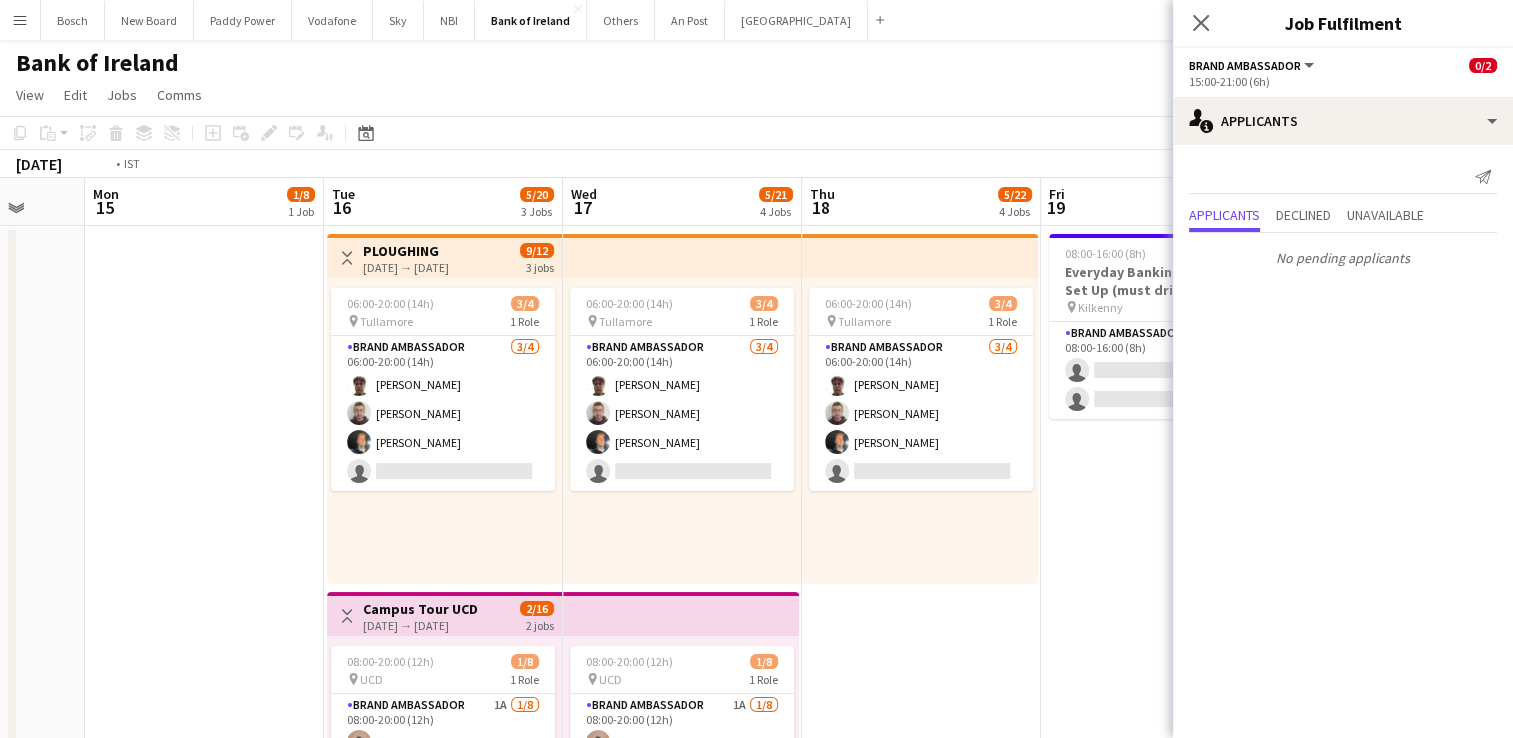 scroll, scrollTop: 0, scrollLeft: 770, axis: horizontal 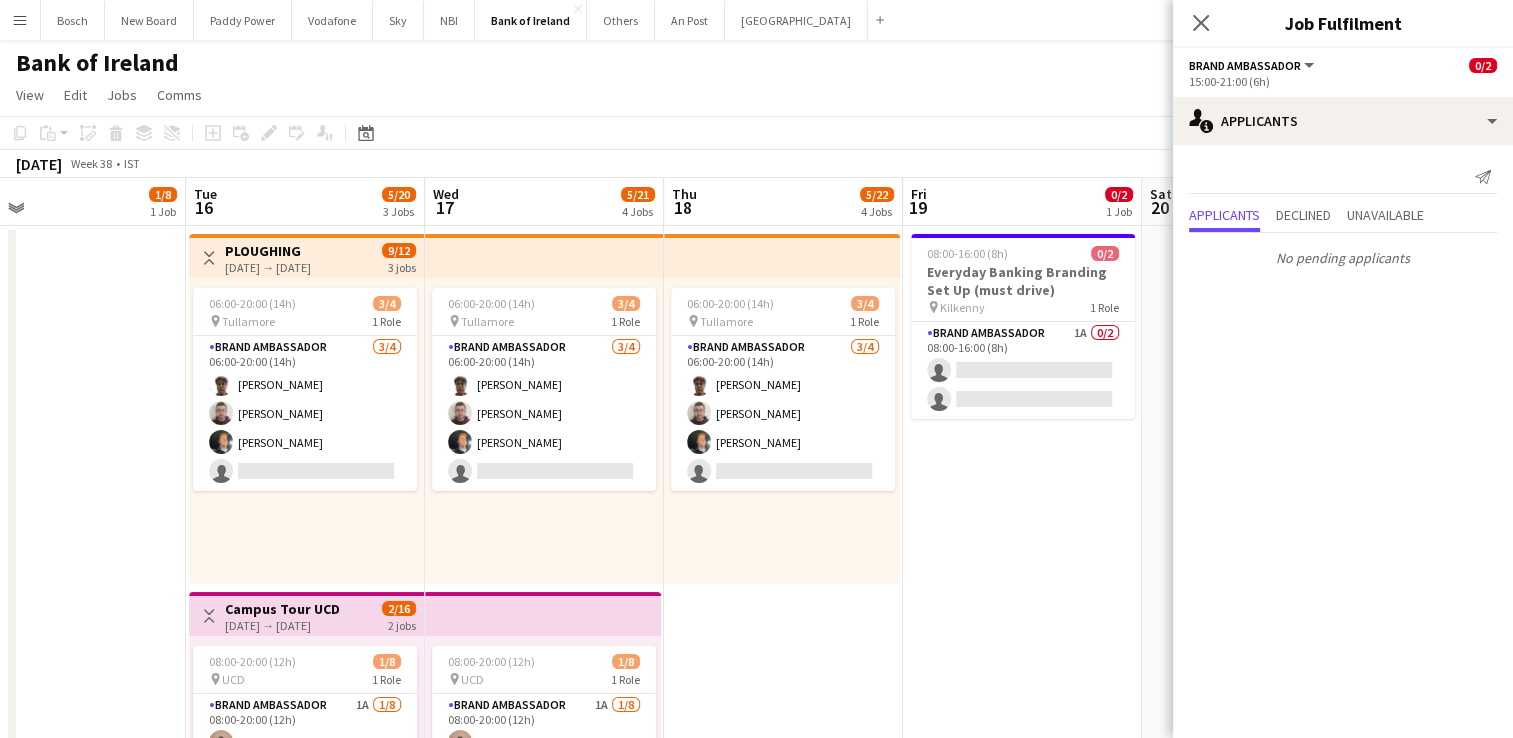 drag, startPoint x: 545, startPoint y: 434, endPoint x: -4, endPoint y: 419, distance: 549.2049 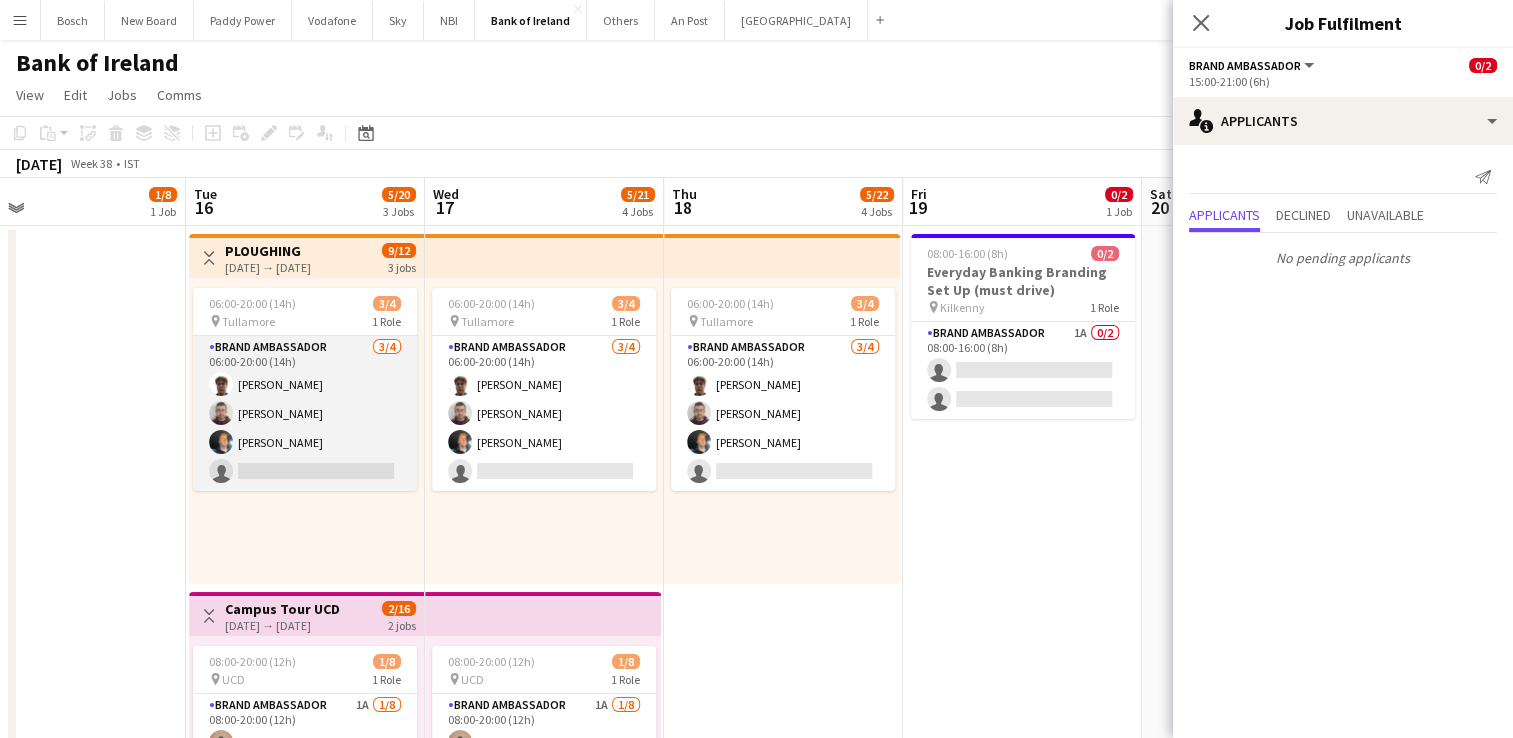 click on "Brand Ambassador   [DATE]   06:00-20:00 (14h)
[PERSON_NAME] [PERSON_NAME] [PERSON_NAME]
single-neutral-actions" at bounding box center (305, 413) 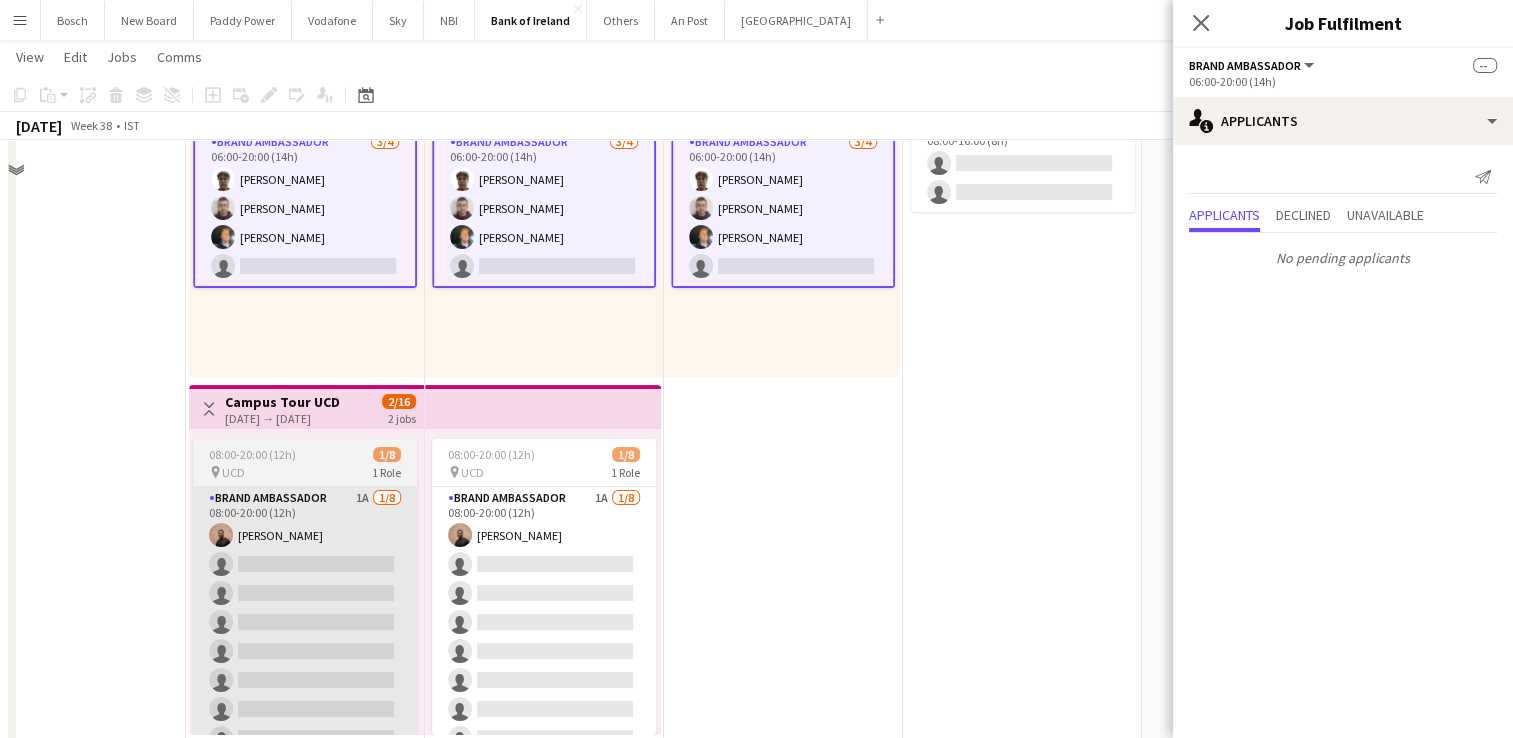scroll, scrollTop: 400, scrollLeft: 0, axis: vertical 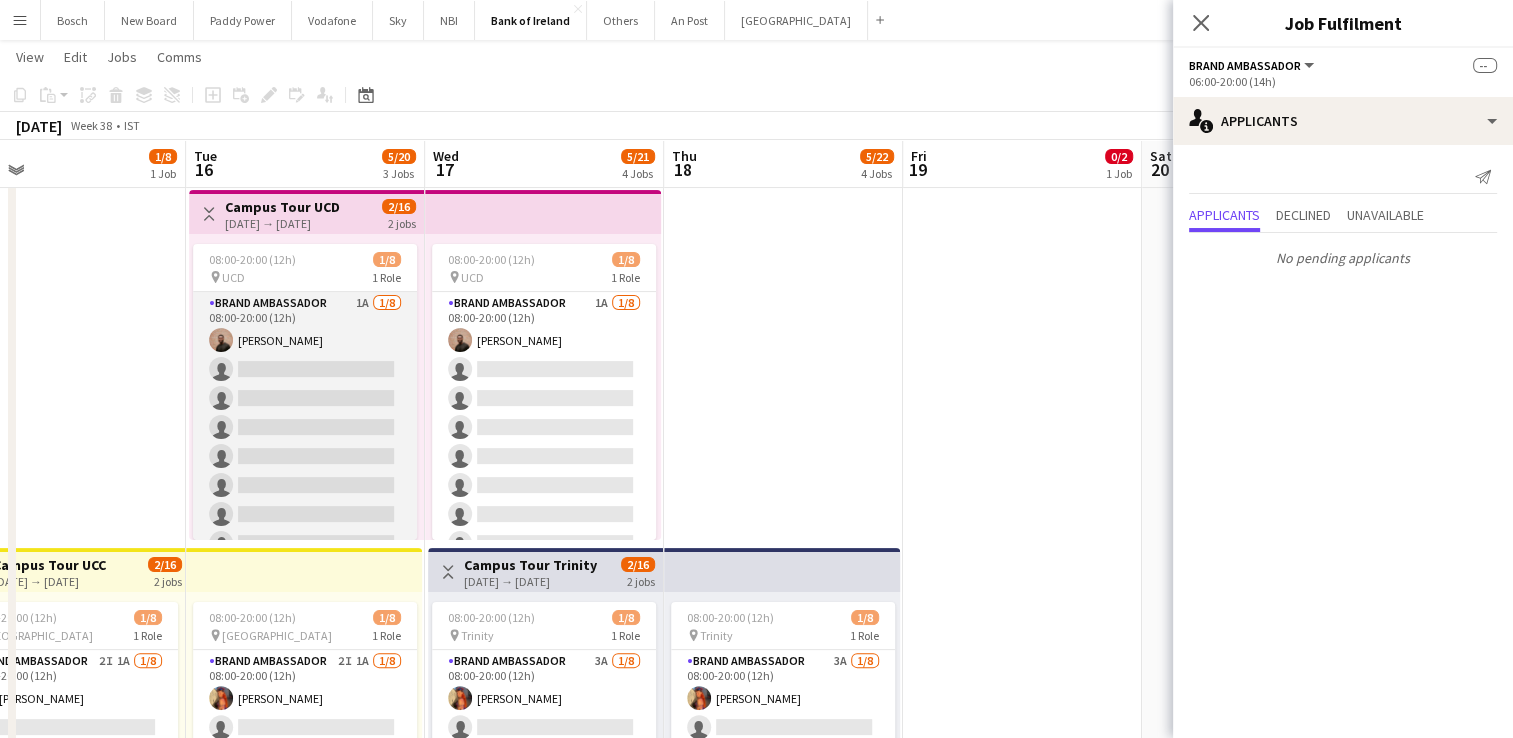 click on "Brand Ambassador   1A   [DATE]   08:00-20:00 (12h)
[PERSON_NAME]
single-neutral-actions
single-neutral-actions
single-neutral-actions
single-neutral-actions
single-neutral-actions
single-neutral-actions
single-neutral-actions" at bounding box center [305, 427] 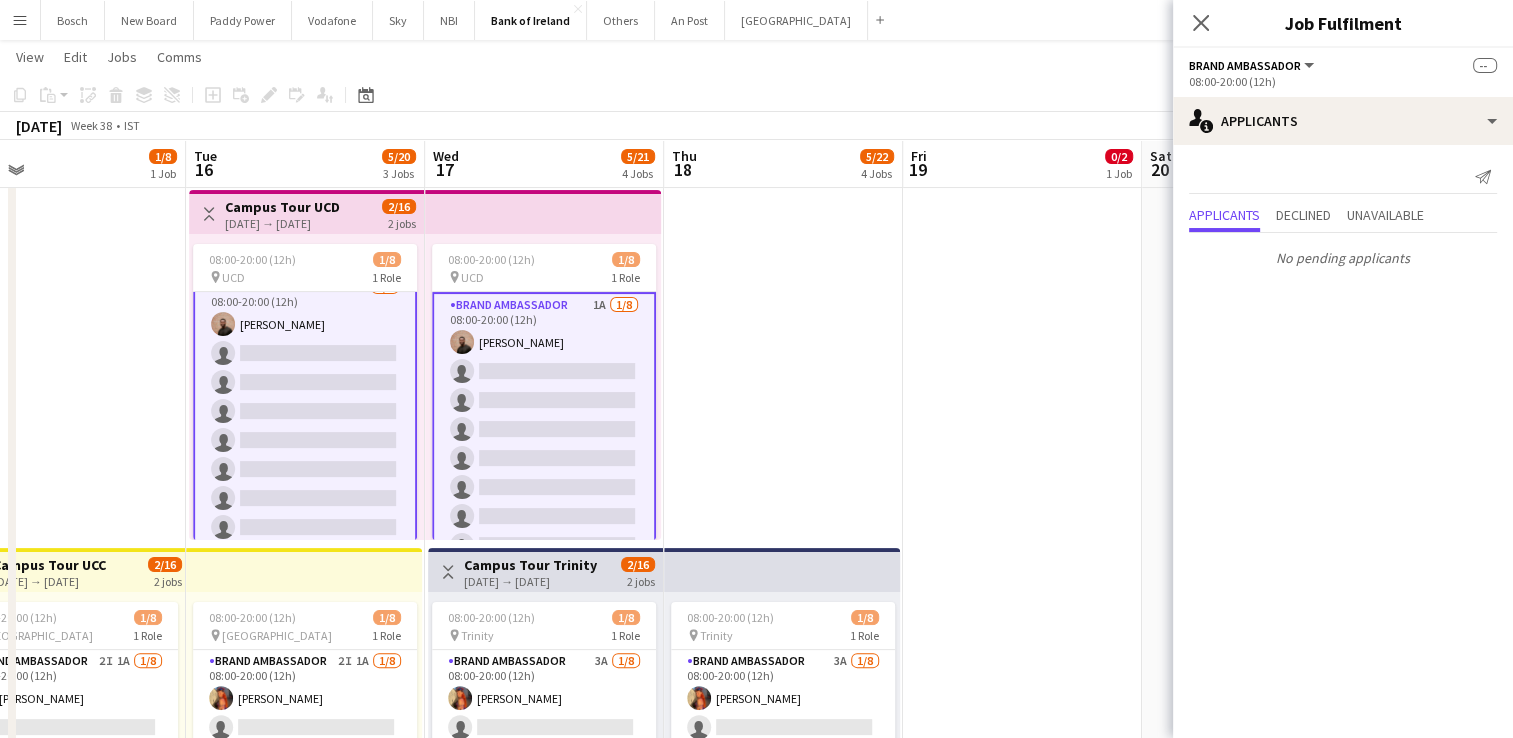 scroll, scrollTop: 25, scrollLeft: 0, axis: vertical 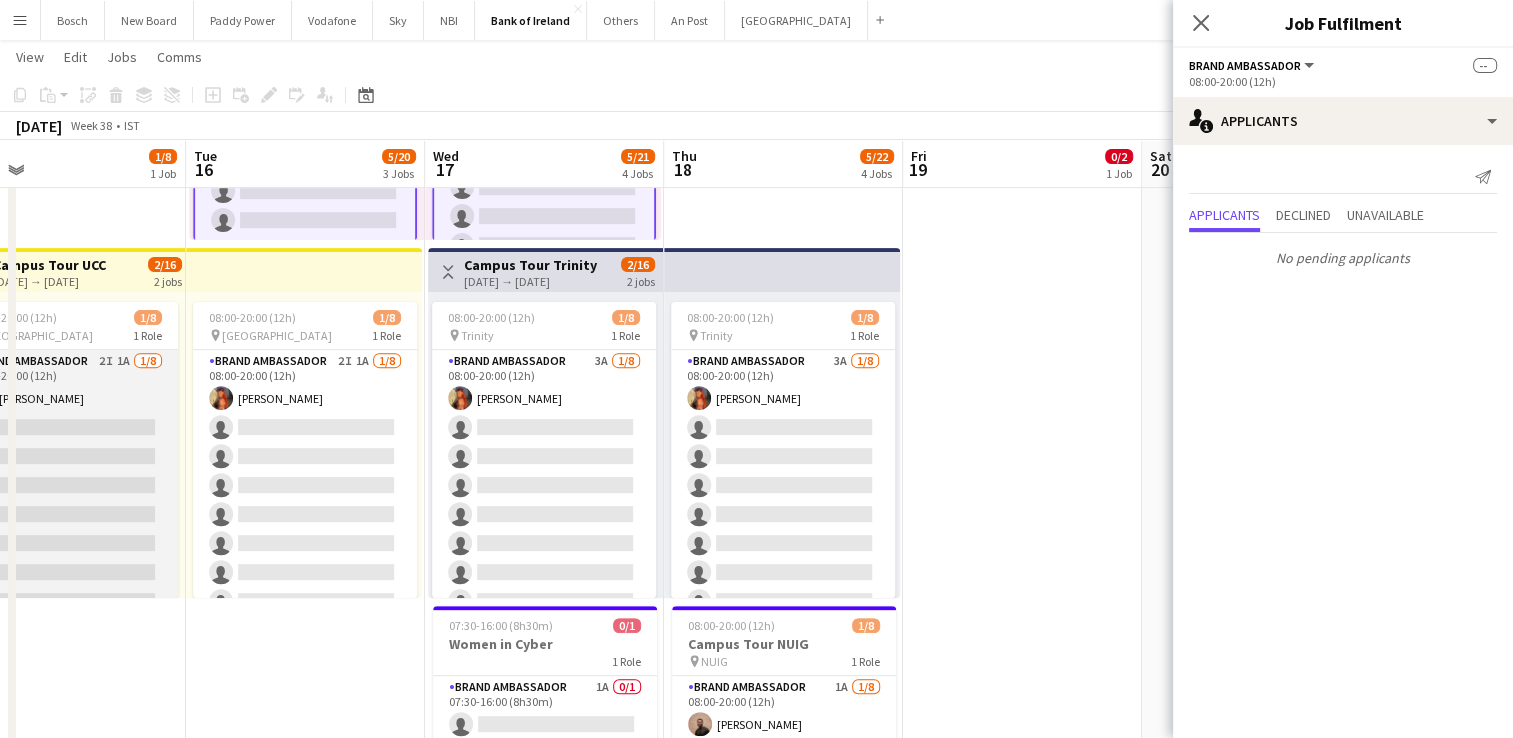 click on "Brand Ambassador   2I   1A   [DATE]   08:00-20:00 (12h)
[PERSON_NAME]
single-neutral-actions
single-neutral-actions
single-neutral-actions
single-neutral-actions
single-neutral-actions
single-neutral-actions
single-neutral-actions" at bounding box center (66, 485) 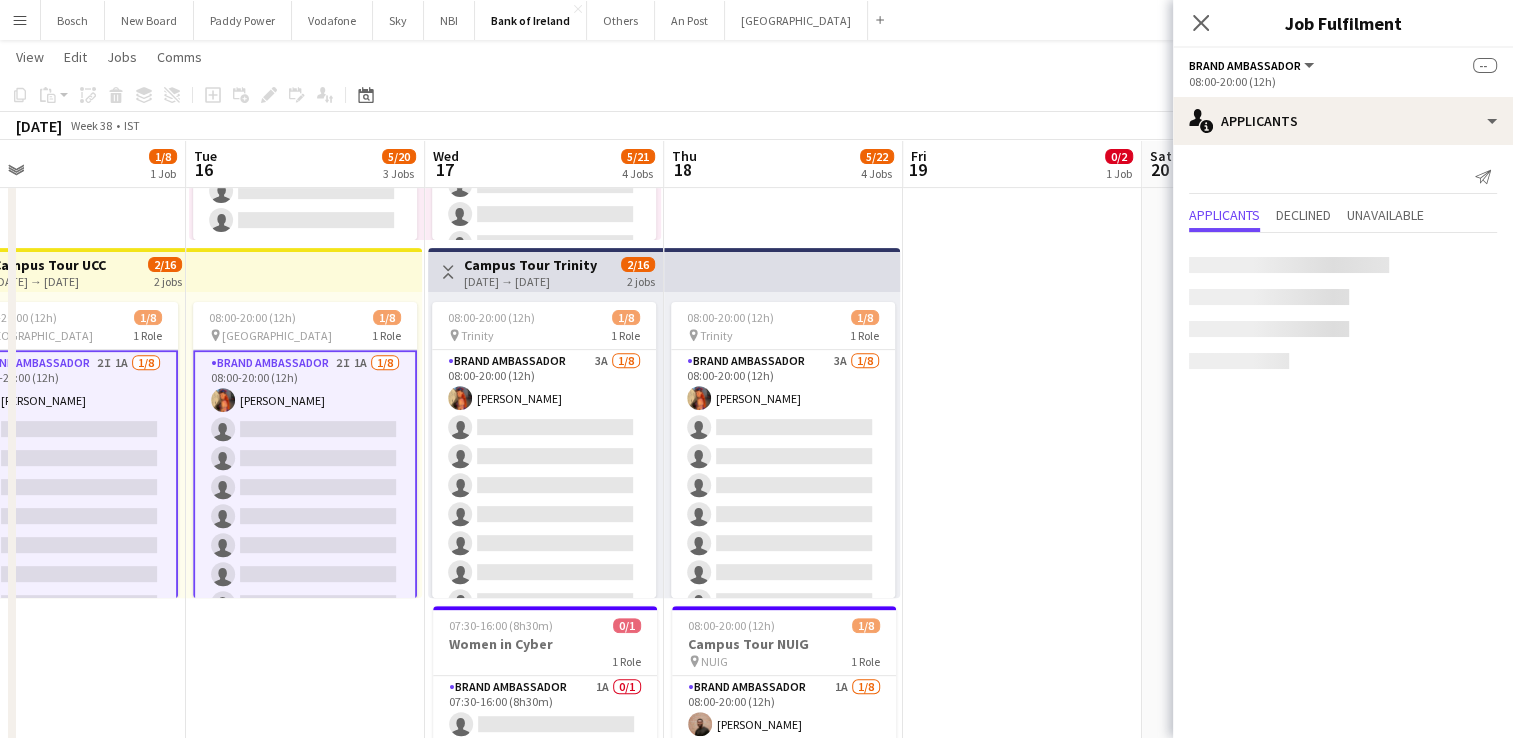 scroll, scrollTop: 23, scrollLeft: 0, axis: vertical 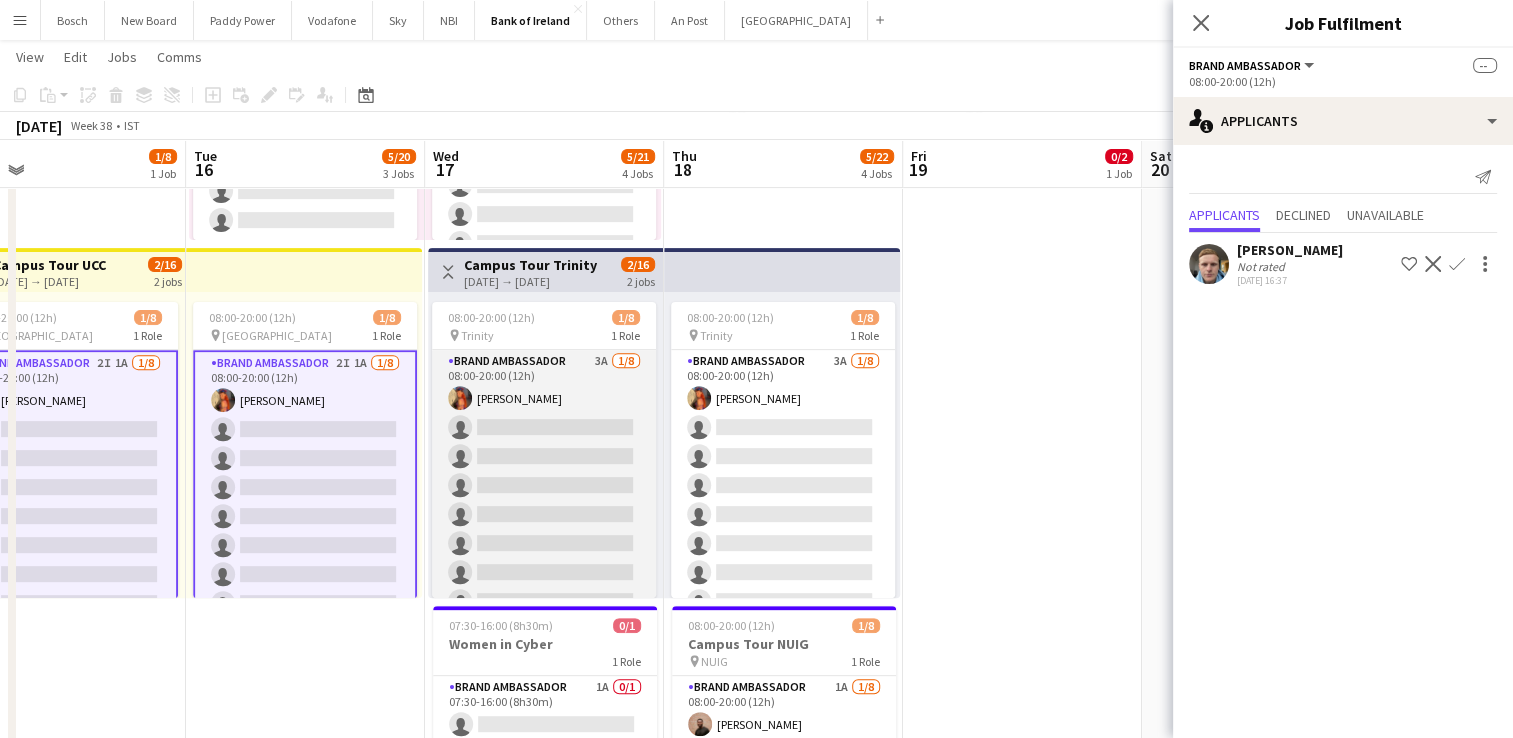 click on "Brand Ambassador   3A   [DATE]   08:00-20:00 (12h)
[PERSON_NAME]
single-neutral-actions
single-neutral-actions
single-neutral-actions
single-neutral-actions
single-neutral-actions
single-neutral-actions
single-neutral-actions" at bounding box center (544, 485) 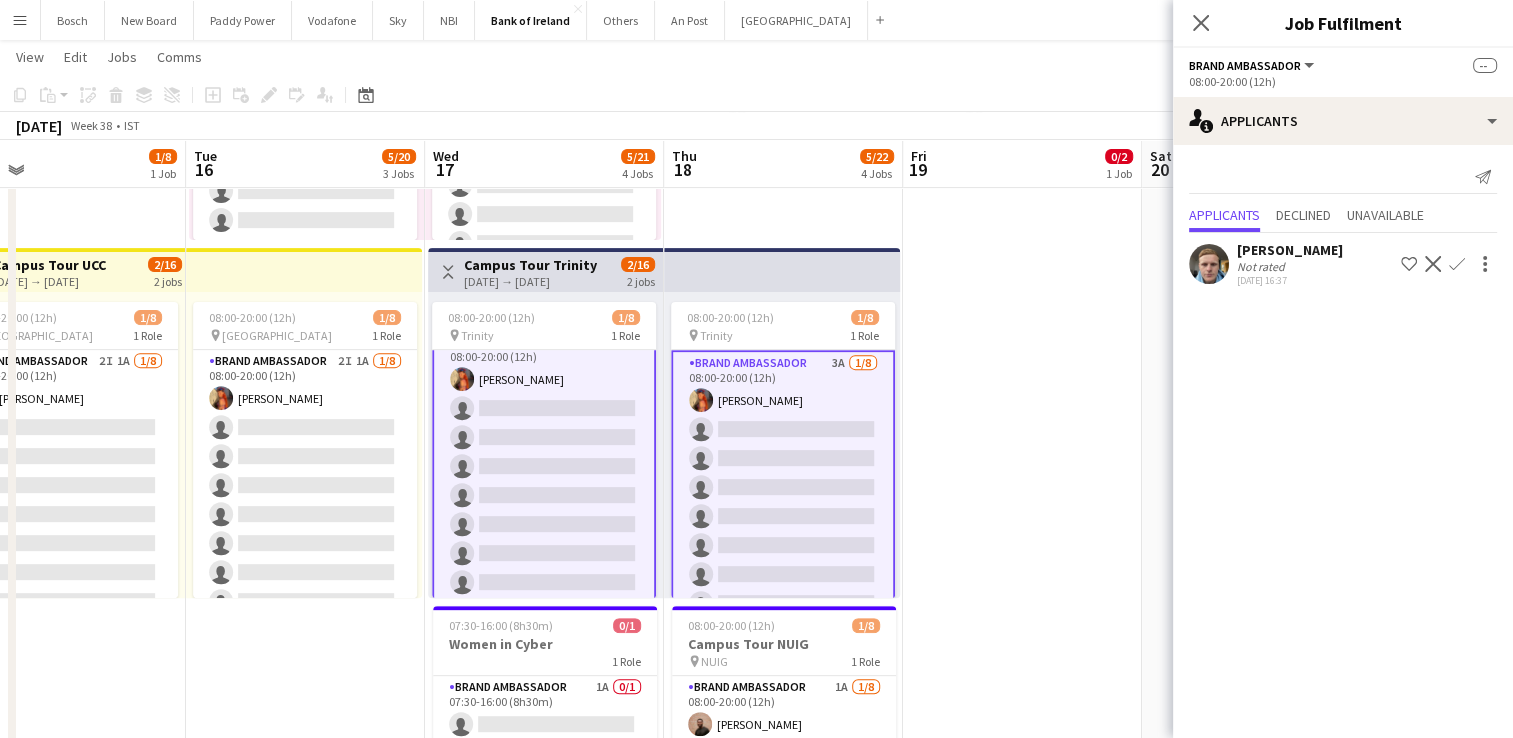 scroll, scrollTop: 26, scrollLeft: 0, axis: vertical 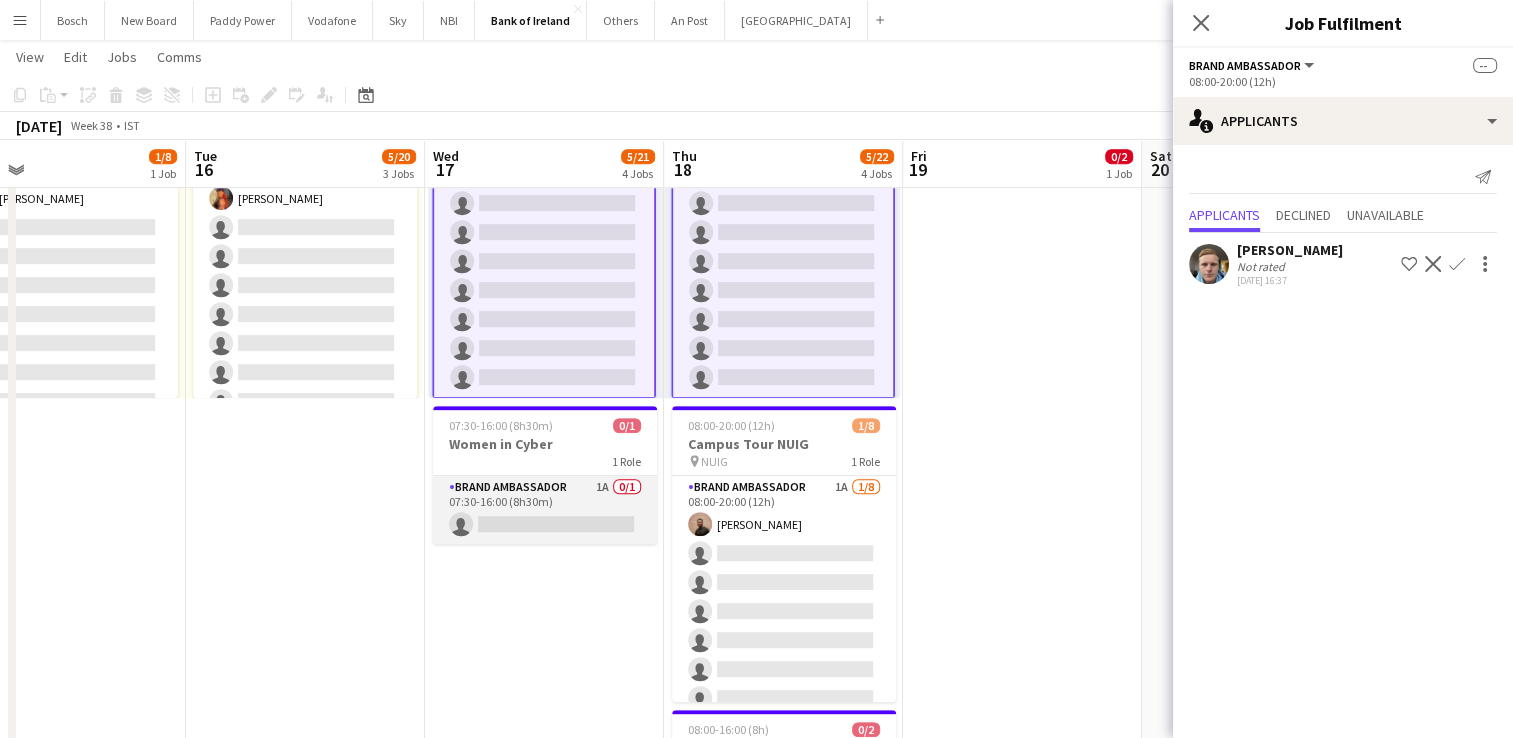 click on "Brand Ambassador   1A   0/1   07:30-16:00 (8h30m)
single-neutral-actions" at bounding box center (545, 510) 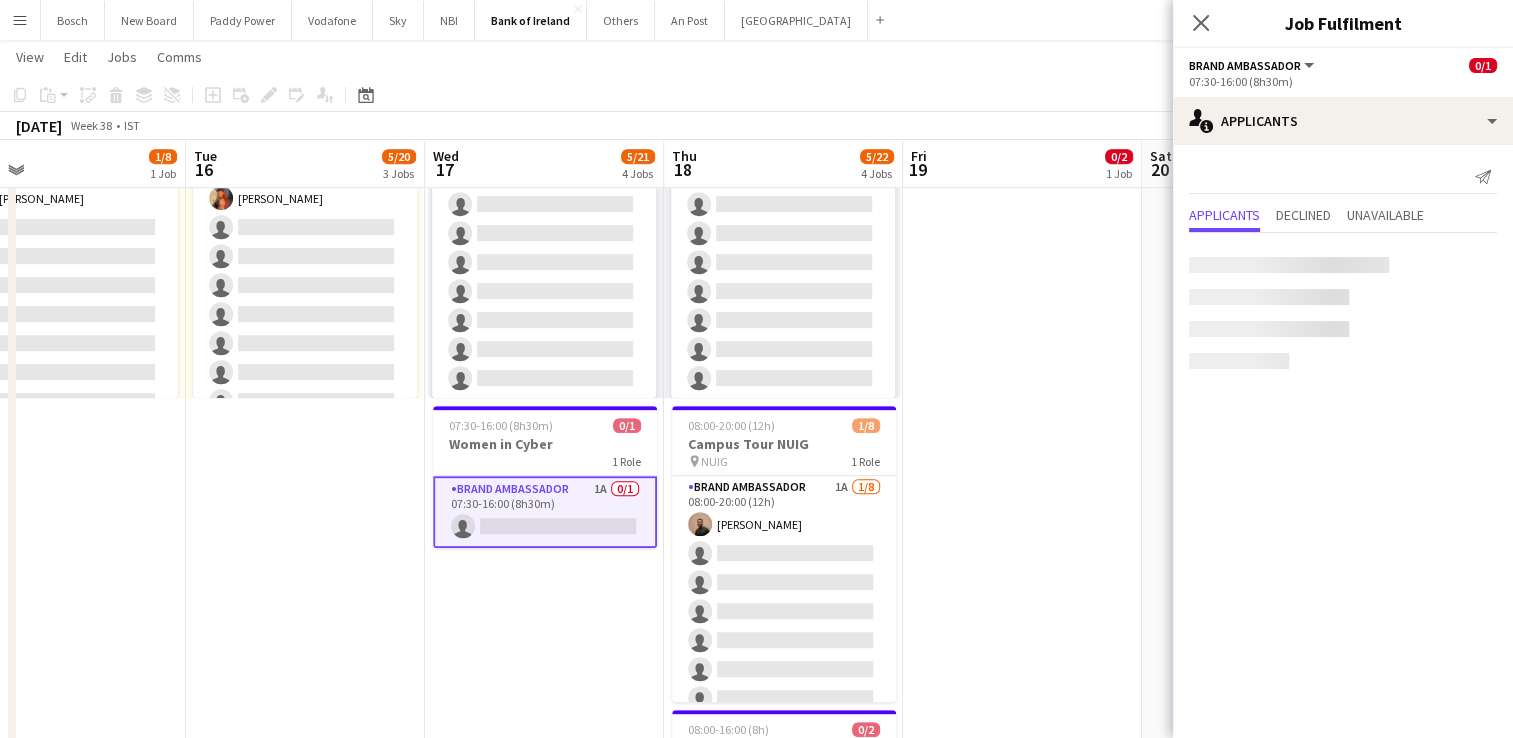 scroll, scrollTop: 23, scrollLeft: 0, axis: vertical 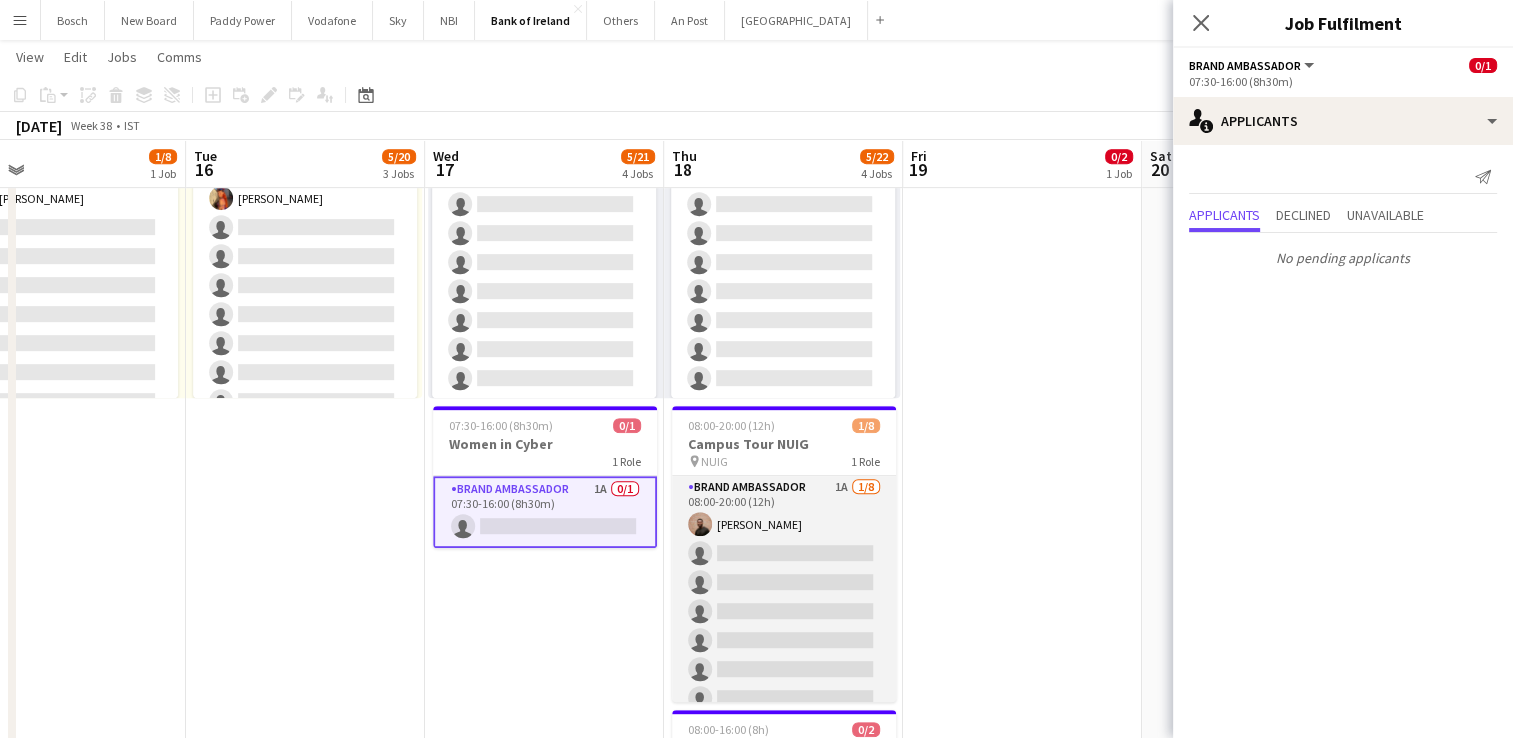 click on "Brand Ambassador   1A   [DATE]   08:00-20:00 (12h)
[PERSON_NAME]
single-neutral-actions
single-neutral-actions
single-neutral-actions
single-neutral-actions
single-neutral-actions
single-neutral-actions
single-neutral-actions" at bounding box center (784, 611) 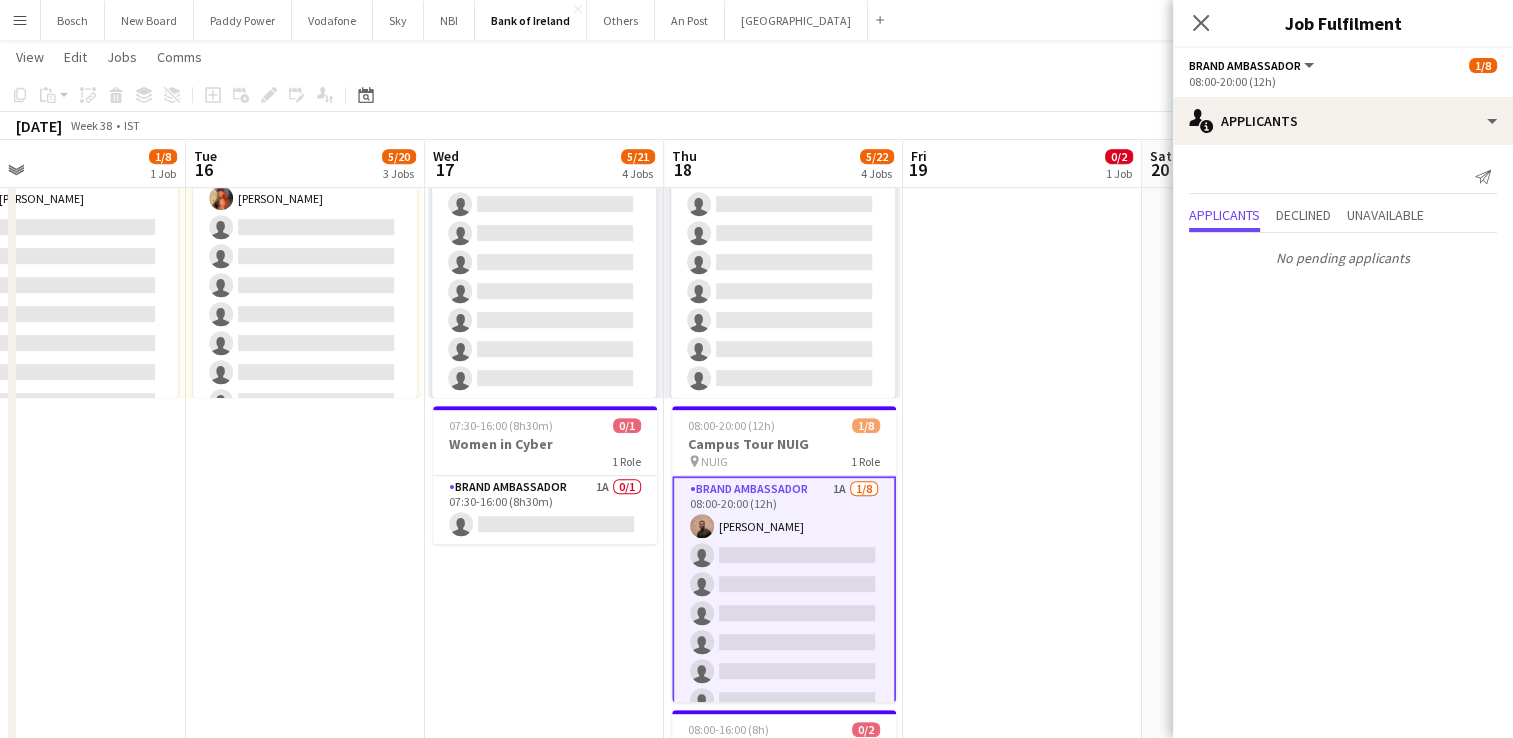scroll, scrollTop: 48, scrollLeft: 0, axis: vertical 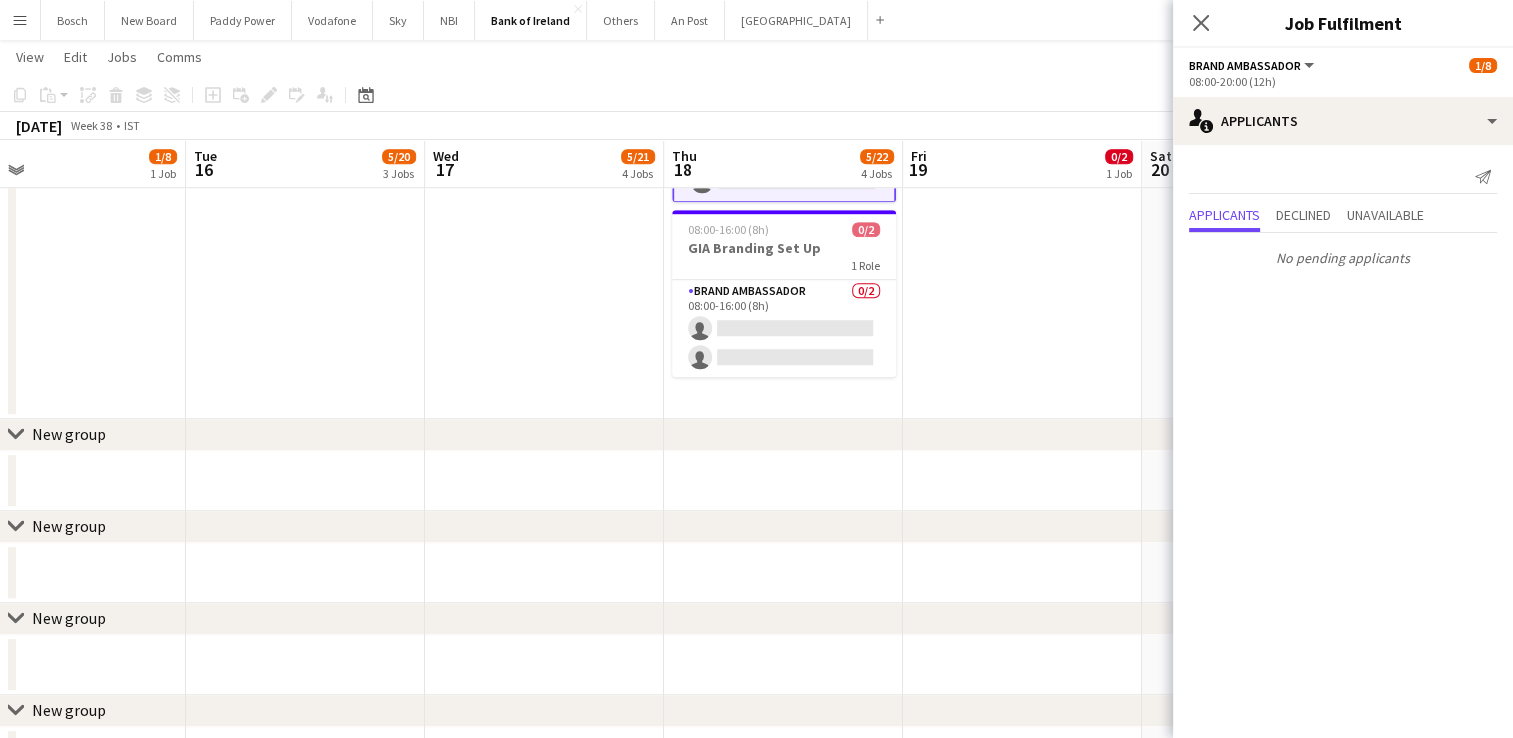 click on "06:00-20:00 (14h)    3/4
pin
Tullamore   1 Role   Brand Ambassador   [DATE]   06:00-20:00 (14h)
[PERSON_NAME] [PERSON_NAME] [PERSON_NAME]
single-neutral-actions
08:00-20:00 (12h)    1/8
pin
Trinity   1 Role   Brand Ambassador   3A   [DATE]   08:00-20:00 (12h)
[PERSON_NAME]
single-neutral-actions
single-neutral-actions
single-neutral-actions
single-neutral-actions
single-neutral-actions
single-neutral-actions
single-neutral-actions
08:00-20:00 (12h)    1/8   Campus Tour NUIG
pin
NUIG   1 Role   Brand Ambassador   1A   [DATE]   08:00-20:00 (12h)
[PERSON_NAME]
single-neutral-actions" at bounding box center (783, -379) 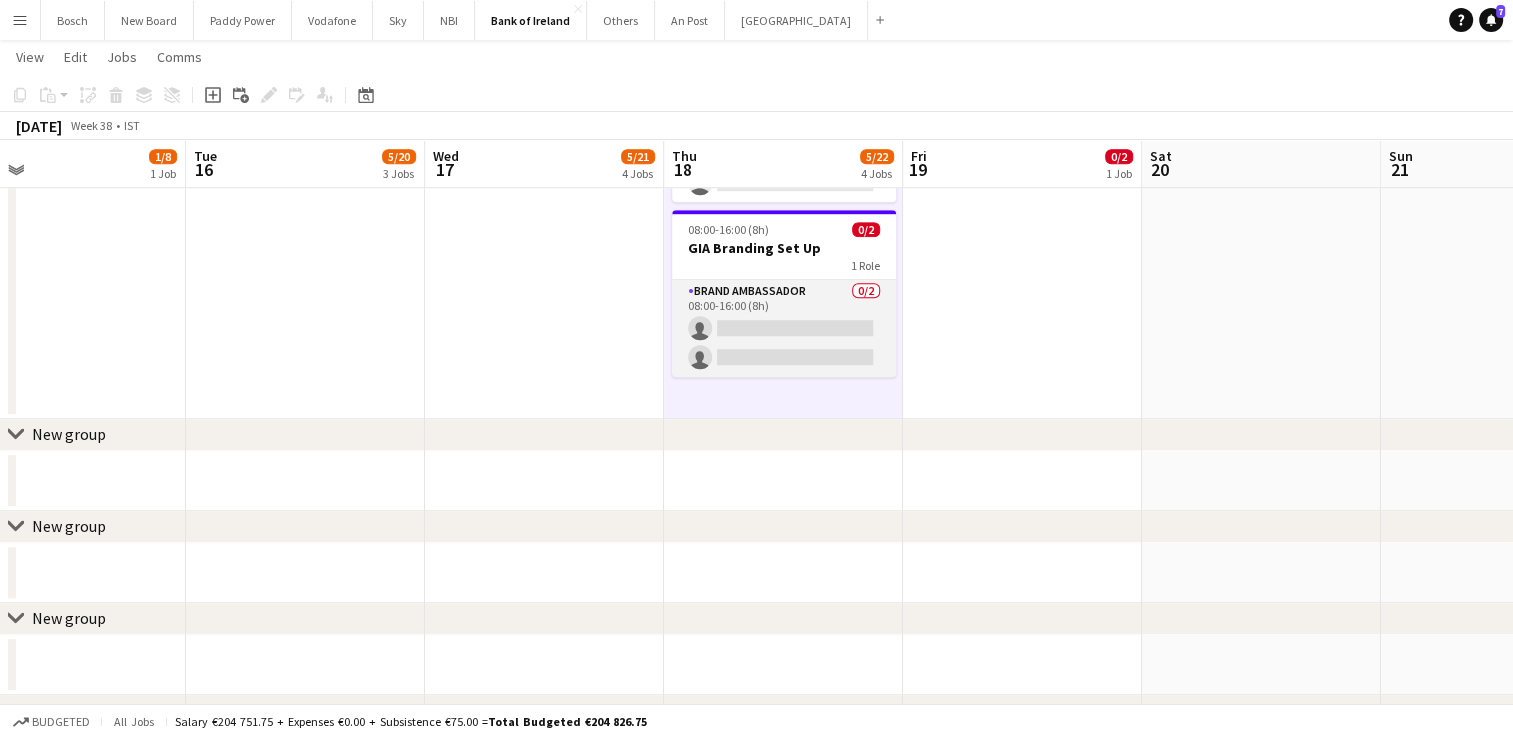 click on "Brand Ambassador   0/2   08:00-16:00 (8h)
single-neutral-actions
single-neutral-actions" at bounding box center (784, 328) 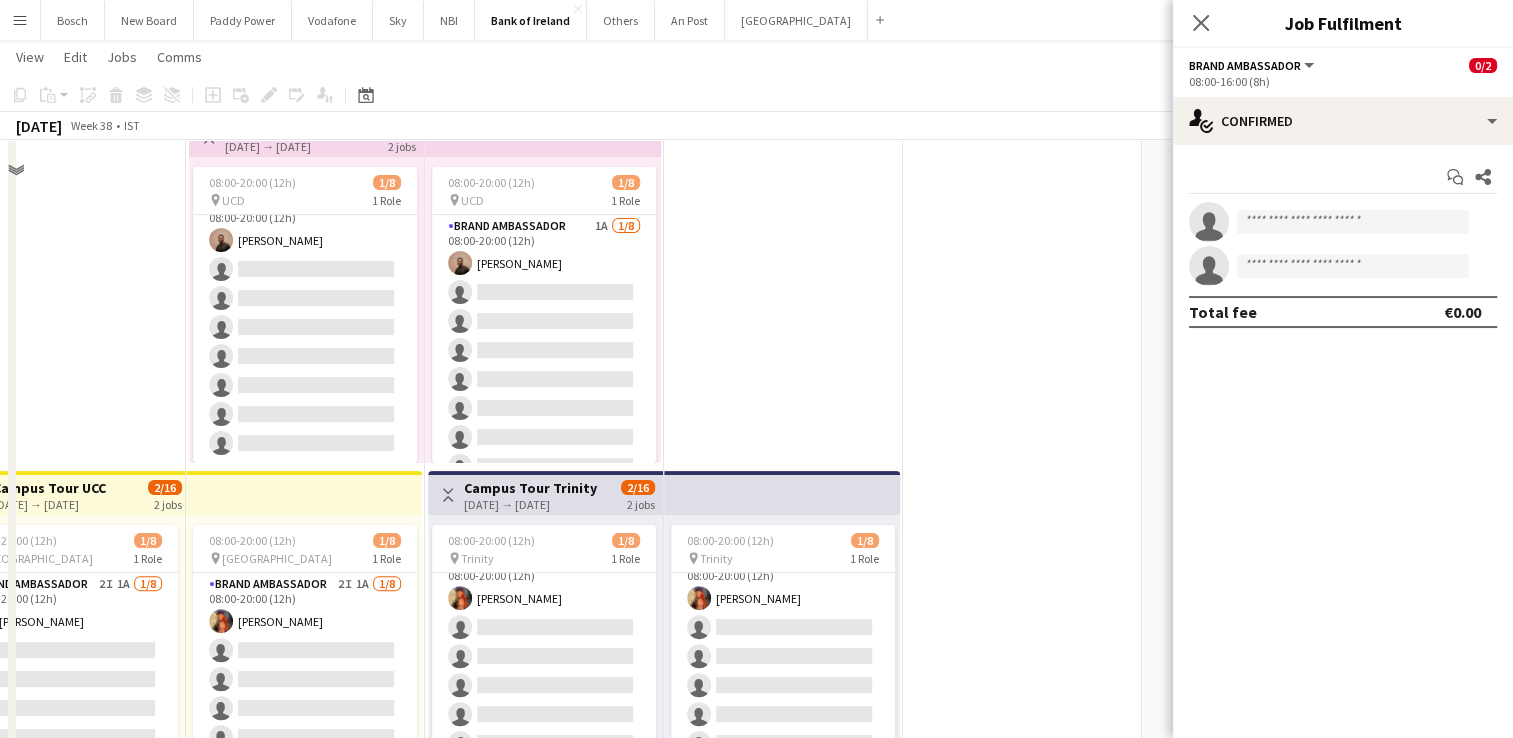 scroll, scrollTop: 500, scrollLeft: 0, axis: vertical 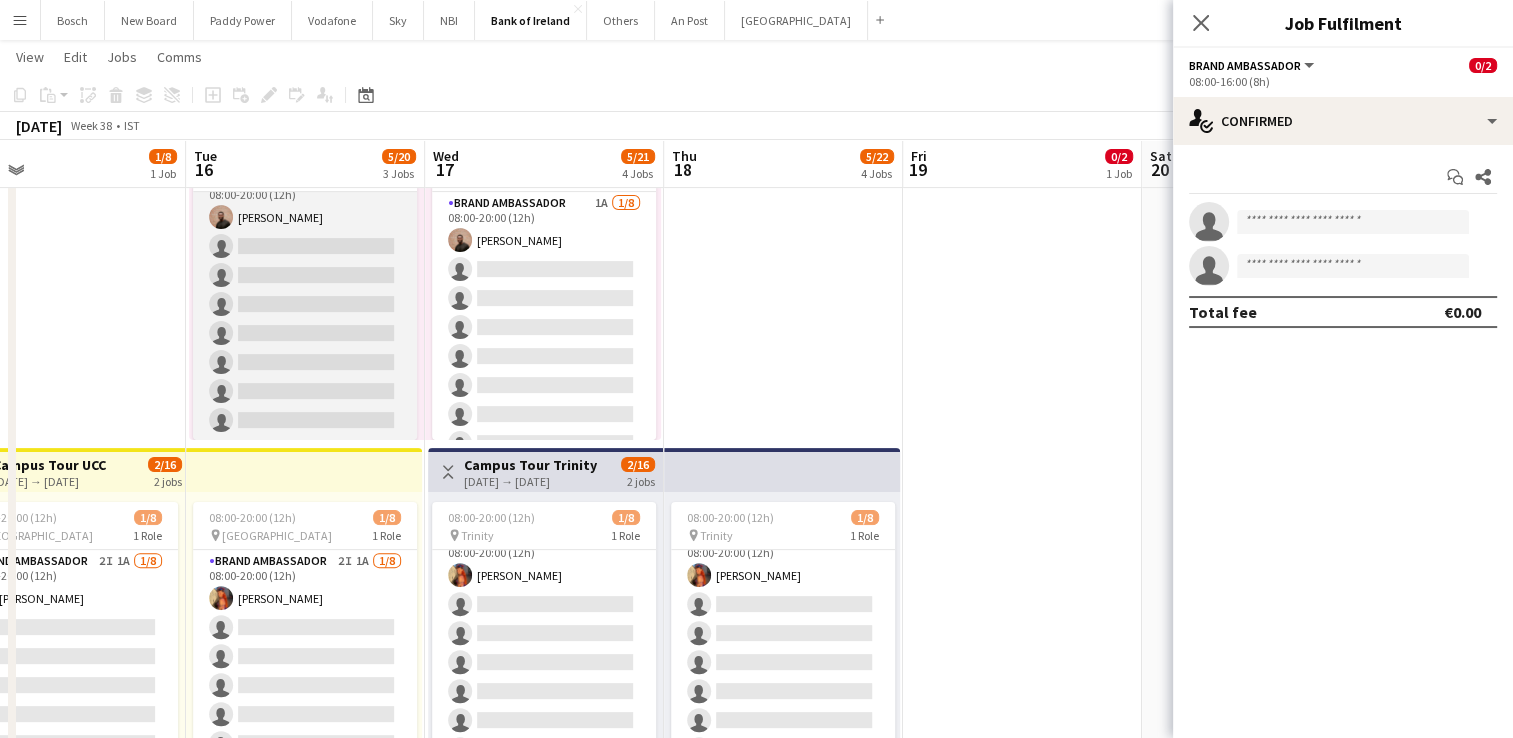 click on "Brand Ambassador   1A   [DATE]   08:00-20:00 (12h)
[PERSON_NAME]
single-neutral-actions
single-neutral-actions
single-neutral-actions
single-neutral-actions
single-neutral-actions
single-neutral-actions
single-neutral-actions" at bounding box center (305, 304) 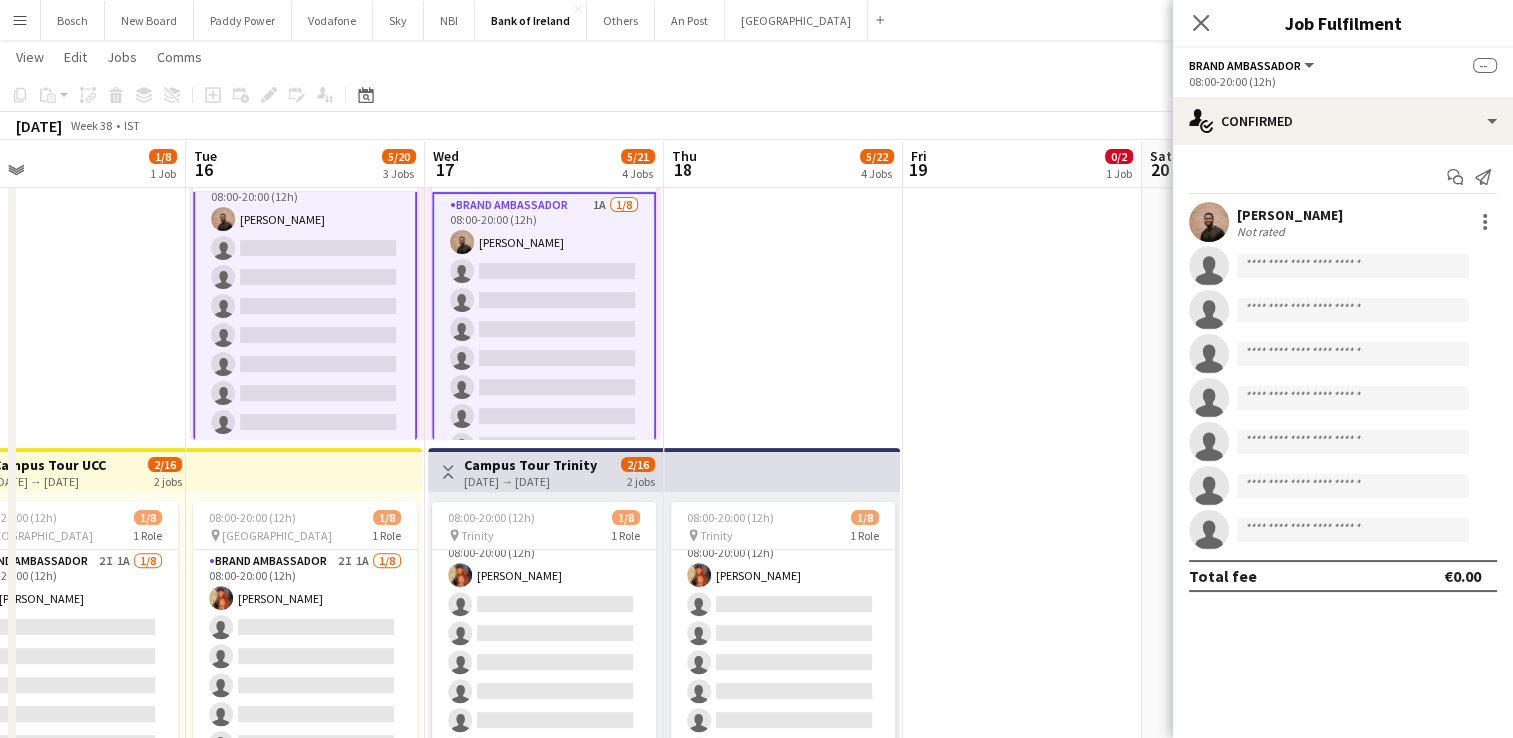 scroll, scrollTop: 24, scrollLeft: 0, axis: vertical 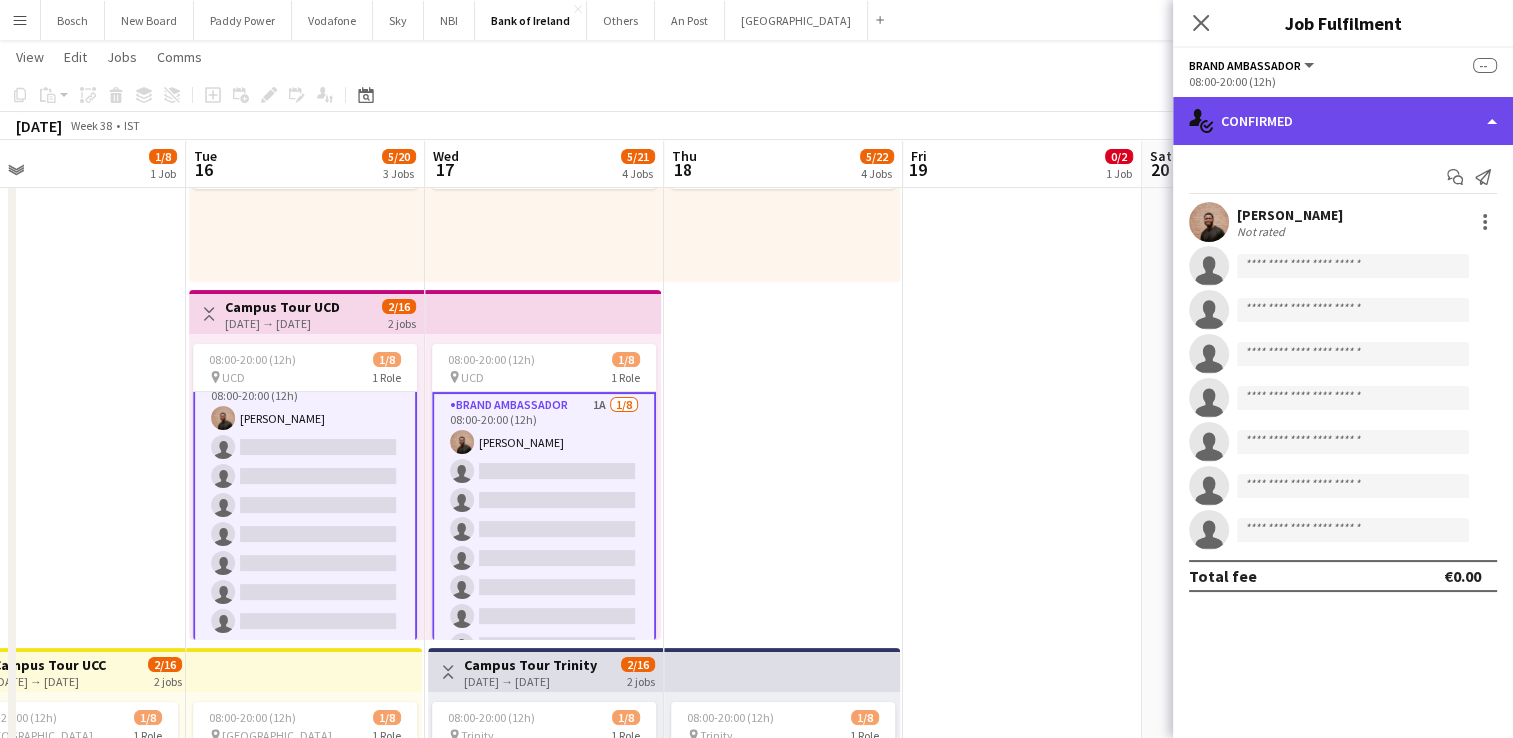 click on "single-neutral-actions-check-2
Confirmed" 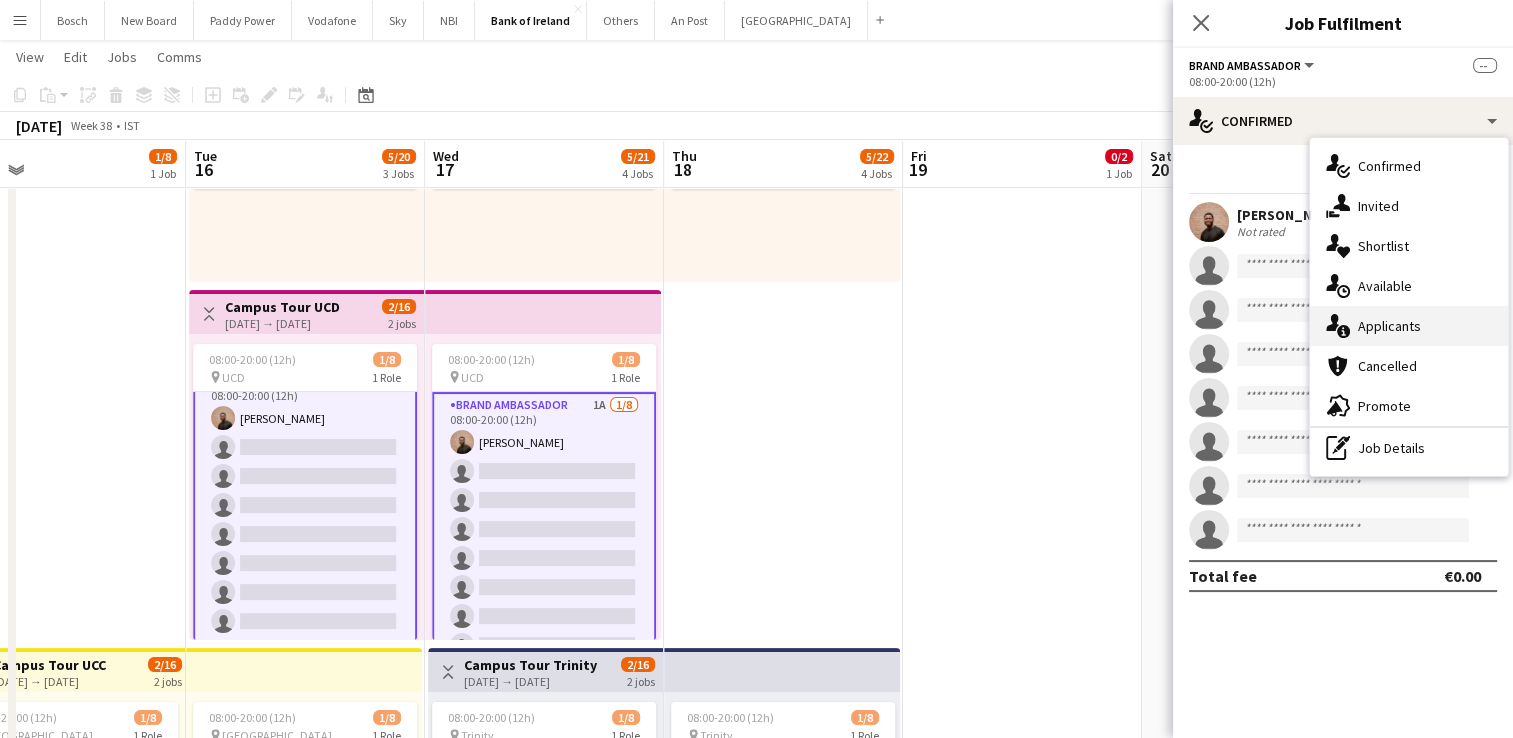 click on "single-neutral-actions-information
Applicants" at bounding box center (1409, 326) 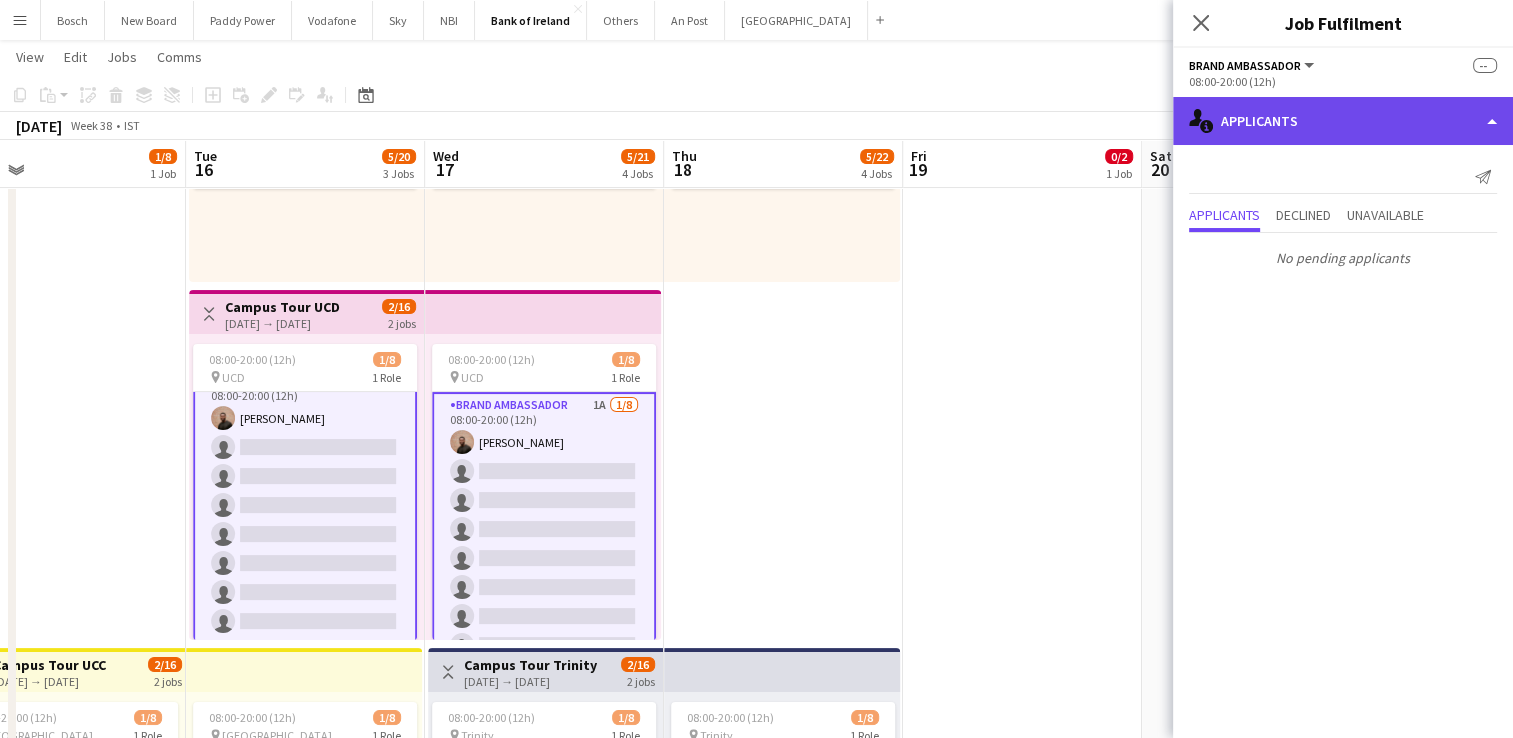 click on "single-neutral-actions-information
Applicants" 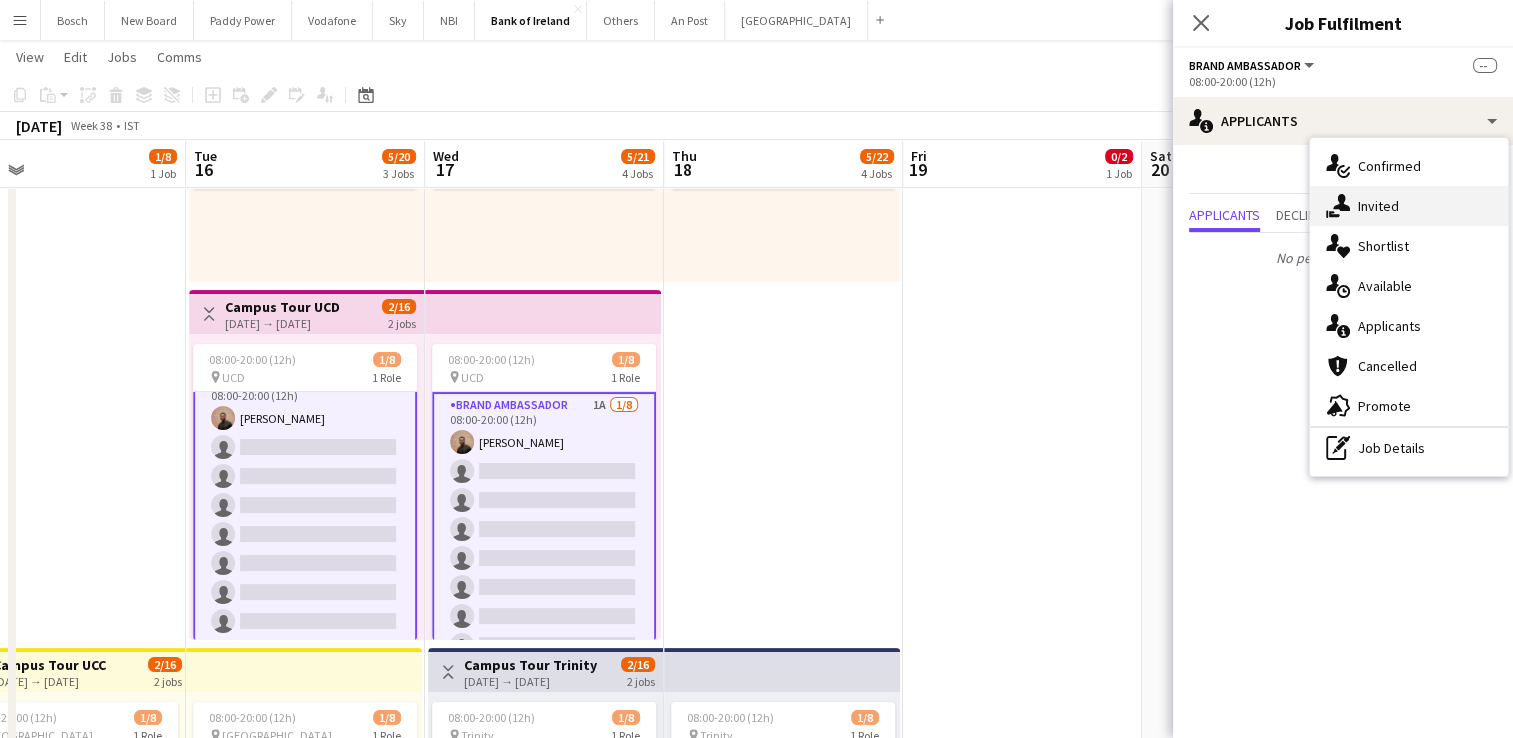 click on "single-neutral-actions-share-1
Invited" at bounding box center [1409, 206] 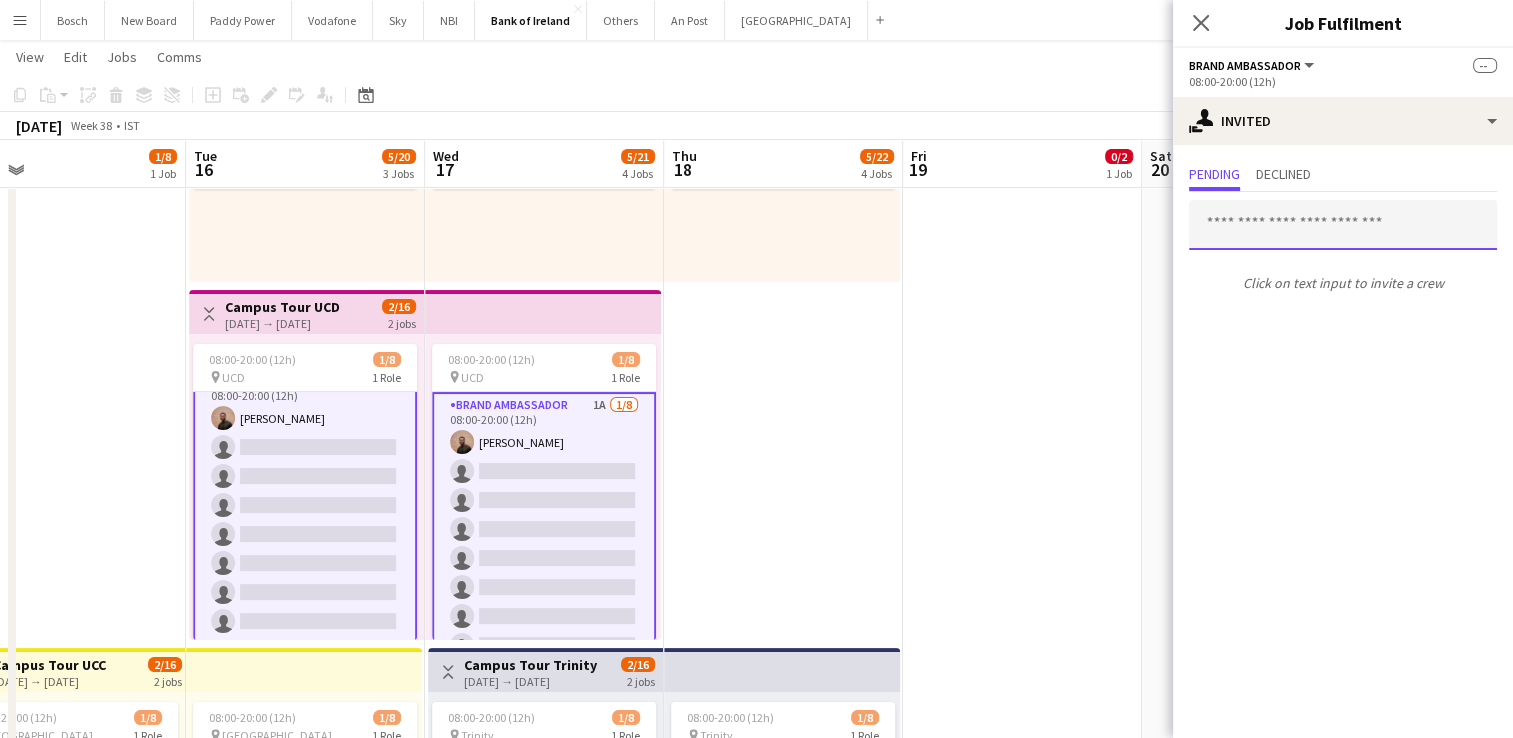 click at bounding box center [1343, 225] 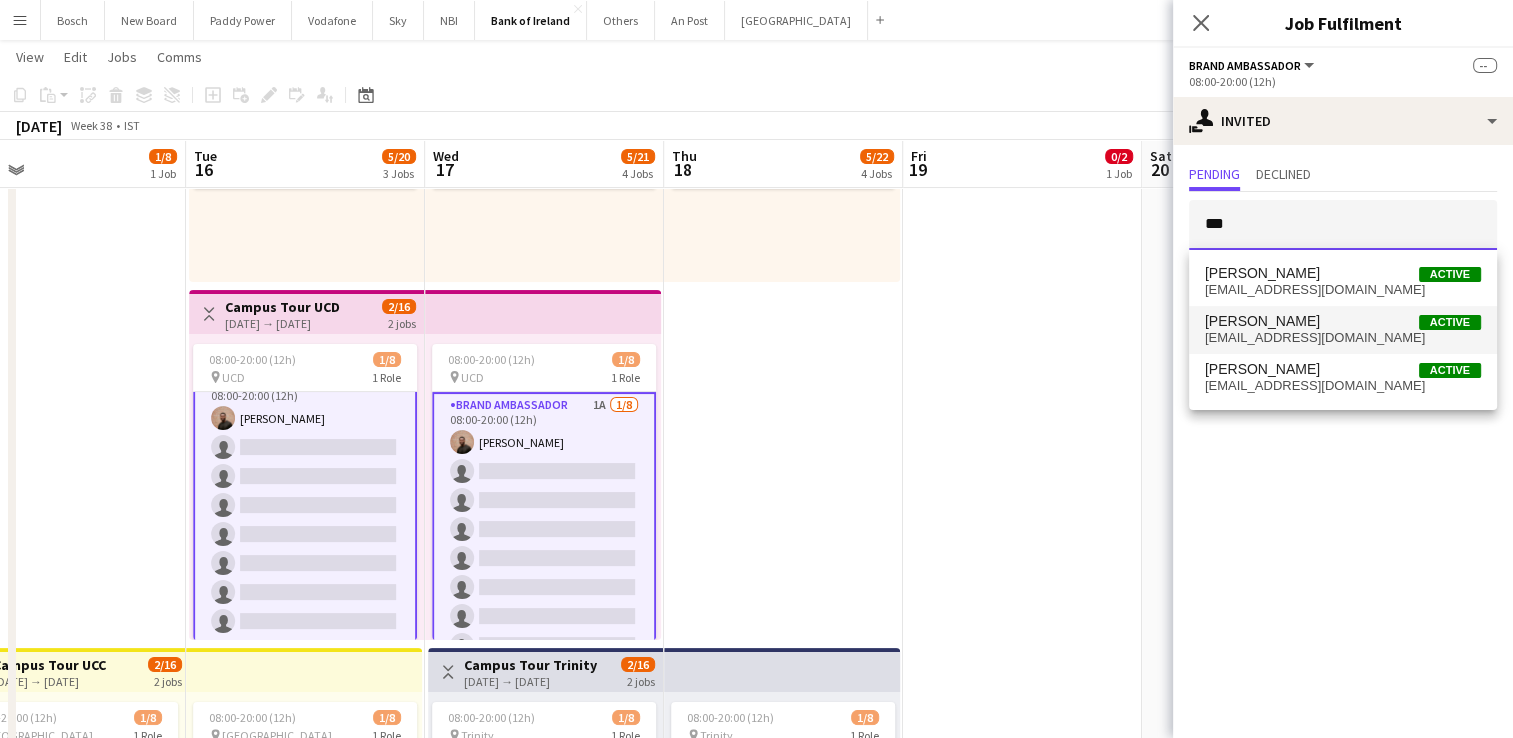 type on "***" 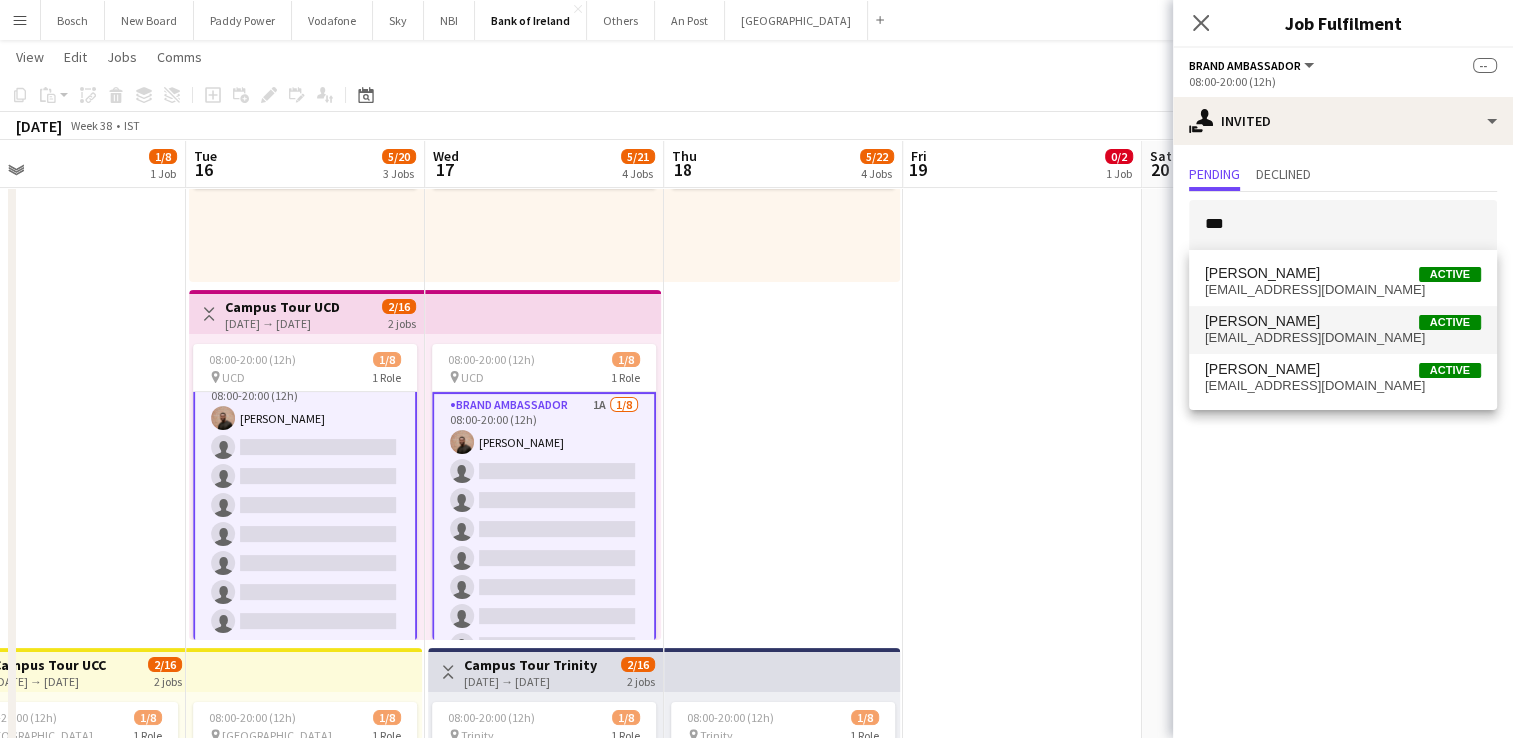 click on "[EMAIL_ADDRESS][DOMAIN_NAME]" at bounding box center [1343, 338] 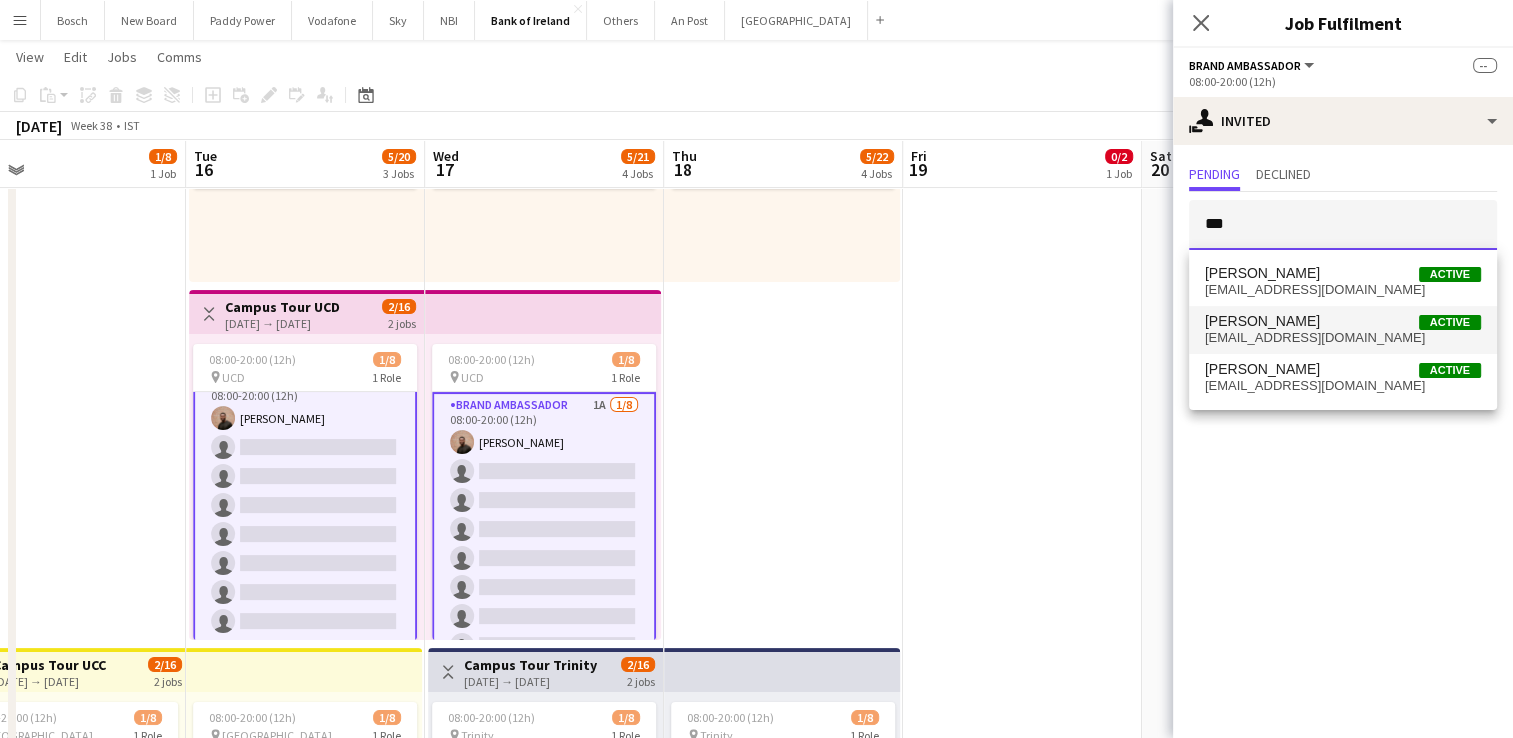 type 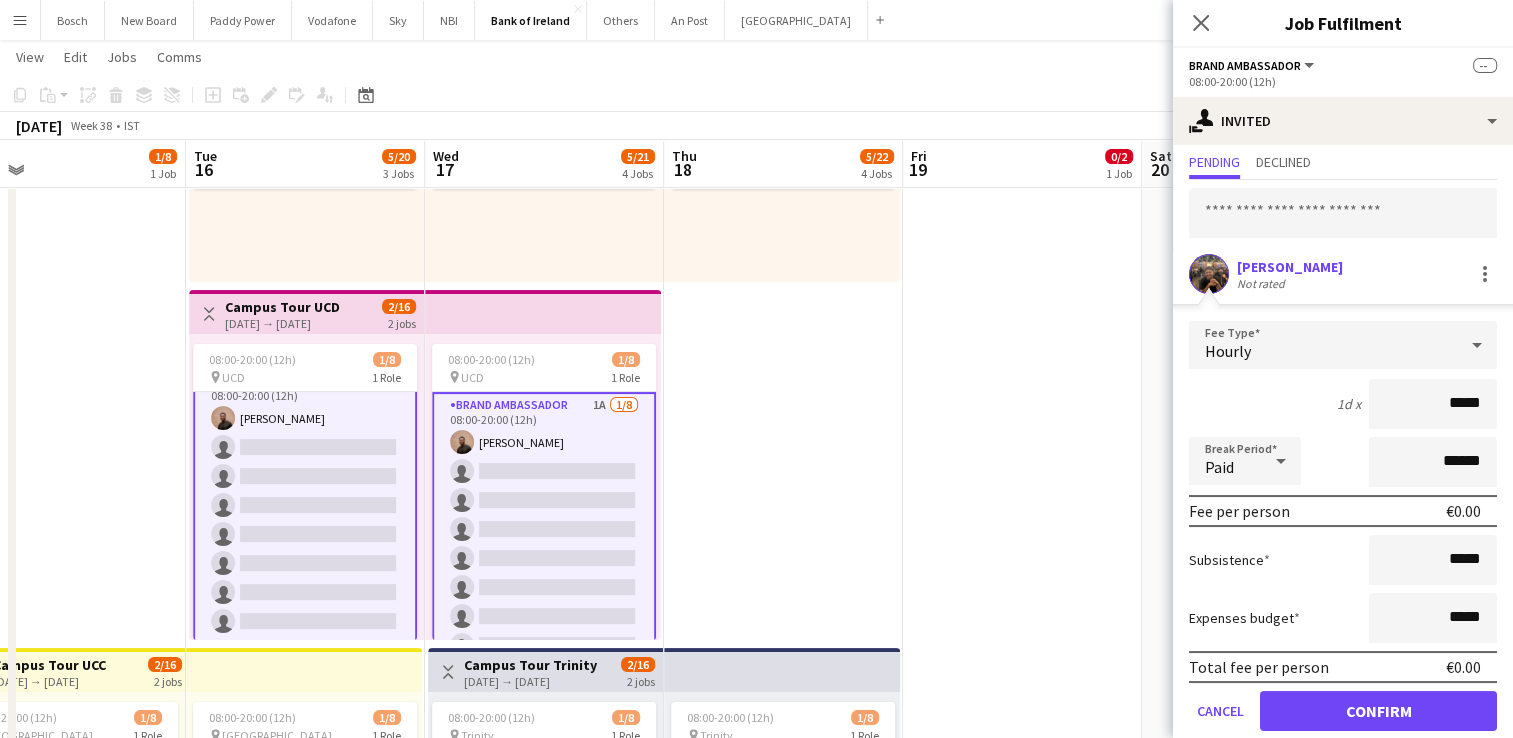 scroll 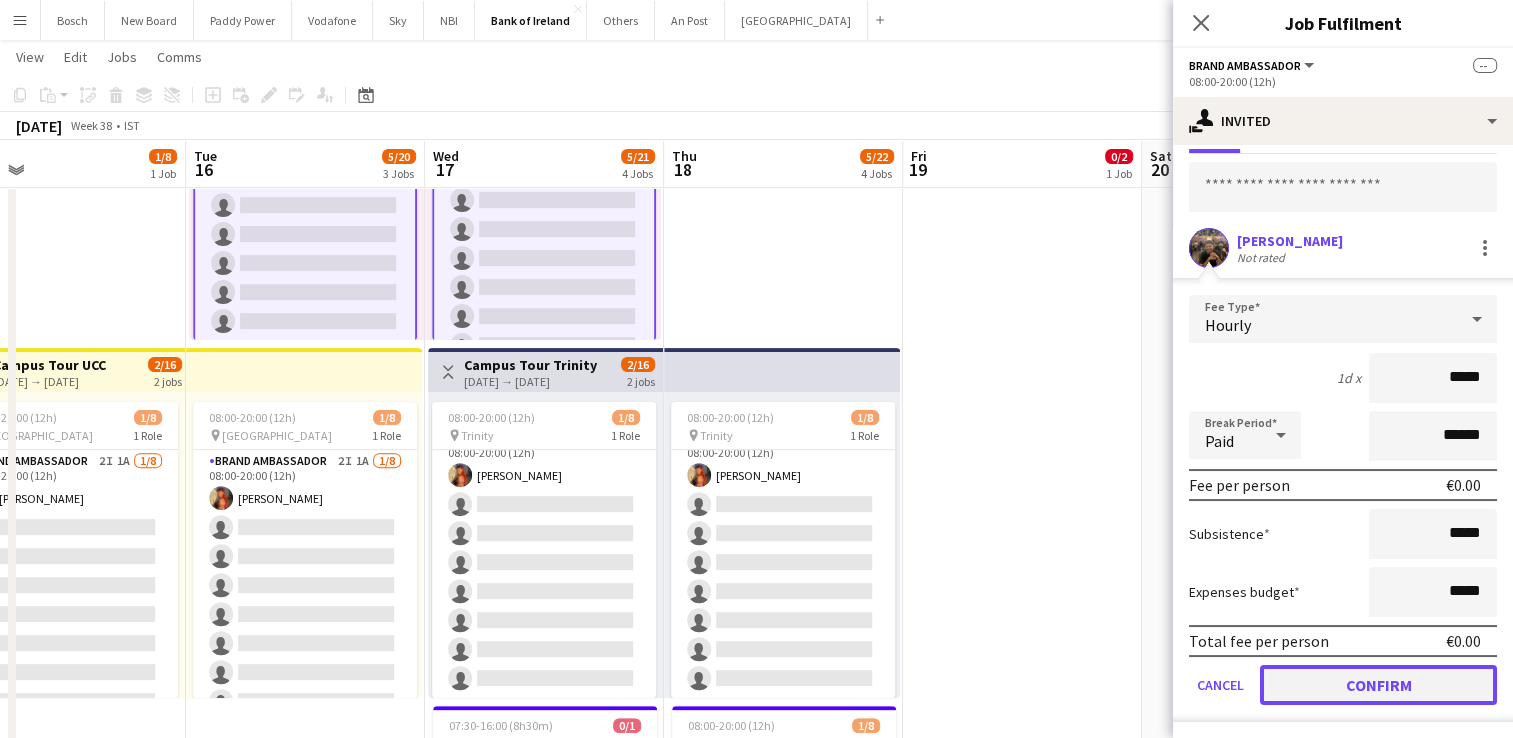 click on "Confirm" 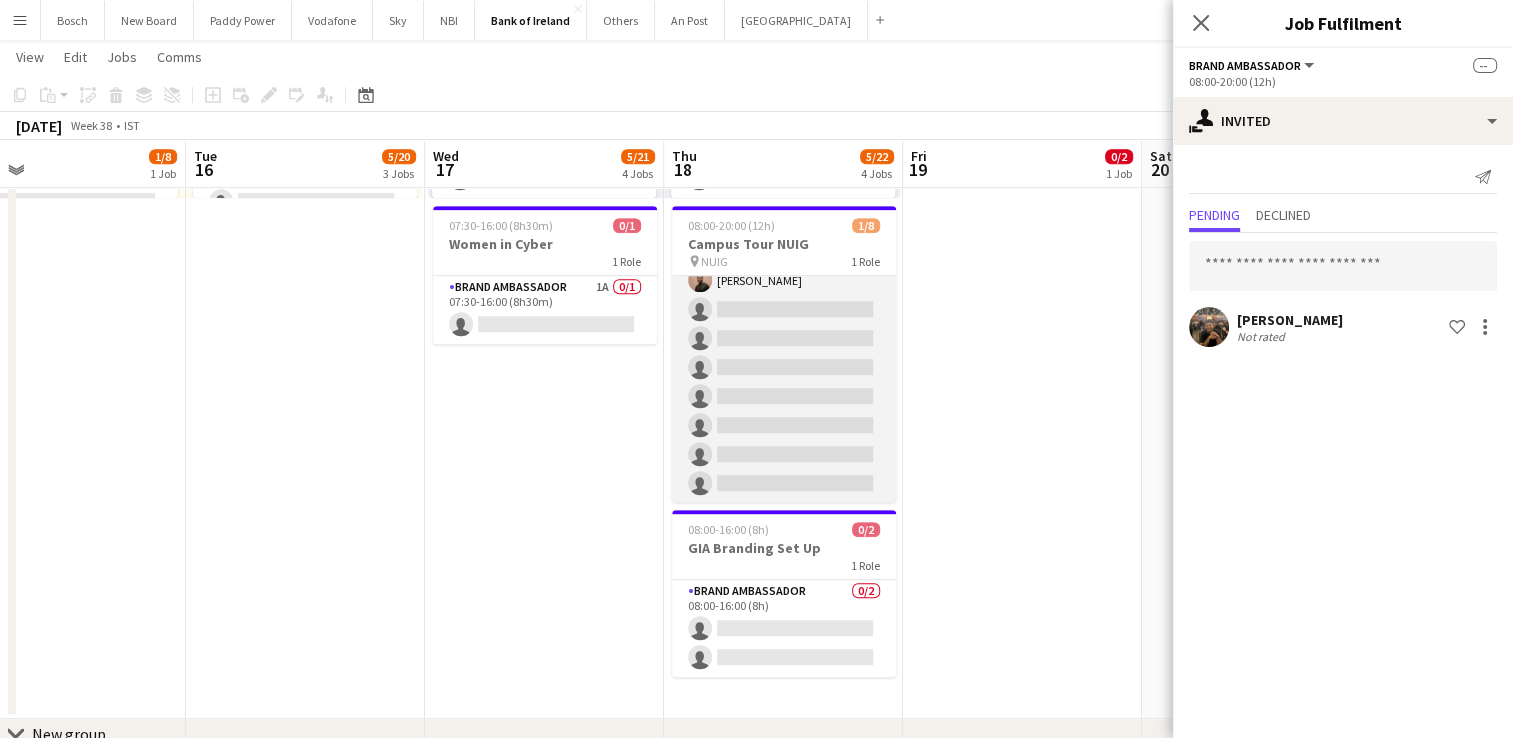 click on "Brand Ambassador   1A   [DATE]   08:00-20:00 (12h)
[PERSON_NAME]
single-neutral-actions
single-neutral-actions
single-neutral-actions
single-neutral-actions
single-neutral-actions
single-neutral-actions
single-neutral-actions" at bounding box center [784, 367] 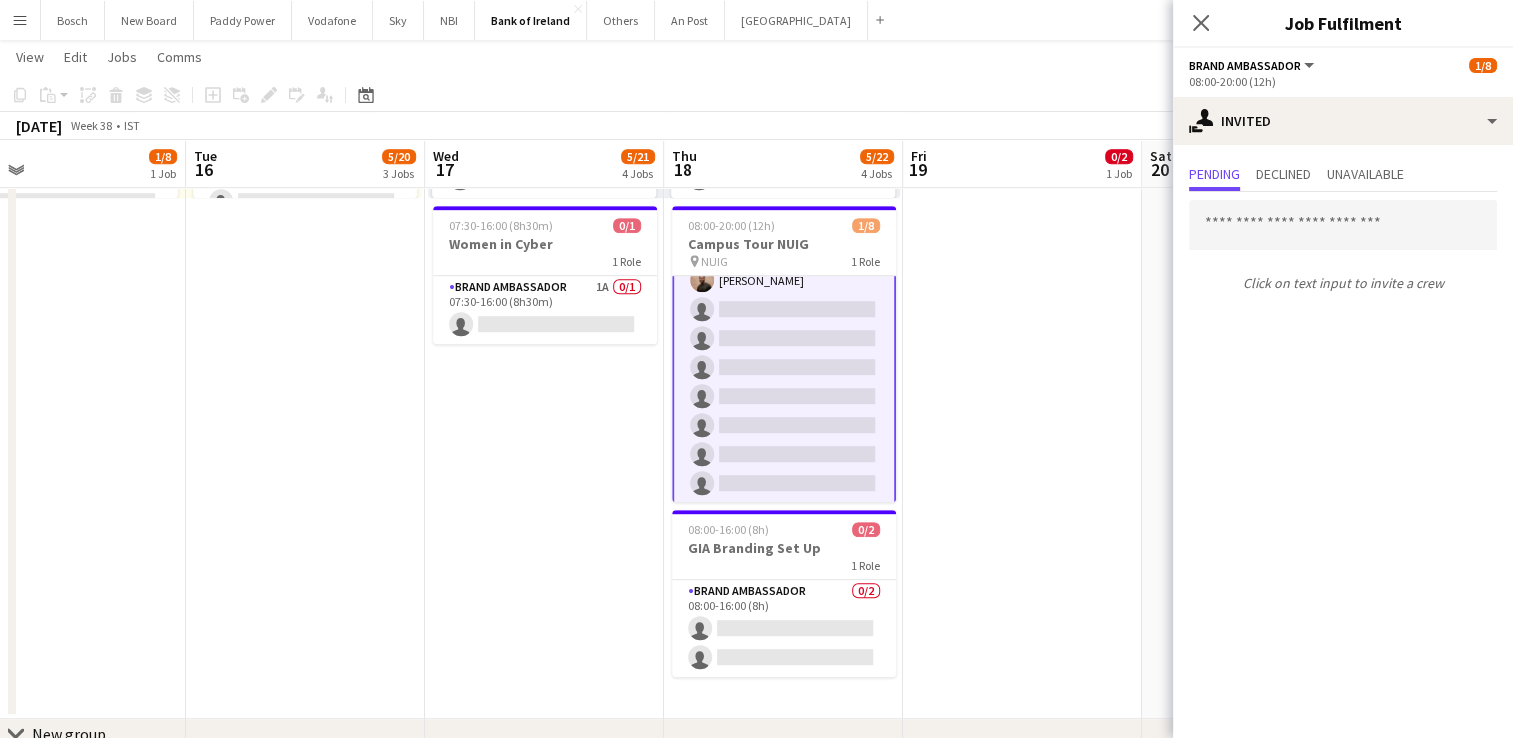 drag, startPoint x: 1281, startPoint y: 195, endPoint x: 1281, endPoint y: 224, distance: 29 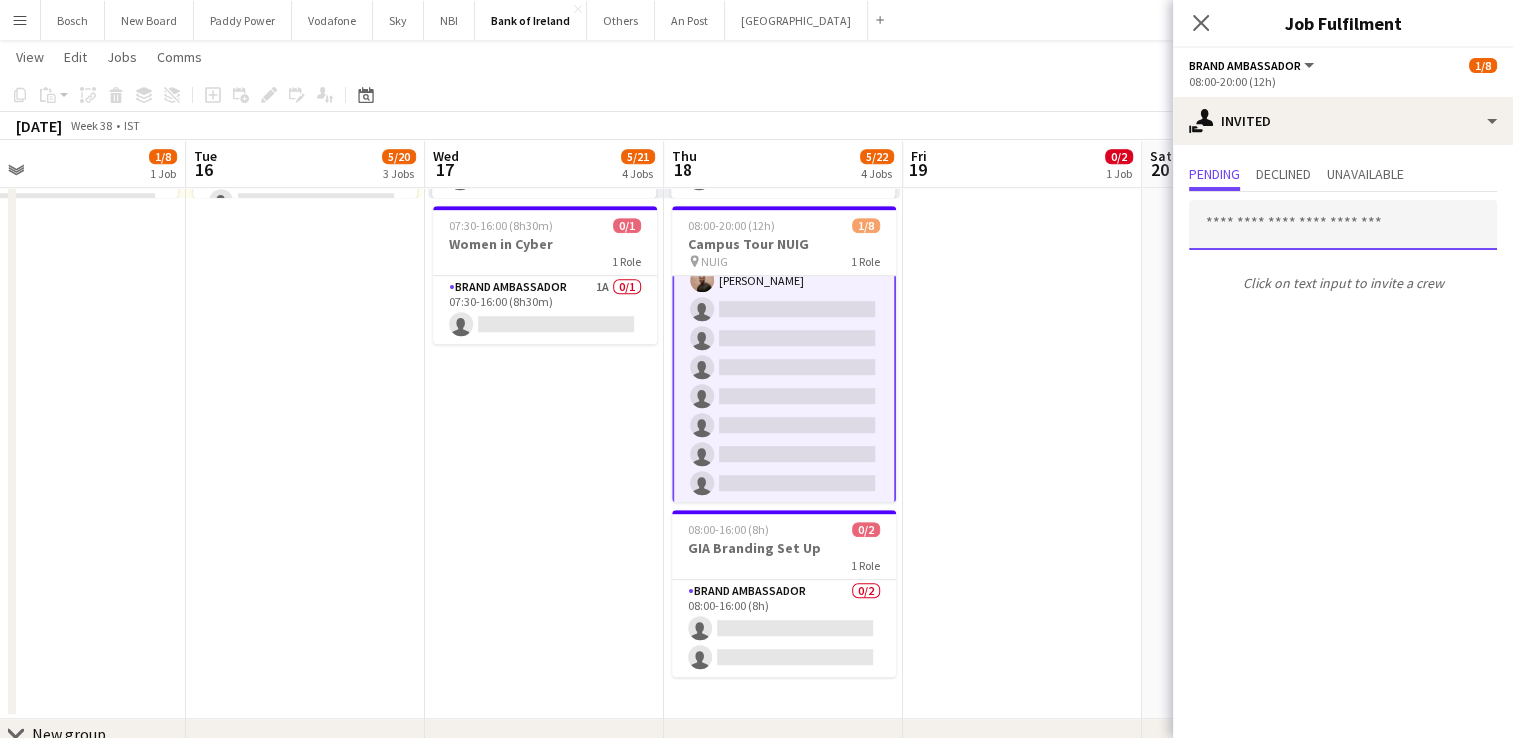 click at bounding box center [1343, 225] 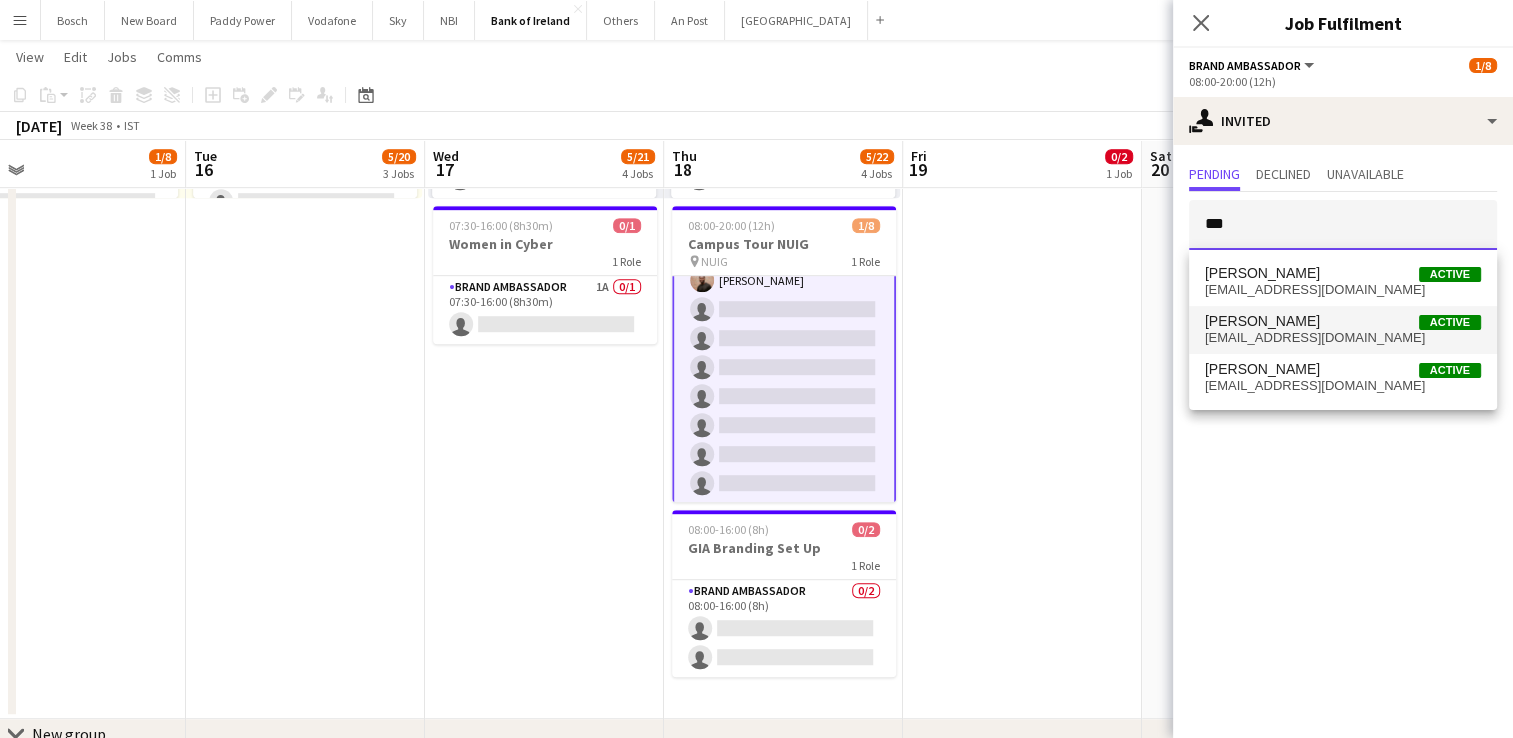type on "***" 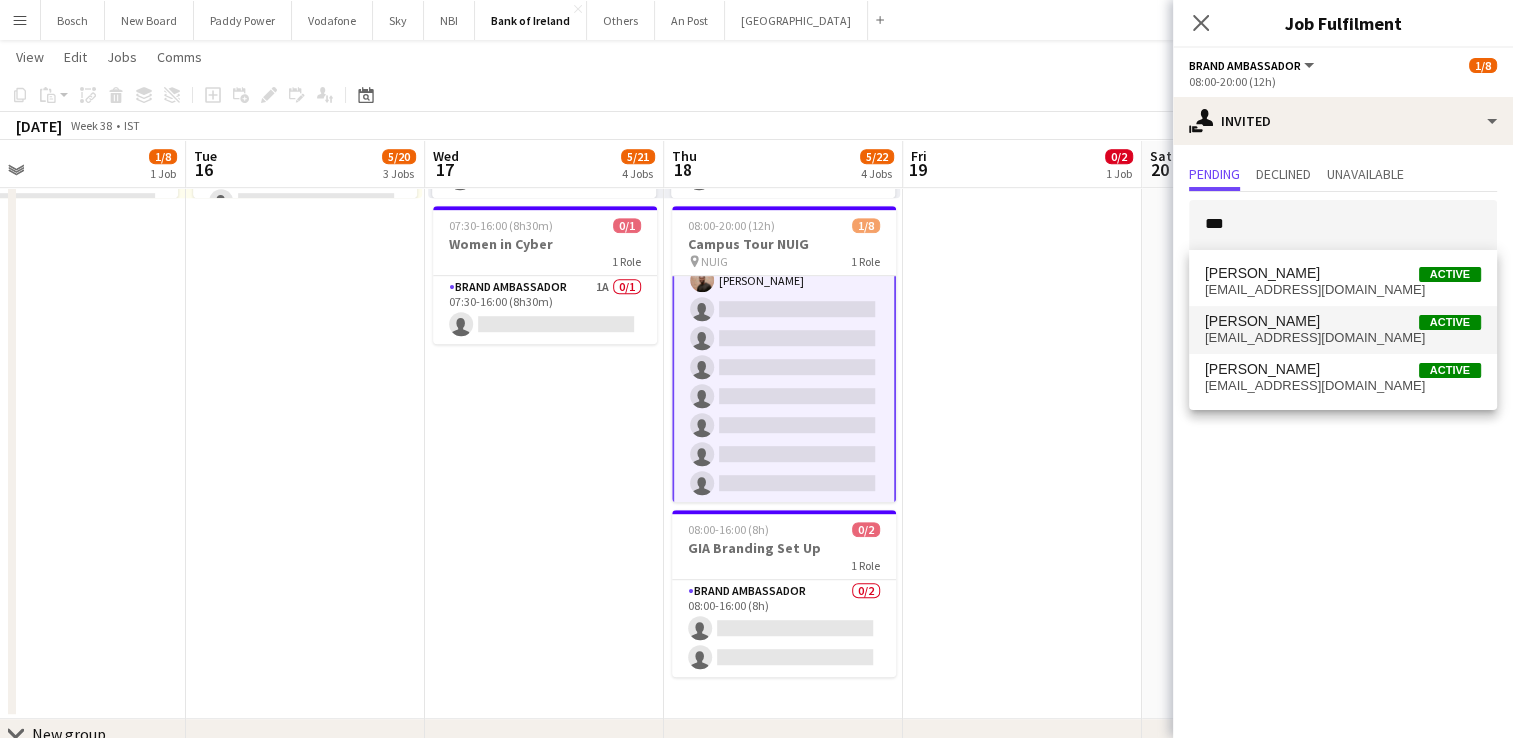 click on "[PERSON_NAME]  Active  [EMAIL_ADDRESS][DOMAIN_NAME]" at bounding box center (1343, 330) 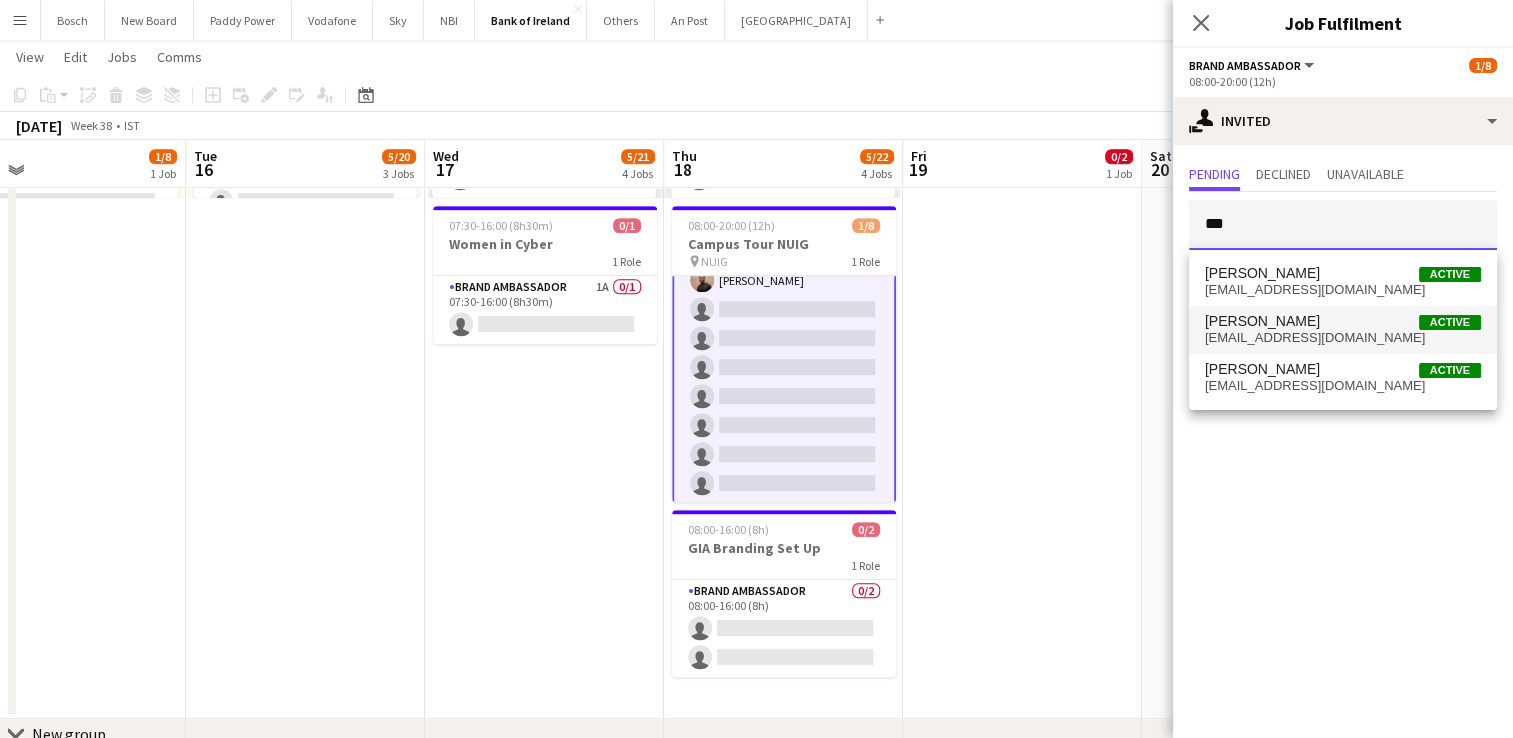 type 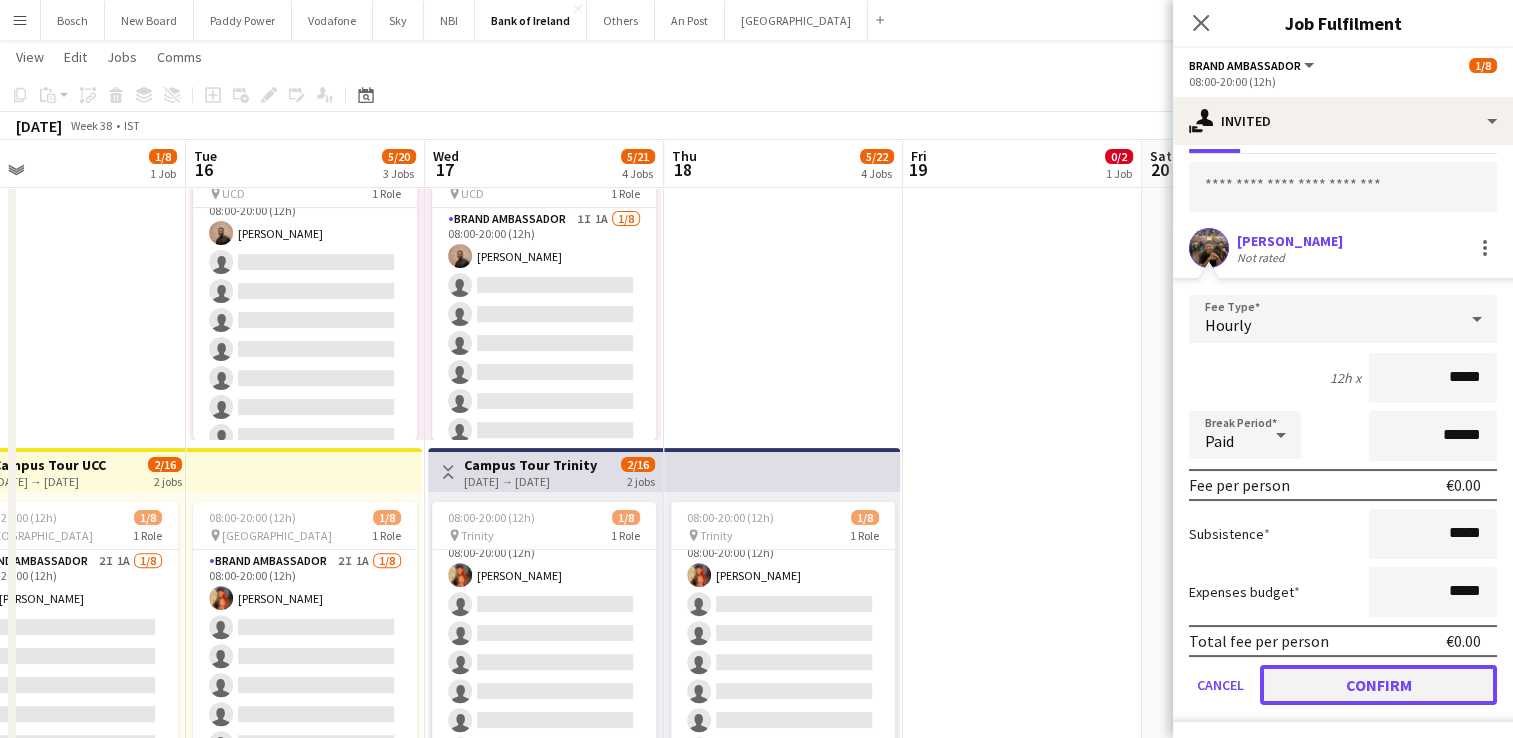 click on "Confirm" 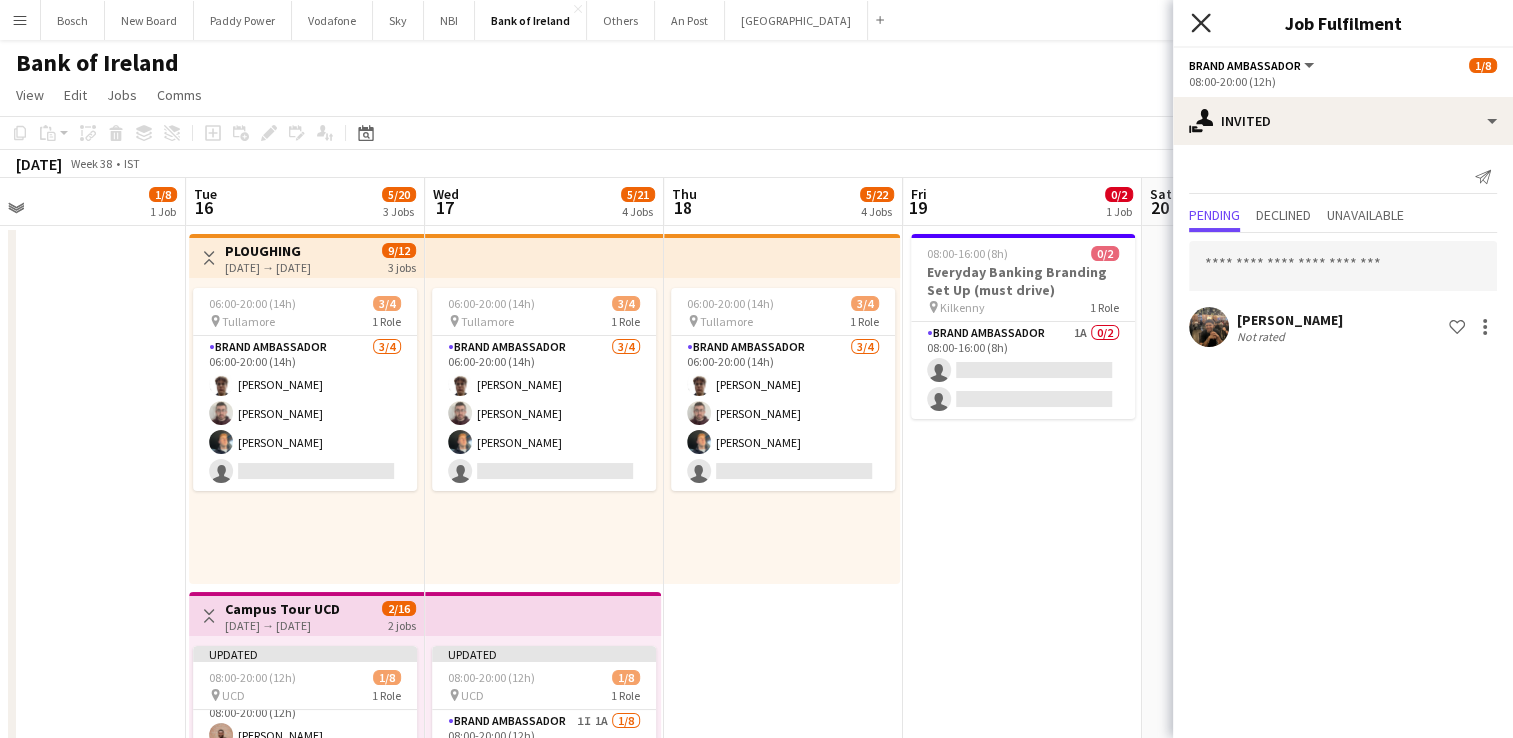 click 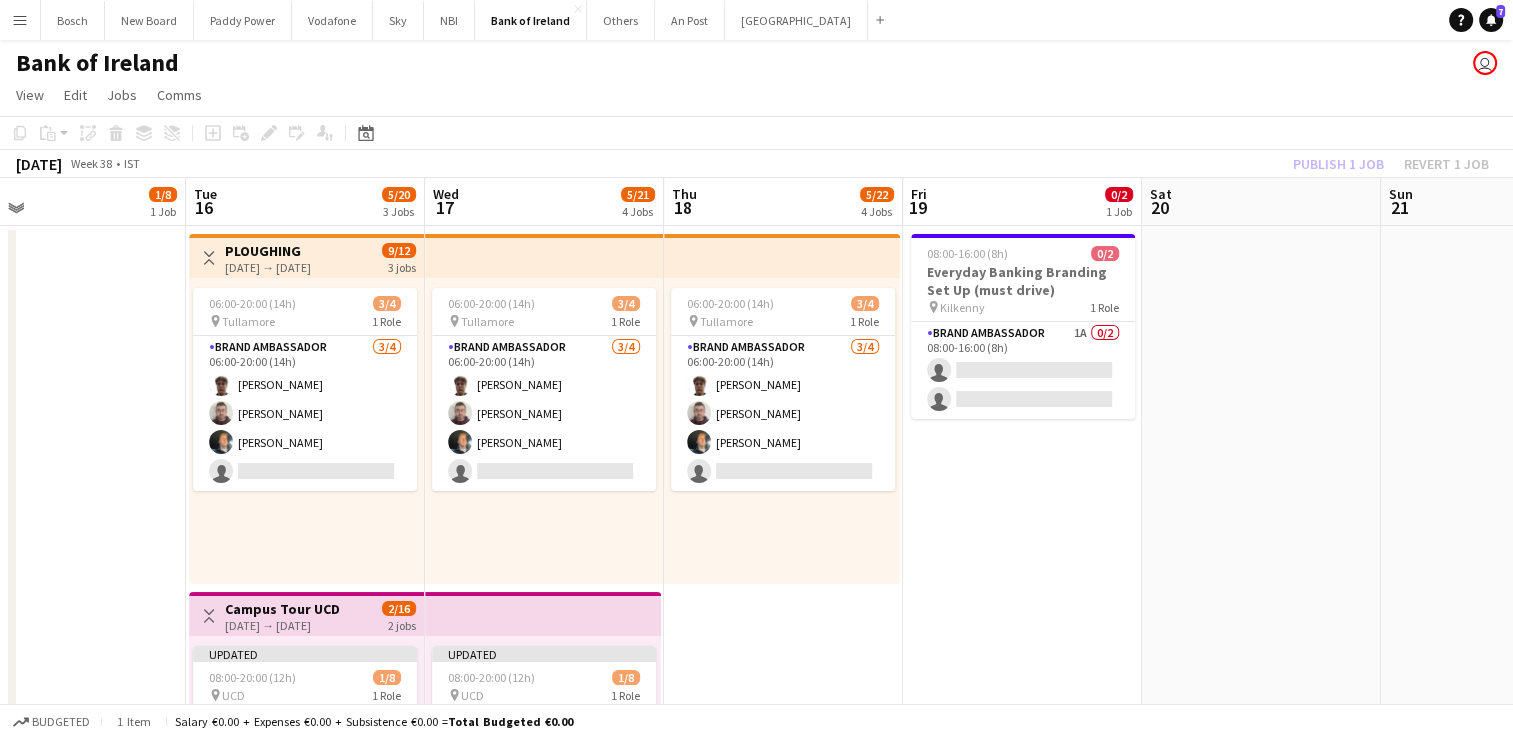 click on "Publish 1 job   Revert 1 job" 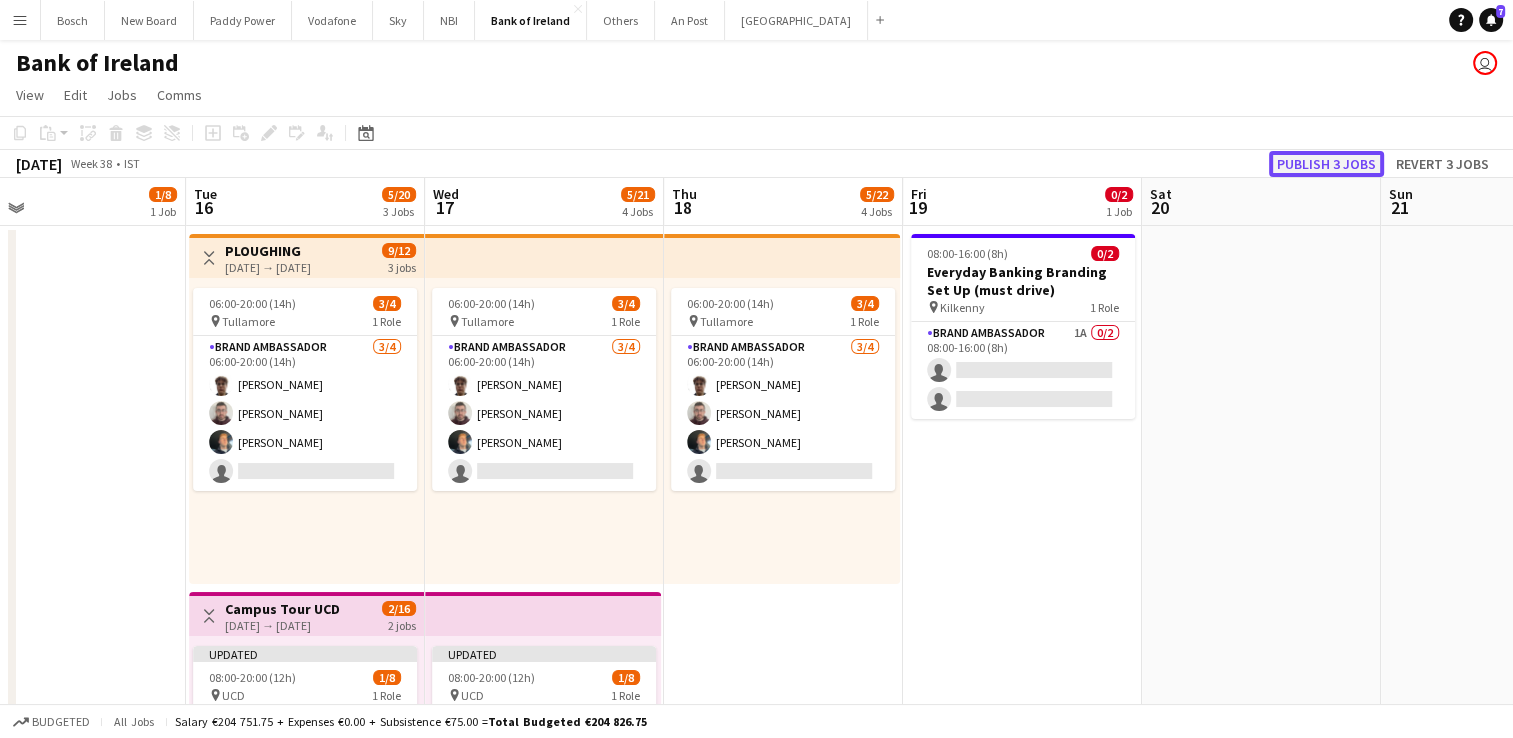 click on "Publish 3 jobs" 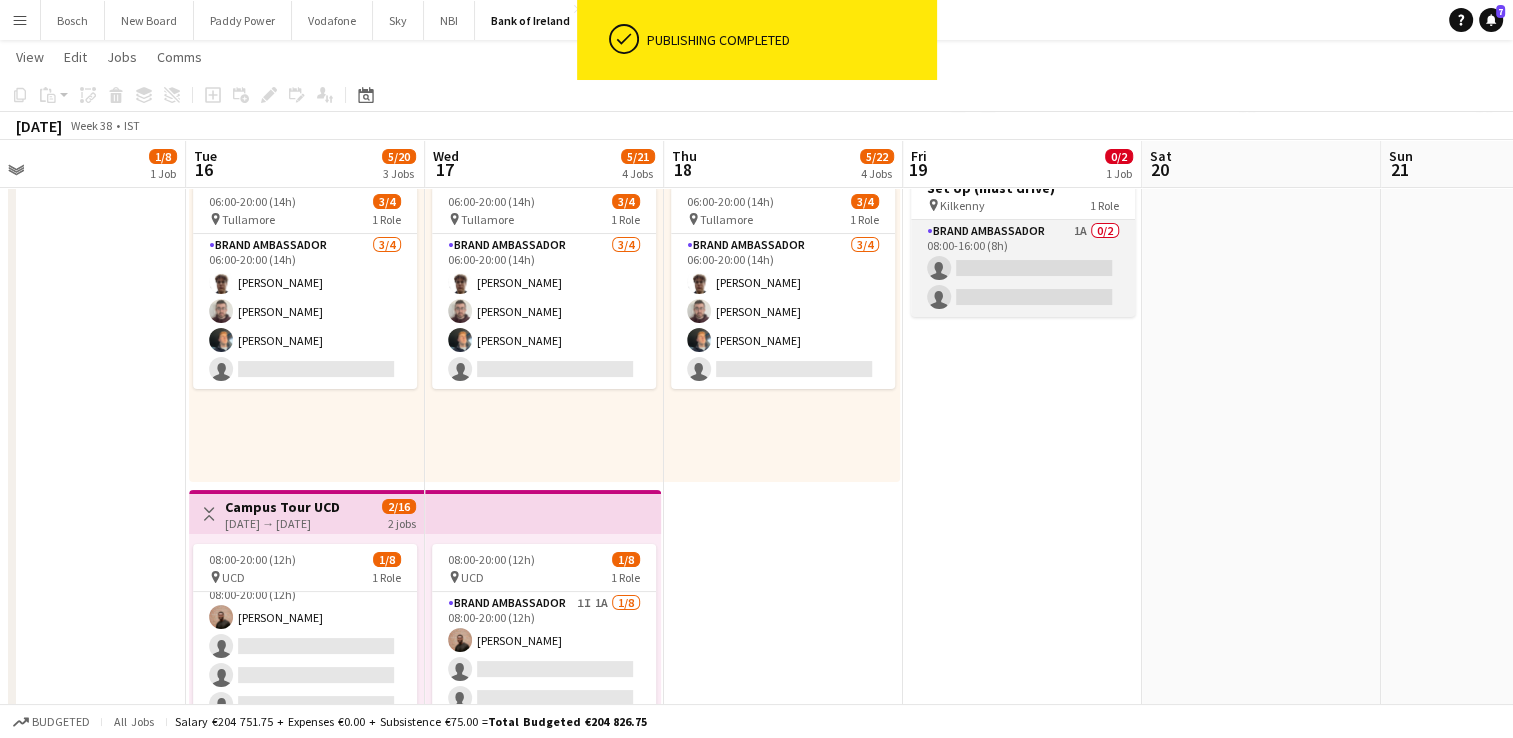 click on "Brand Ambassador   1A   0/2   08:00-16:00 (8h)
single-neutral-actions
single-neutral-actions" at bounding box center (1023, 268) 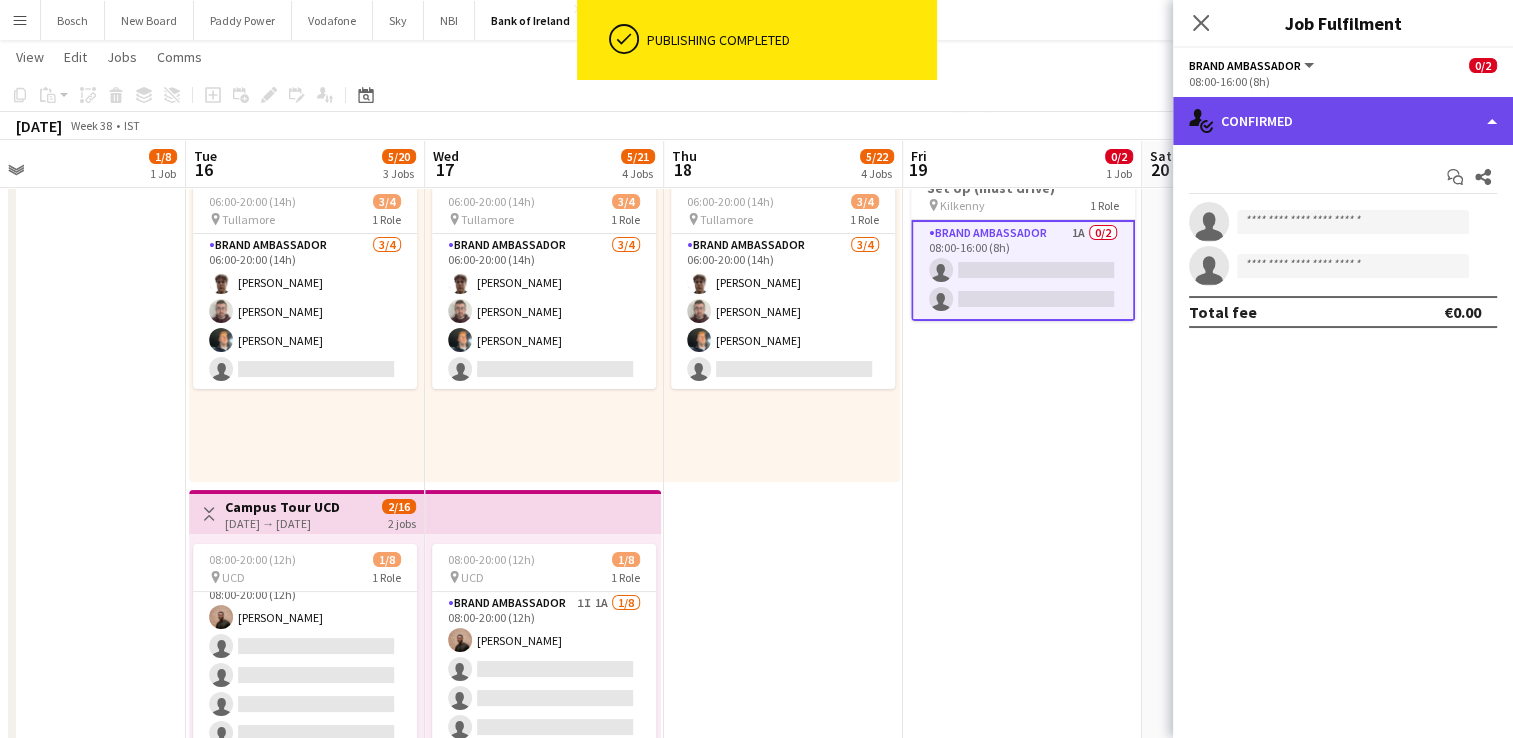 click on "single-neutral-actions-check-2
Confirmed" 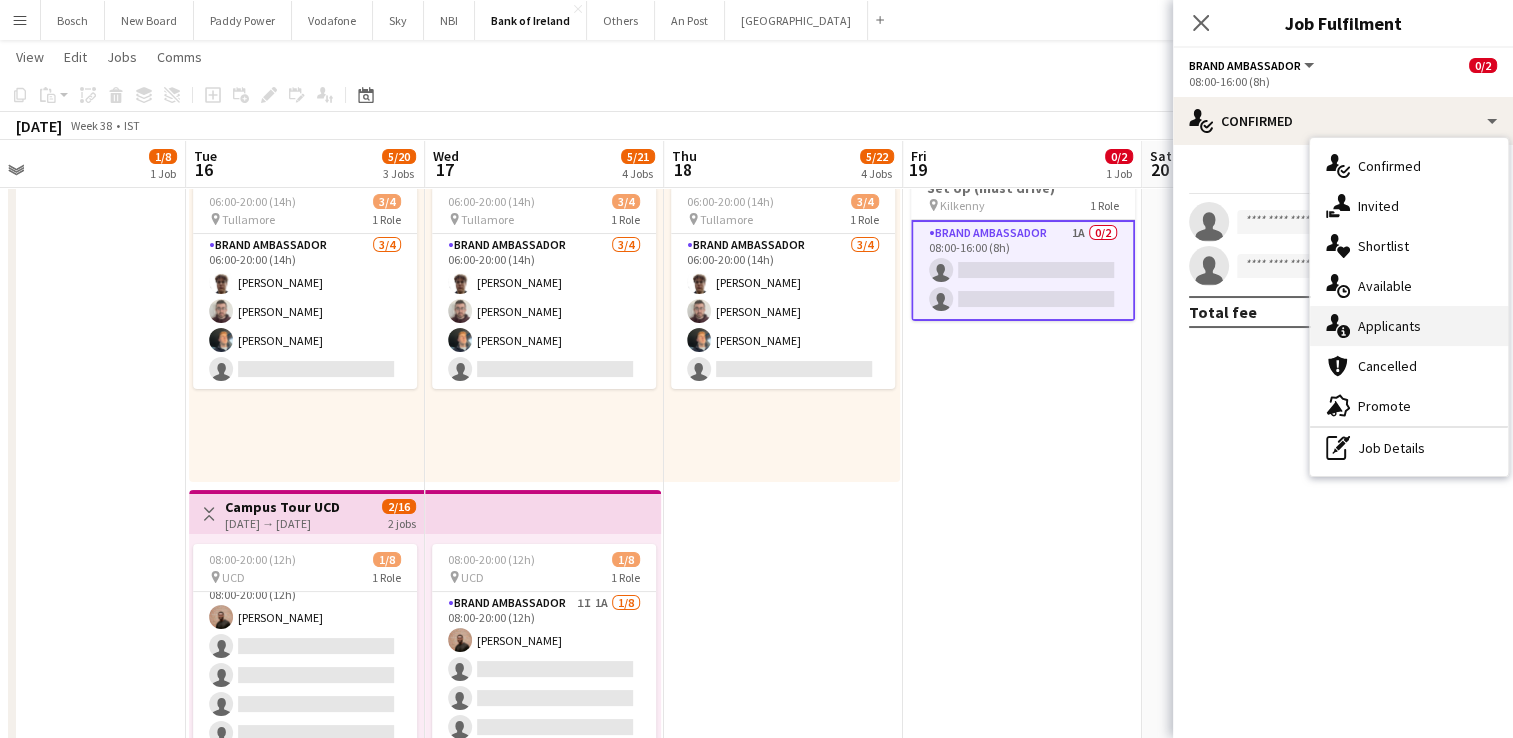 click on "single-neutral-actions-information
Applicants" at bounding box center (1409, 326) 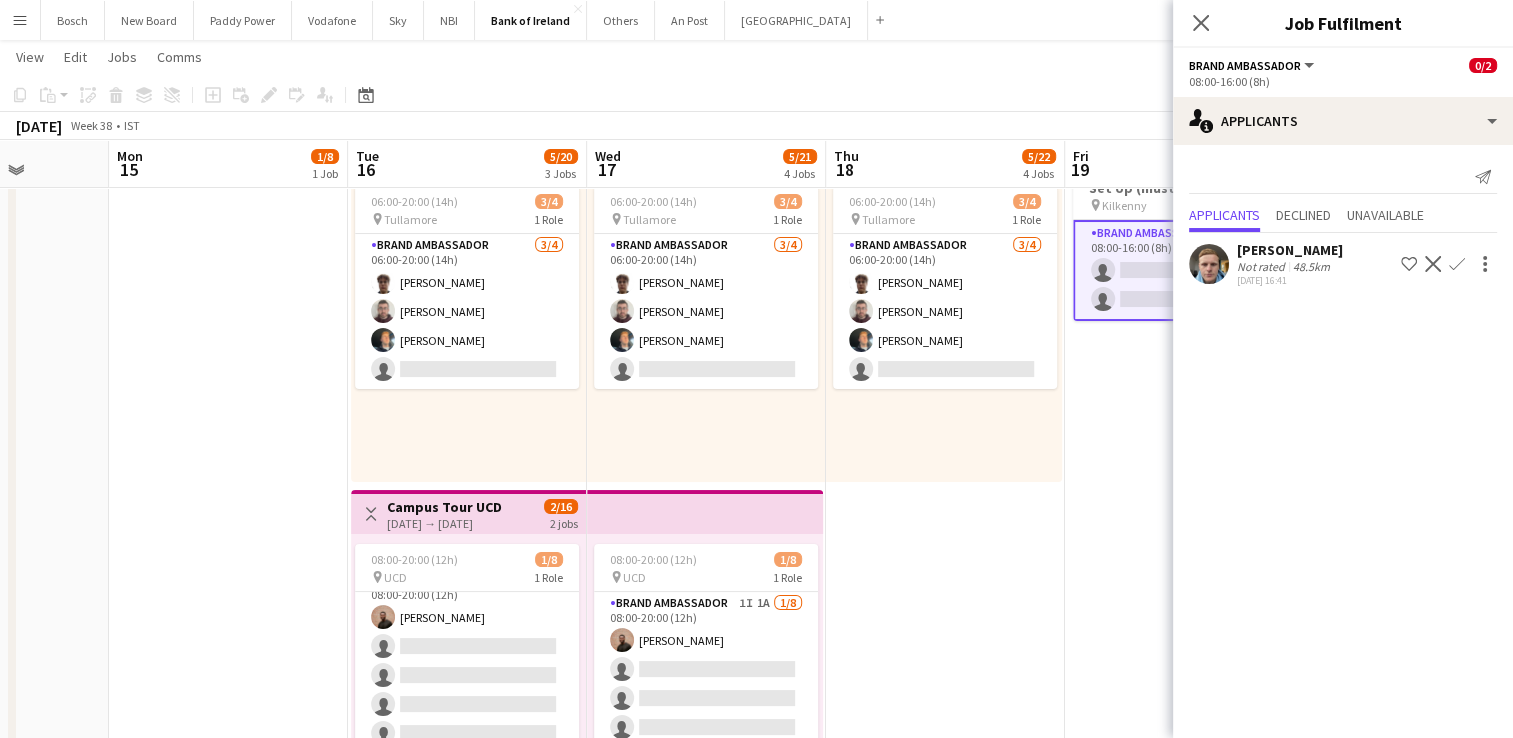 drag, startPoint x: 1044, startPoint y: 522, endPoint x: 777, endPoint y: 530, distance: 267.1198 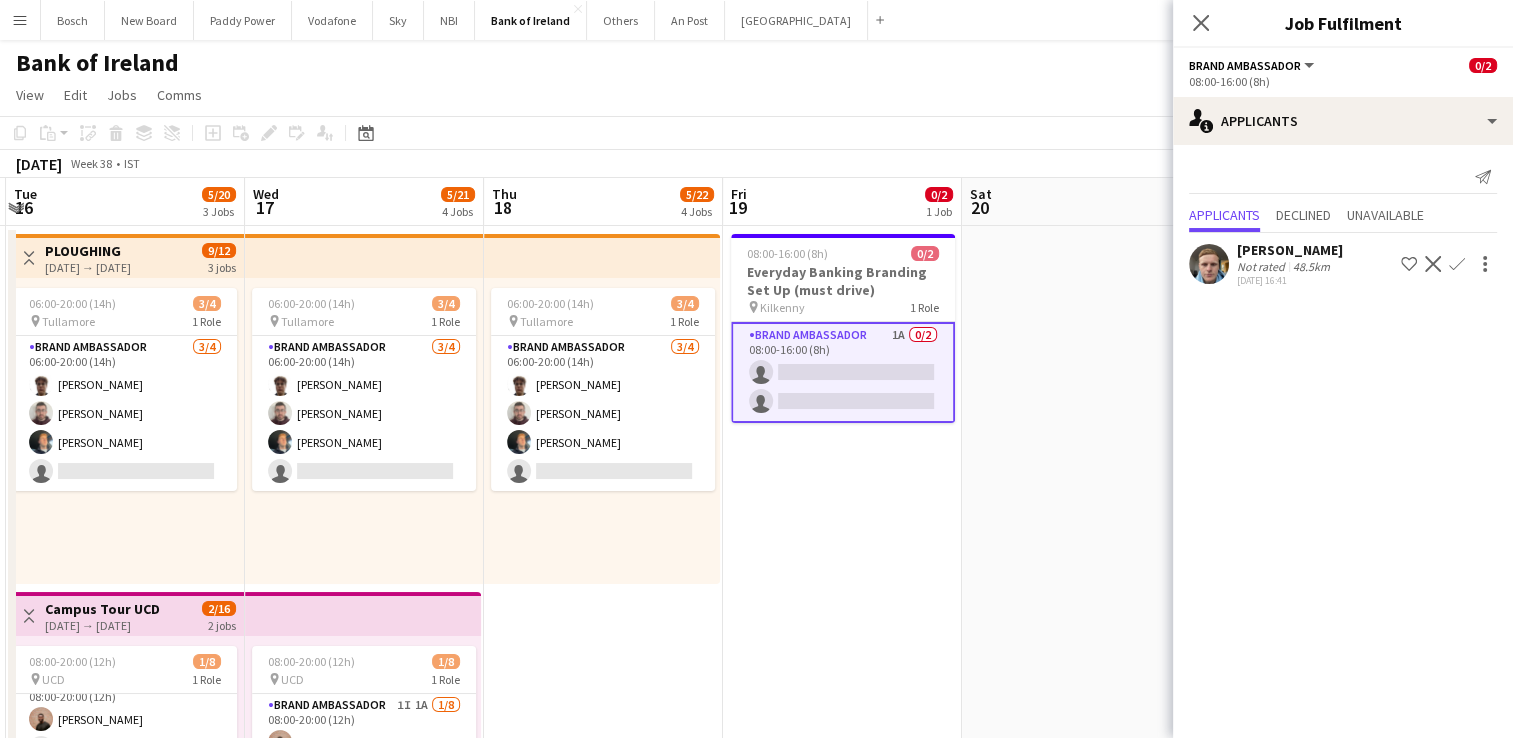 drag, startPoint x: 844, startPoint y: 503, endPoint x: 981, endPoint y: 517, distance: 137.71347 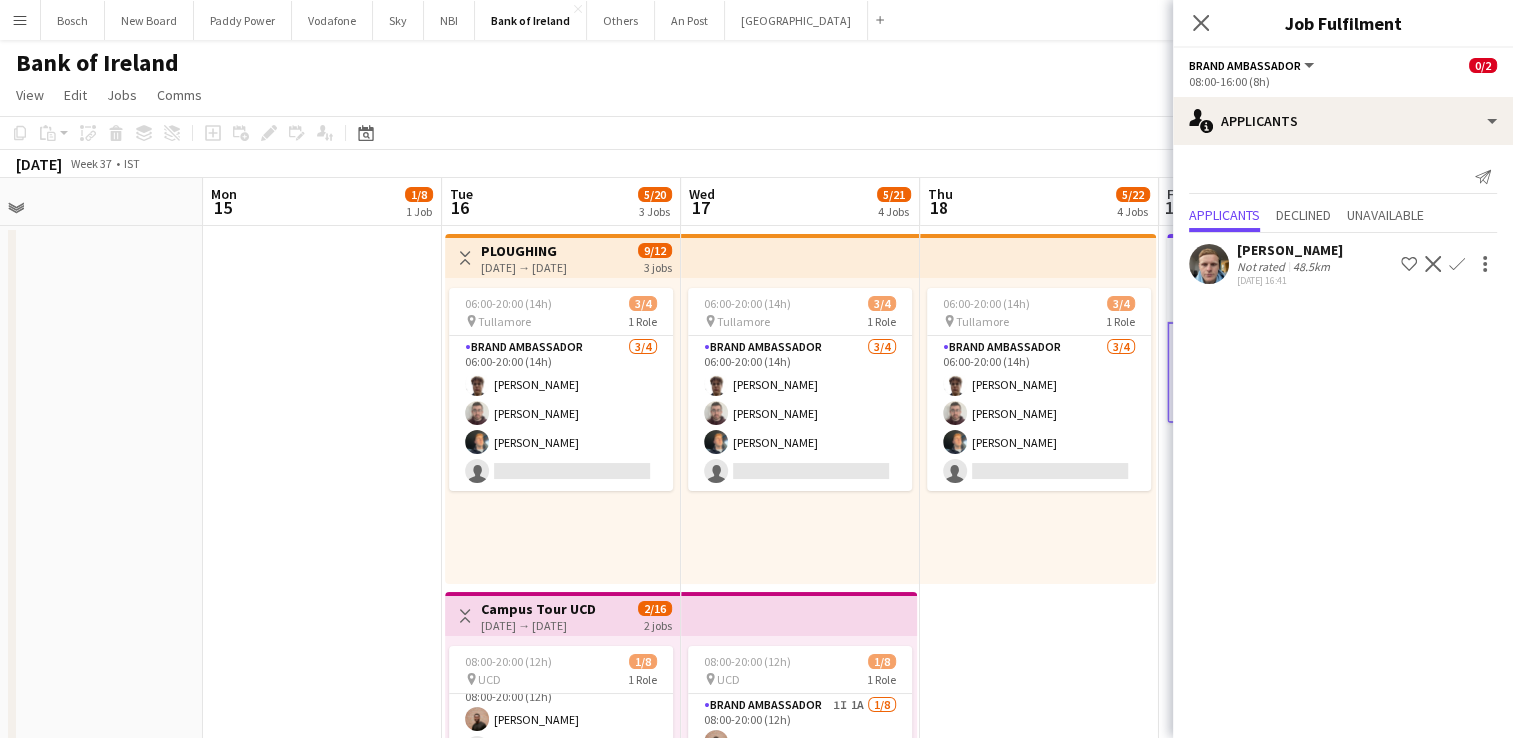 drag, startPoint x: 733, startPoint y: 578, endPoint x: 1291, endPoint y: 546, distance: 558.9168 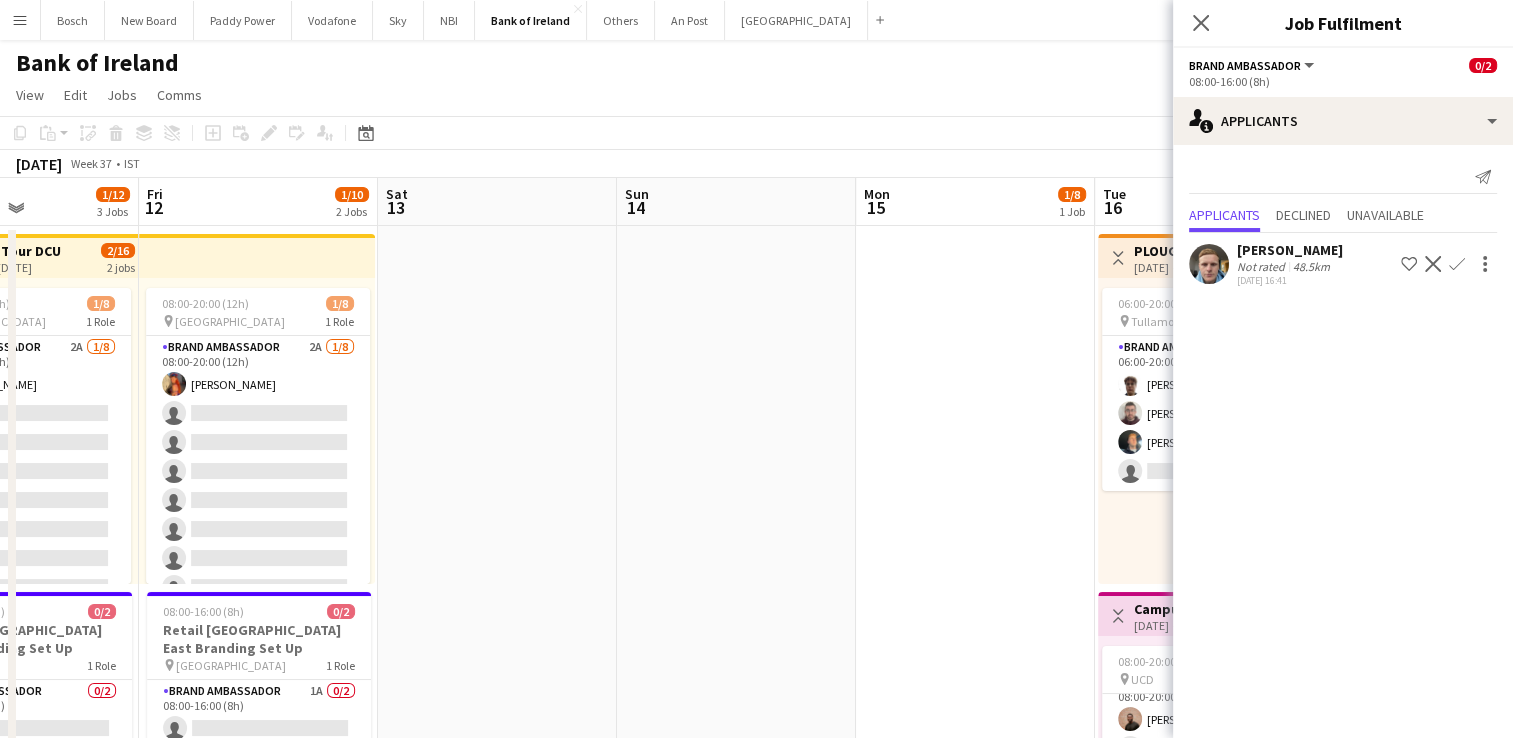 drag, startPoint x: 212, startPoint y: 474, endPoint x: 1210, endPoint y: 413, distance: 999.8625 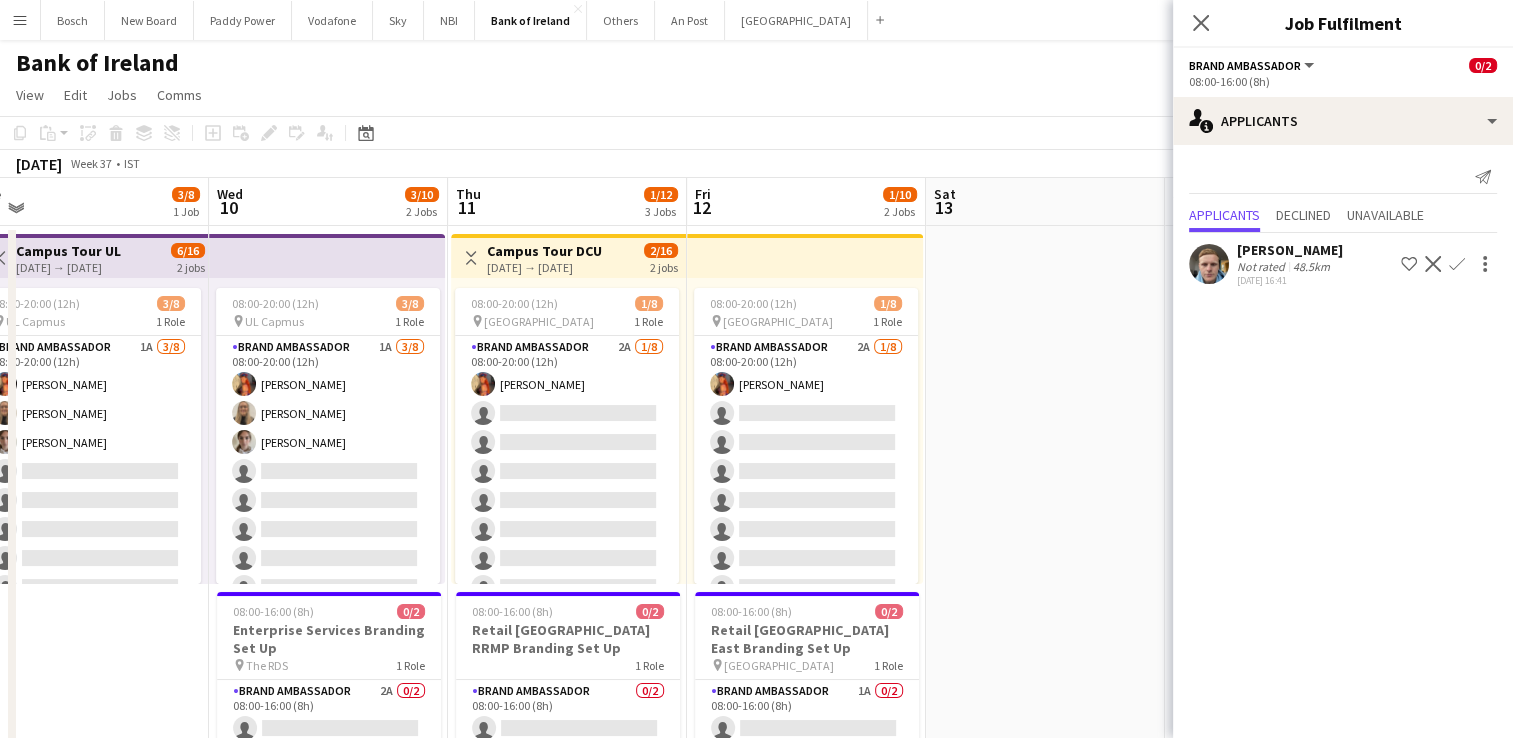 drag, startPoint x: 912, startPoint y: 490, endPoint x: 1292, endPoint y: 444, distance: 382.77408 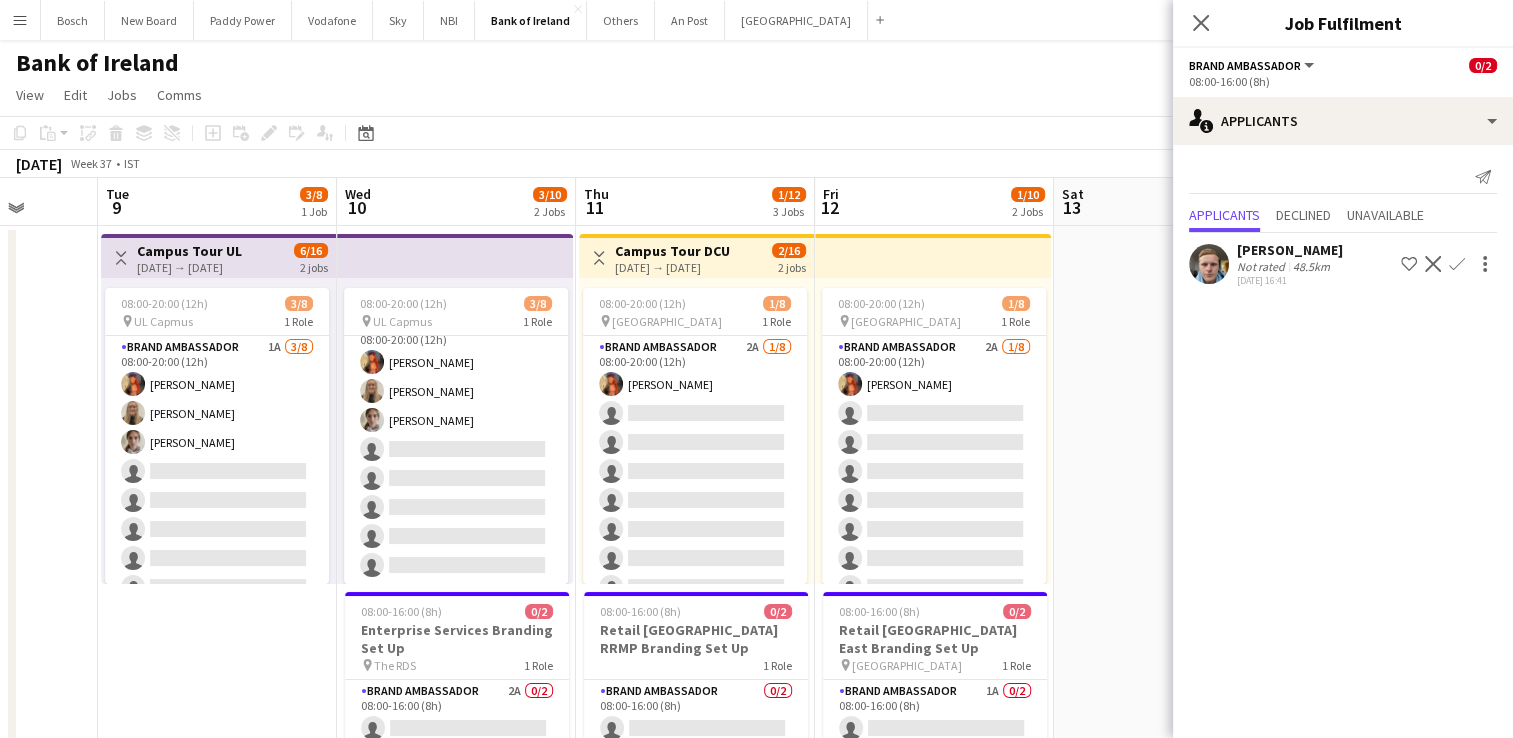 drag, startPoint x: 140, startPoint y: 650, endPoint x: 272, endPoint y: 644, distance: 132.13629 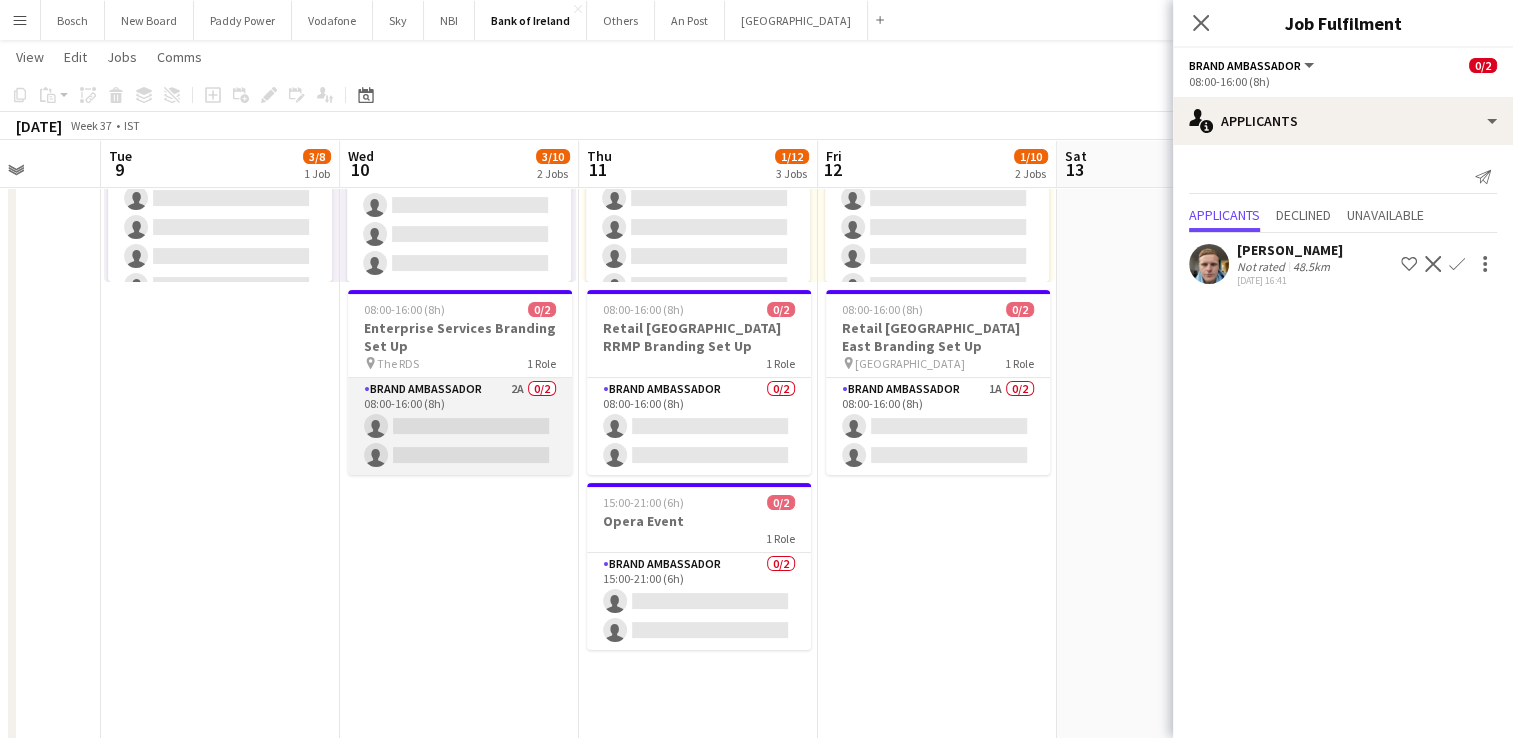 click on "Brand Ambassador   2A   0/2   08:00-16:00 (8h)
single-neutral-actions
single-neutral-actions" at bounding box center (460, 426) 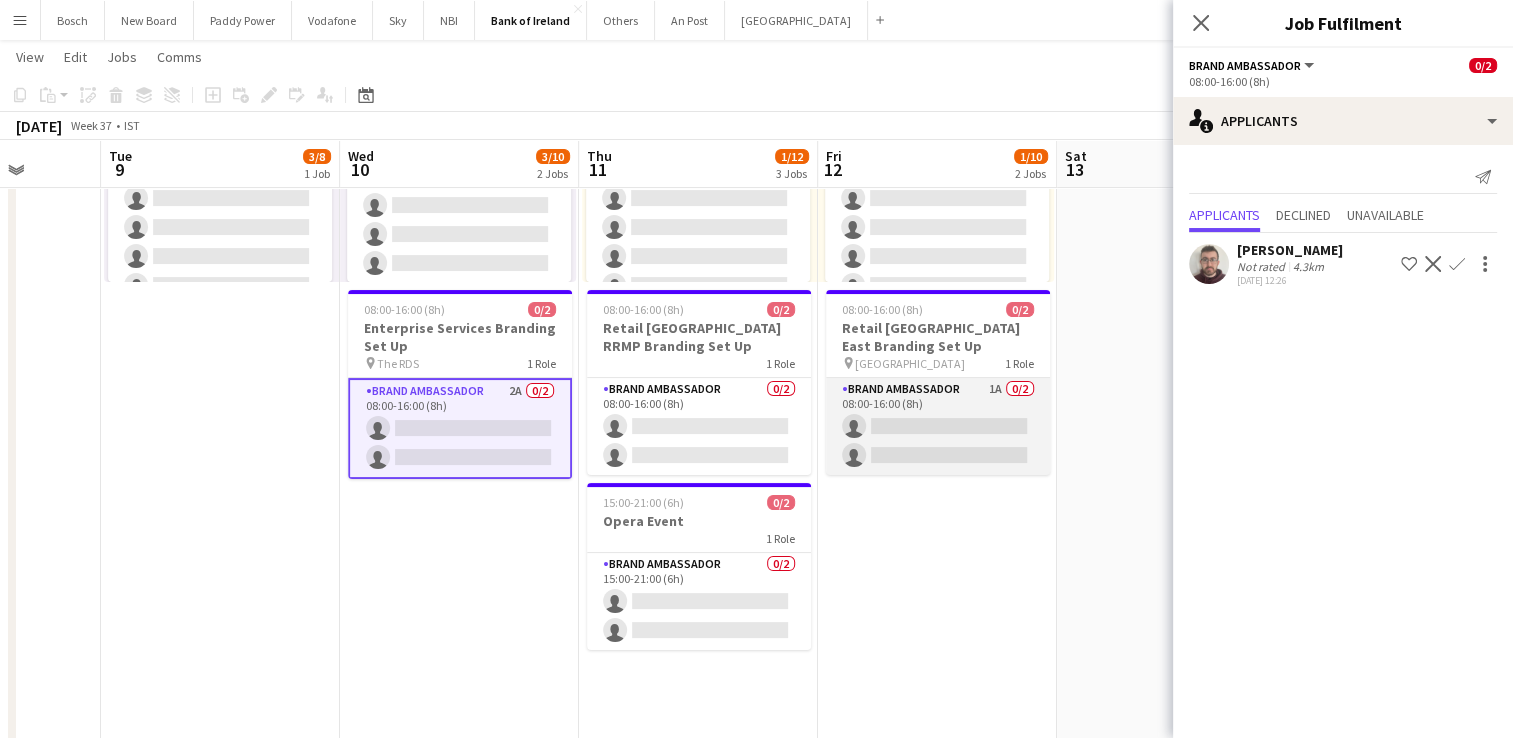 click on "Brand Ambassador   1A   0/2   08:00-16:00 (8h)
single-neutral-actions
single-neutral-actions" at bounding box center (938, 426) 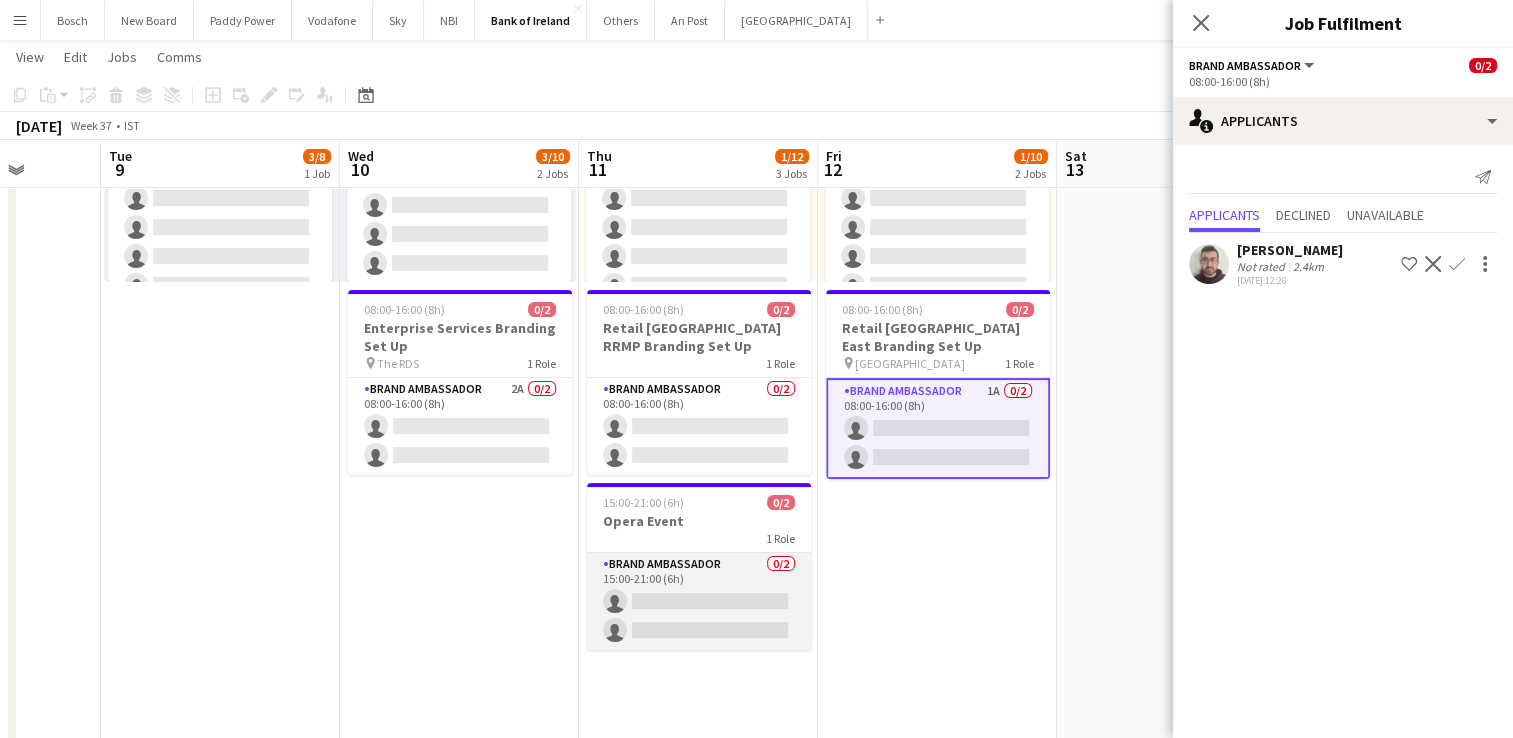 click on "Brand Ambassador   0/2   15:00-21:00 (6h)
single-neutral-actions
single-neutral-actions" at bounding box center [699, 601] 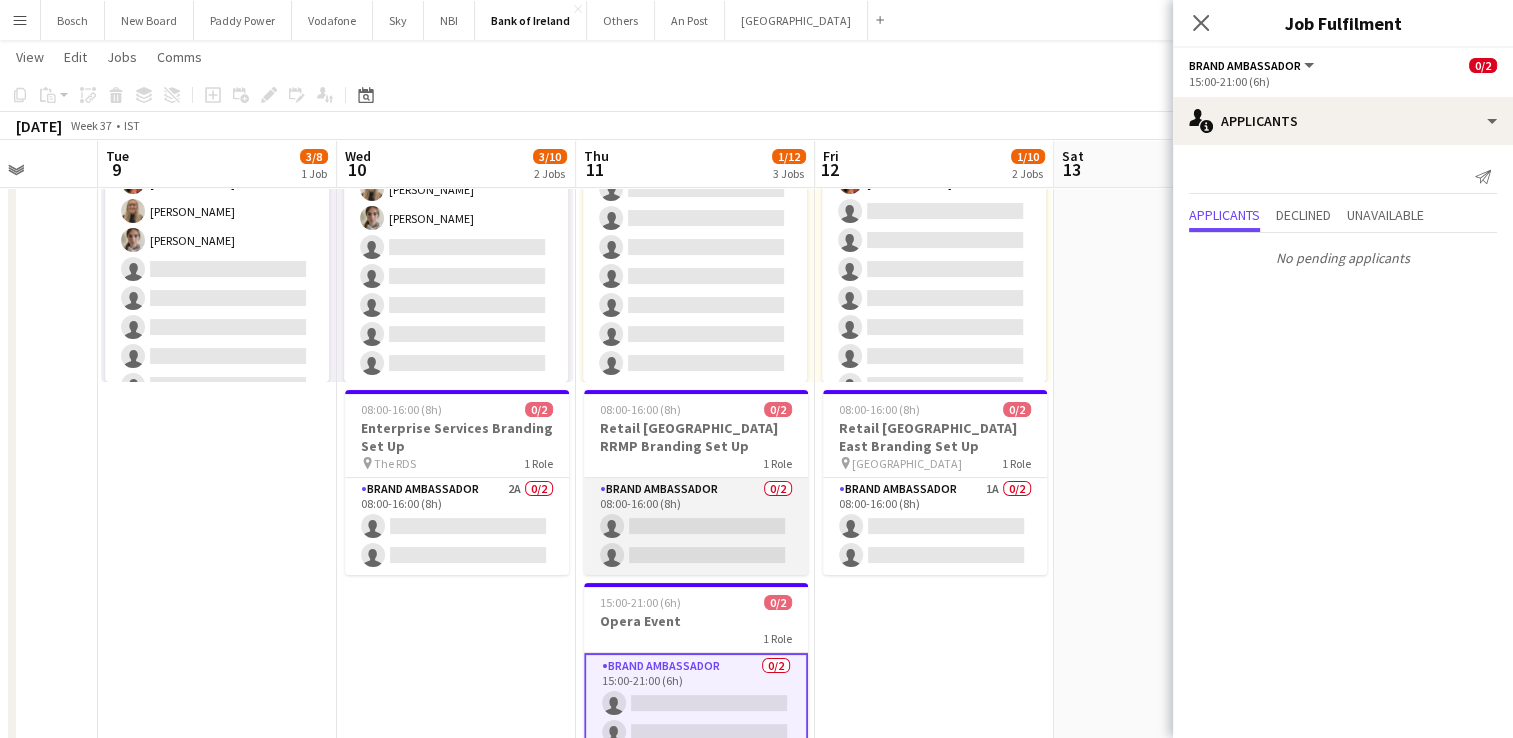 click on "Brand Ambassador   0/2   08:00-16:00 (8h)
single-neutral-actions
single-neutral-actions" at bounding box center [696, 526] 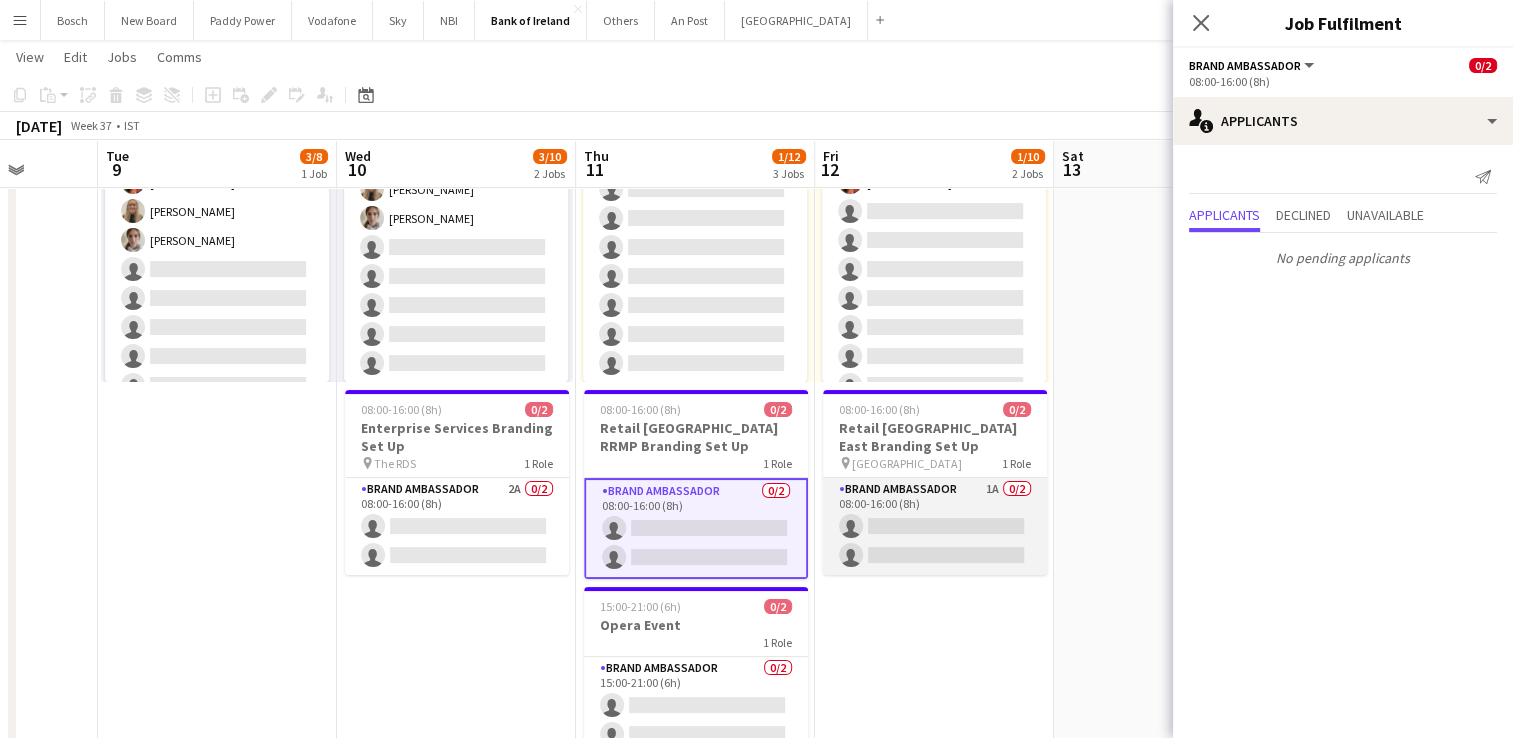 click on "Brand Ambassador   1A   0/2   08:00-16:00 (8h)
single-neutral-actions
single-neutral-actions" at bounding box center (935, 526) 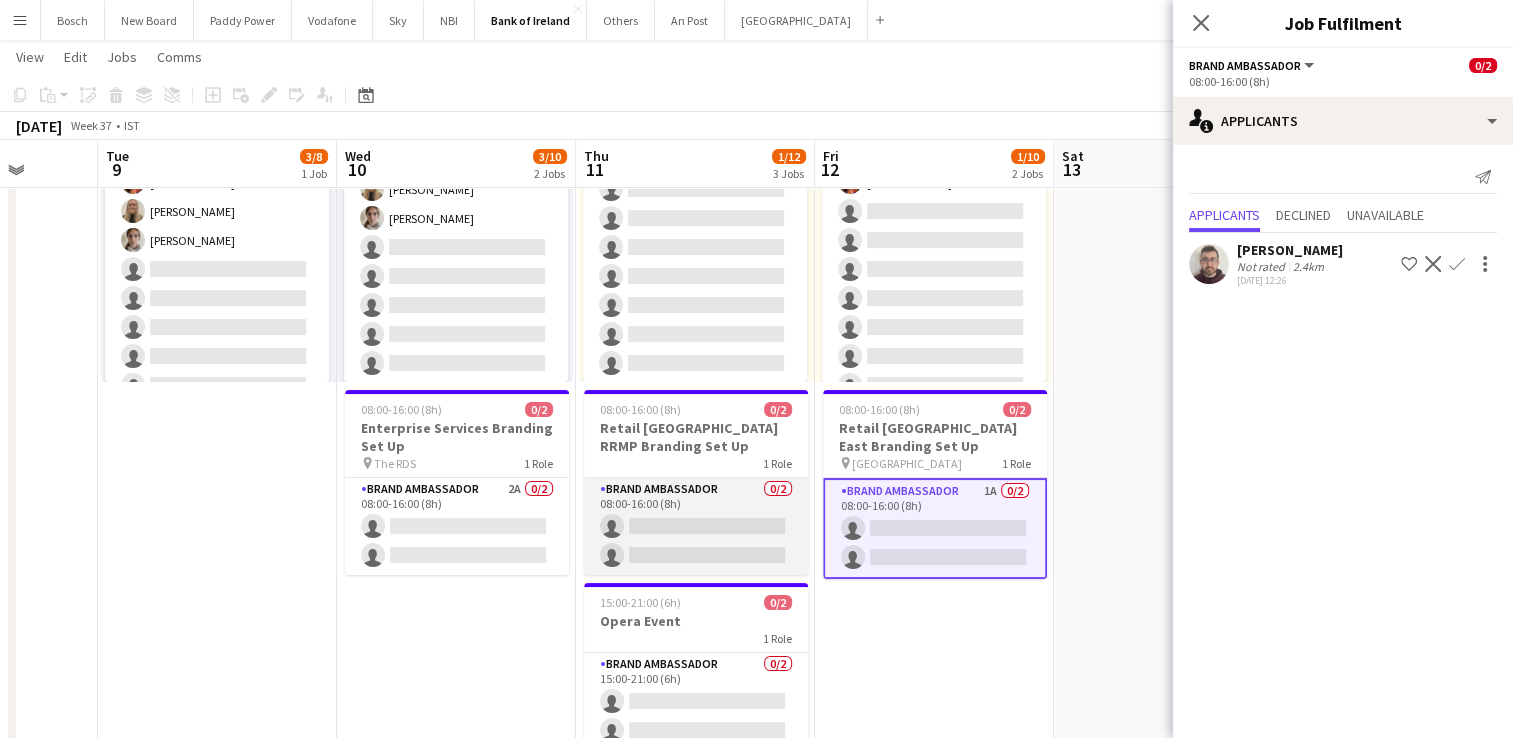 click on "Brand Ambassador   0/2   08:00-16:00 (8h)
single-neutral-actions
single-neutral-actions" at bounding box center (696, 526) 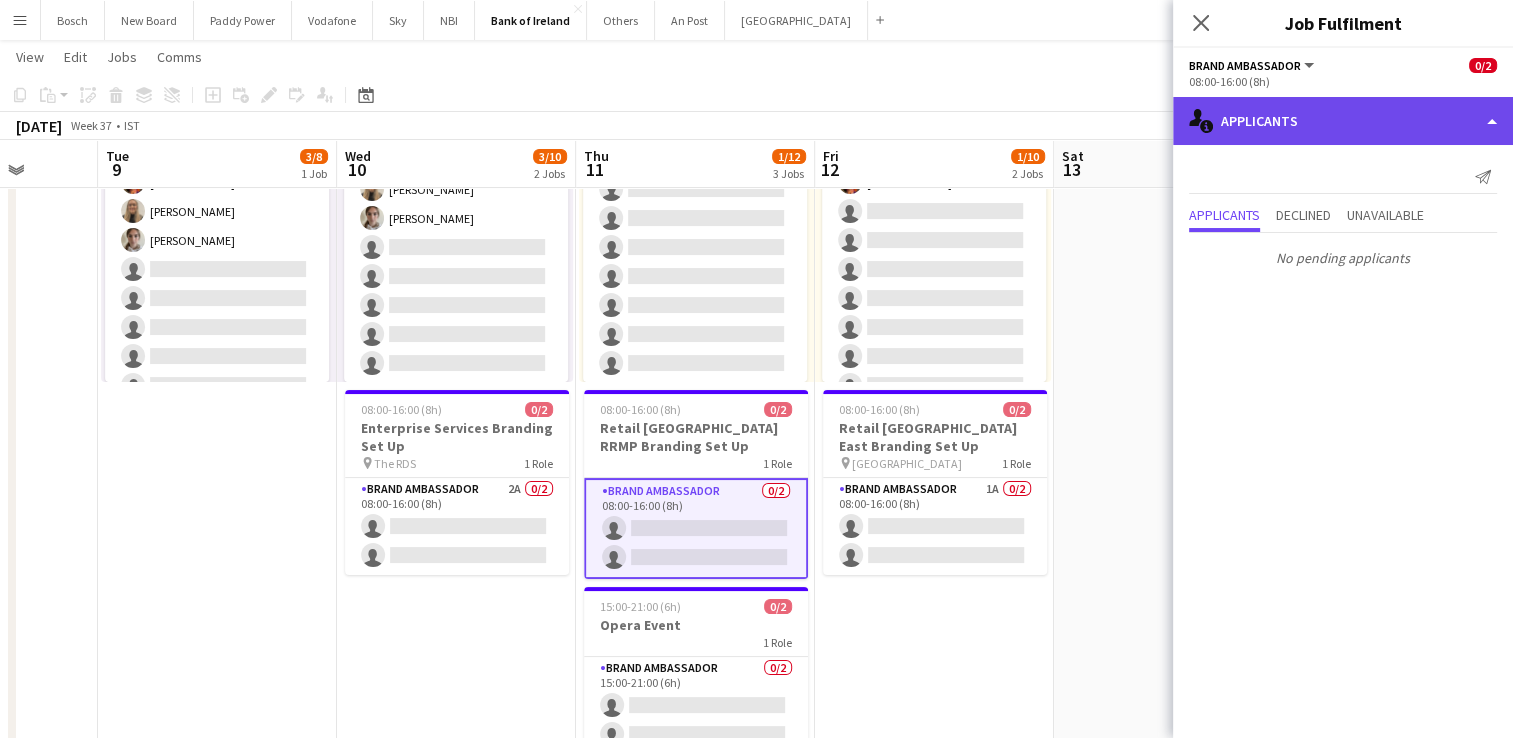 click on "single-neutral-actions-information
Applicants" 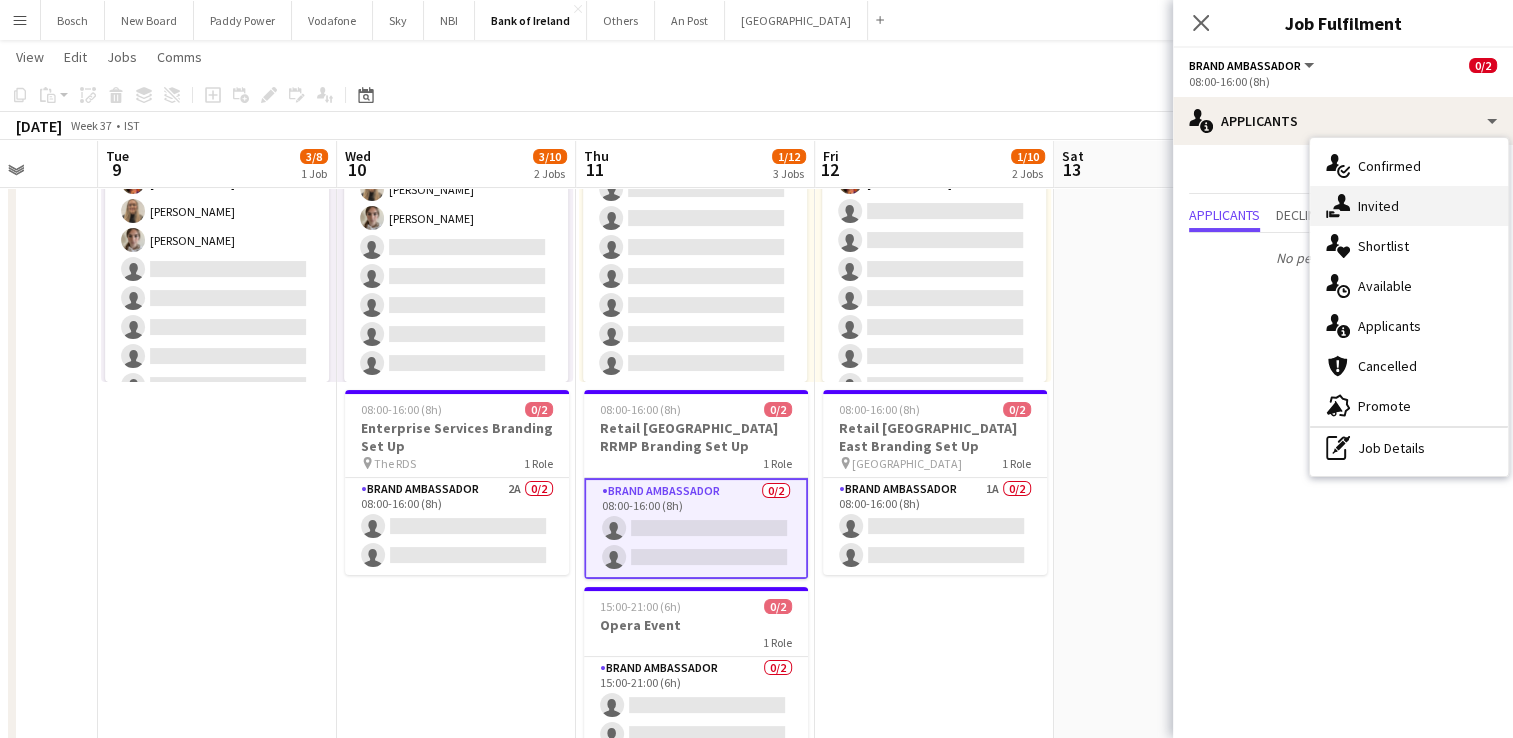 click on "single-neutral-actions-share-1
Invited" at bounding box center [1409, 206] 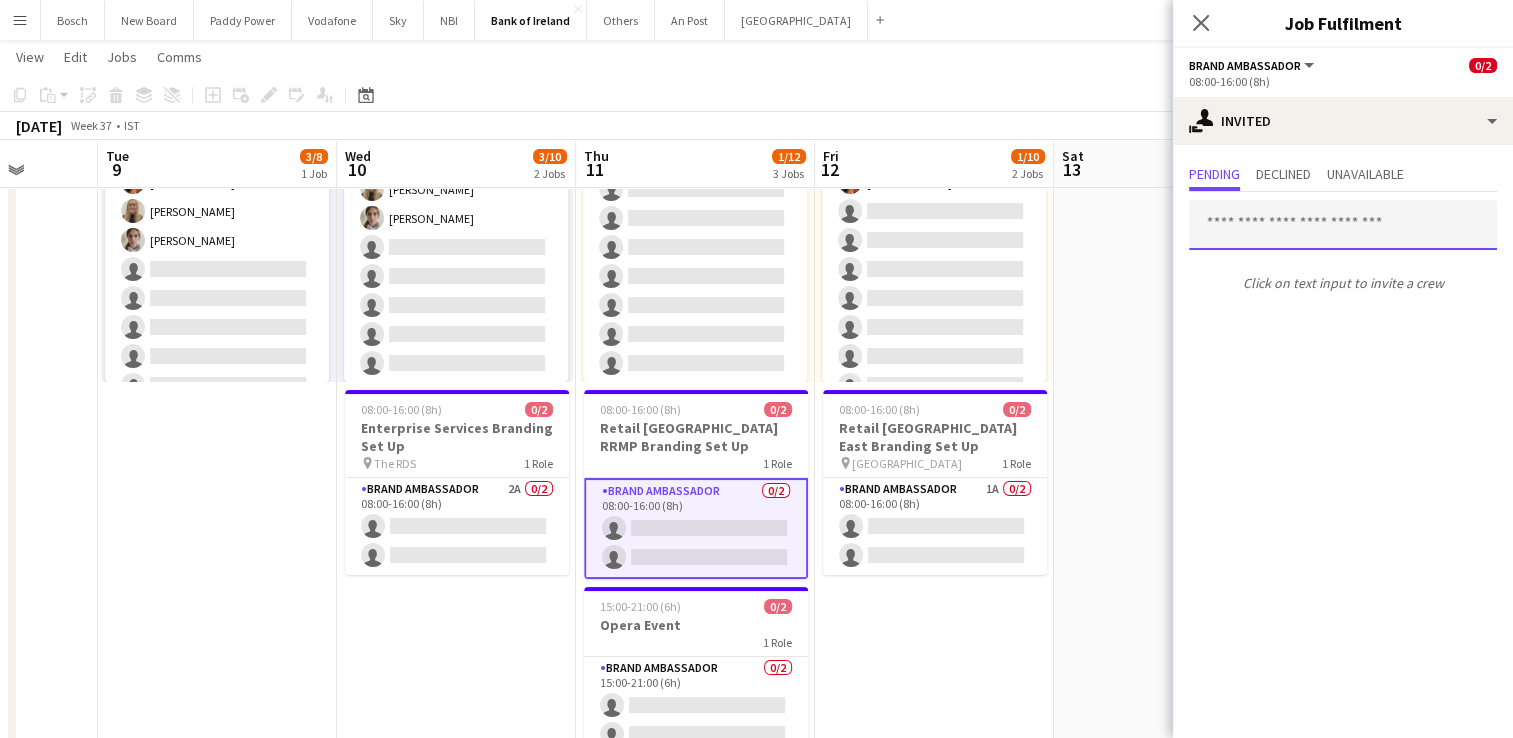 click at bounding box center [1343, 225] 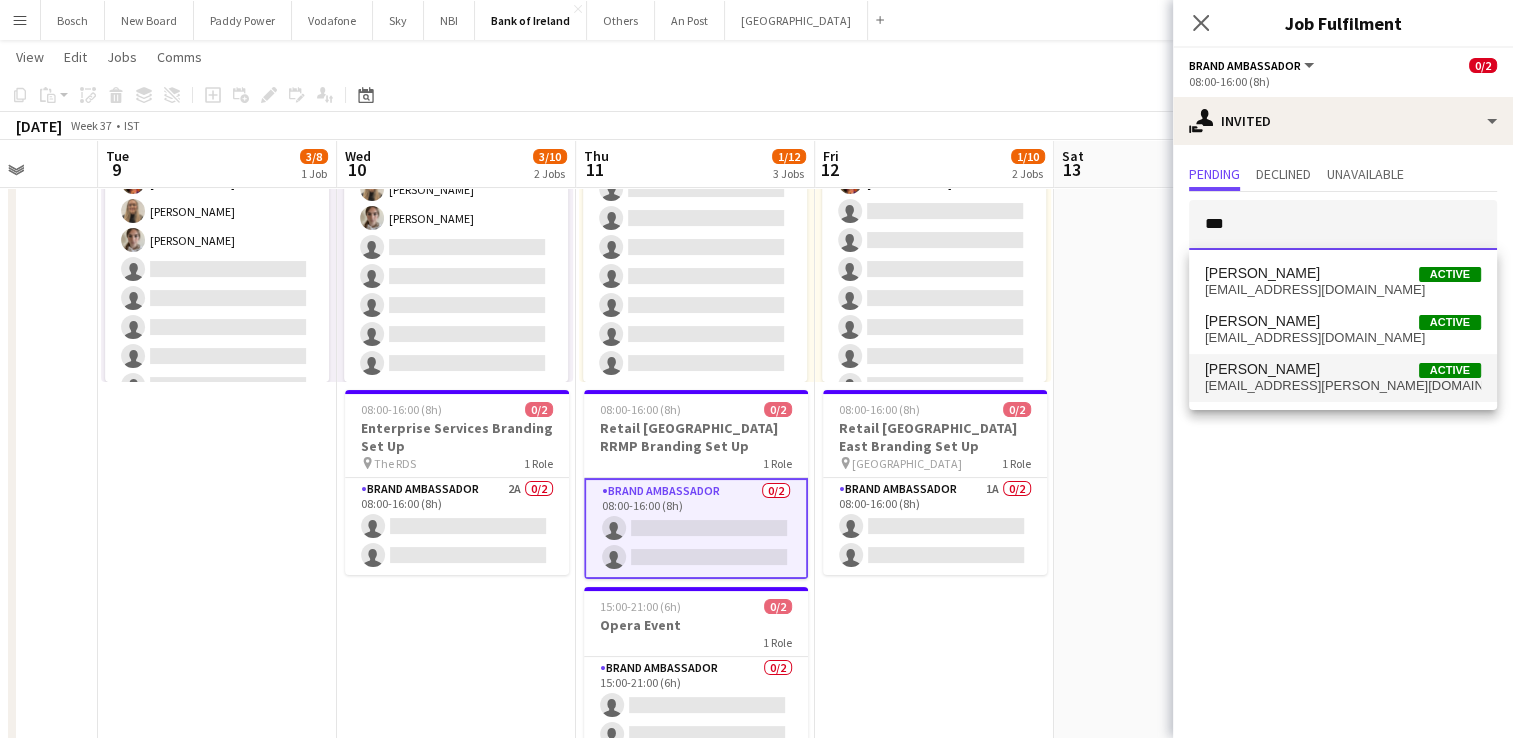 type on "***" 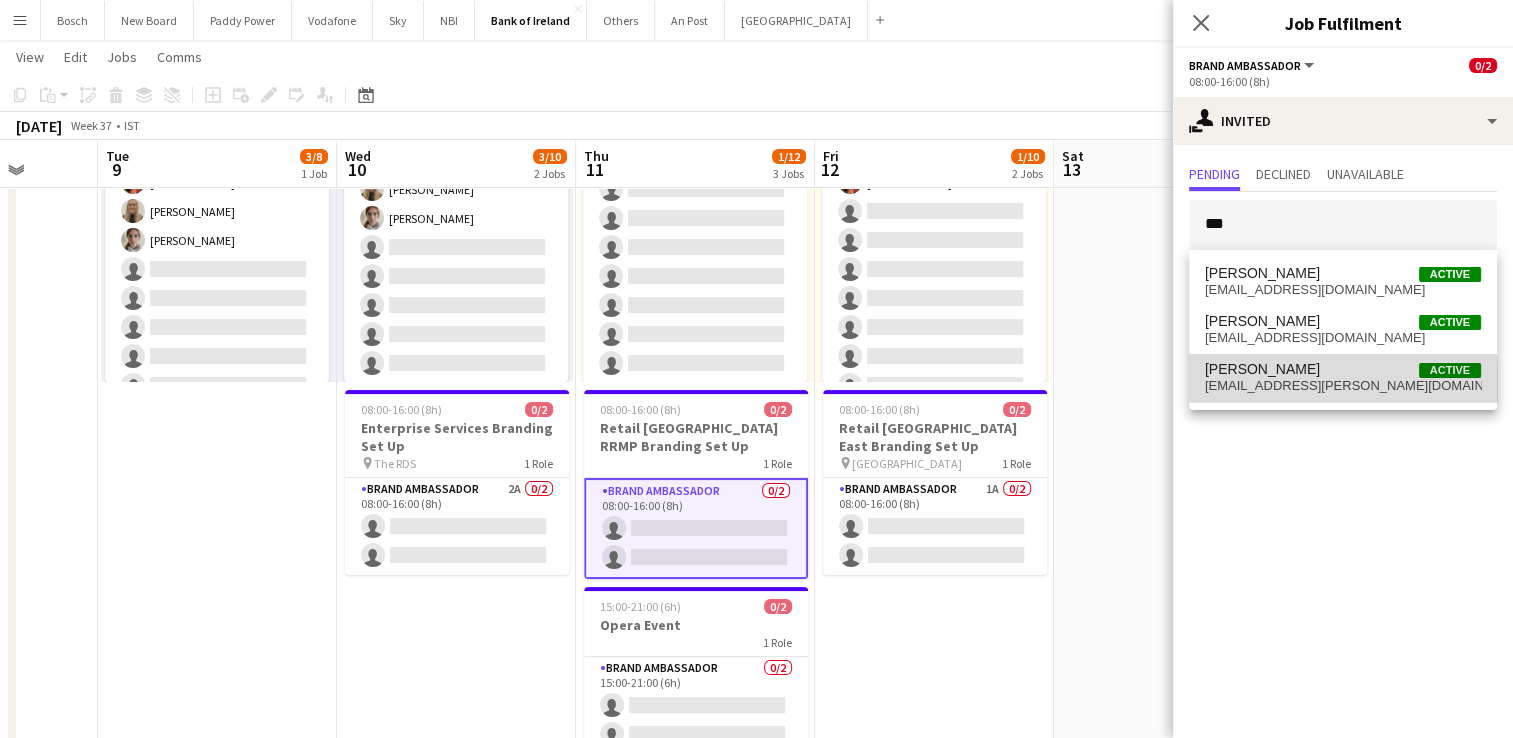 click on "[EMAIL_ADDRESS][PERSON_NAME][DOMAIN_NAME]" at bounding box center [1343, 386] 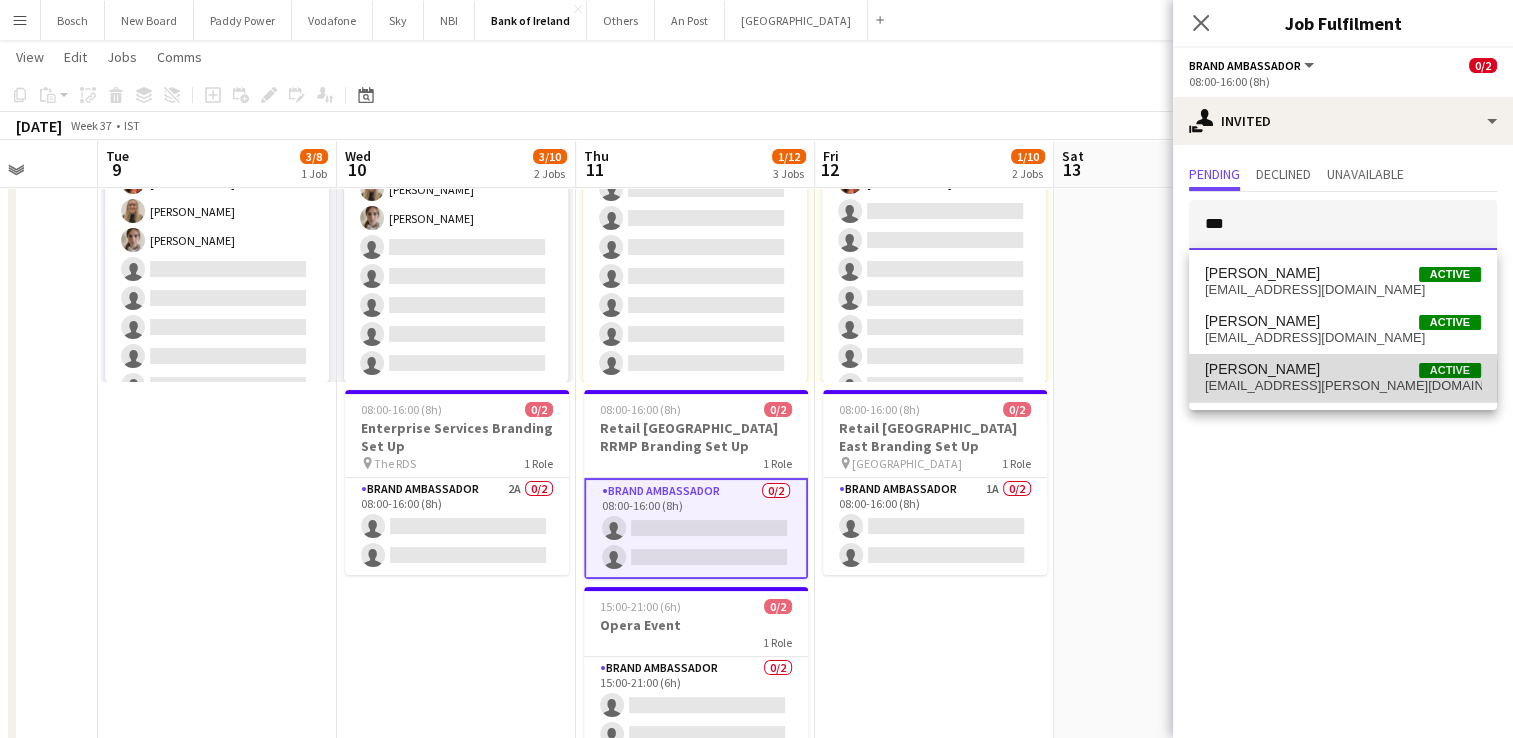 type 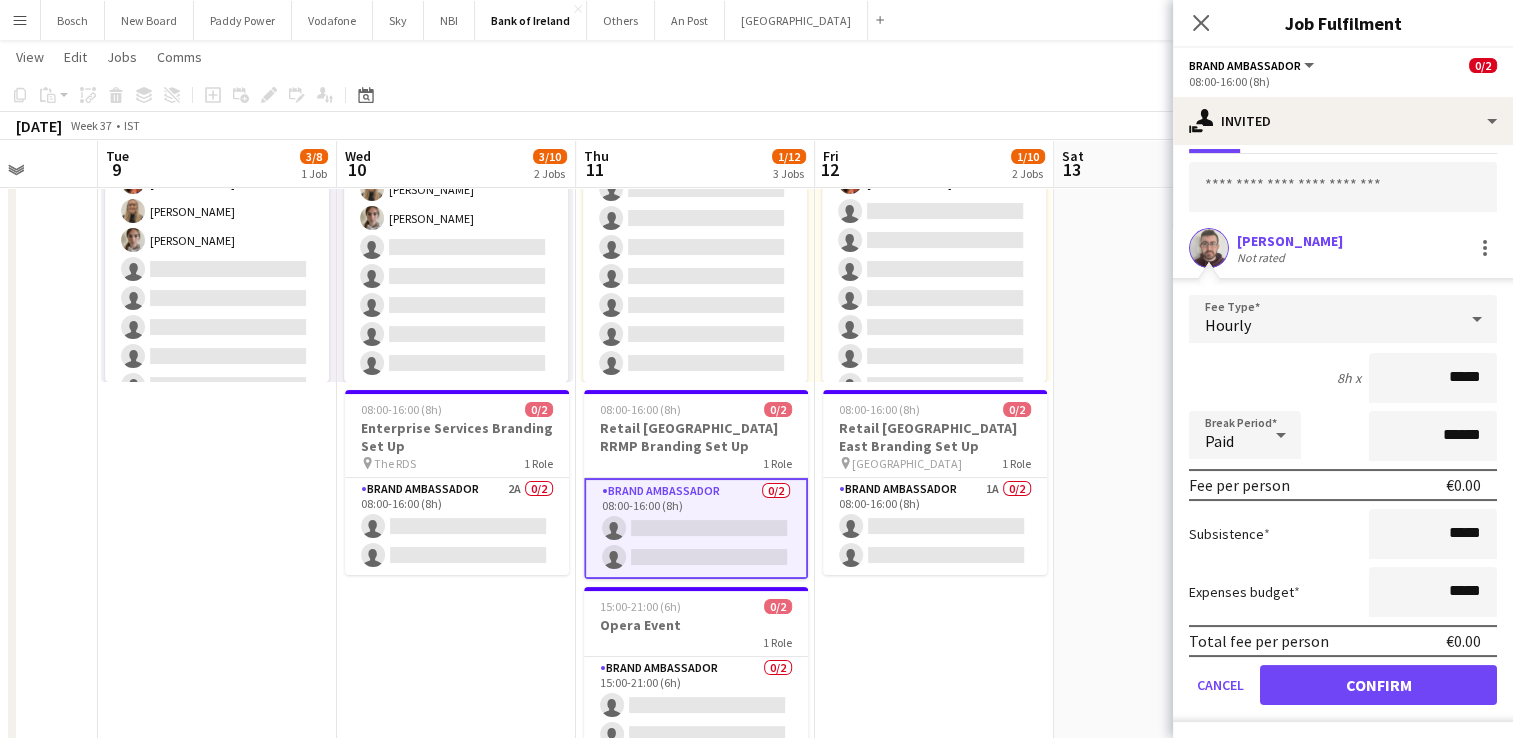 click on "Fee Type  Hourly  8h x  *****  Break Period  Paid ******  Fee per person   €0.00   Subsistence  *****  Expenses budget  *****  Total fee per person   €0.00   Cancel   Confirm" 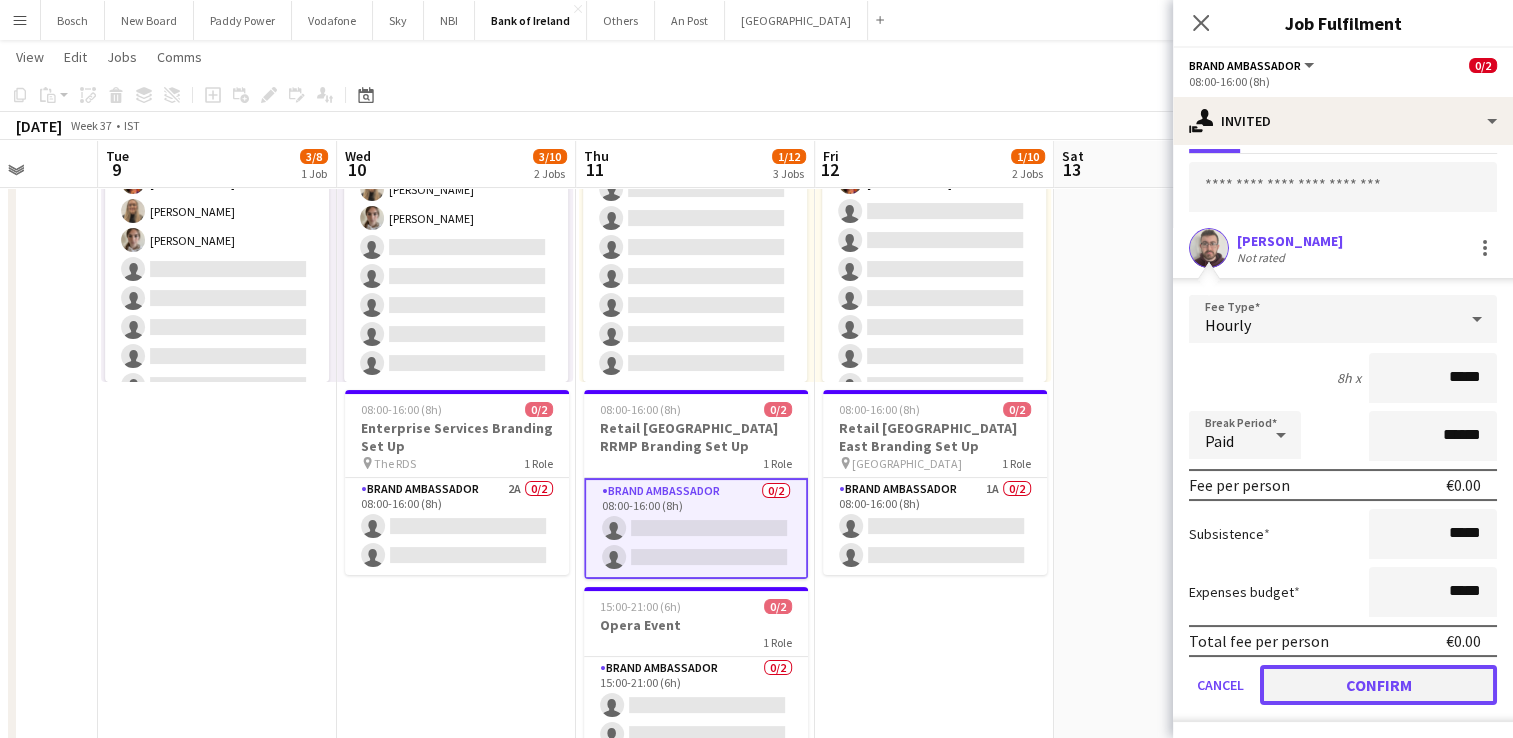click on "Confirm" 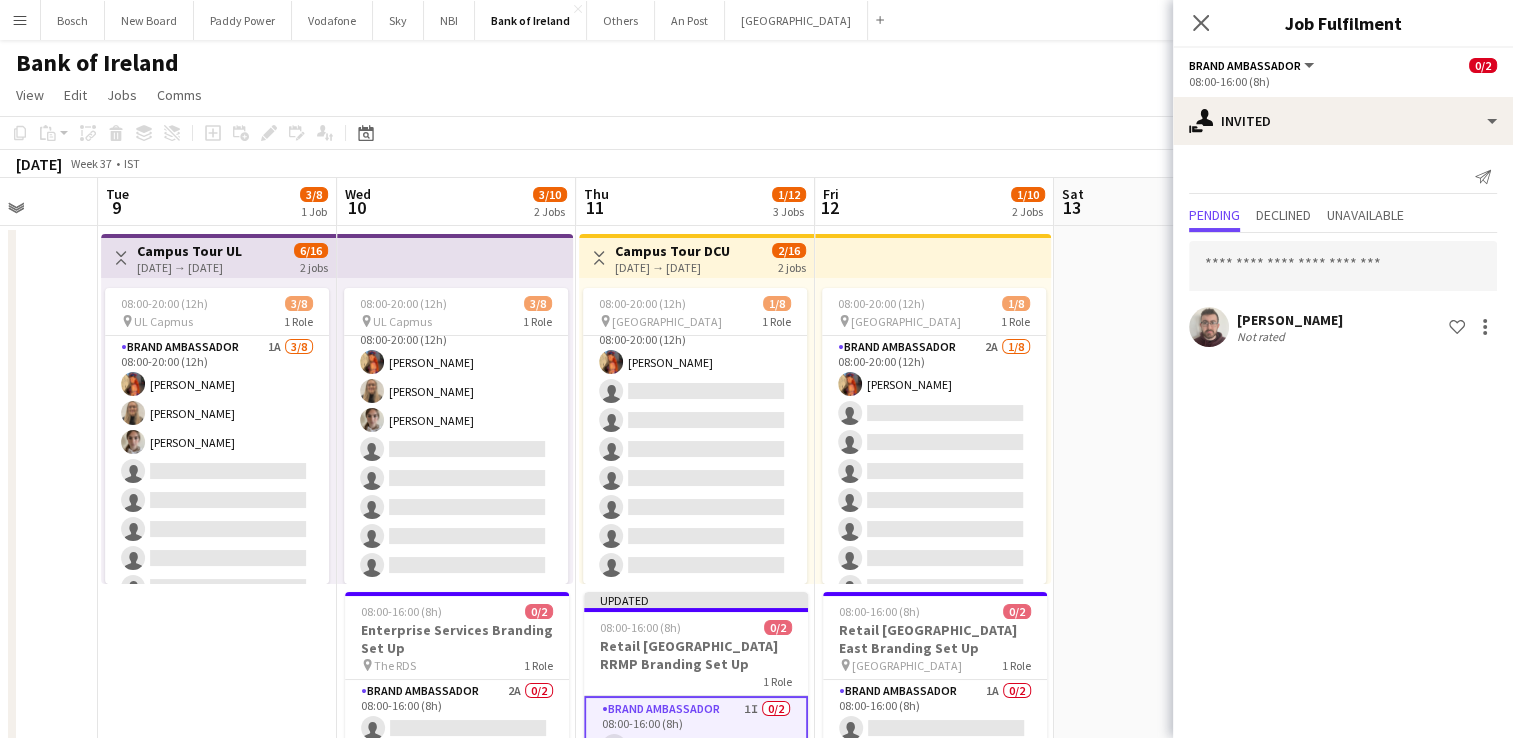click on "[DATE]   Week 37
•   IST   Publish 1 job   Revert 1 job" 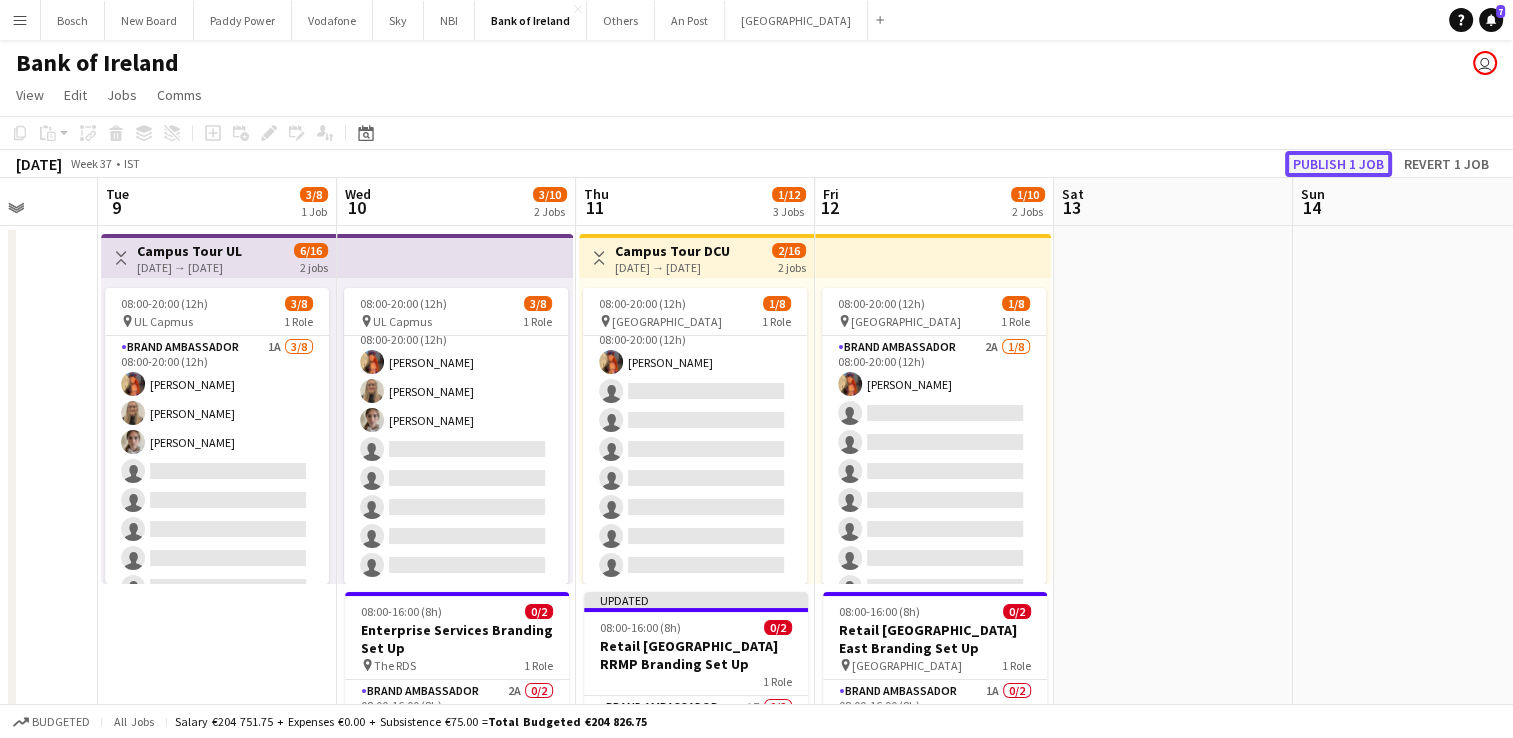 click on "Publish 1 job" 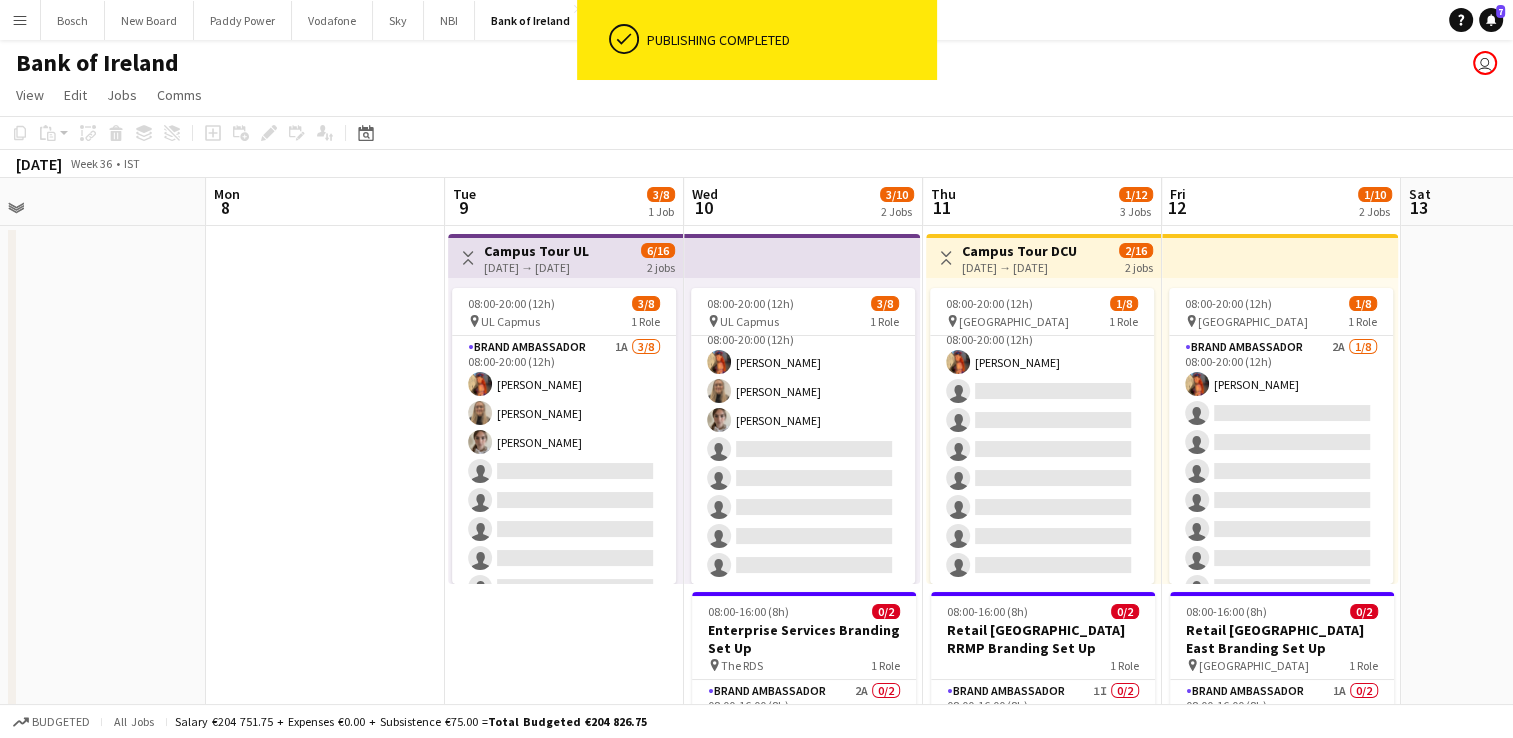 drag, startPoint x: 1117, startPoint y: 522, endPoint x: 1462, endPoint y: 492, distance: 346.30188 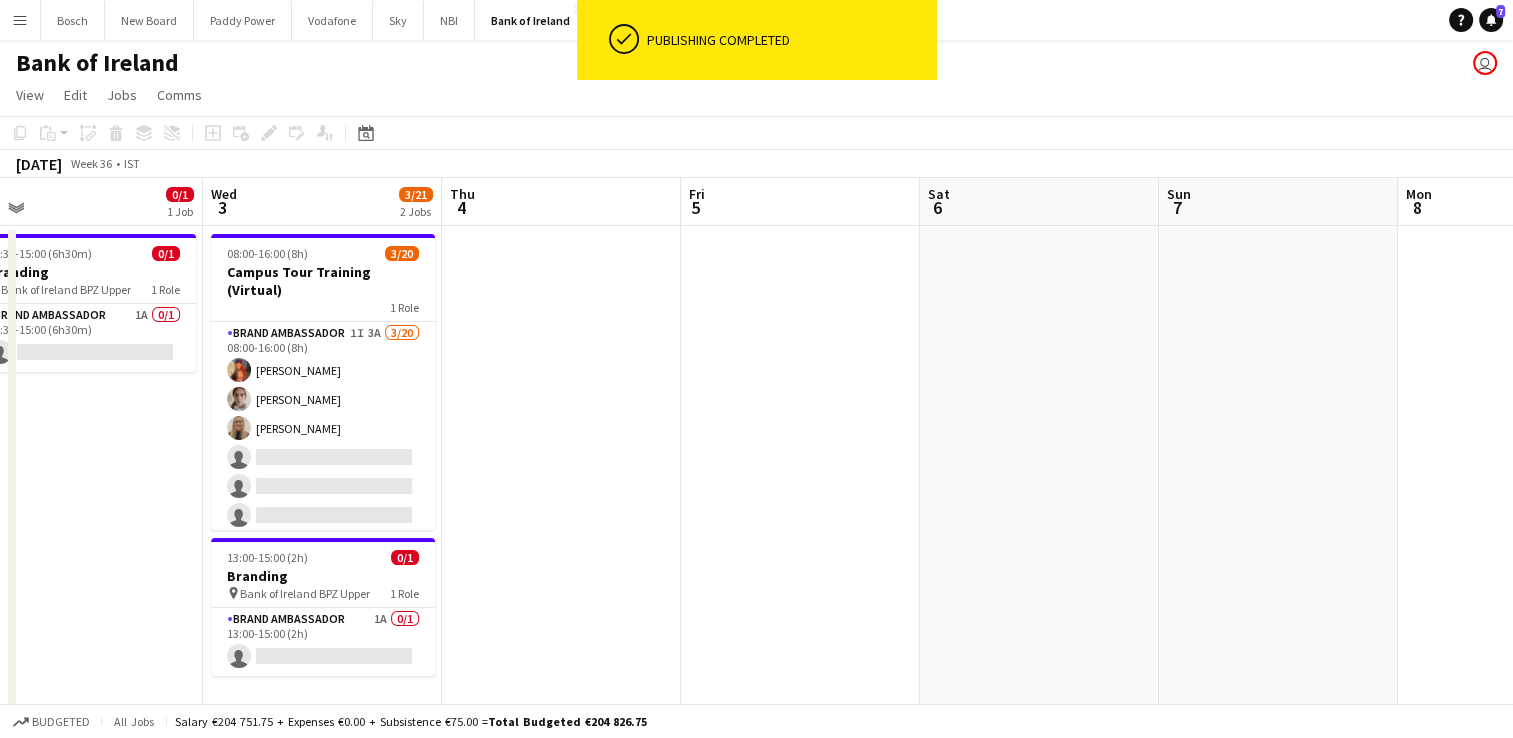 drag, startPoint x: 296, startPoint y: 393, endPoint x: 1472, endPoint y: 334, distance: 1177.4791 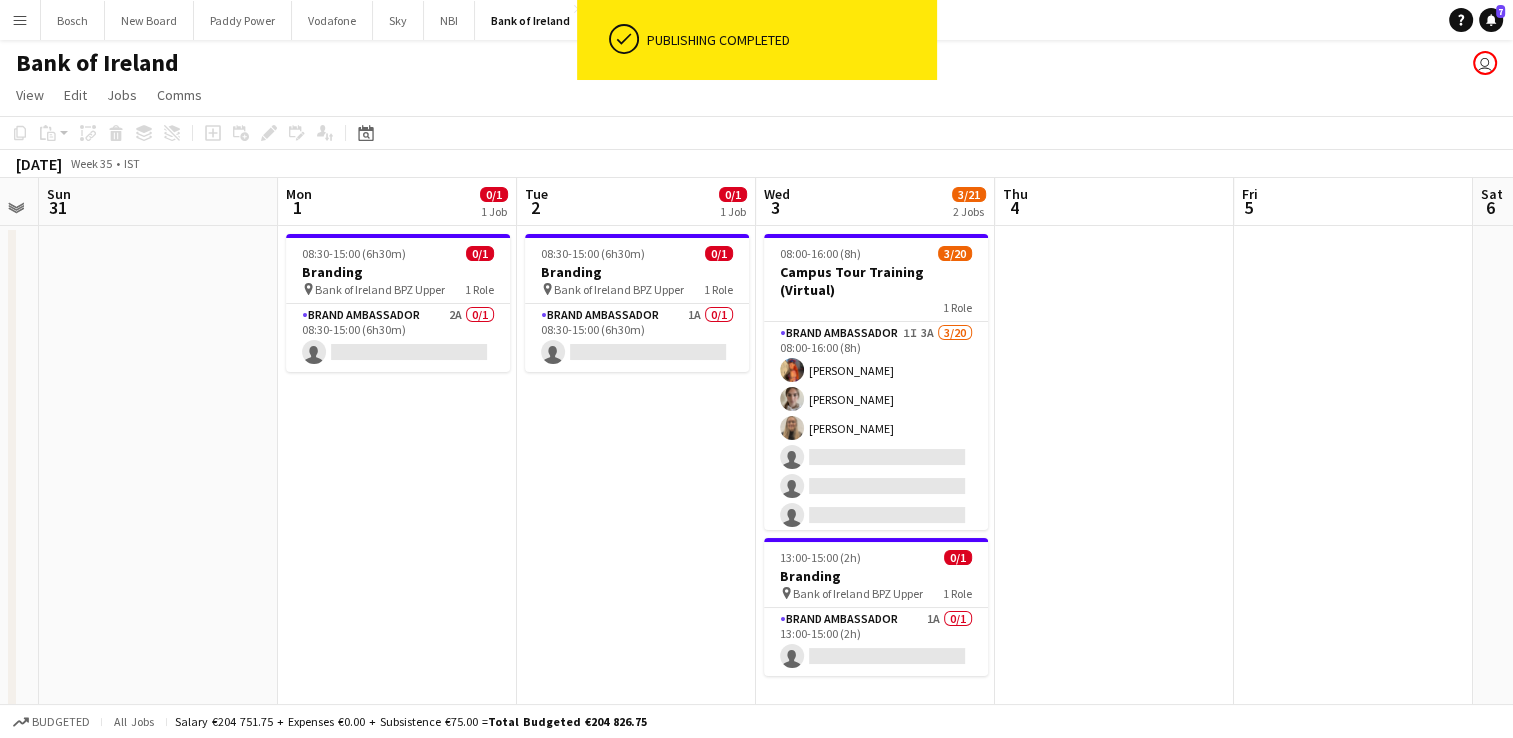drag, startPoint x: 874, startPoint y: 375, endPoint x: 1427, endPoint y: 343, distance: 553.9251 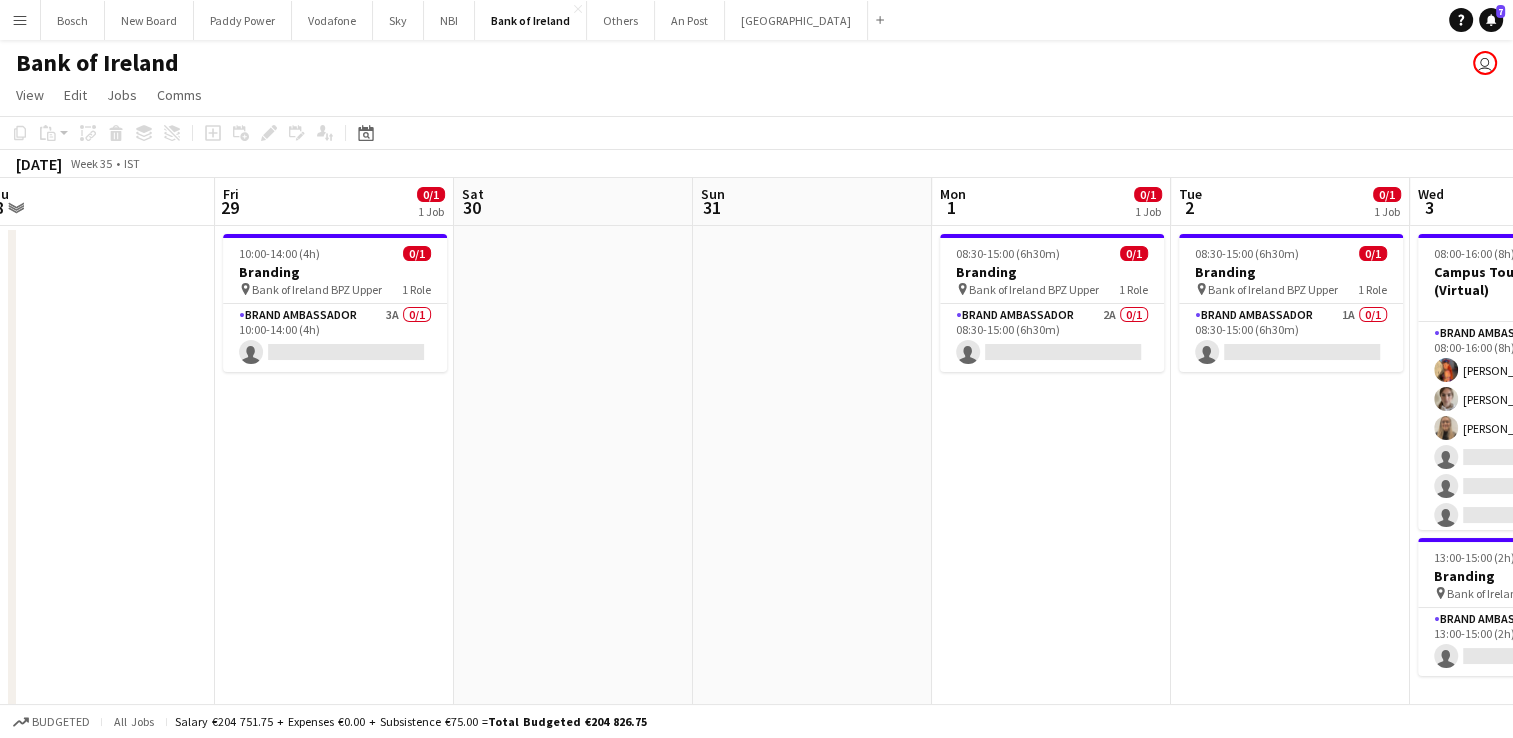 drag, startPoint x: 578, startPoint y: 485, endPoint x: 1232, endPoint y: 483, distance: 654.00305 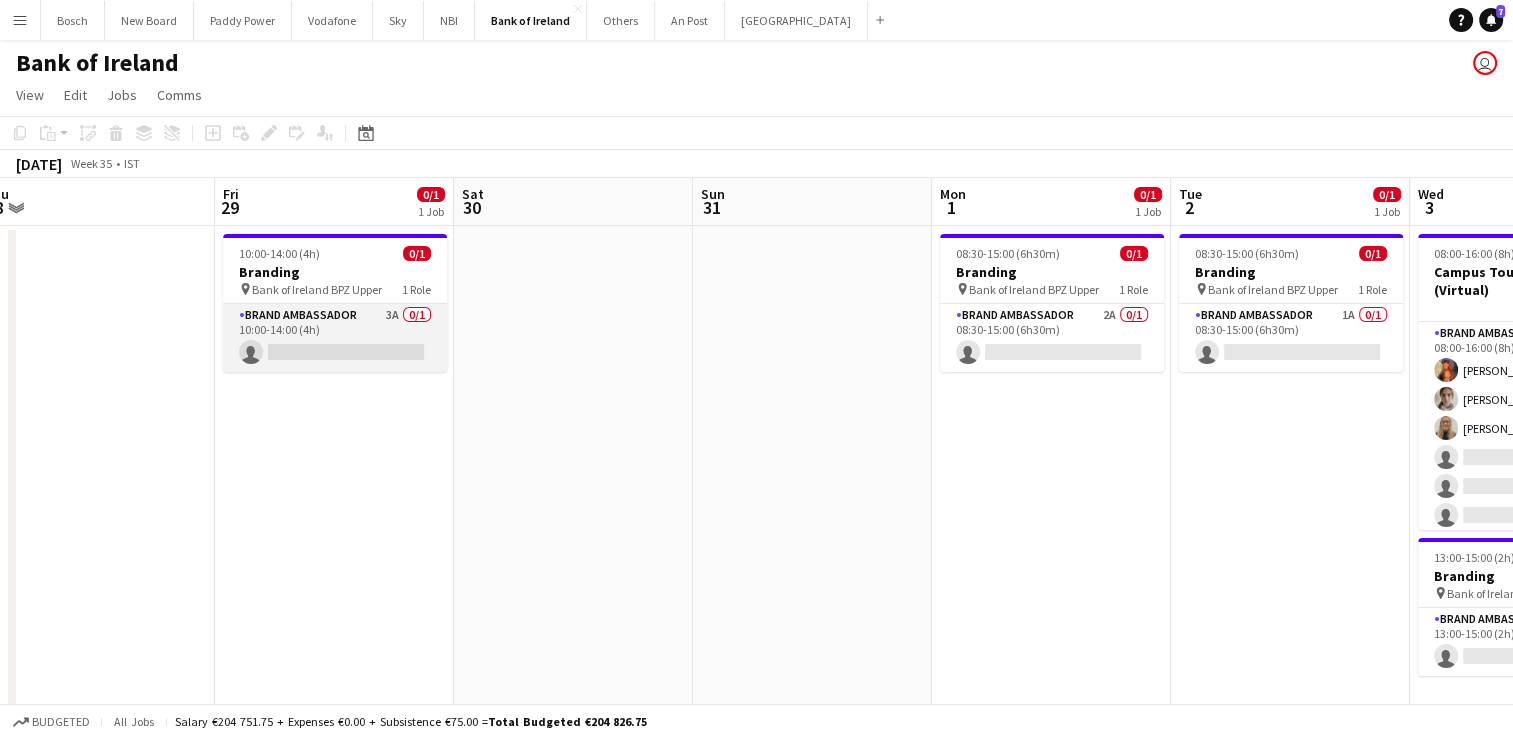 click on "Brand Ambassador   3A   0/1   10:00-14:00 (4h)
single-neutral-actions" at bounding box center [335, 338] 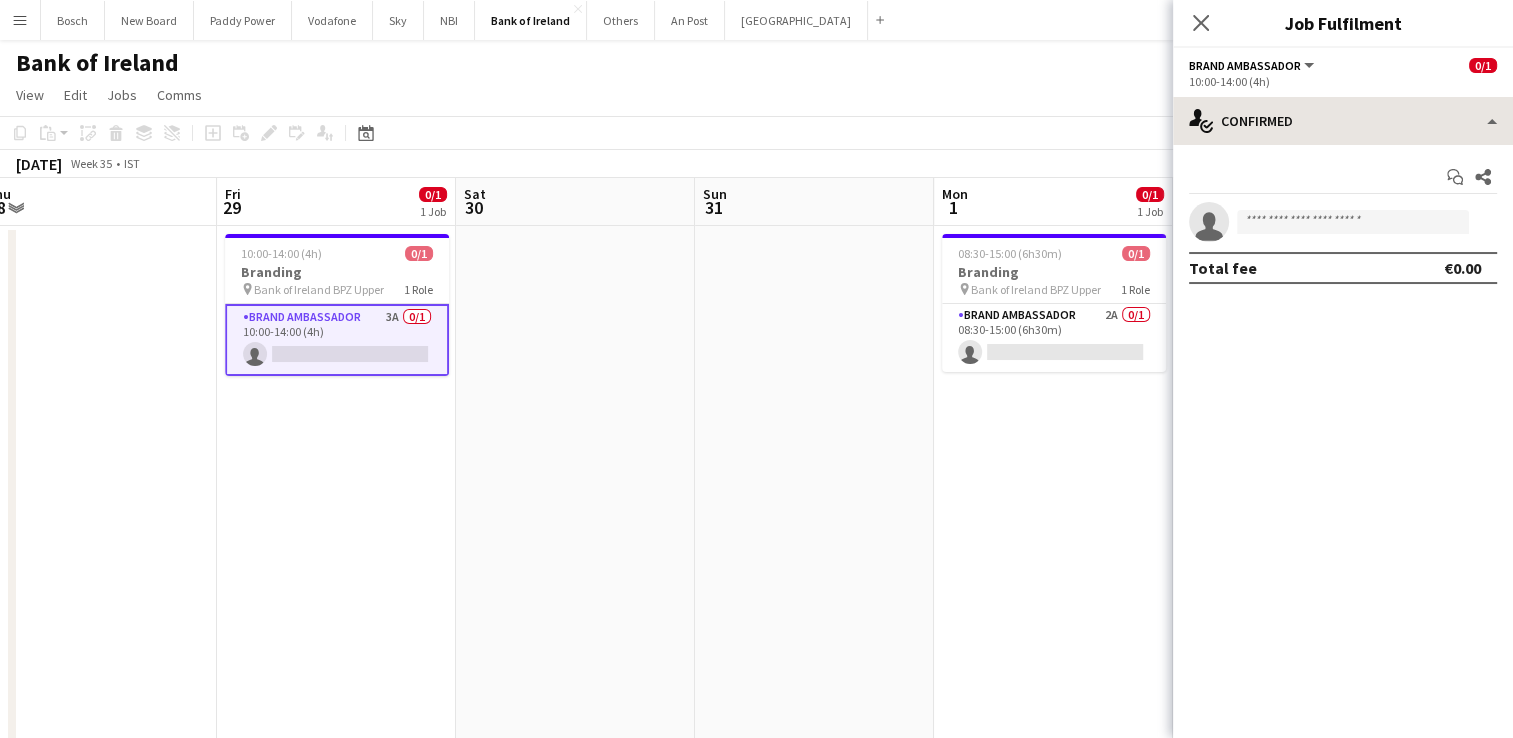 drag, startPoint x: 1290, startPoint y: 92, endPoint x: 1295, endPoint y: 110, distance: 18.681541 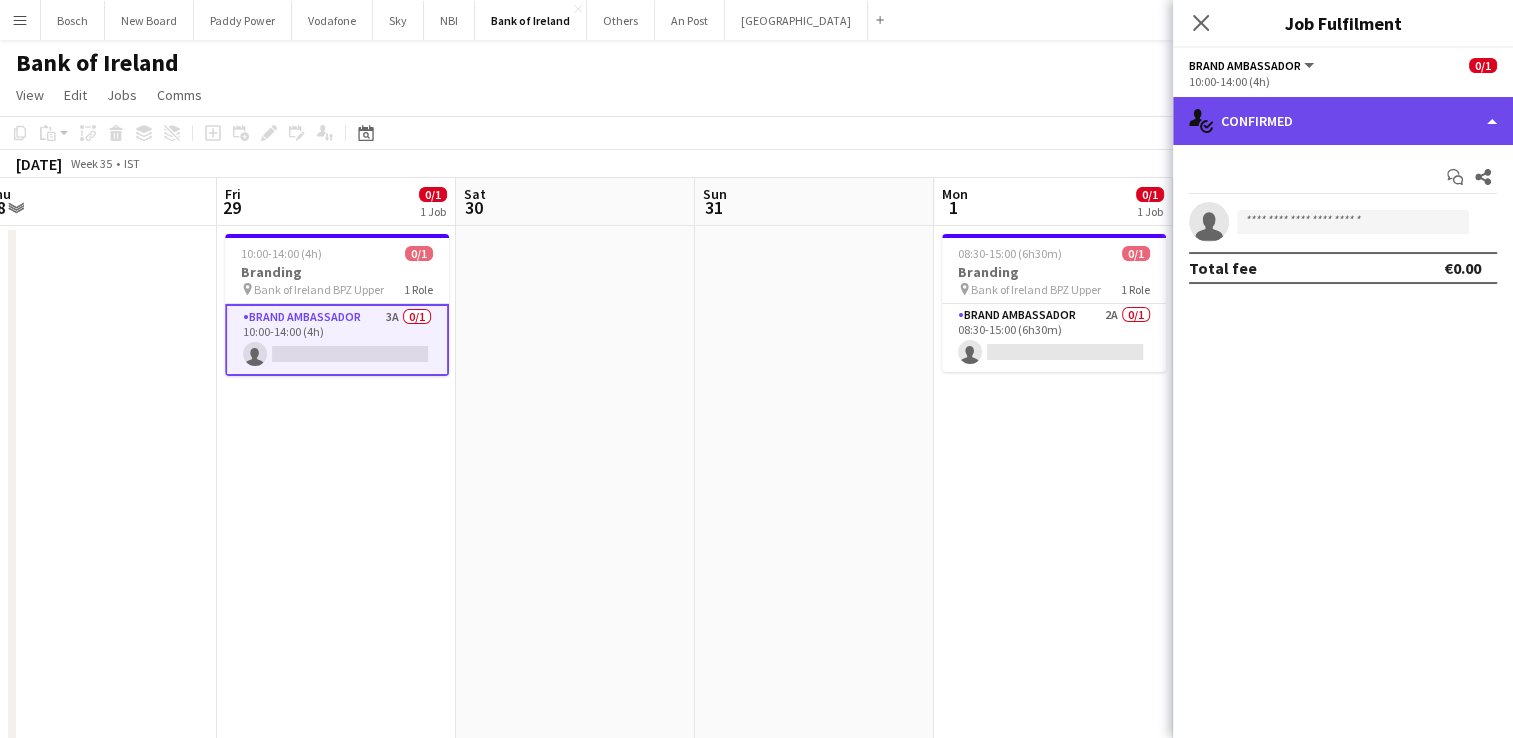 click on "single-neutral-actions-check-2
Confirmed" 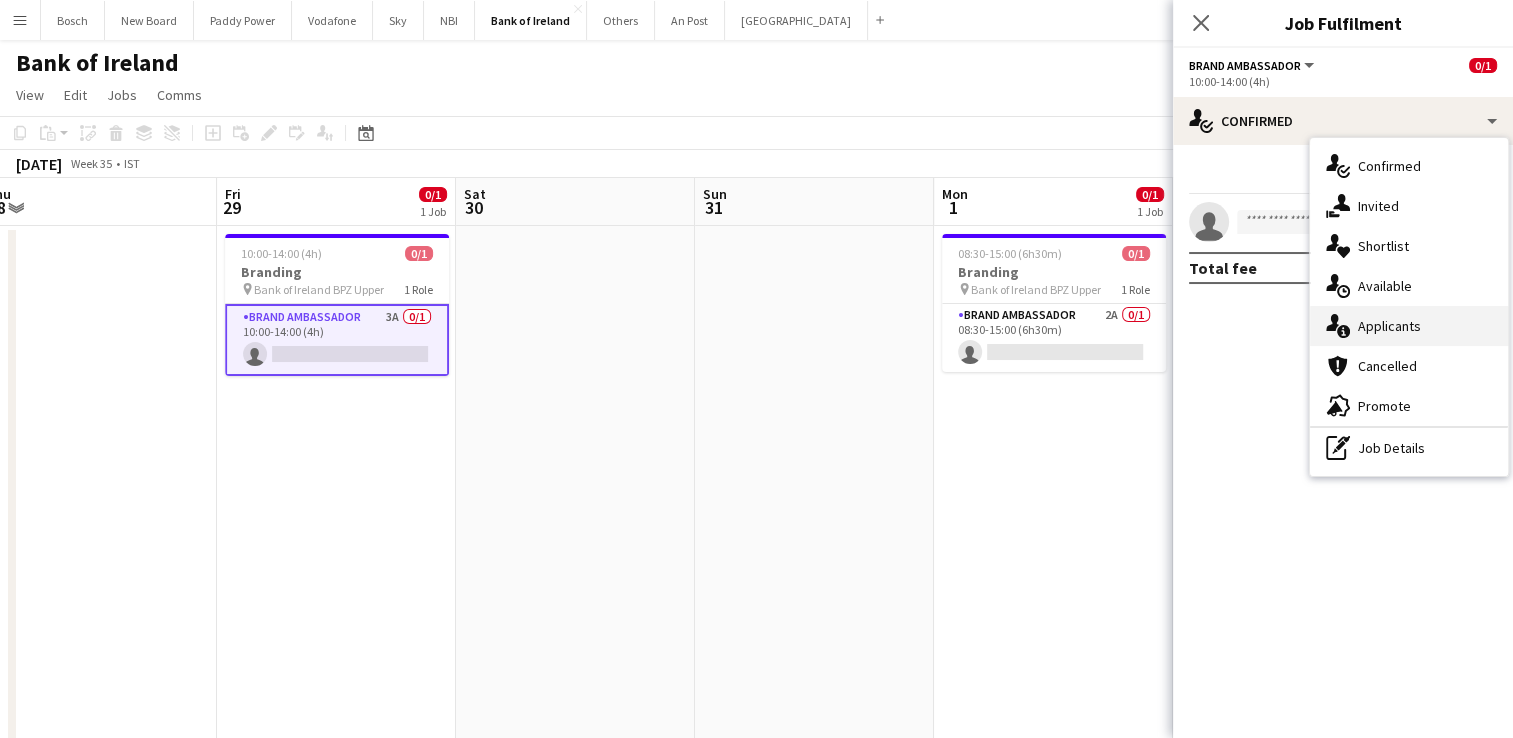 click on "single-neutral-actions-information
Applicants" at bounding box center [1409, 326] 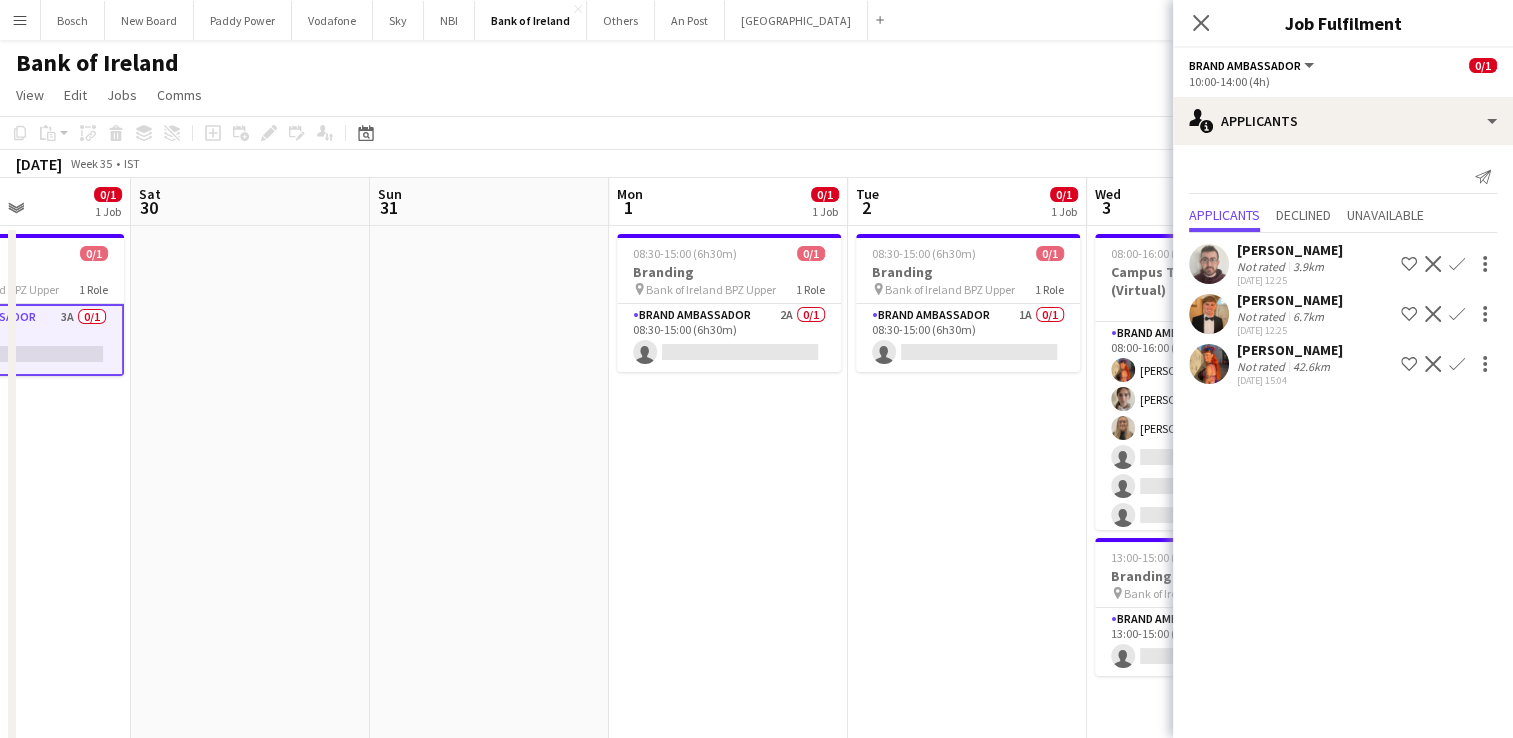 drag, startPoint x: 1126, startPoint y: 438, endPoint x: 807, endPoint y: 423, distance: 319.35248 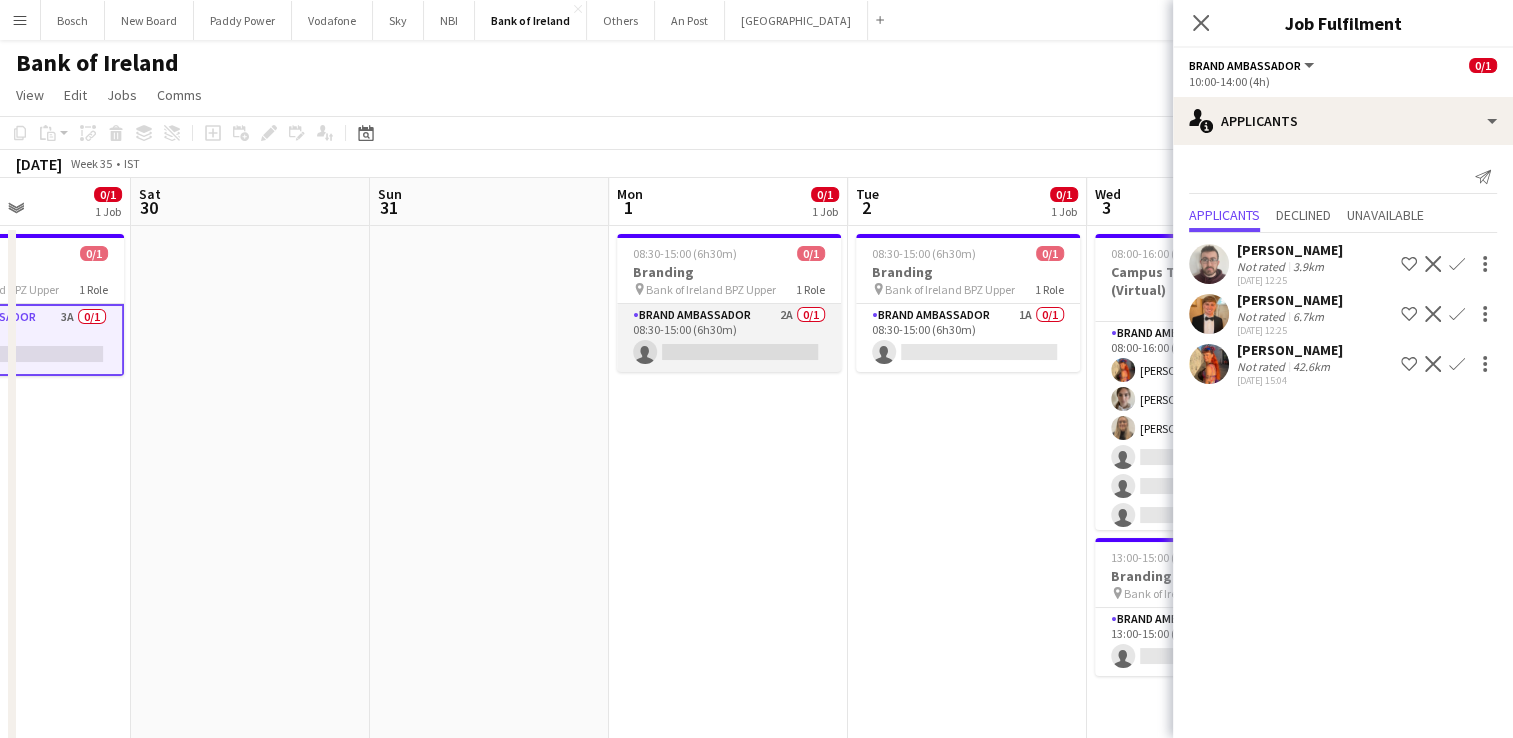 click on "Brand Ambassador   2A   0/1   08:30-15:00 (6h30m)
single-neutral-actions" at bounding box center [729, 338] 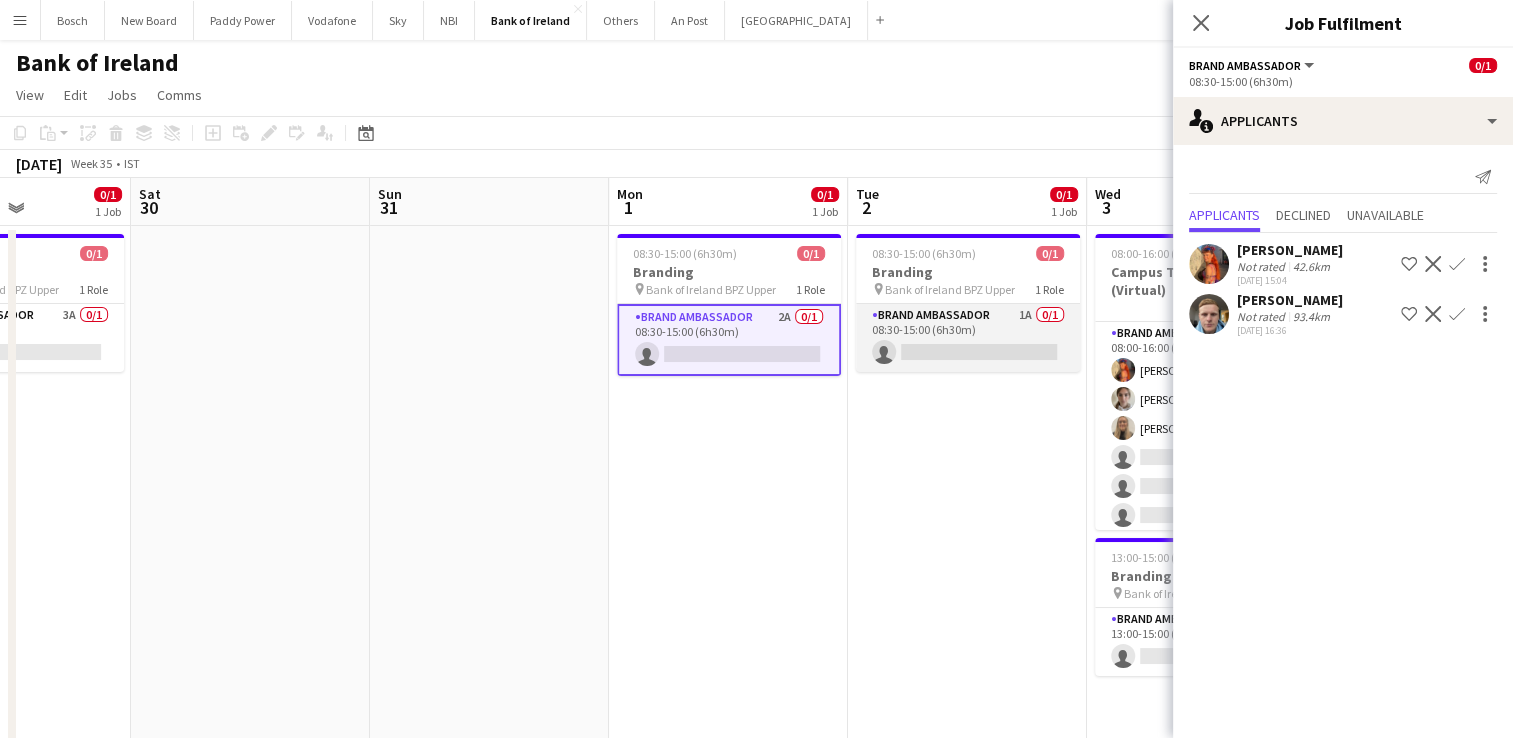 click on "Brand Ambassador   1A   0/1   08:30-15:00 (6h30m)
single-neutral-actions" at bounding box center (968, 338) 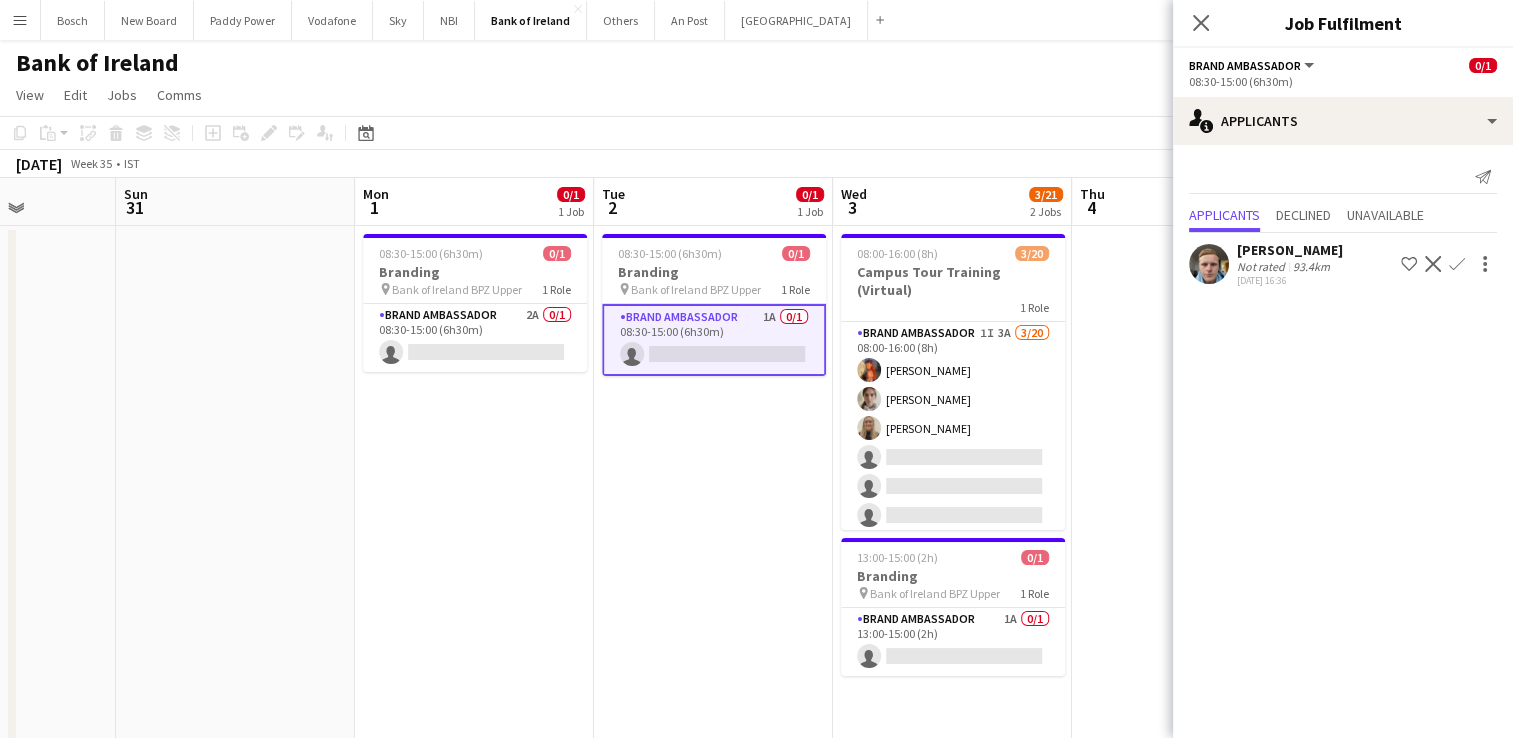 drag, startPoint x: 925, startPoint y: 506, endPoint x: 674, endPoint y: 506, distance: 251 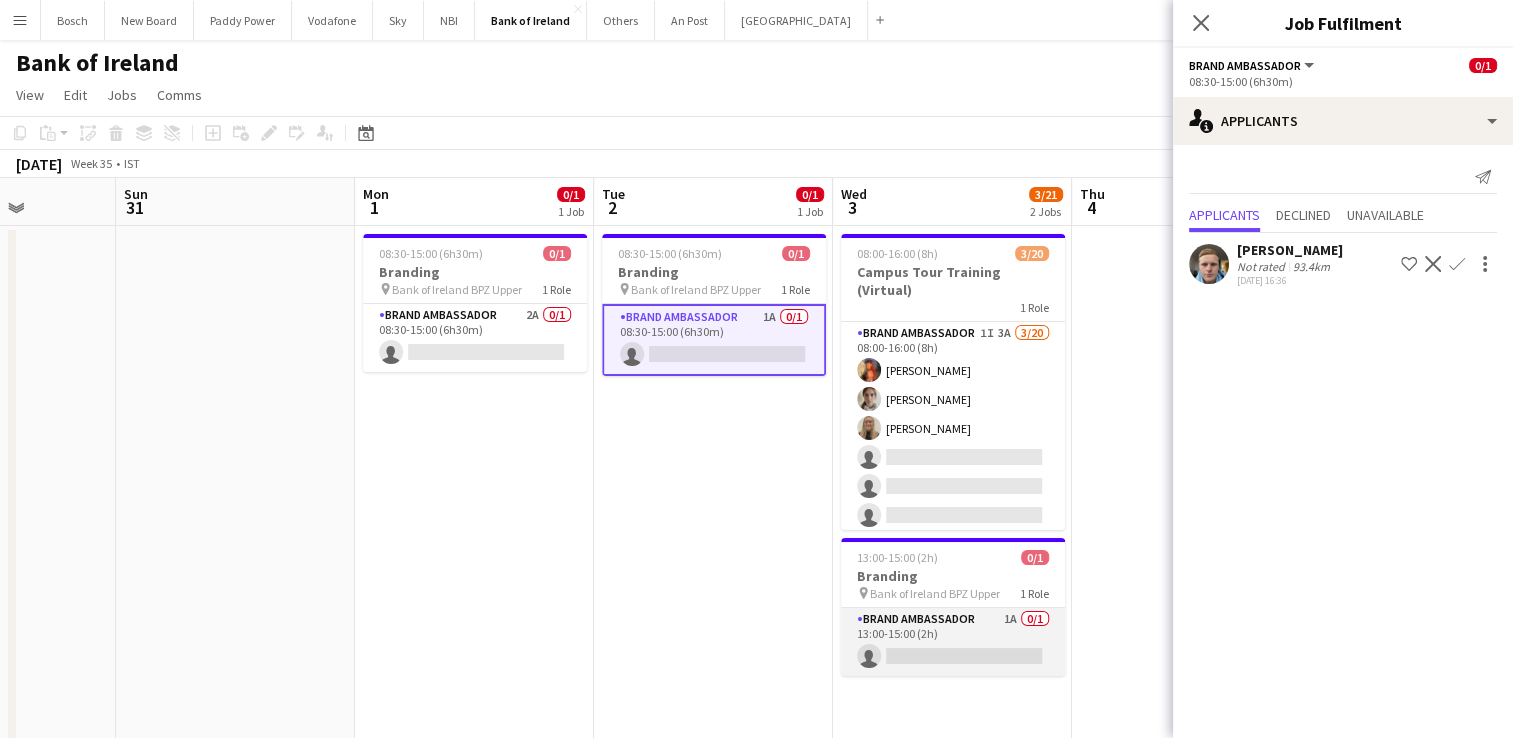click on "Brand Ambassador   1A   0/1   13:00-15:00 (2h)
single-neutral-actions" at bounding box center [953, 642] 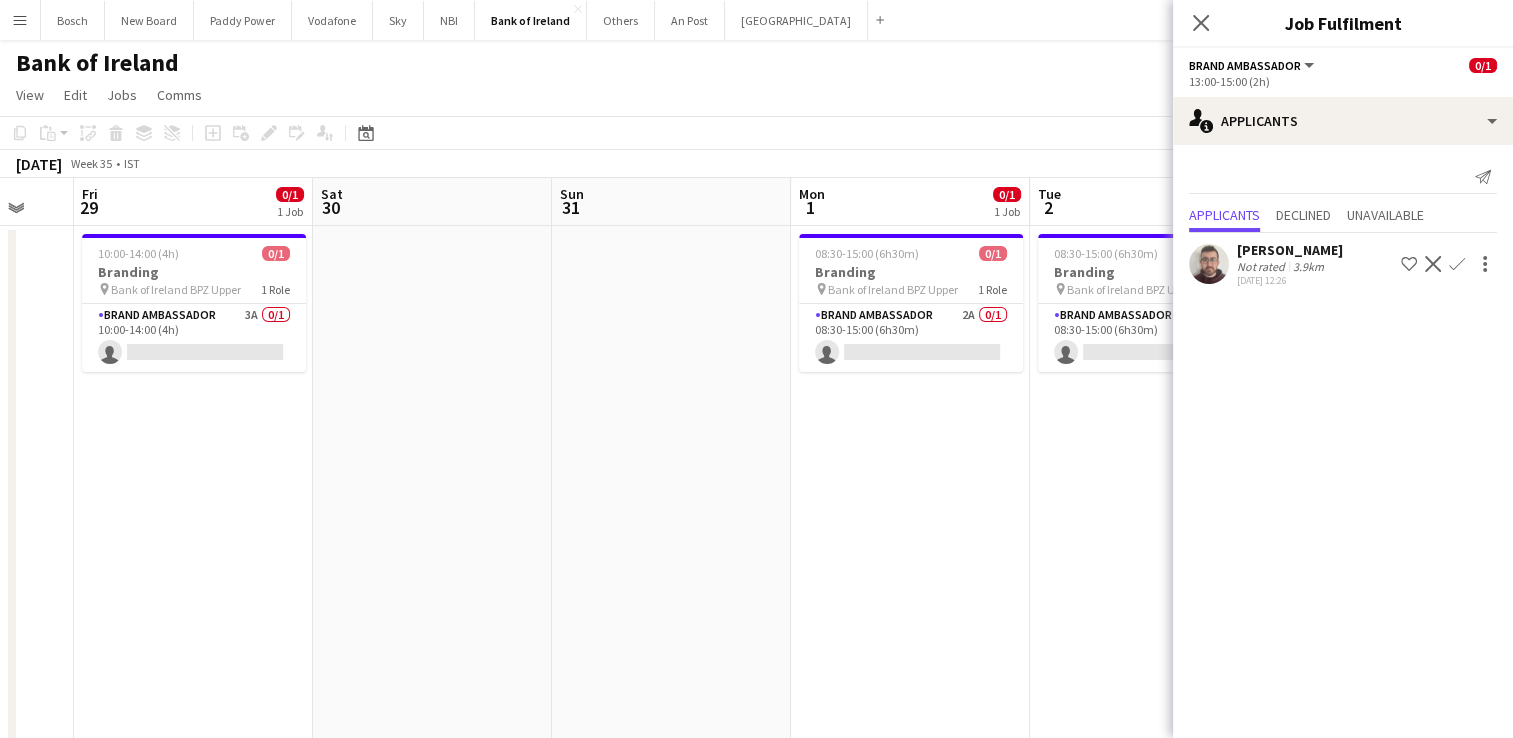 scroll, scrollTop: 0, scrollLeft: 536, axis: horizontal 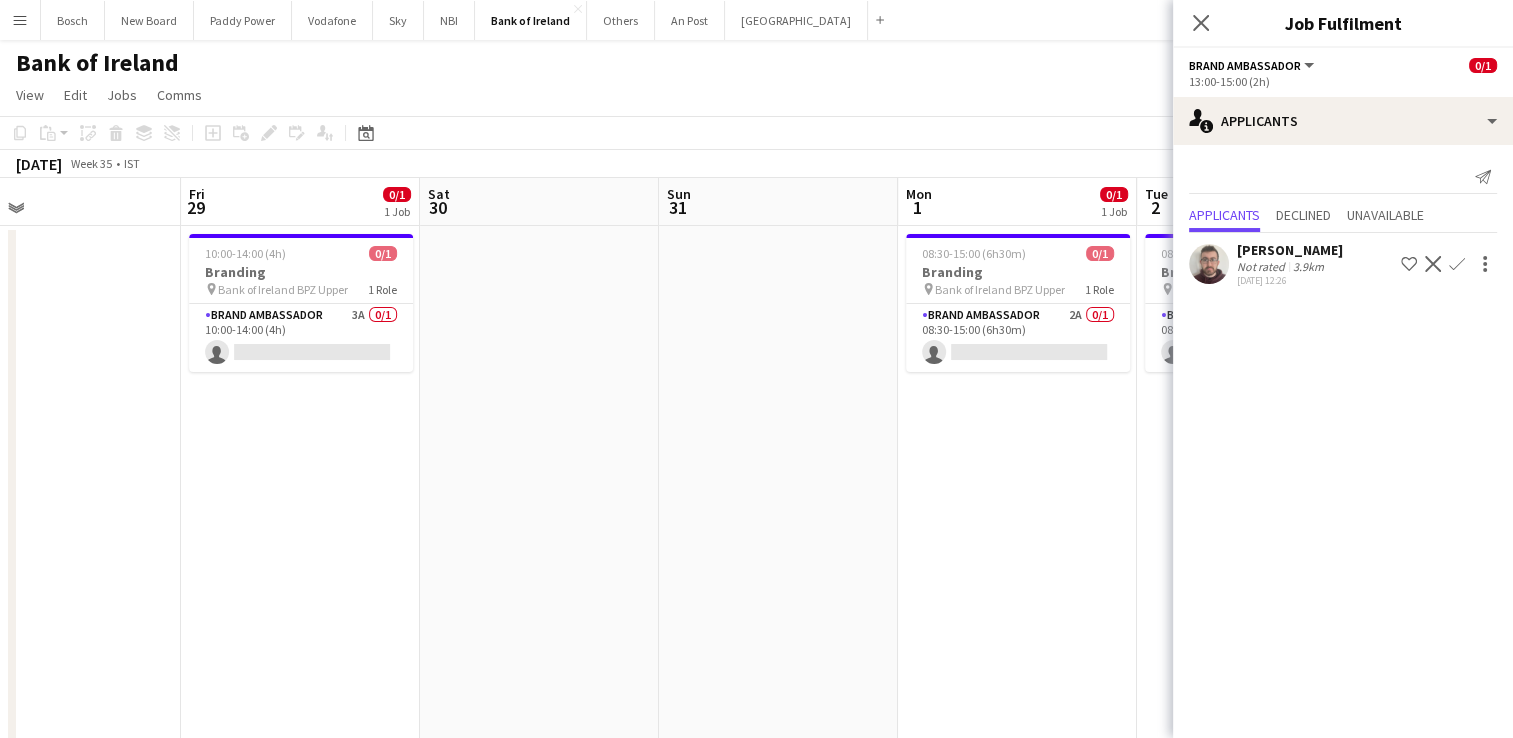 drag, startPoint x: 544, startPoint y: 505, endPoint x: 1028, endPoint y: 508, distance: 484.0093 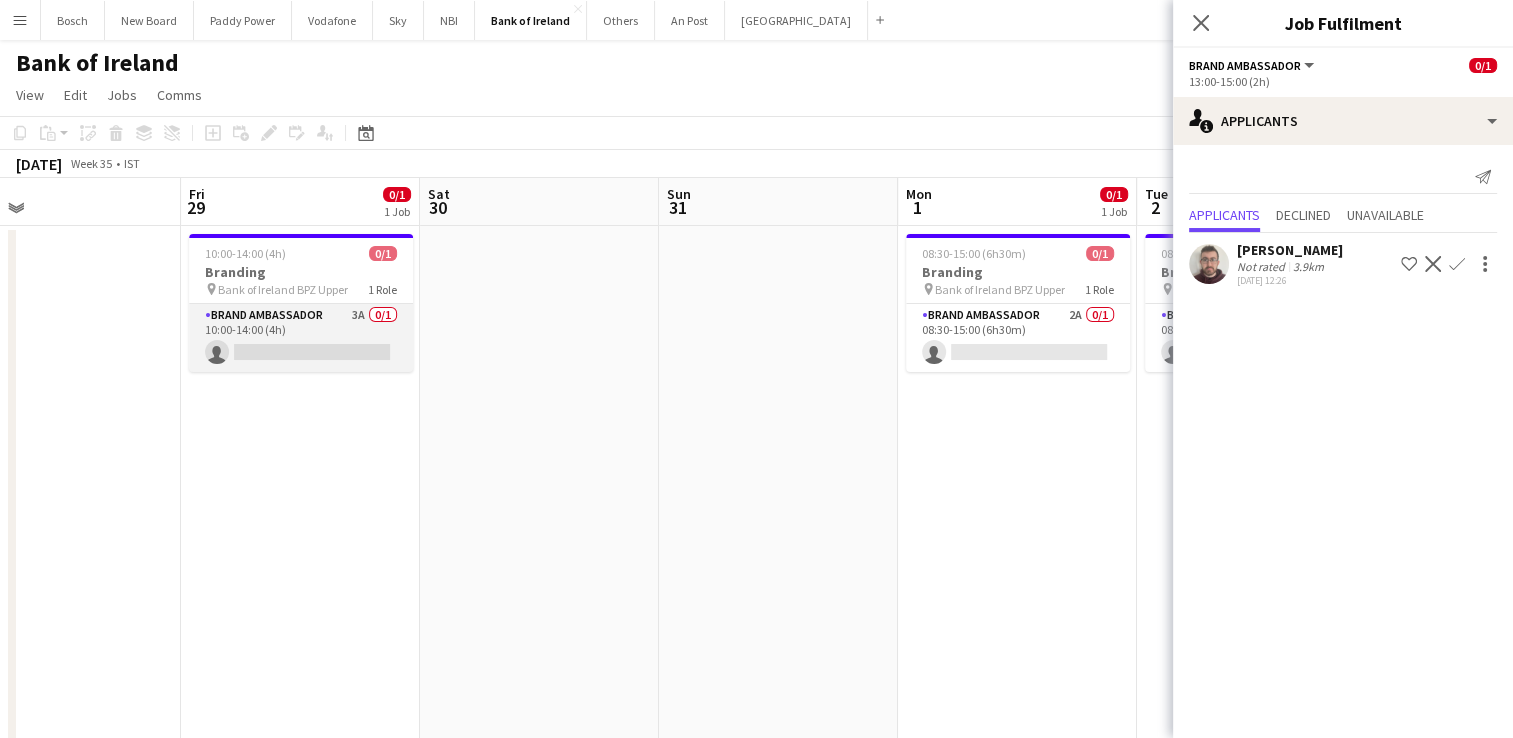 click on "Brand Ambassador   3A   0/1   10:00-14:00 (4h)
single-neutral-actions" at bounding box center [301, 338] 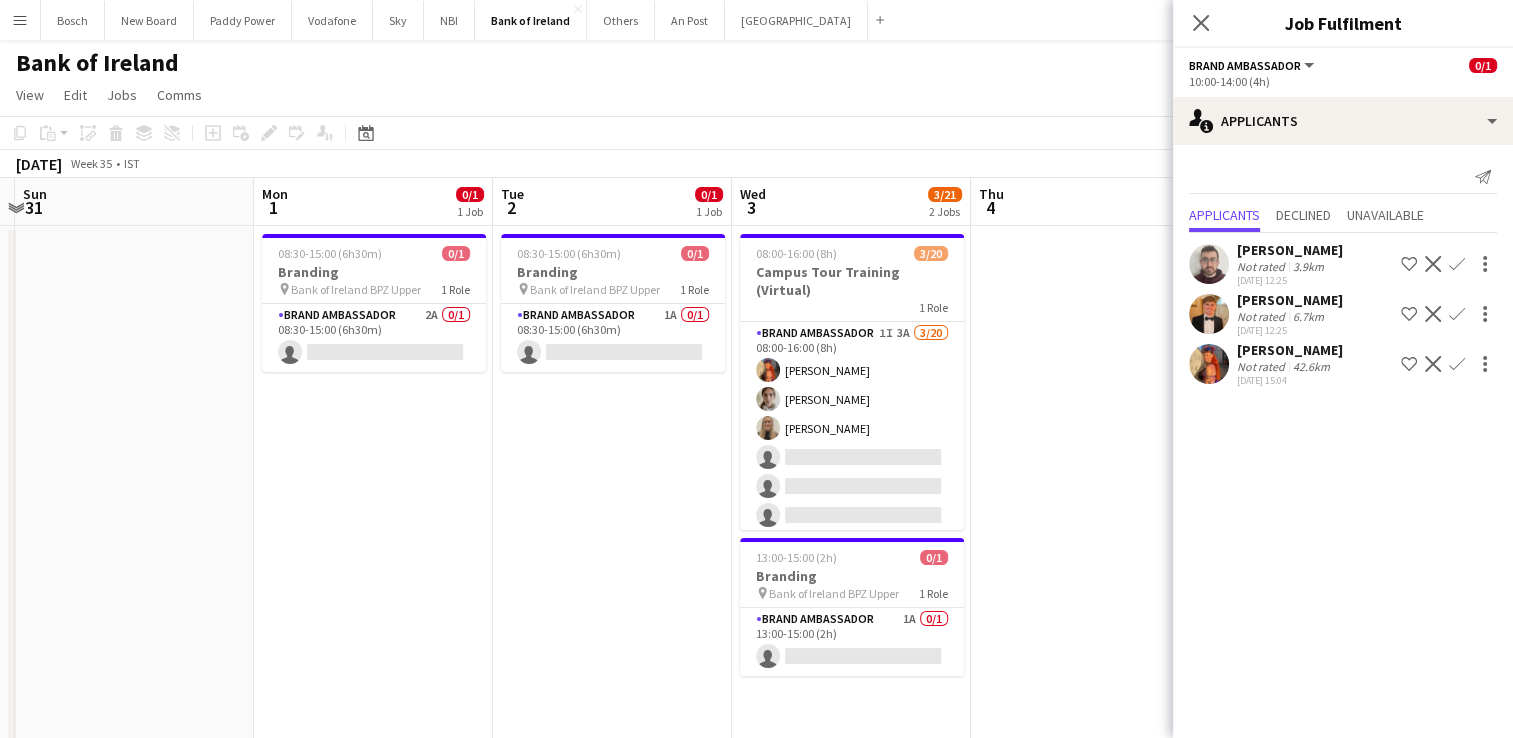 drag, startPoint x: 529, startPoint y: 436, endPoint x: 256, endPoint y: 427, distance: 273.14832 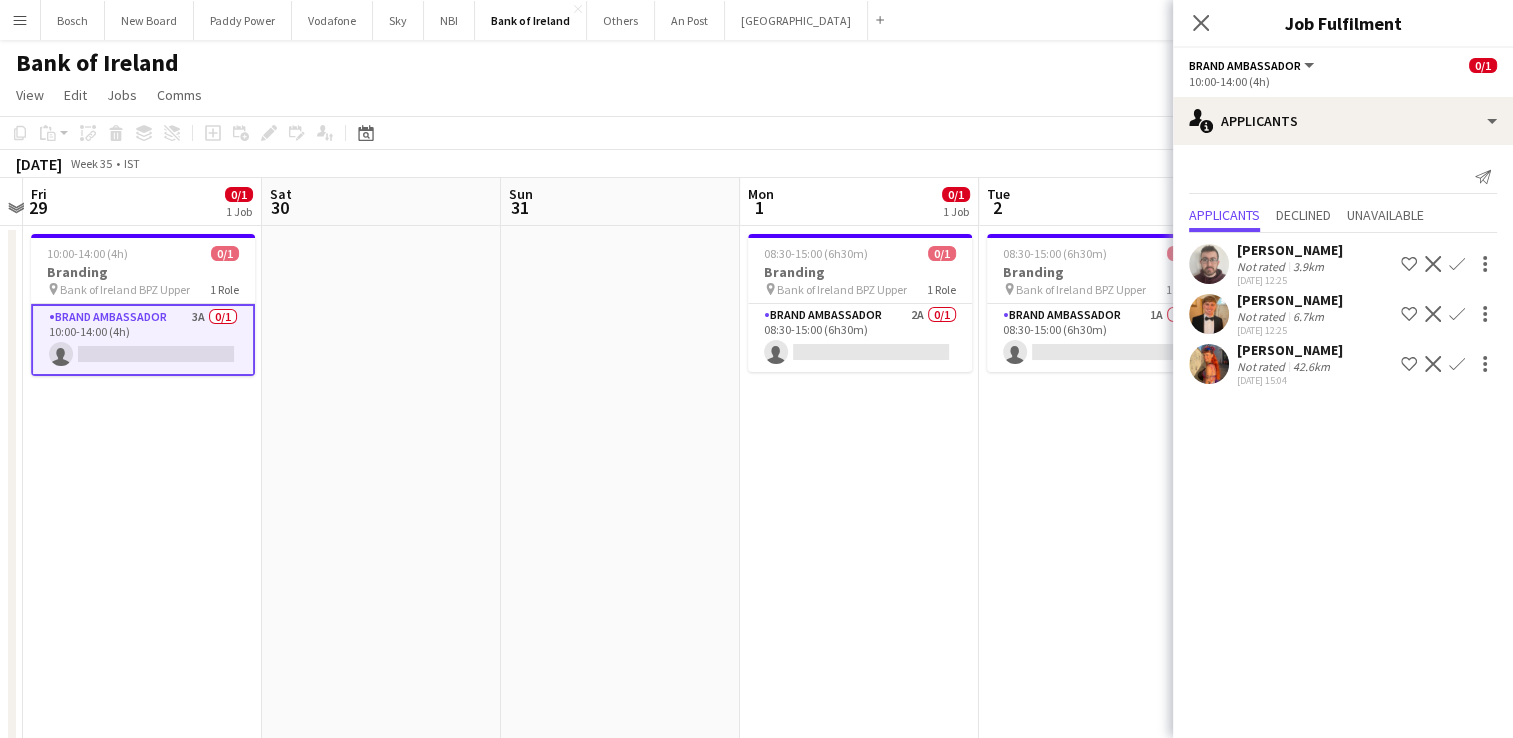 scroll, scrollTop: 0, scrollLeft: 454, axis: horizontal 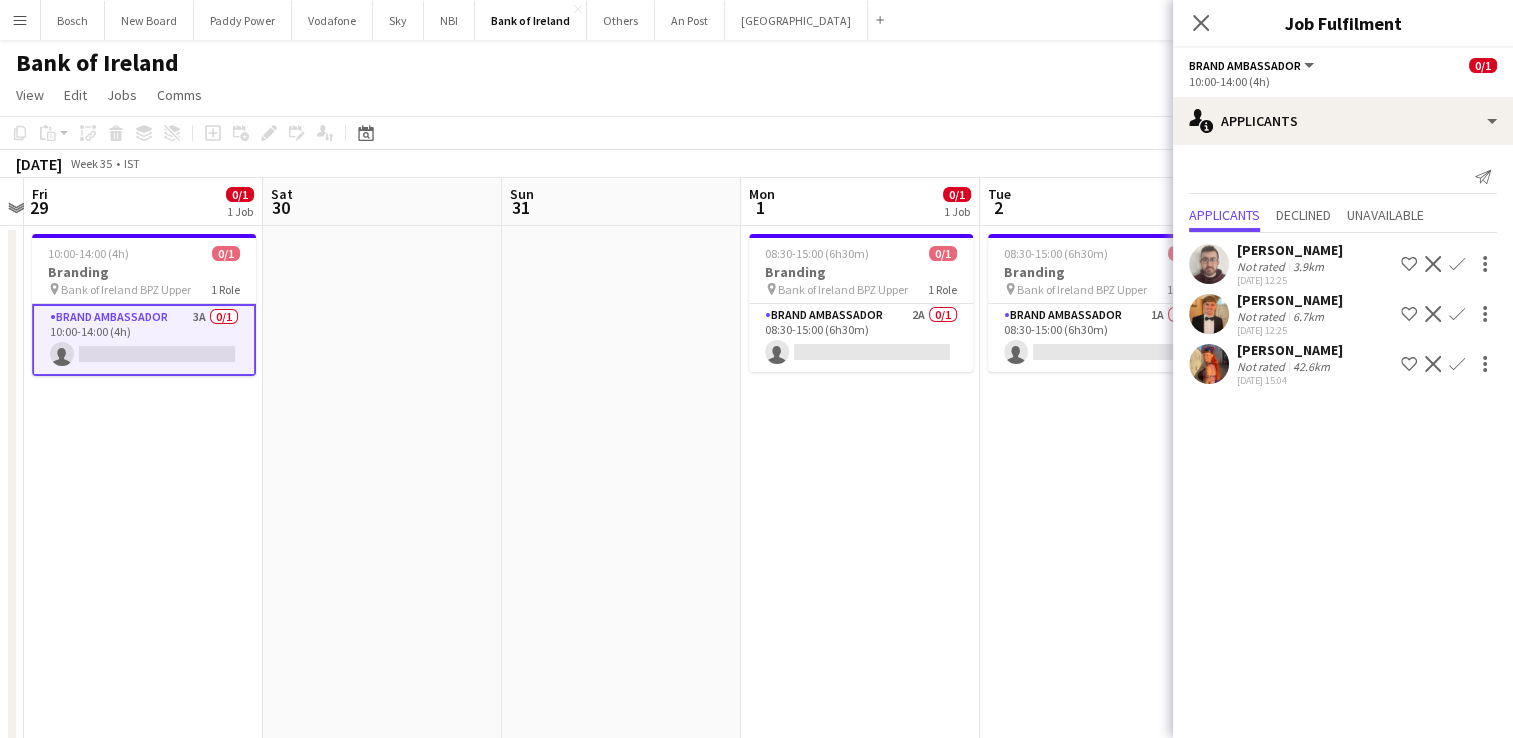drag, startPoint x: 256, startPoint y: 427, endPoint x: 743, endPoint y: 446, distance: 487.37048 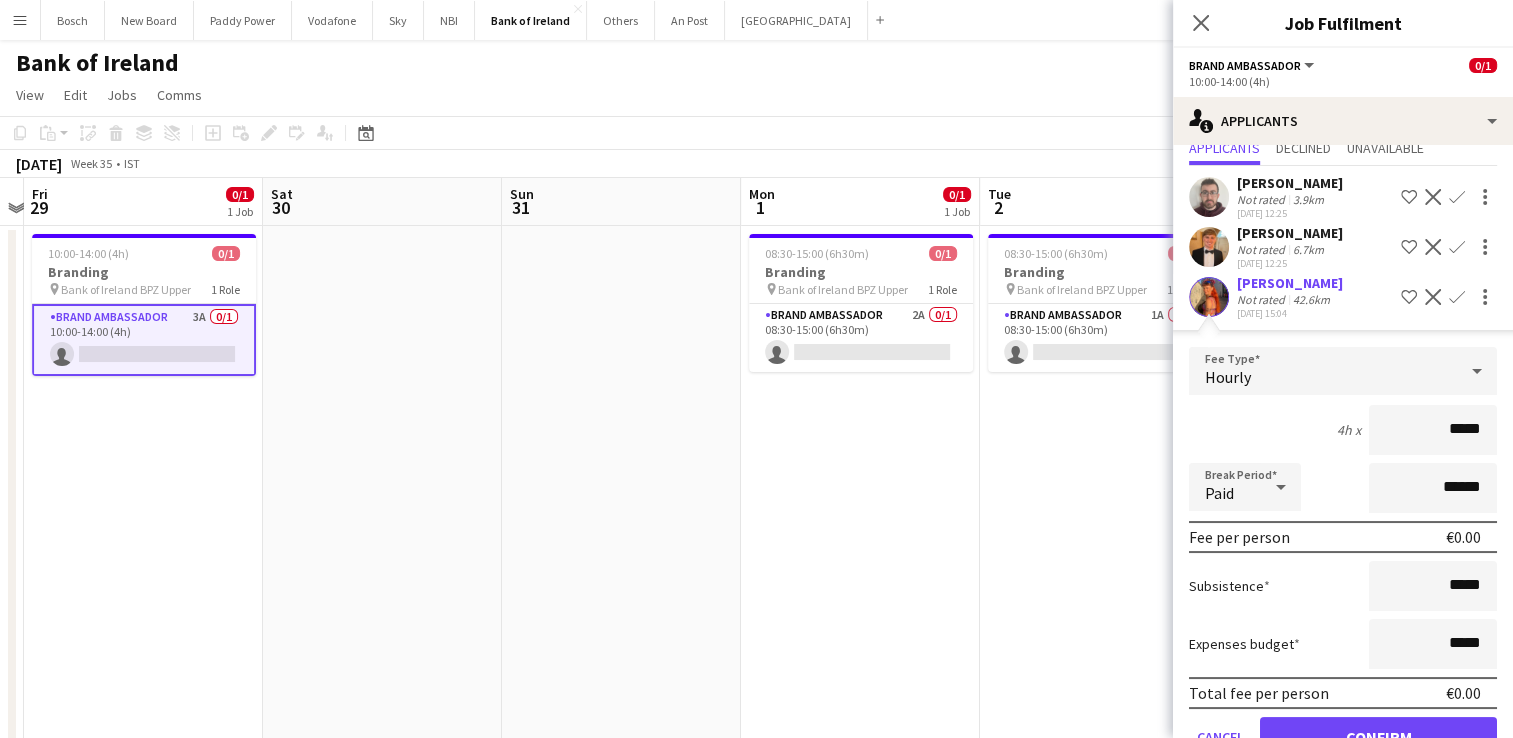 scroll, scrollTop: 120, scrollLeft: 0, axis: vertical 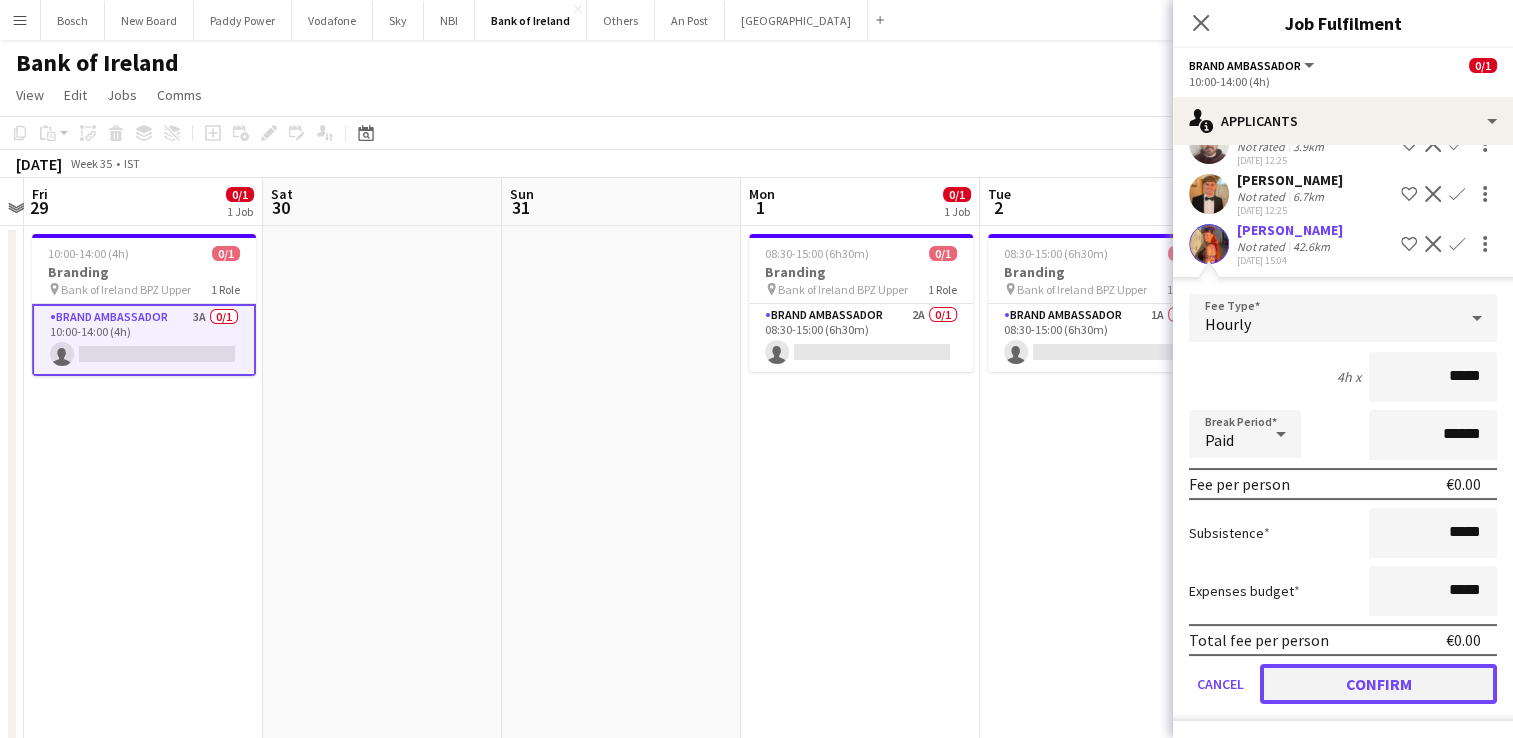 click on "Confirm" 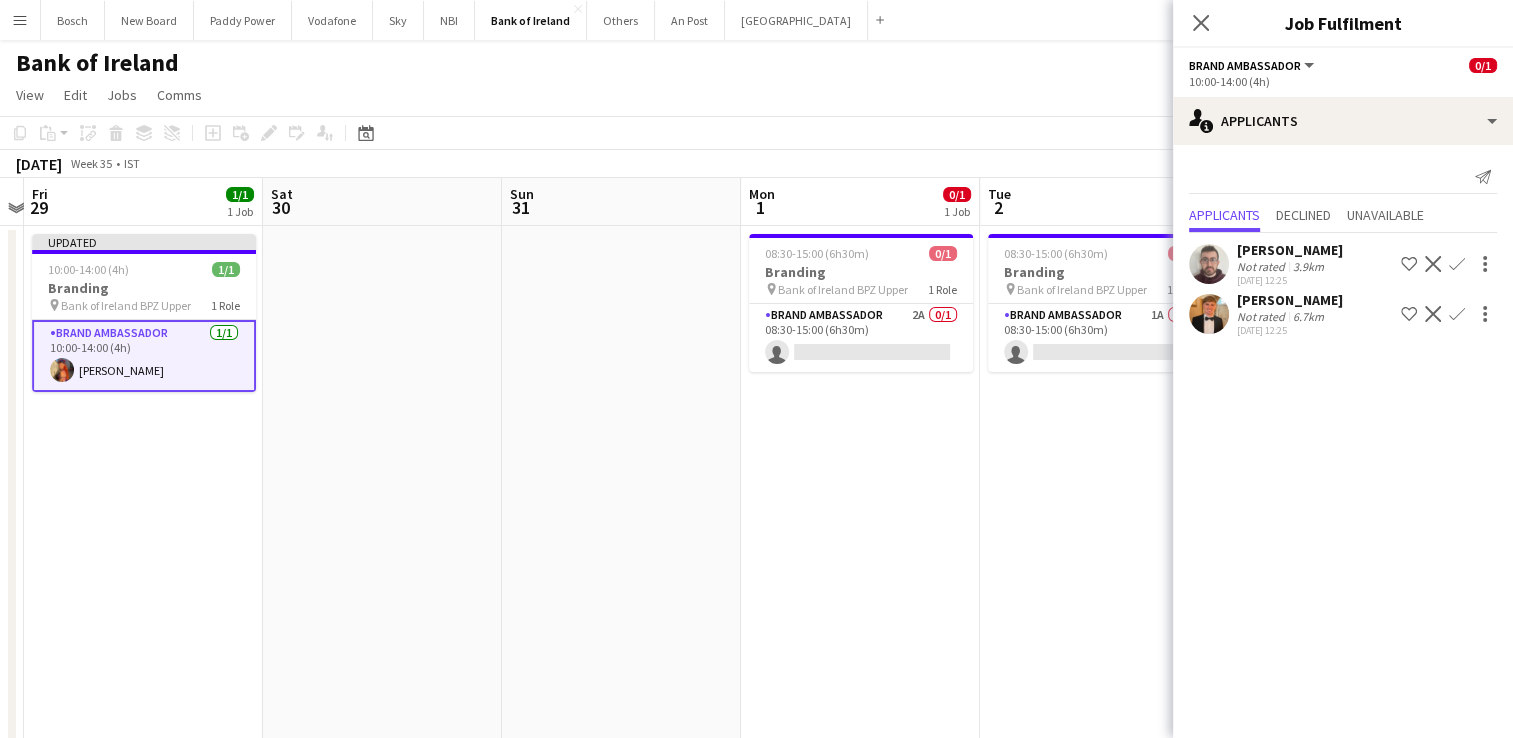scroll, scrollTop: 0, scrollLeft: 0, axis: both 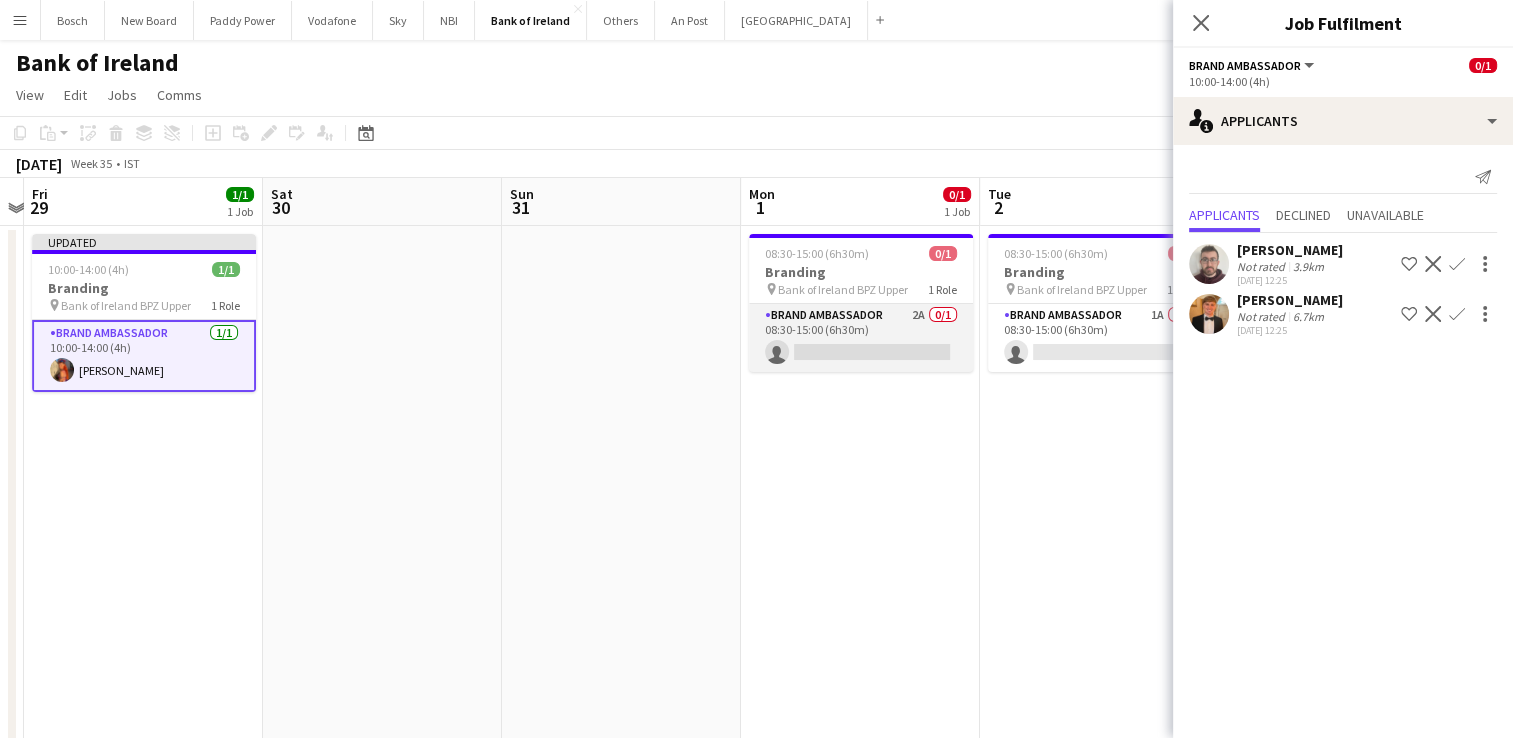 click on "Brand Ambassador   2A   0/1   08:30-15:00 (6h30m)
single-neutral-actions" at bounding box center [861, 338] 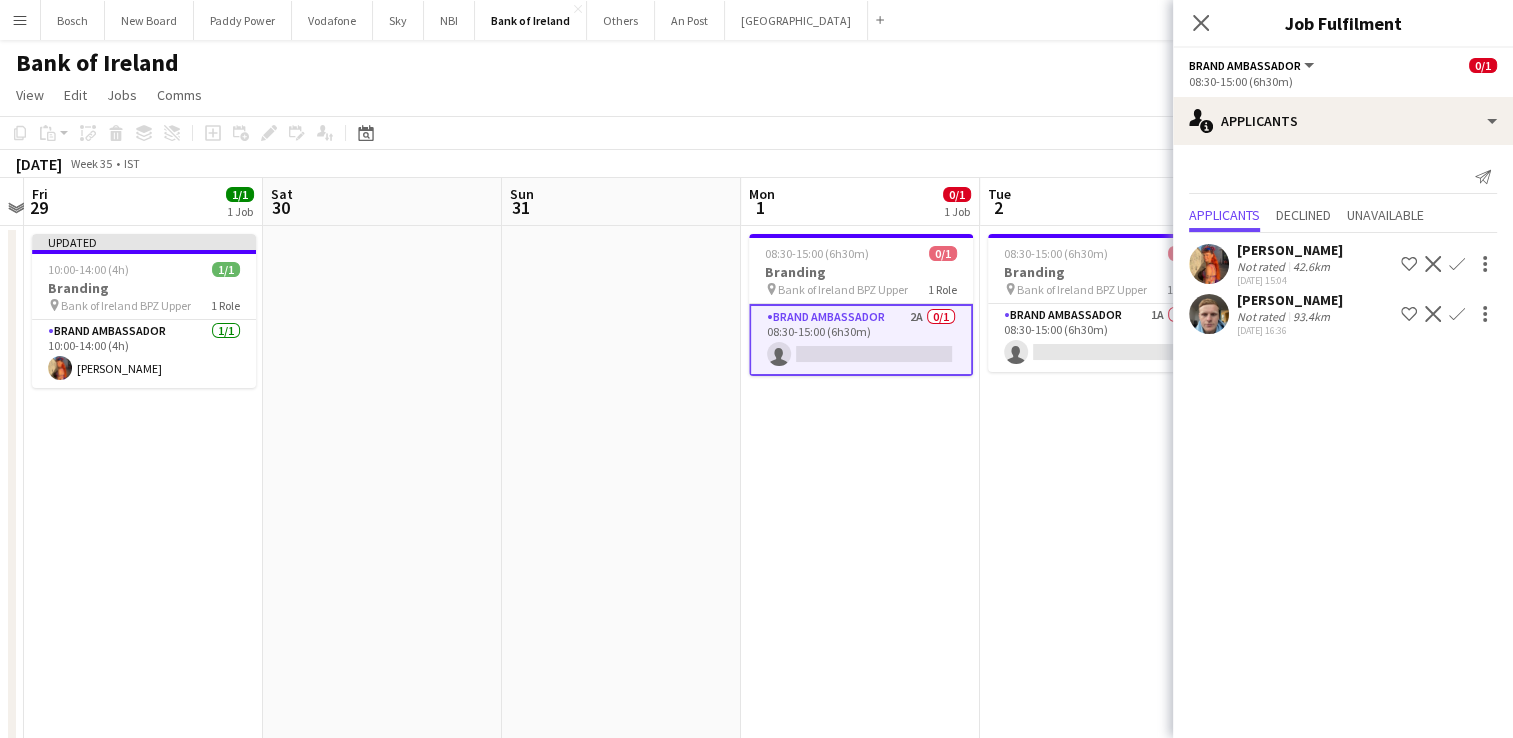 click on "Confirm" at bounding box center (1457, 314) 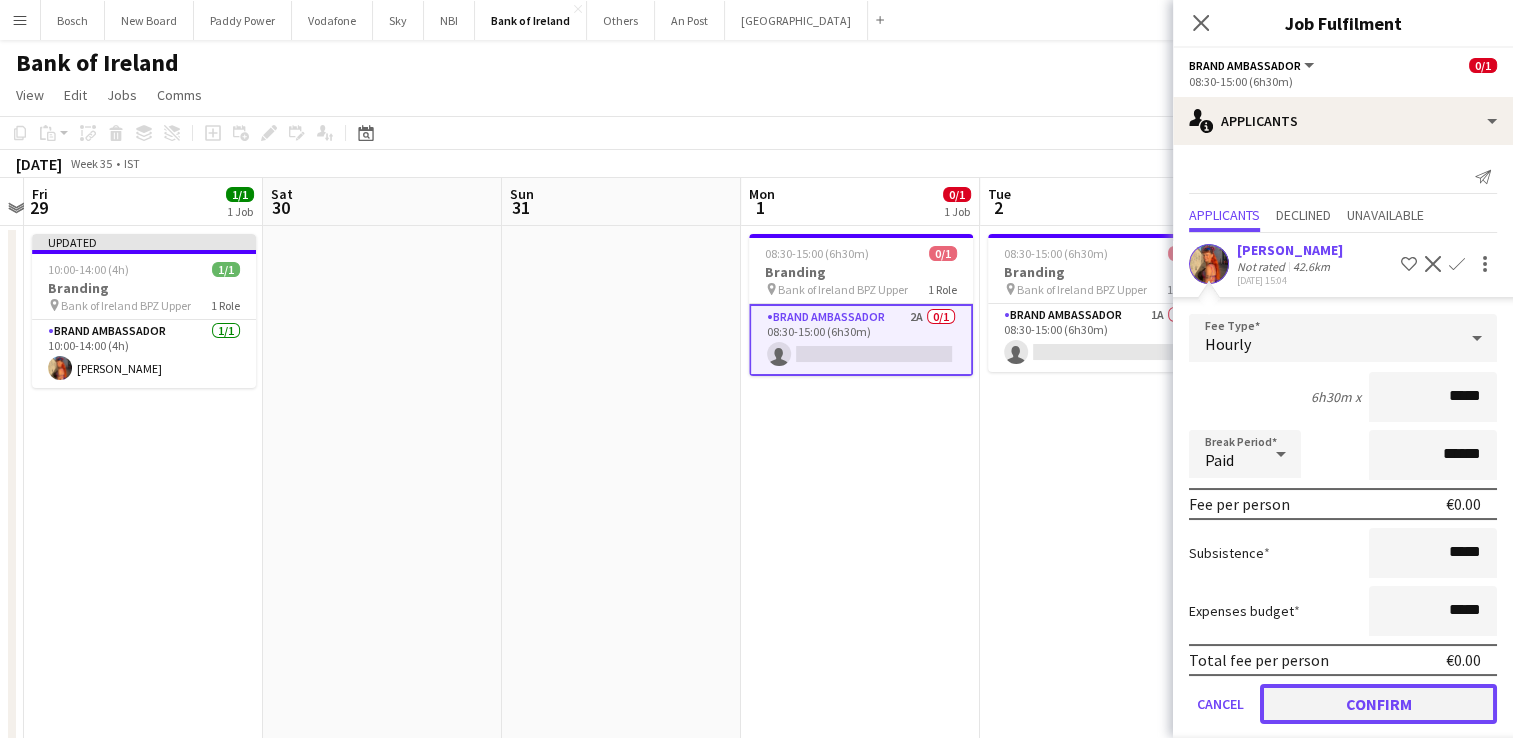 click on "Confirm" 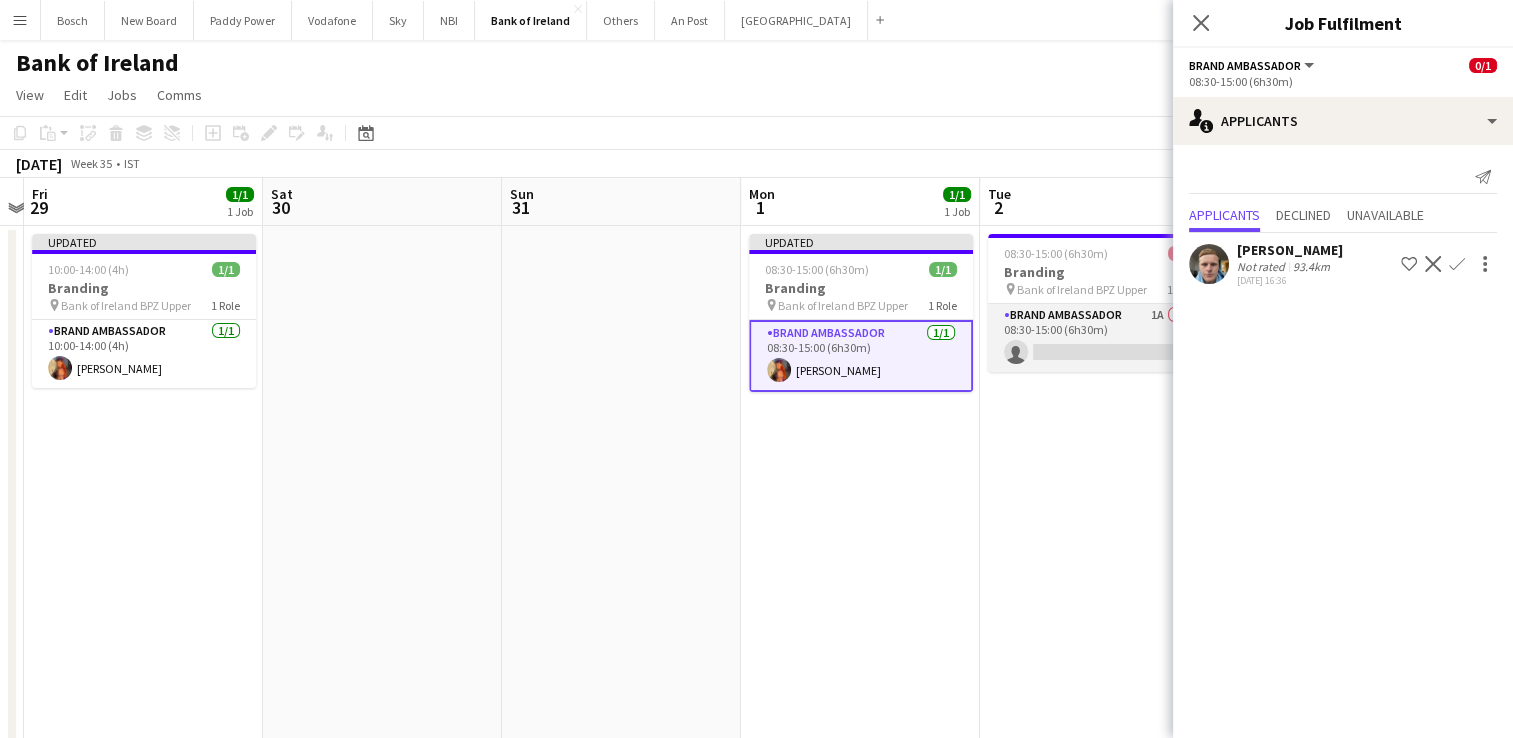 click on "Brand Ambassador   1A   0/1   08:30-15:00 (6h30m)
single-neutral-actions" at bounding box center [1100, 338] 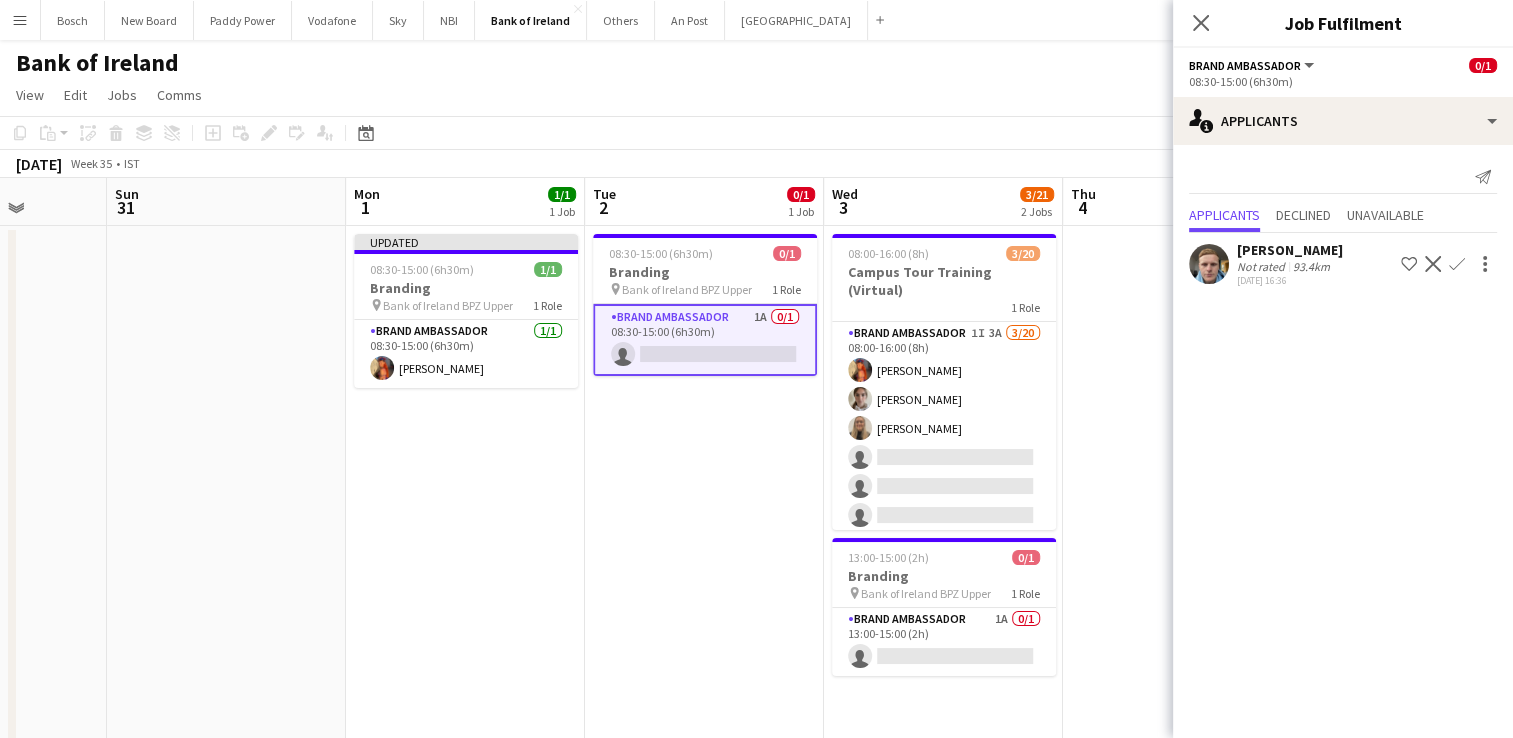 drag, startPoint x: 958, startPoint y: 557, endPoint x: 580, endPoint y: 498, distance: 382.57678 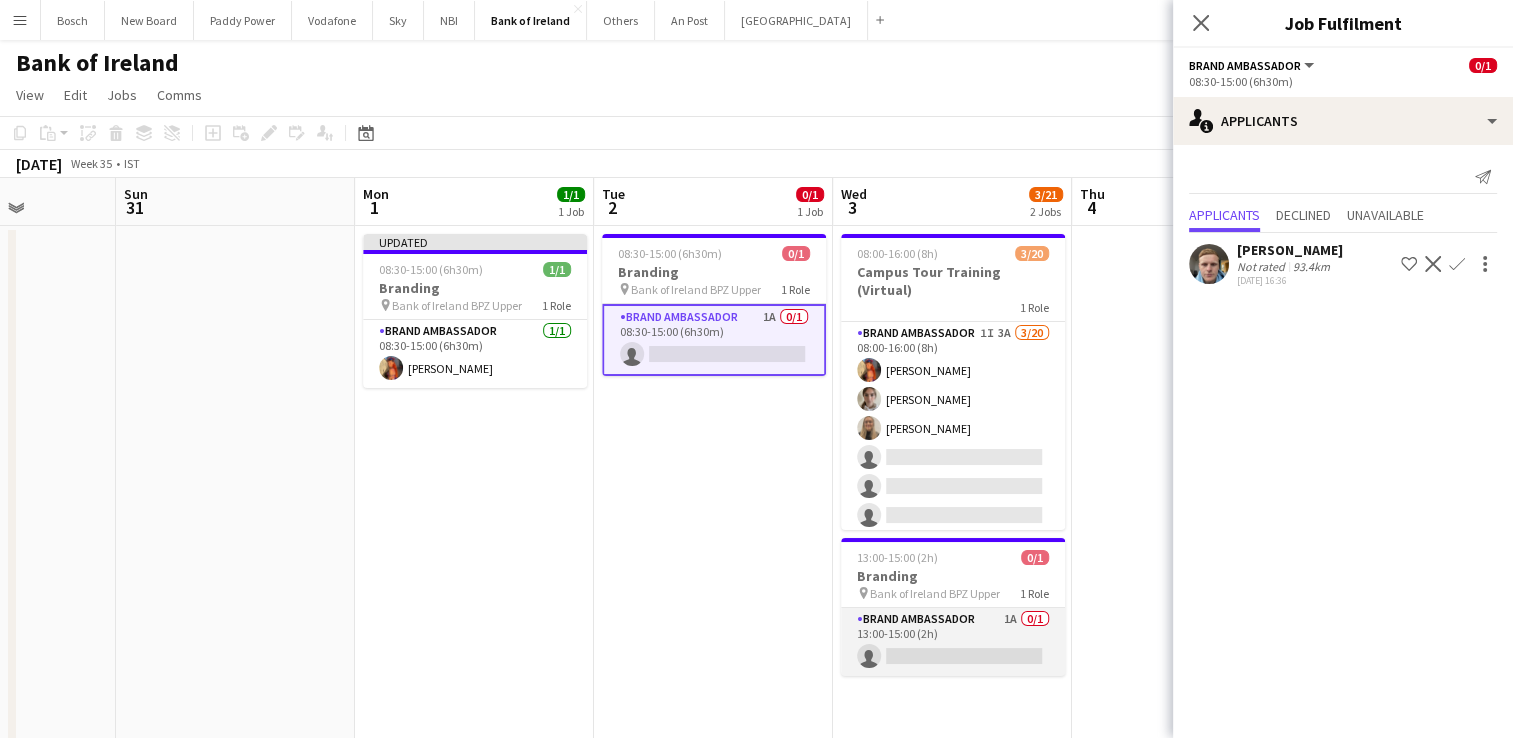 click on "Brand Ambassador   1A   0/1   13:00-15:00 (2h)
single-neutral-actions" at bounding box center [953, 642] 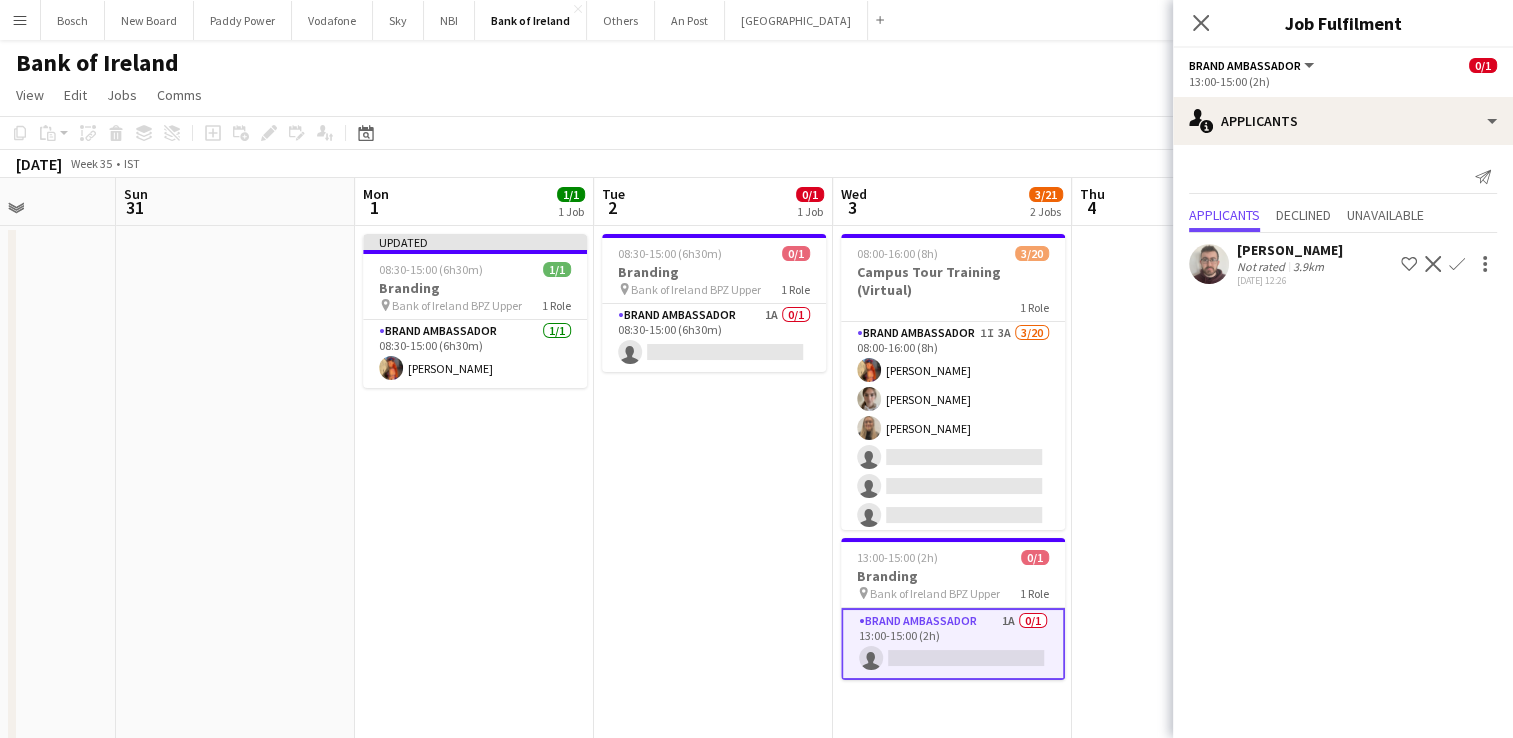 click on "[DATE]   Week 35
•   IST   Publish 2 jobs   Revert 2 jobs" 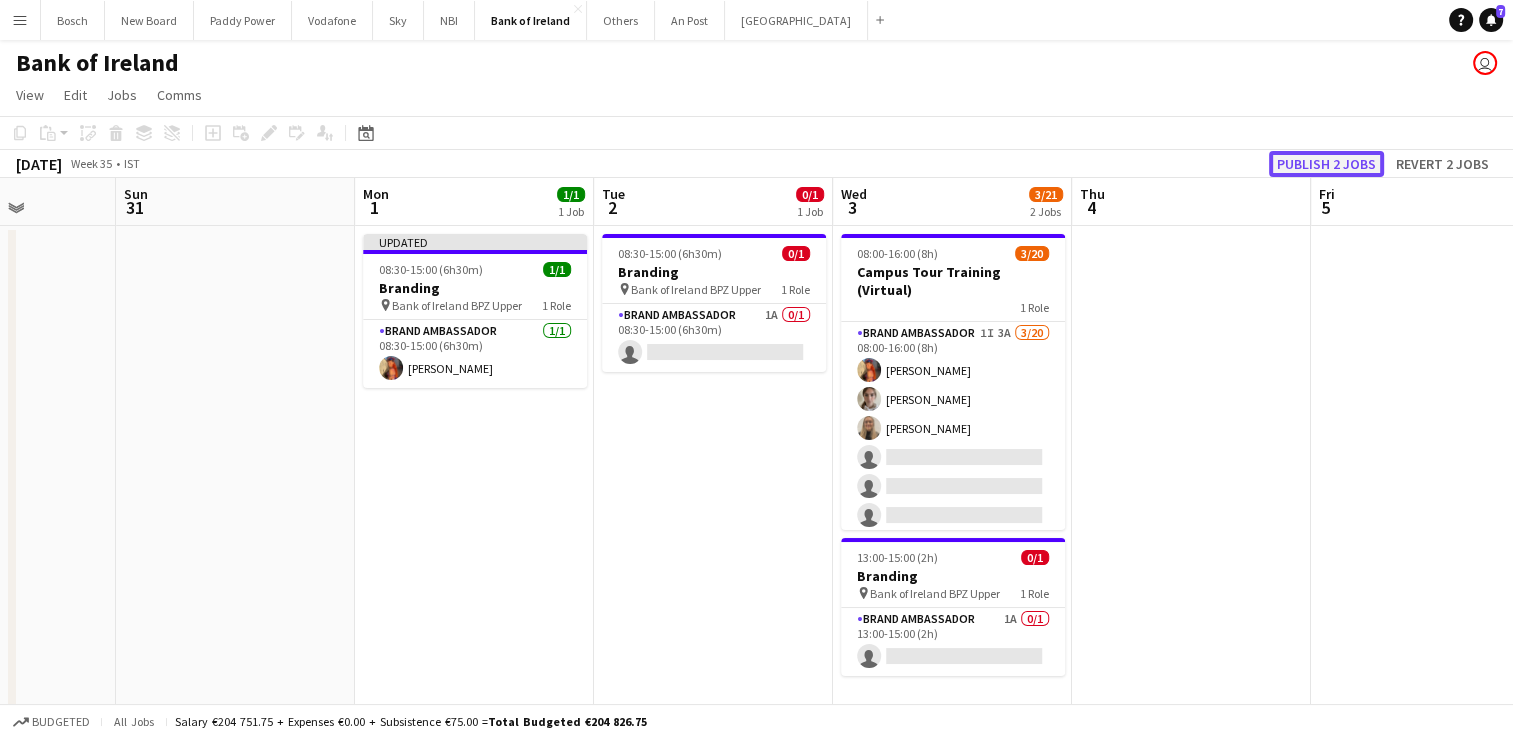 click on "Publish 2 jobs" 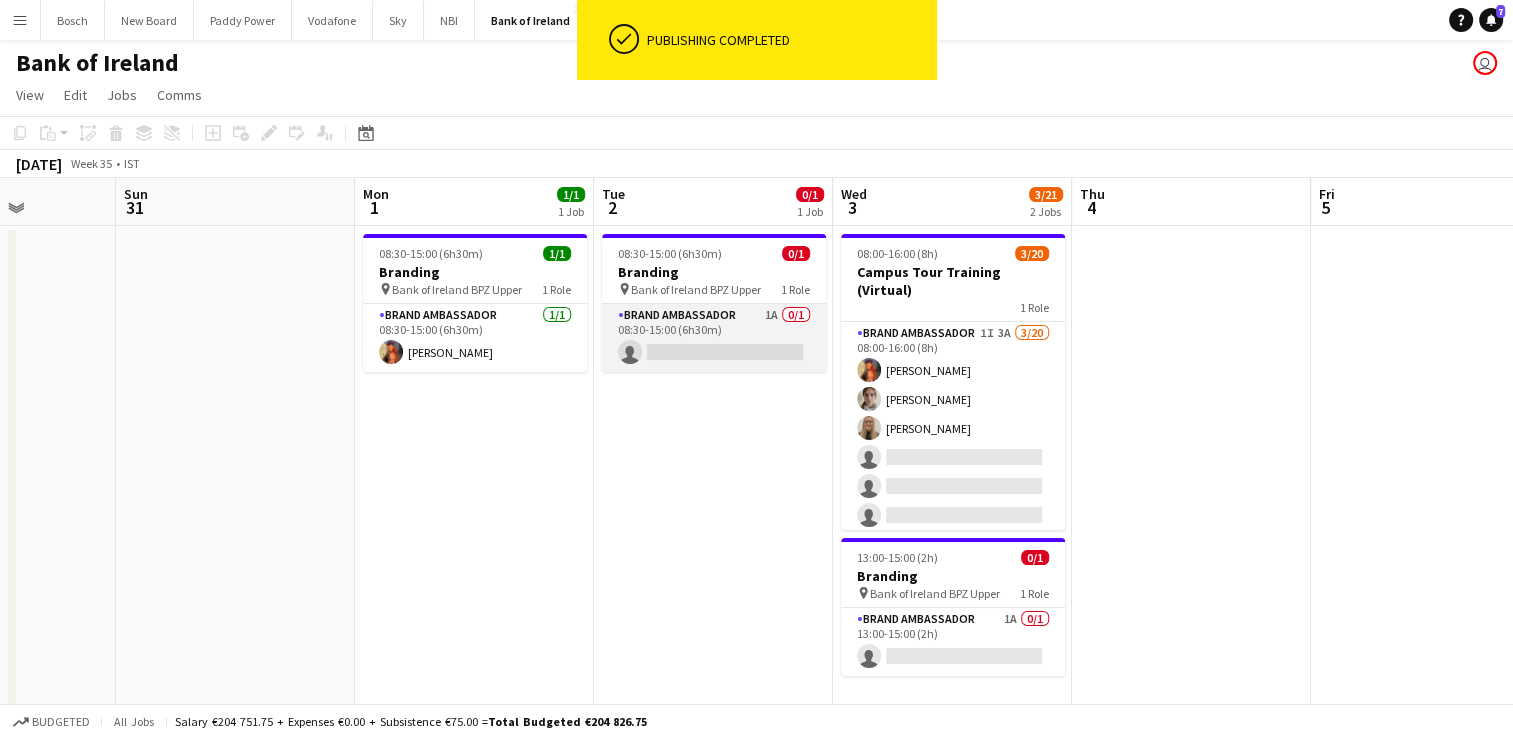 click on "Brand Ambassador   1A   0/1   08:30-15:00 (6h30m)
single-neutral-actions" at bounding box center (714, 338) 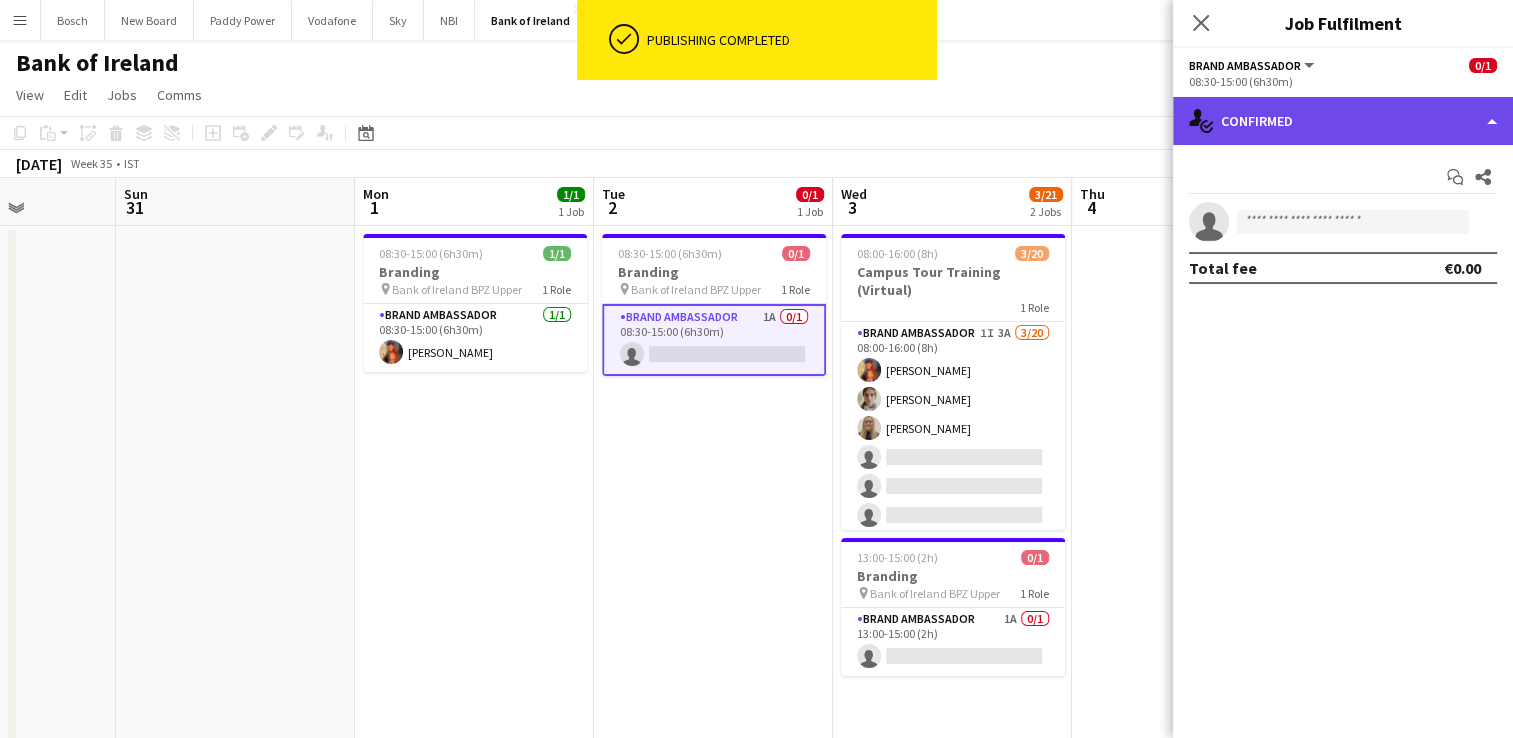 click on "single-neutral-actions-check-2
Confirmed" 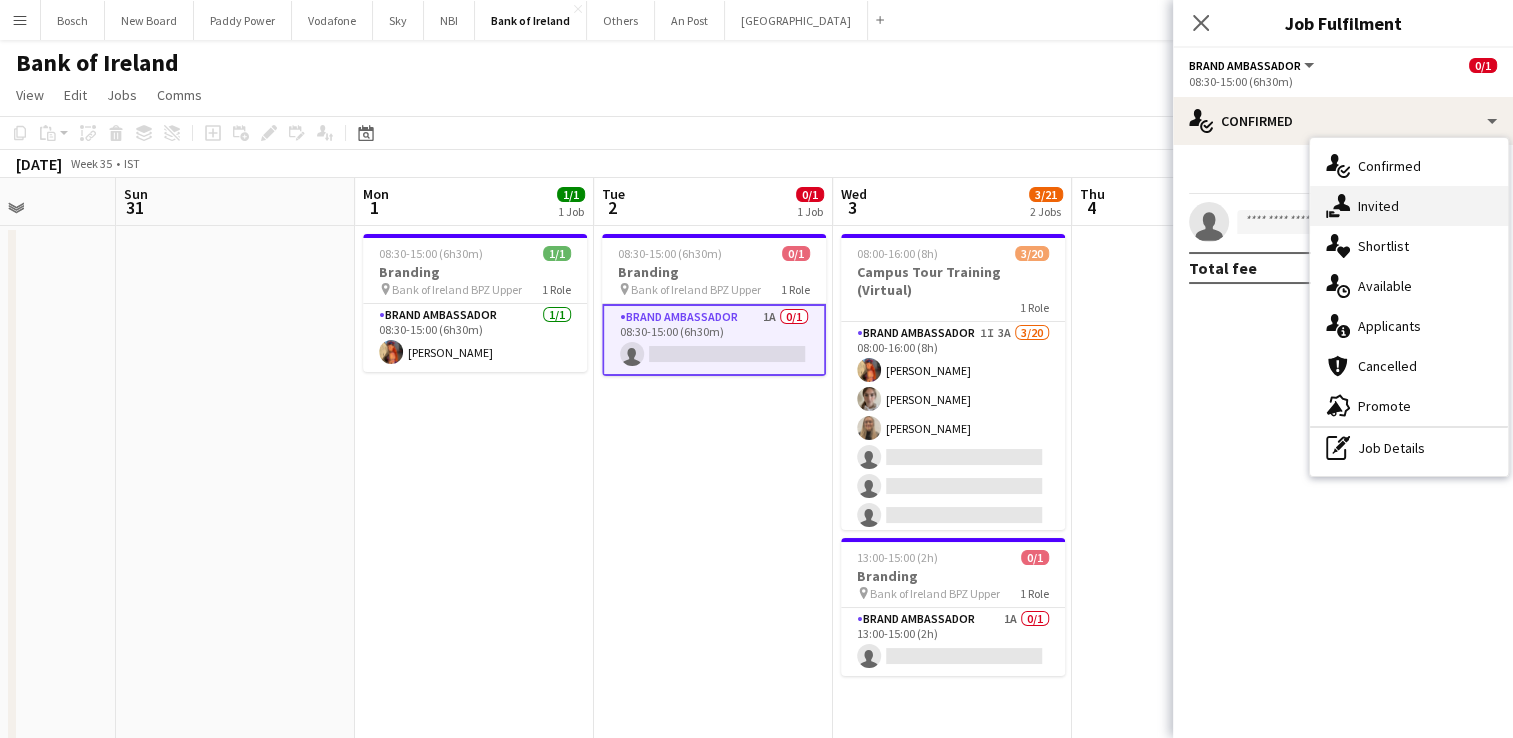 click on "single-neutral-actions-share-1
Invited" at bounding box center [1409, 206] 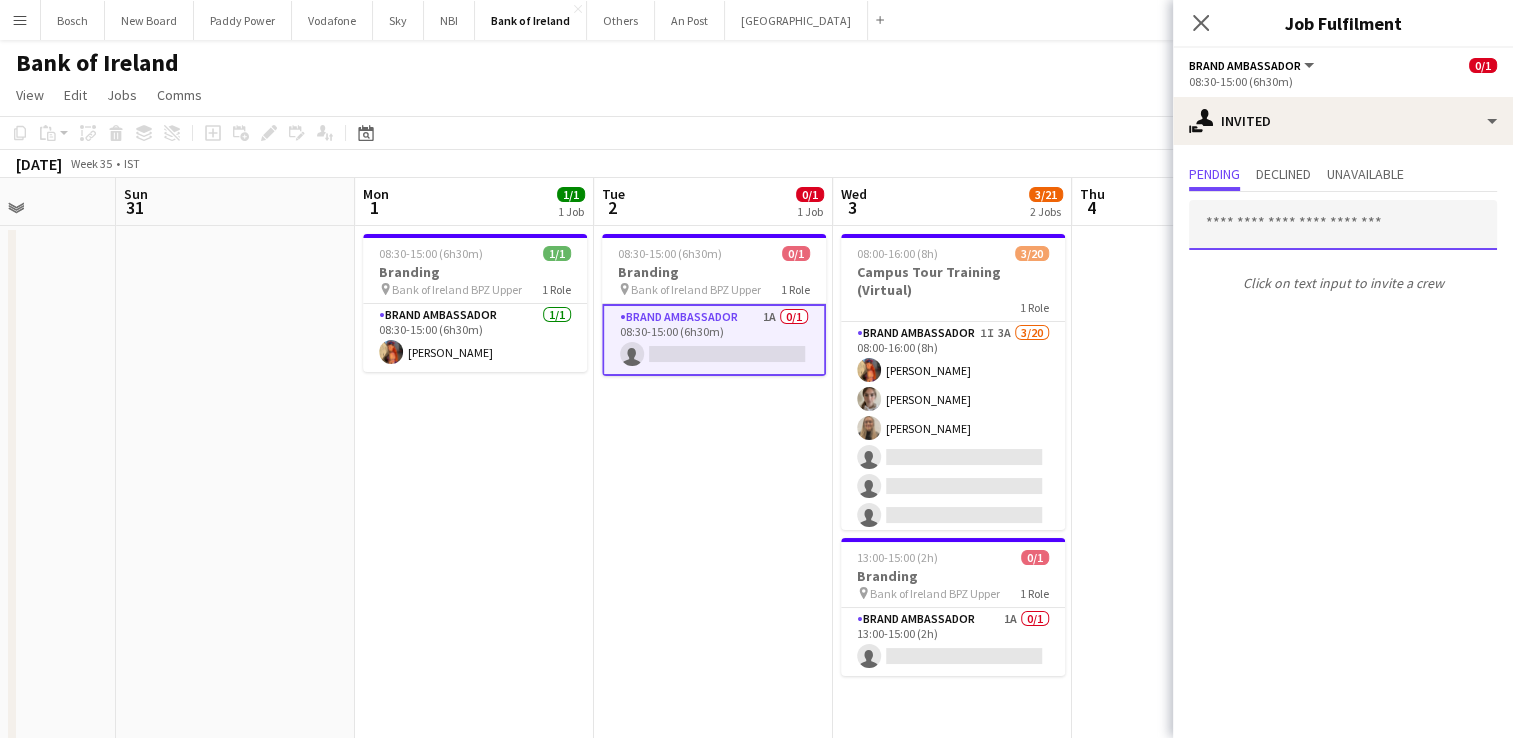 click at bounding box center (1343, 225) 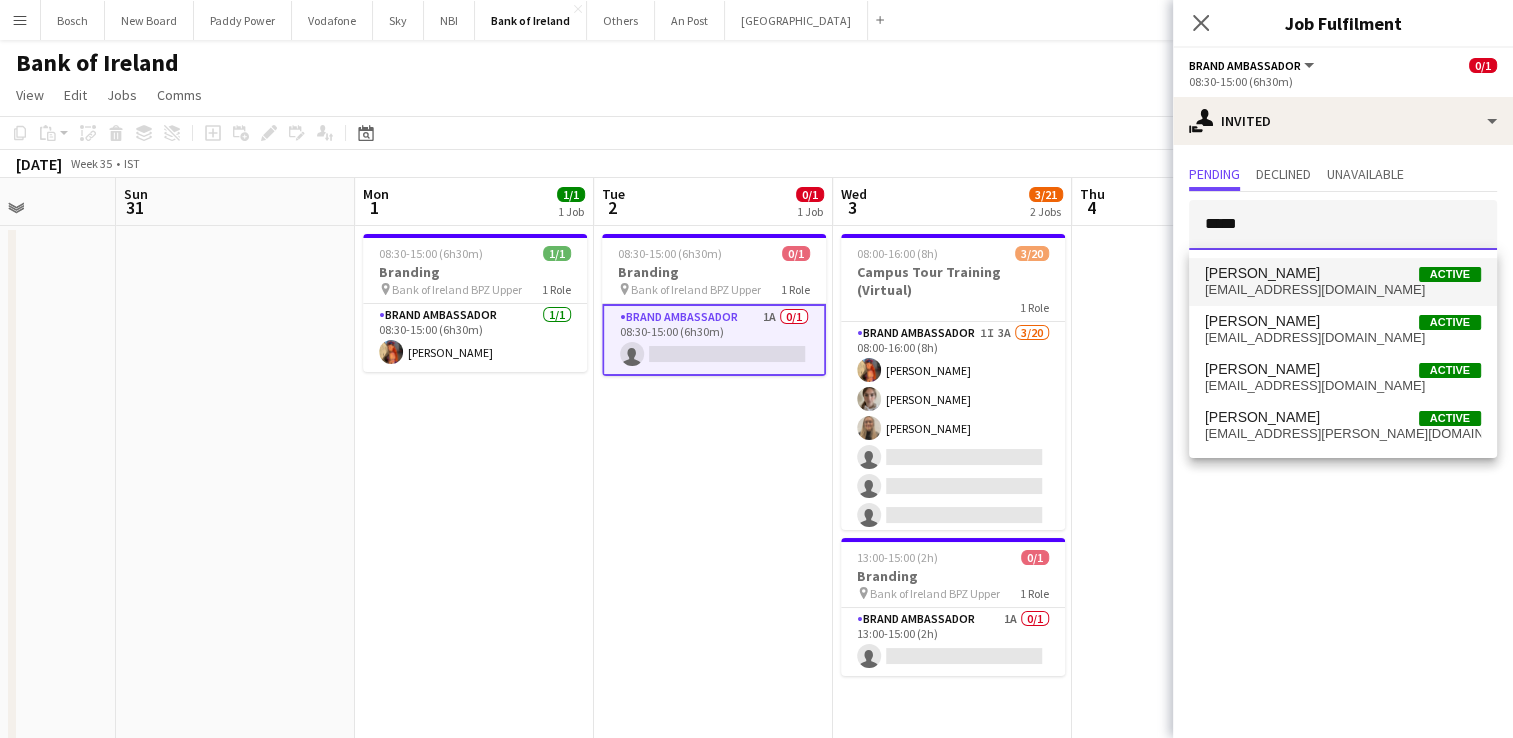 type on "*****" 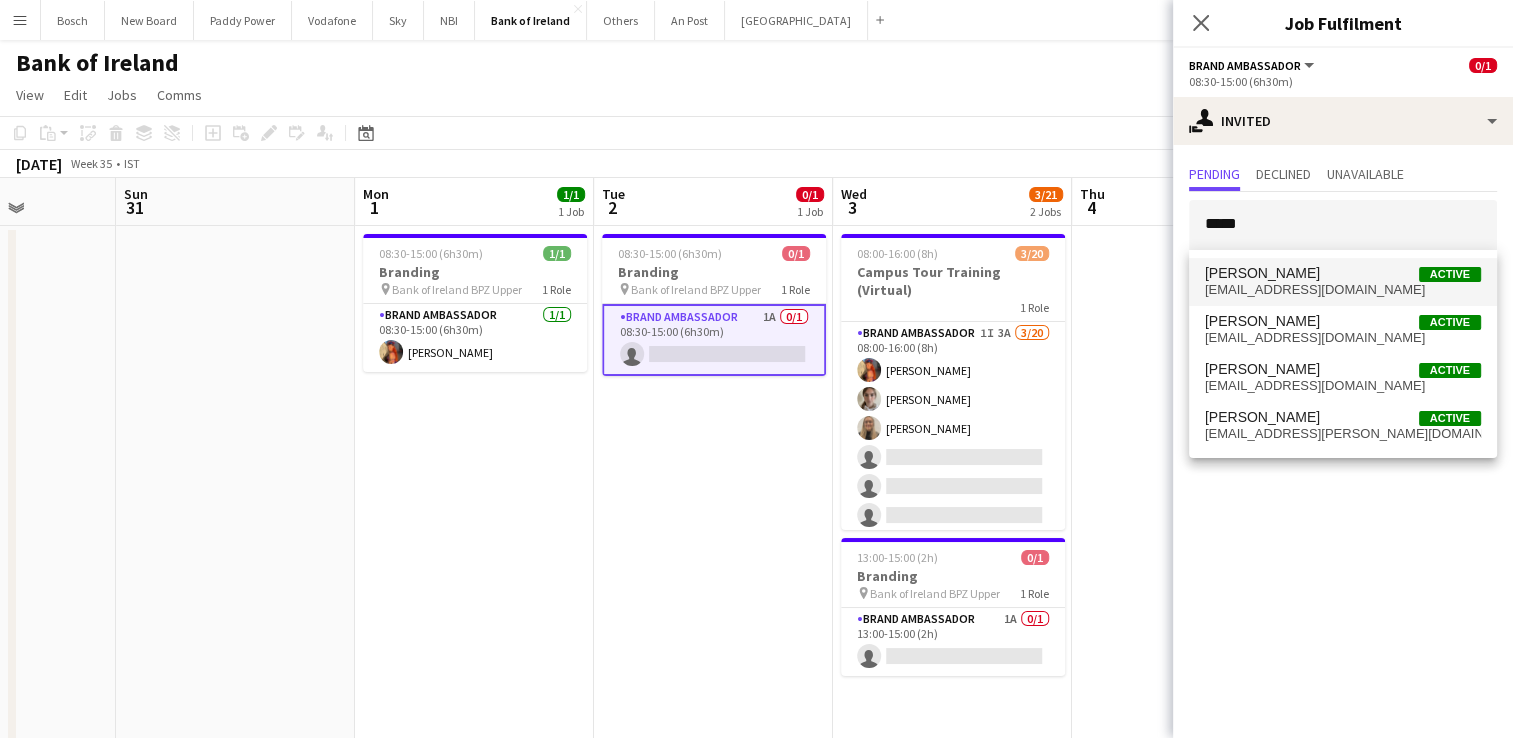 click on "[EMAIL_ADDRESS][DOMAIN_NAME]" at bounding box center (1343, 290) 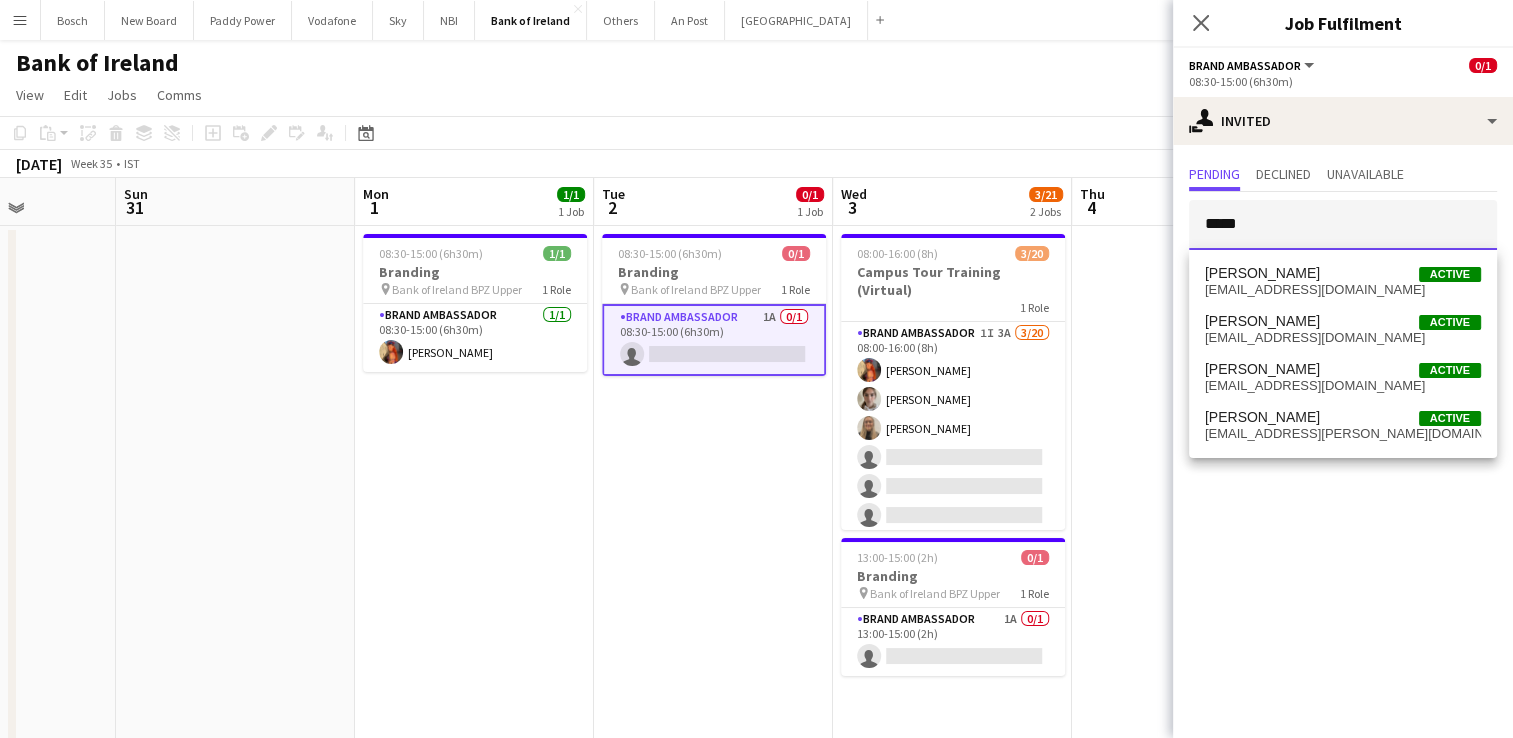 type 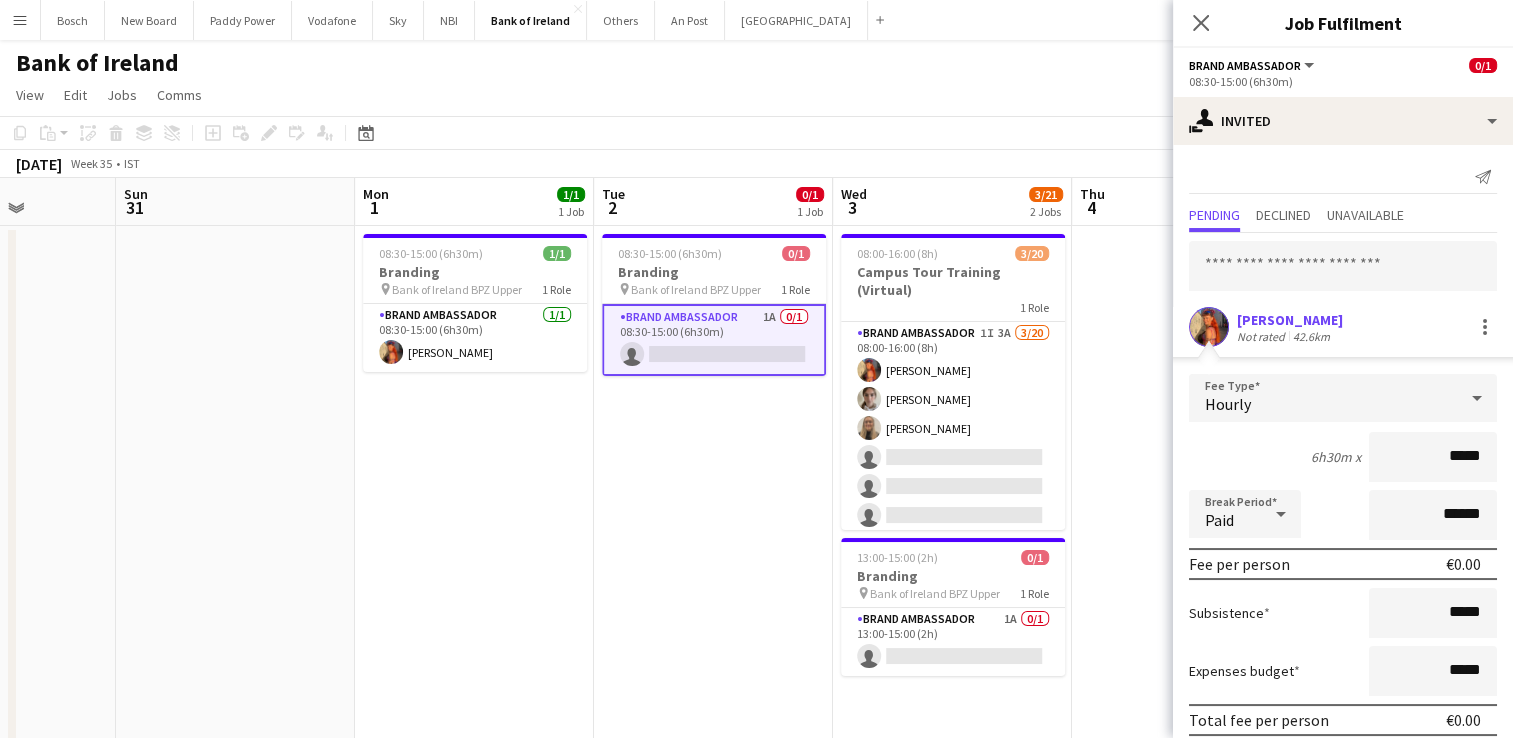 scroll, scrollTop: 79, scrollLeft: 0, axis: vertical 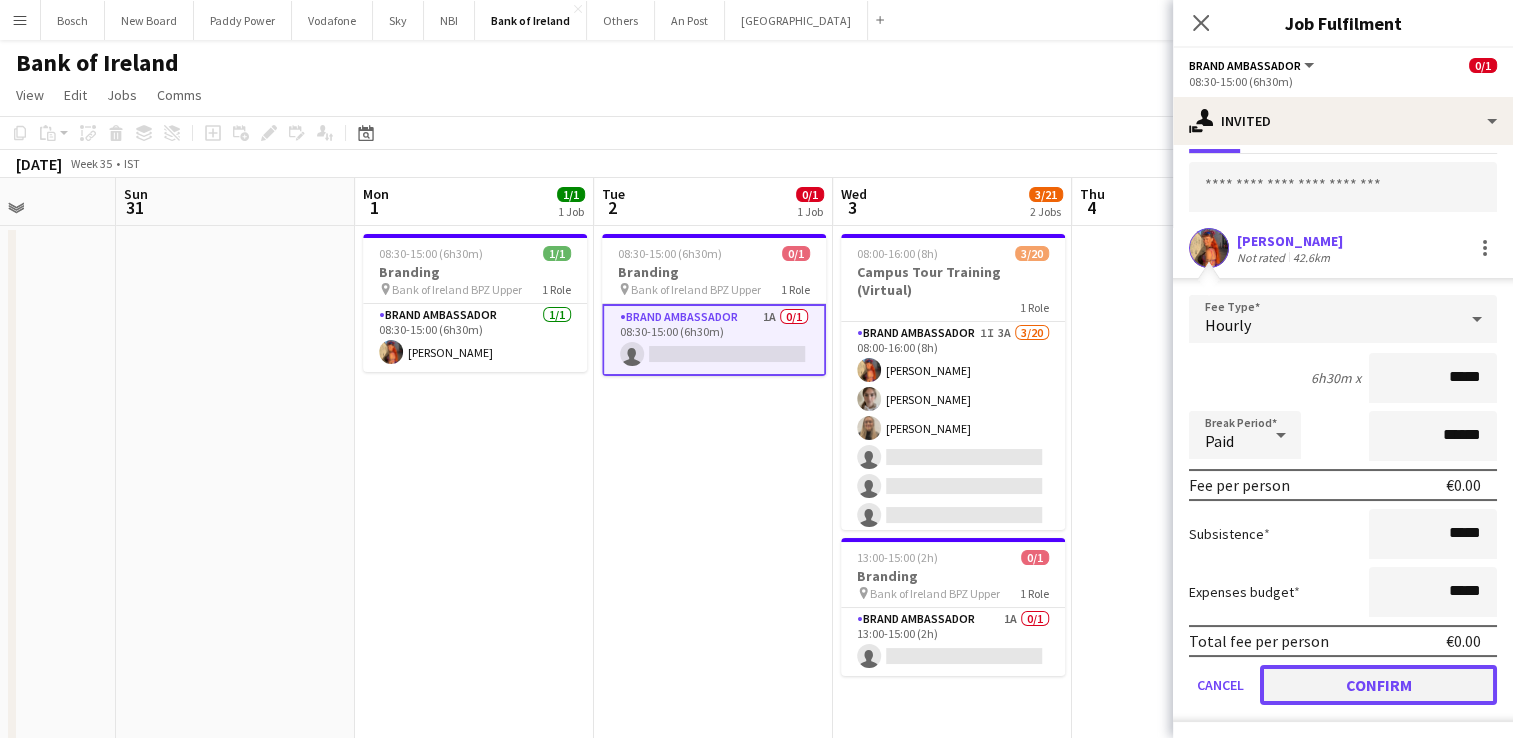 click on "Confirm" 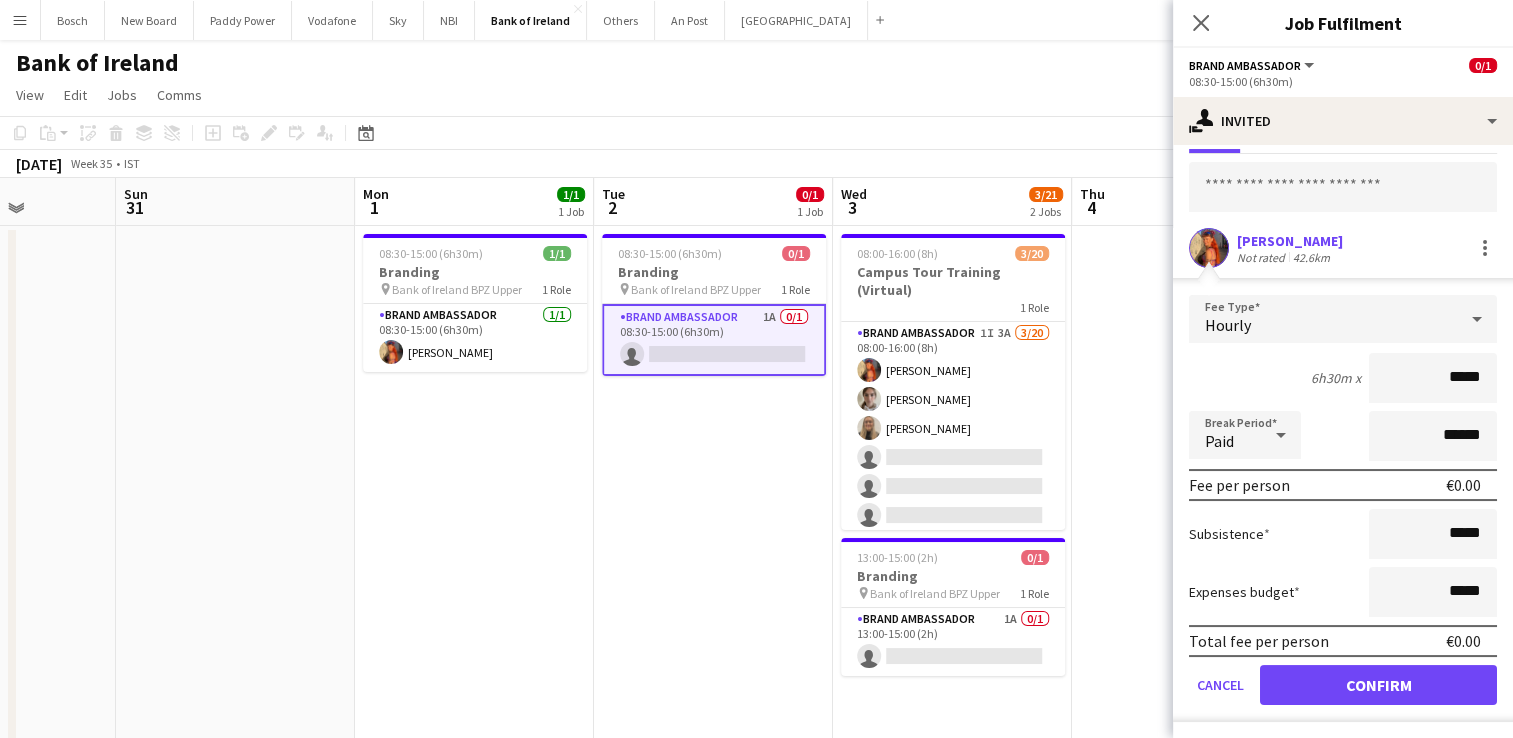 scroll, scrollTop: 0, scrollLeft: 0, axis: both 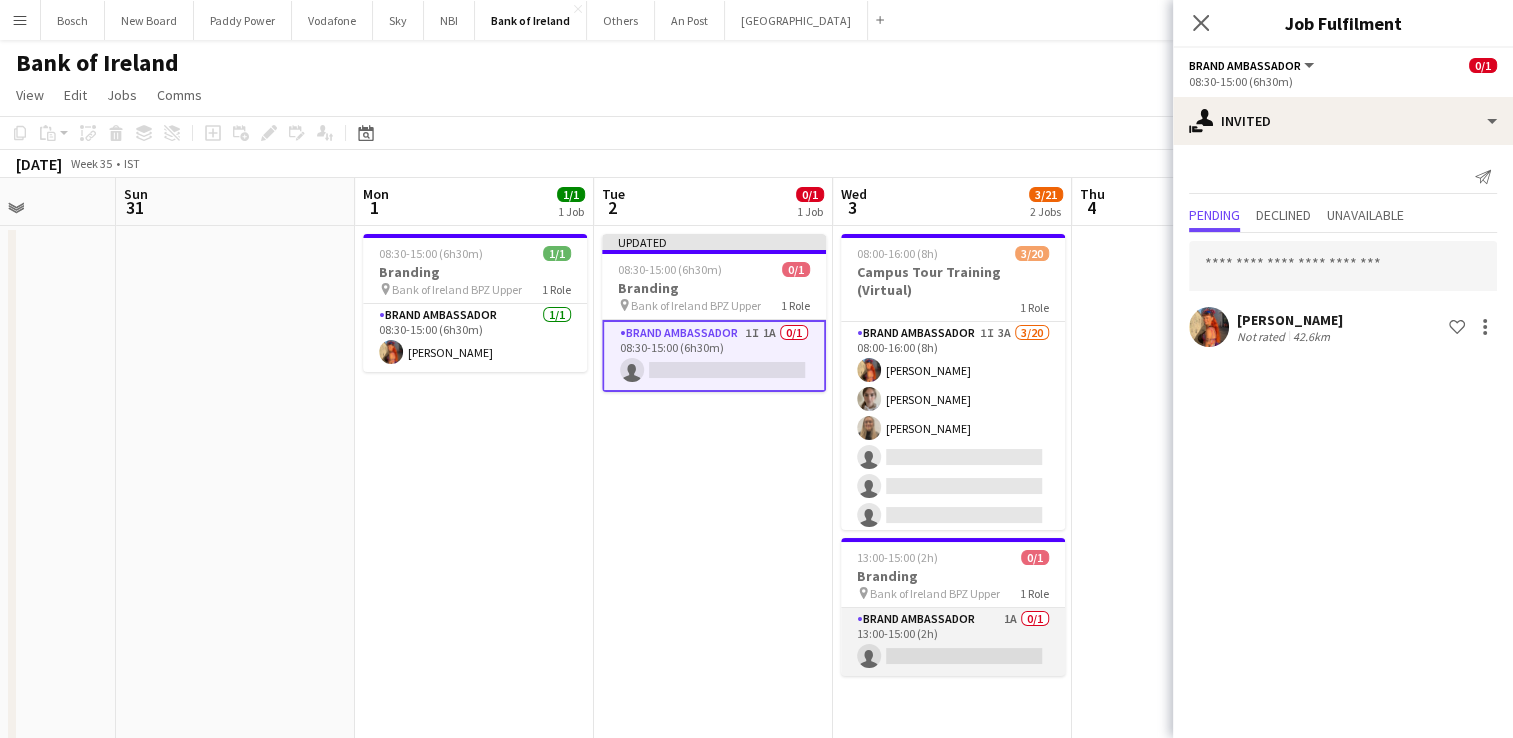 click on "Brand Ambassador   1A   0/1   13:00-15:00 (2h)
single-neutral-actions" at bounding box center [953, 642] 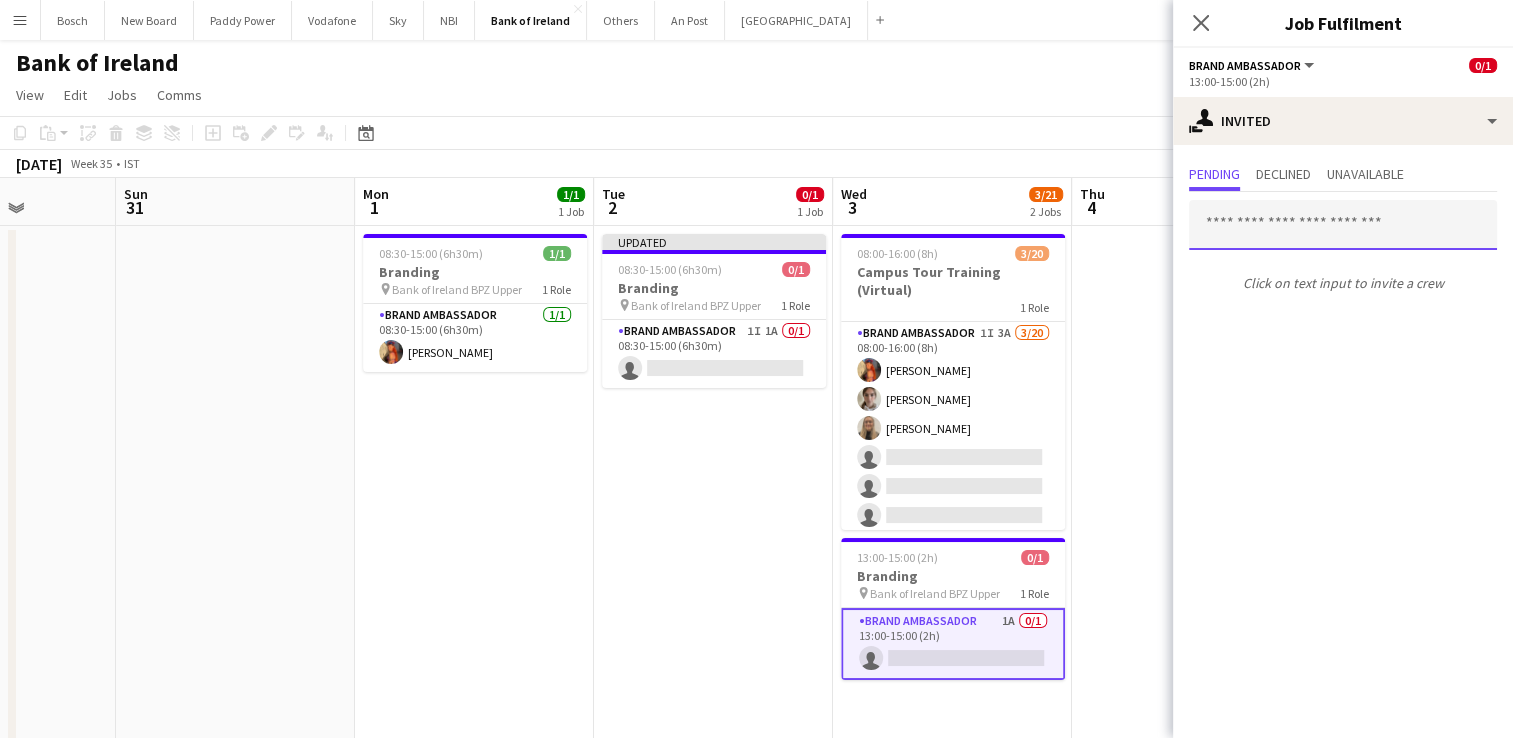 click at bounding box center [1343, 225] 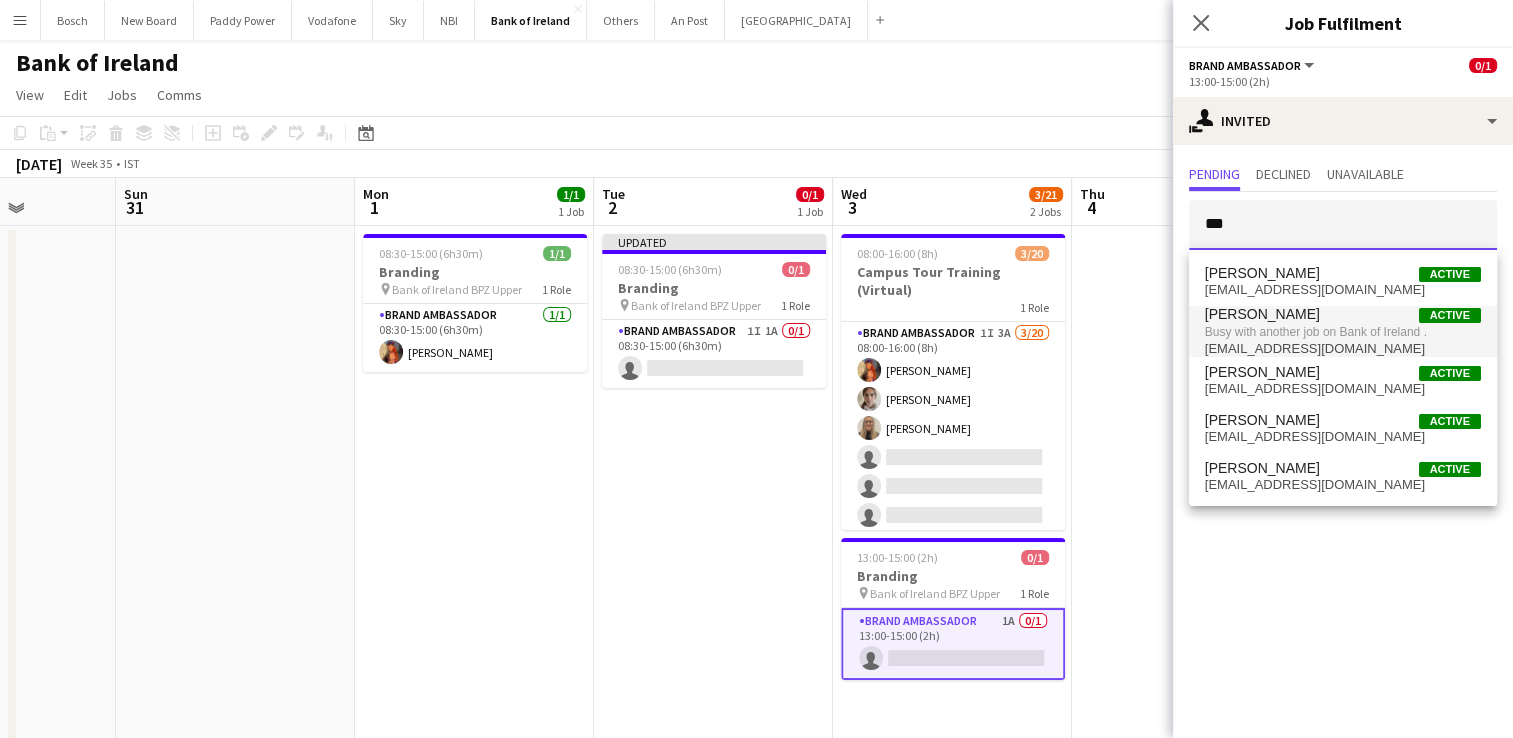 type on "***" 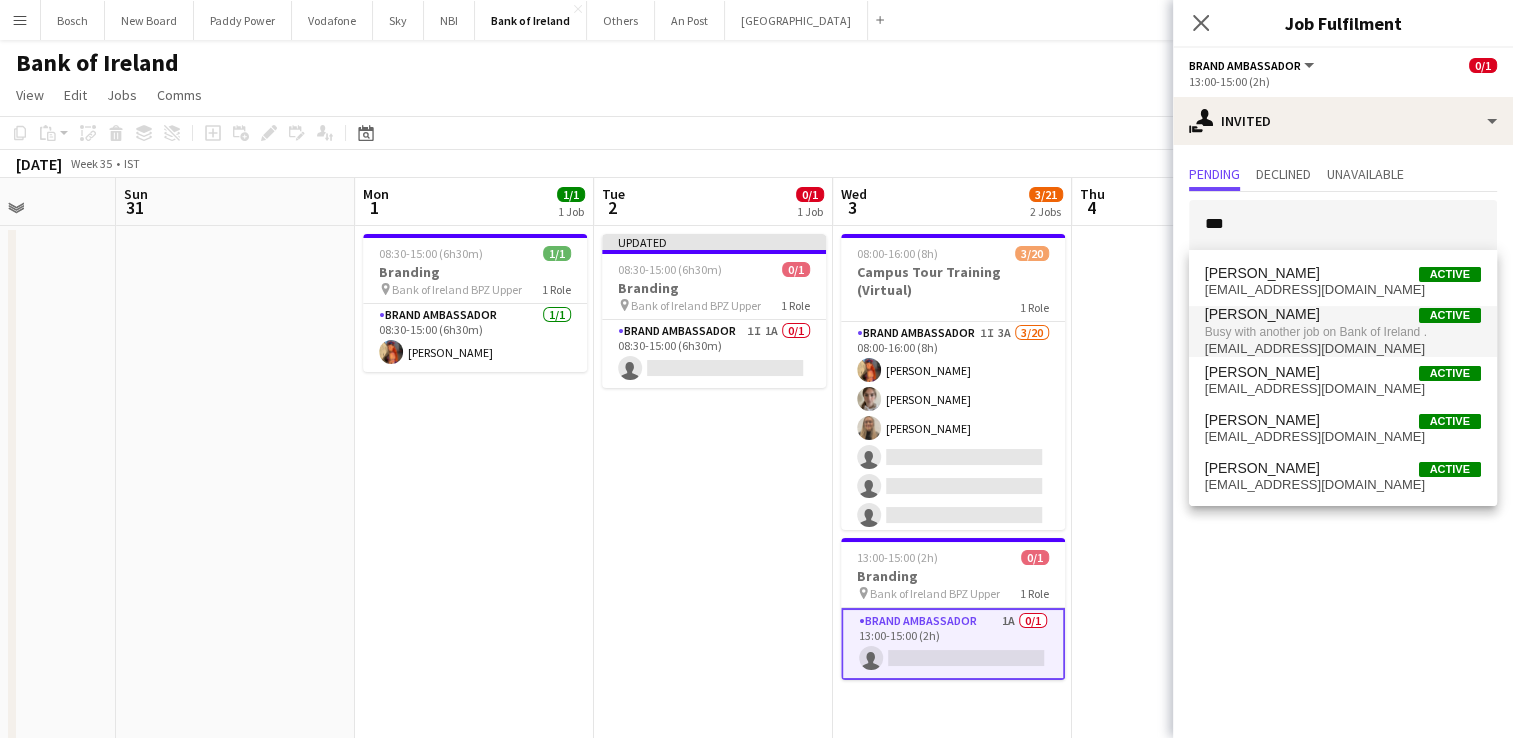 click on "[EMAIL_ADDRESS][DOMAIN_NAME]" at bounding box center (1343, 349) 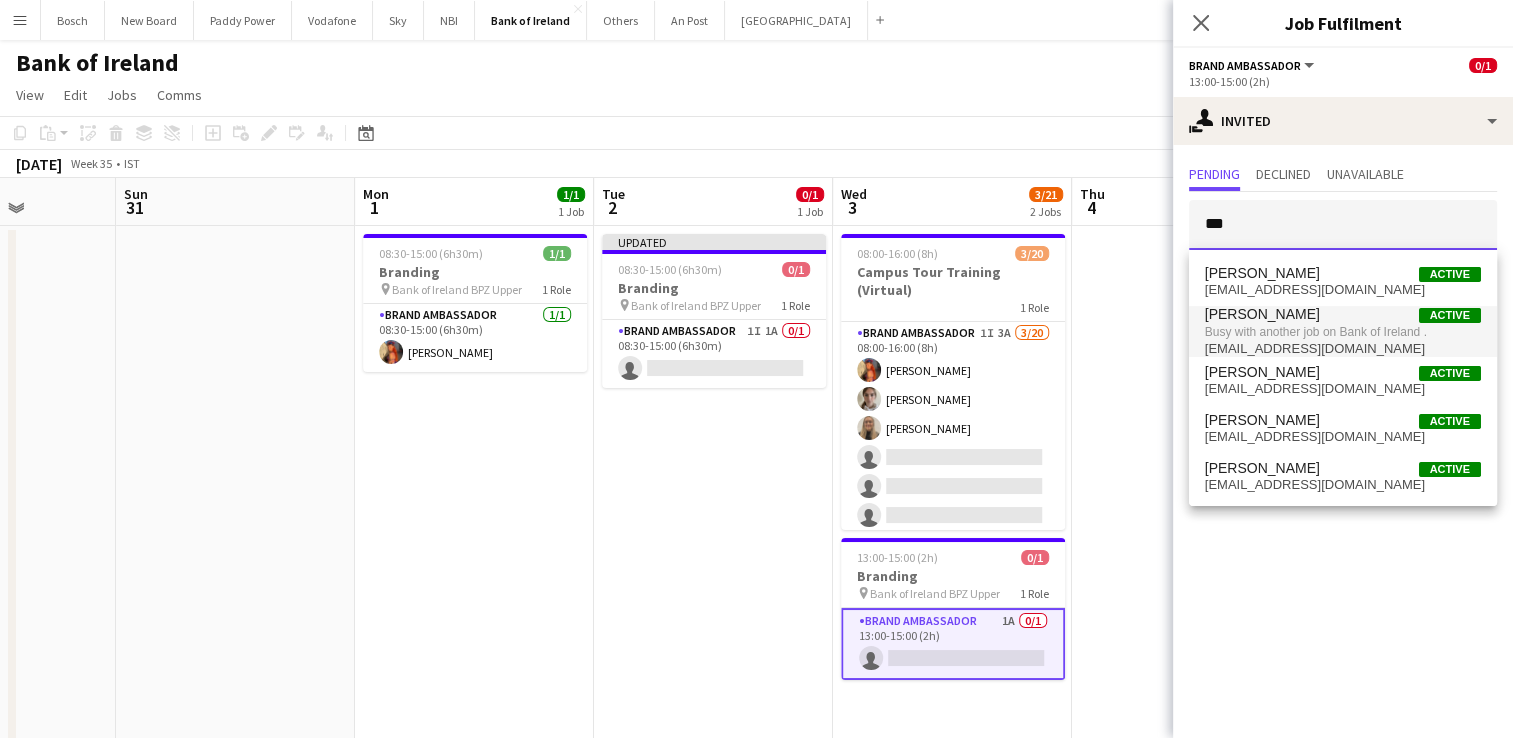 type 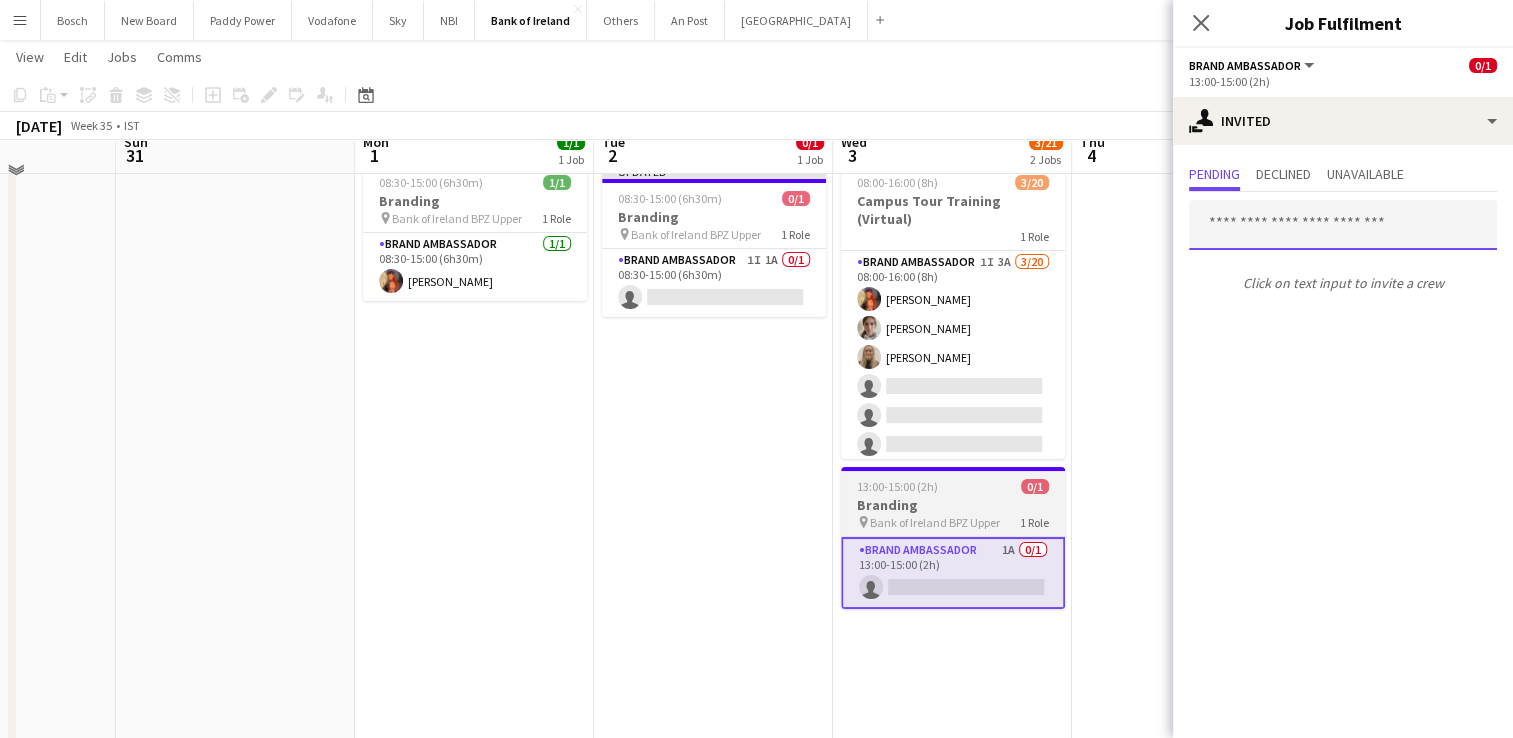 scroll, scrollTop: 100, scrollLeft: 0, axis: vertical 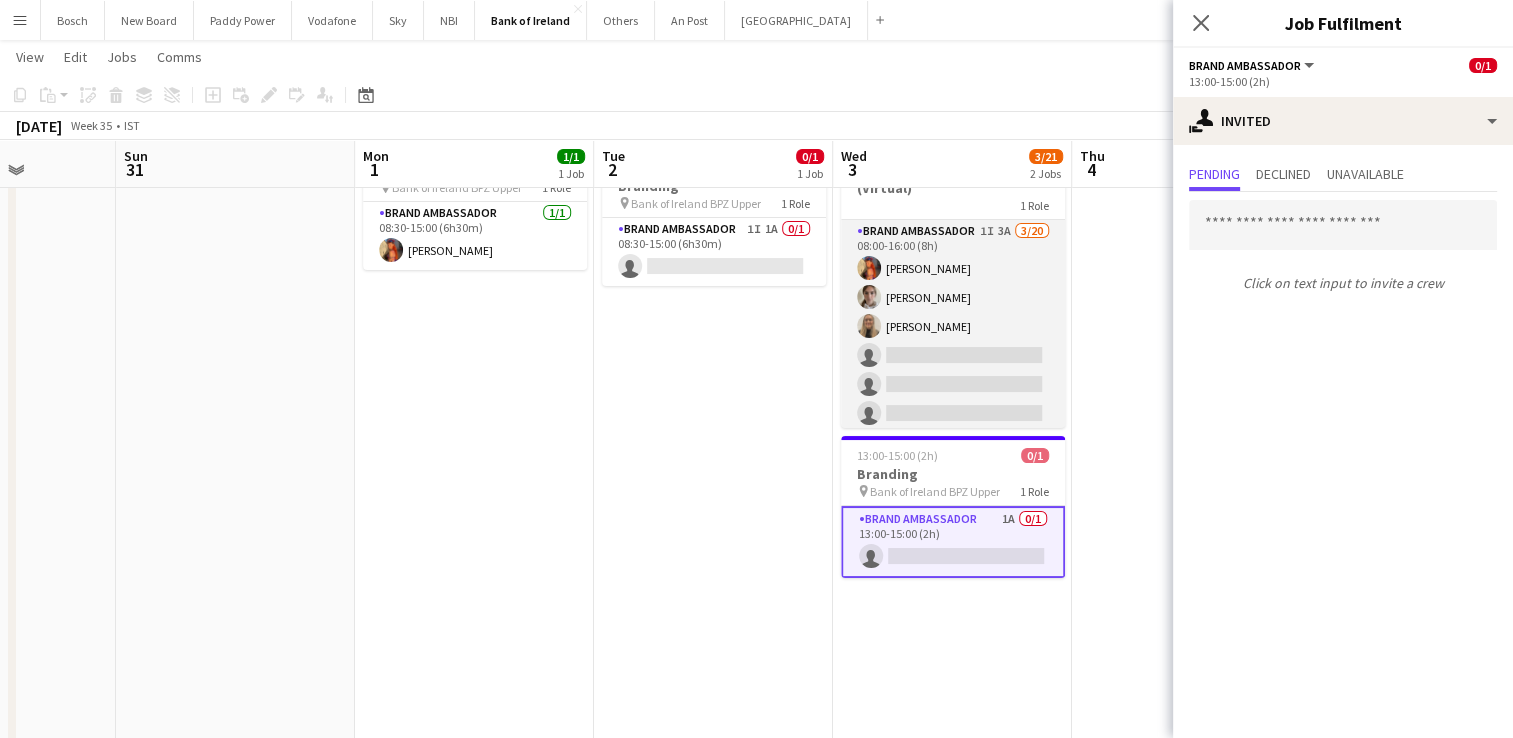 click on "Brand Ambassador   1I   3A   [DATE]   08:00-16:00 (8h)
[PERSON_NAME] [PERSON_NAME] [PERSON_NAME]
single-neutral-actions
single-neutral-actions
single-neutral-actions
single-neutral-actions
single-neutral-actions
single-neutral-actions
single-neutral-actions
single-neutral-actions
single-neutral-actions
single-neutral-actions
single-neutral-actions
single-neutral-actions
single-neutral-actions
single-neutral-actions
single-neutral-actions
single-neutral-actions" at bounding box center [953, 529] 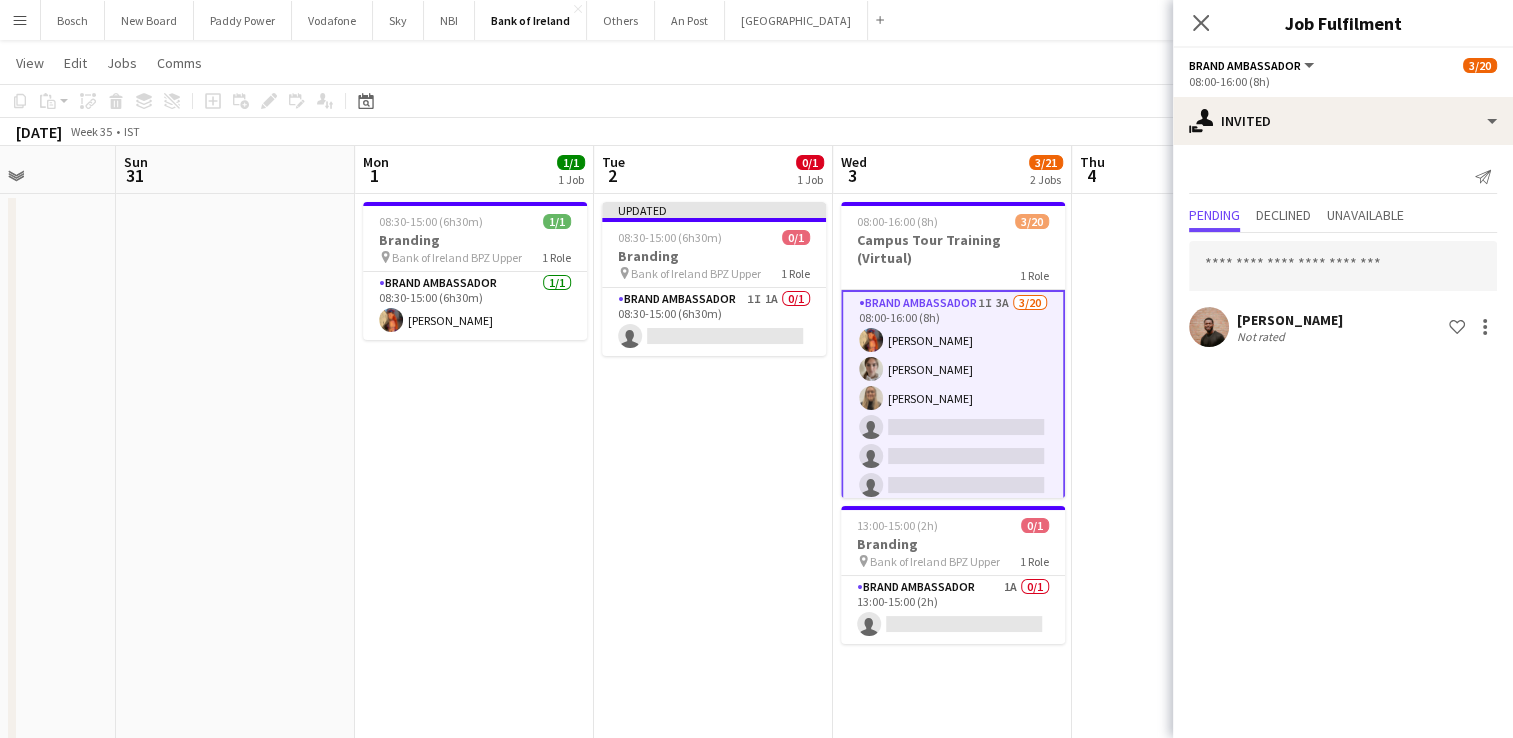 scroll, scrollTop: 0, scrollLeft: 0, axis: both 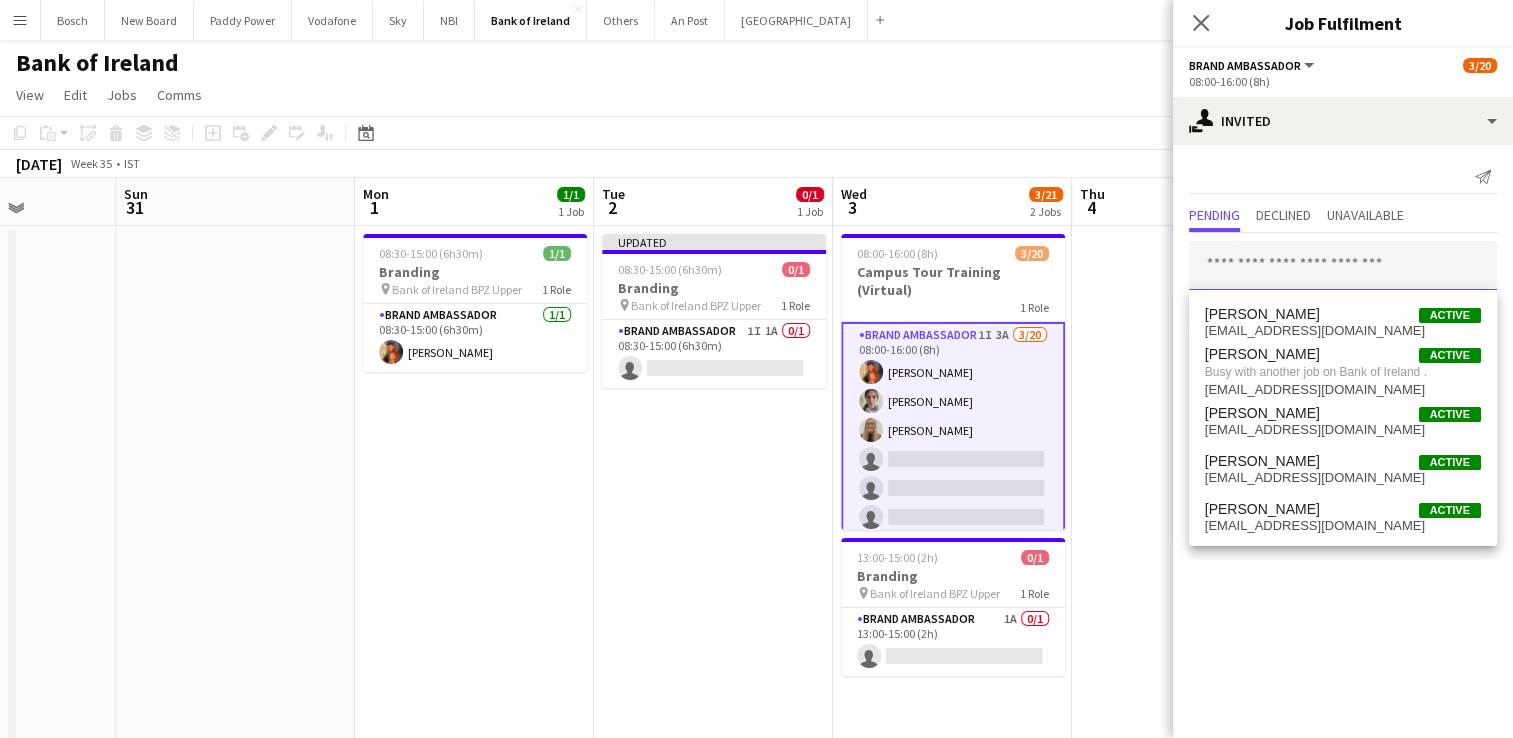 click at bounding box center (1343, 266) 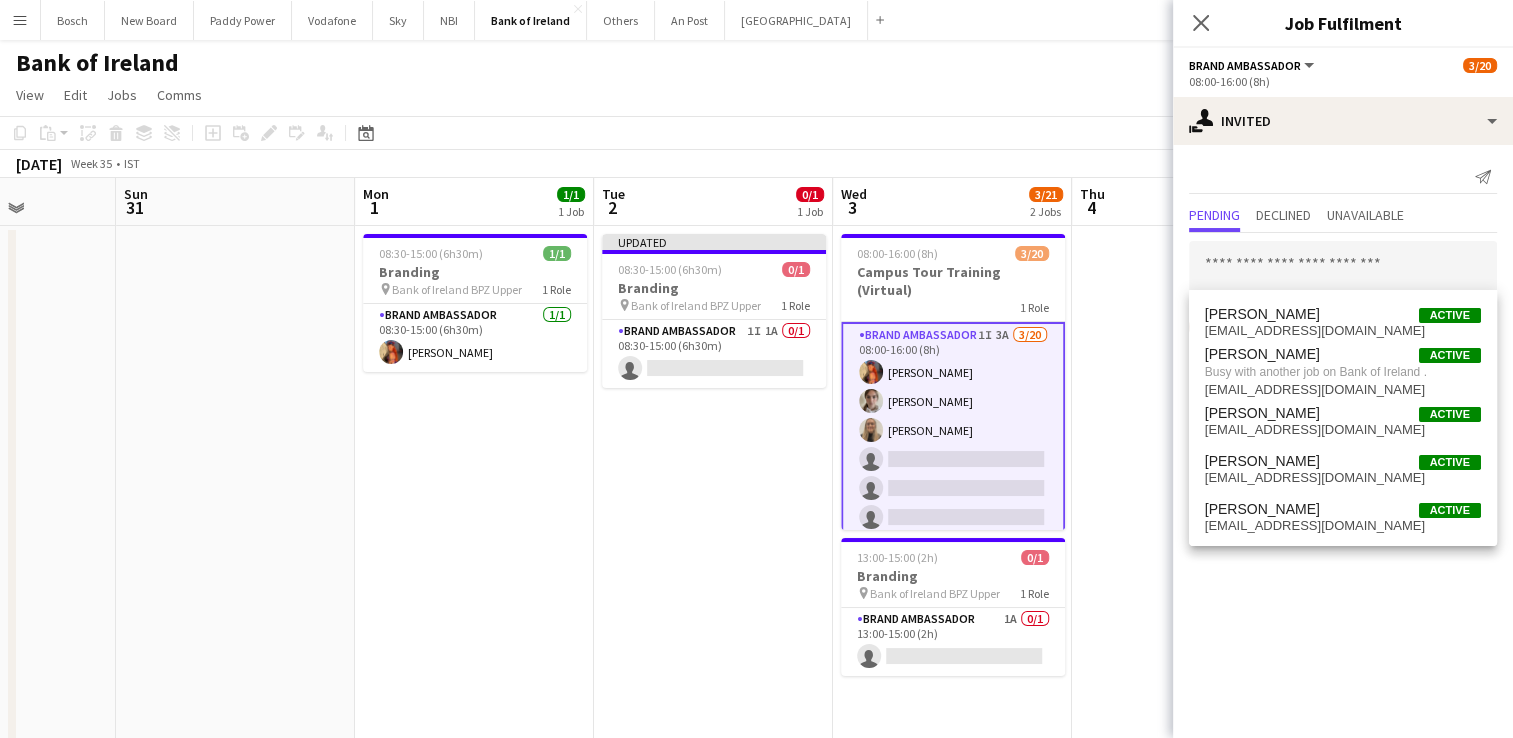 click on "Brand Ambassador   1I   3A   [DATE]   08:00-16:00 (8h)
[PERSON_NAME] [PERSON_NAME] [PERSON_NAME]
single-neutral-actions
single-neutral-actions
single-neutral-actions
single-neutral-actions
single-neutral-actions
single-neutral-actions
single-neutral-actions
single-neutral-actions
single-neutral-actions
single-neutral-actions
single-neutral-actions
single-neutral-actions
single-neutral-actions
single-neutral-actions
single-neutral-actions
single-neutral-actions" at bounding box center [953, 633] 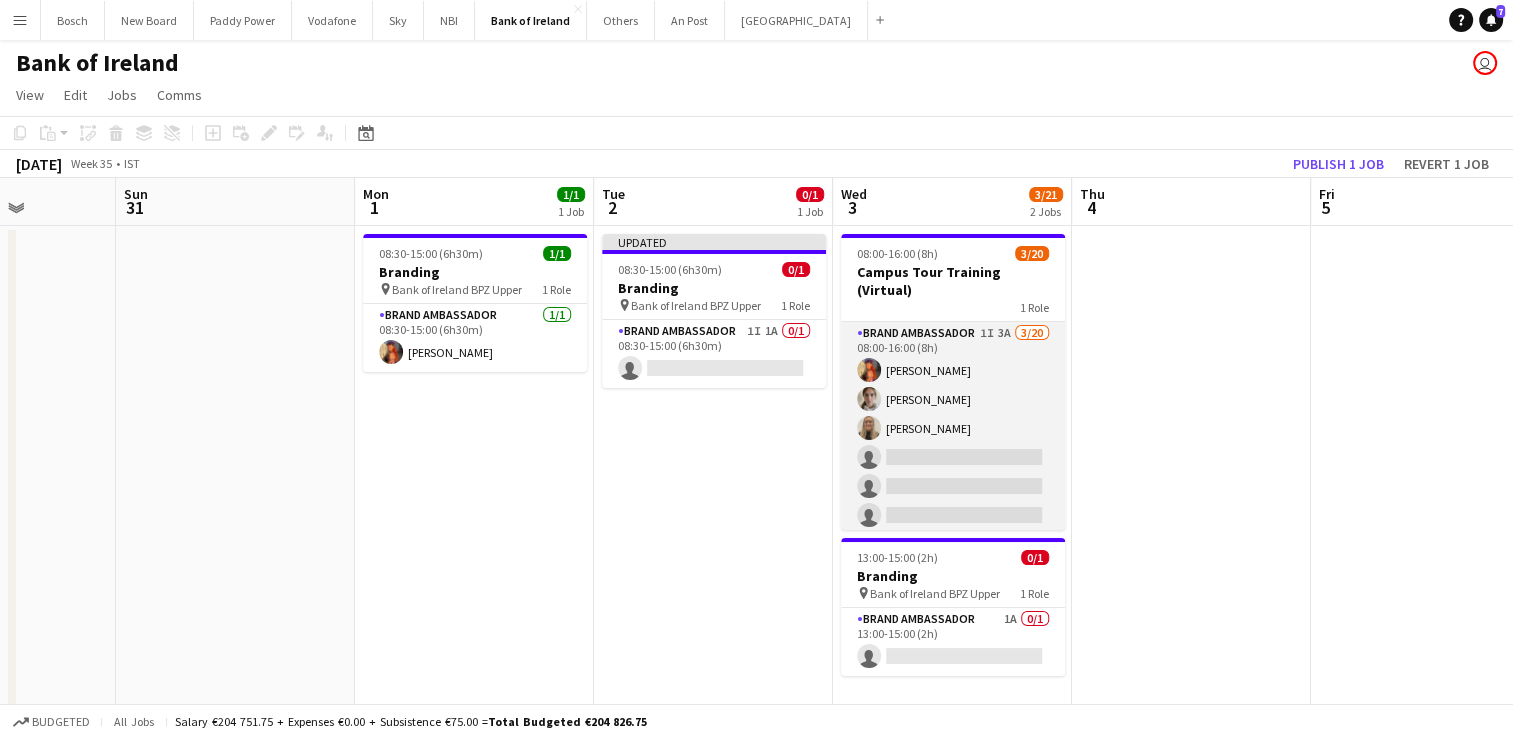 click on "Brand Ambassador   1I   3A   [DATE]   08:00-16:00 (8h)
[PERSON_NAME] [PERSON_NAME] [PERSON_NAME]
single-neutral-actions
single-neutral-actions
single-neutral-actions
single-neutral-actions
single-neutral-actions
single-neutral-actions
single-neutral-actions
single-neutral-actions
single-neutral-actions
single-neutral-actions
single-neutral-actions
single-neutral-actions
single-neutral-actions
single-neutral-actions
single-neutral-actions
single-neutral-actions" at bounding box center (953, 631) 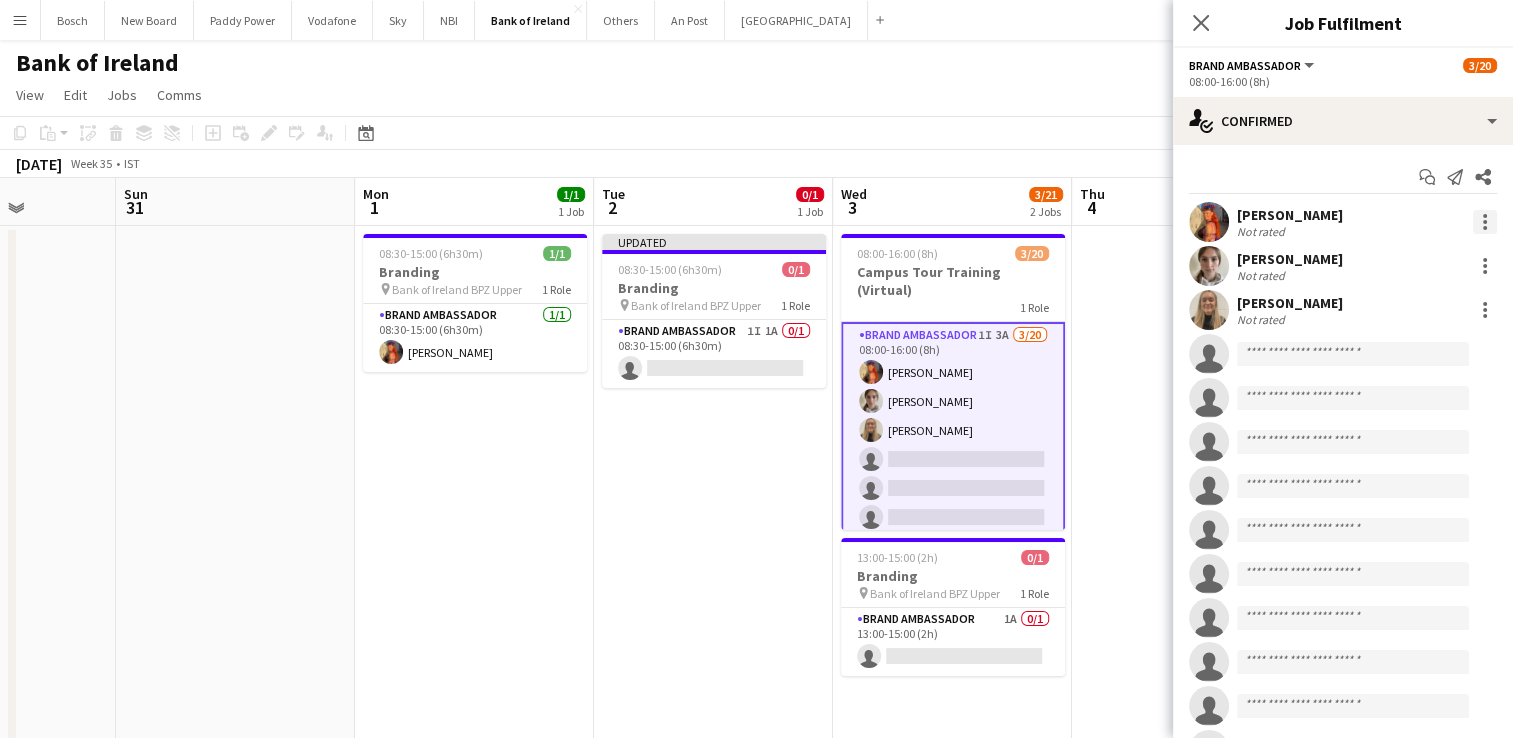 click at bounding box center (1485, 222) 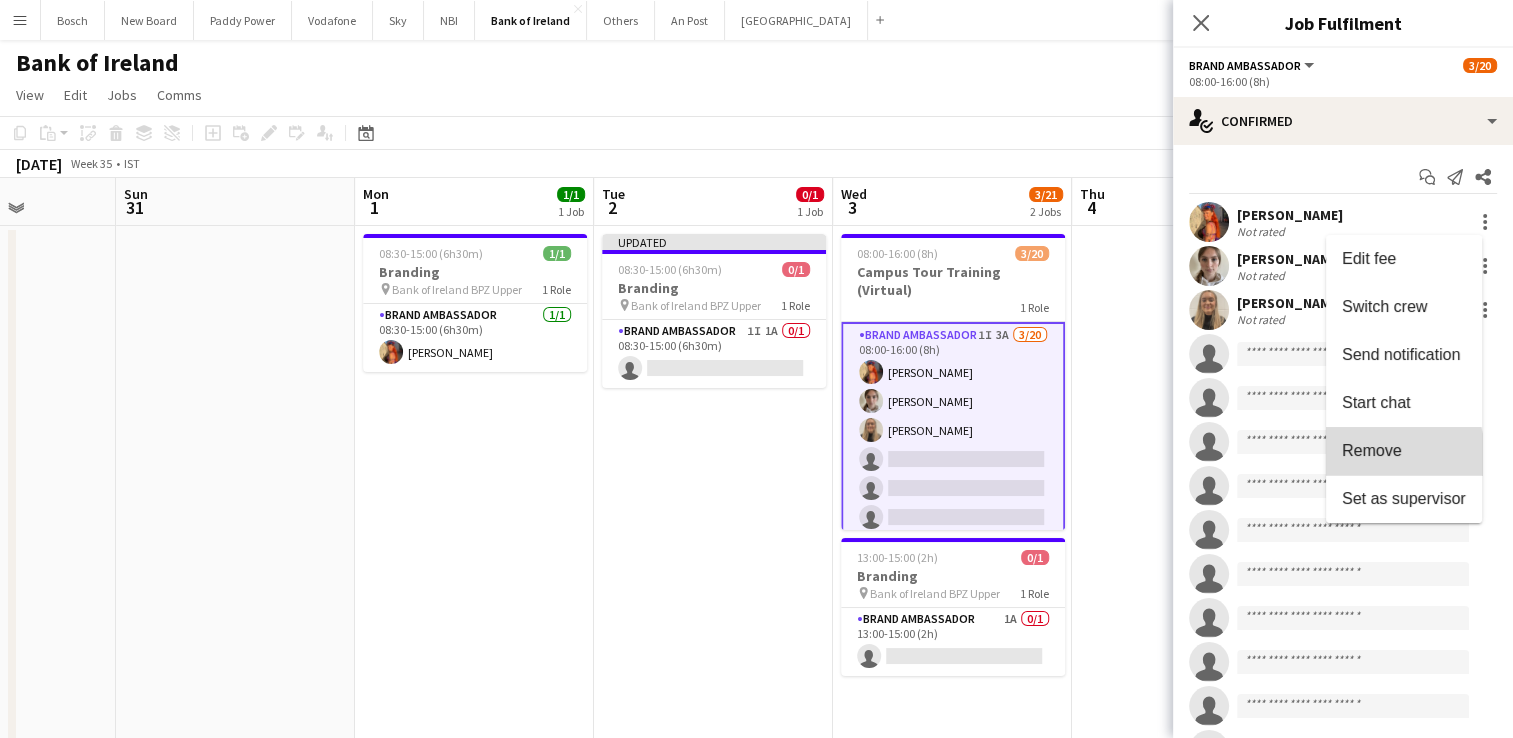 click on "Remove" at bounding box center [1404, 451] 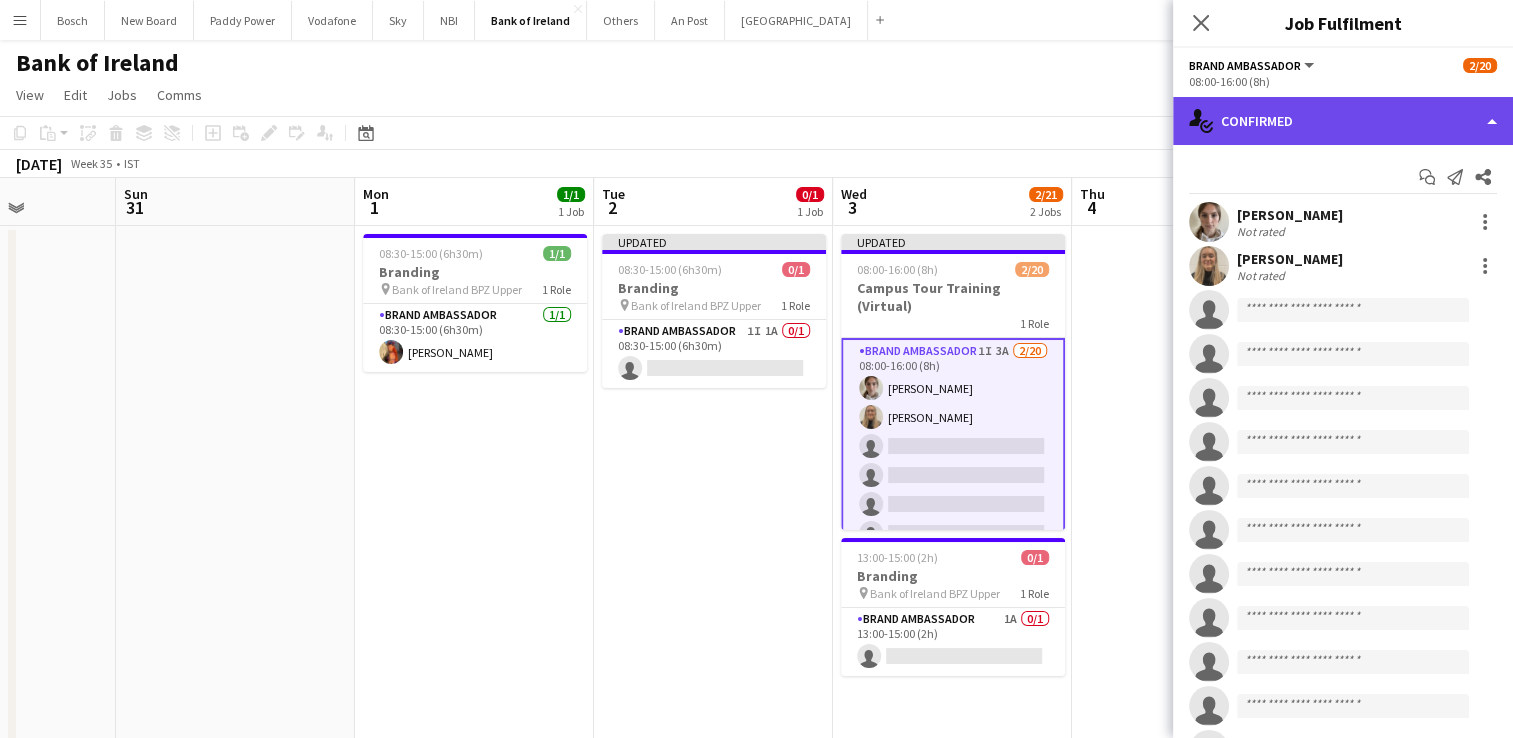 click on "single-neutral-actions-check-2
Confirmed" 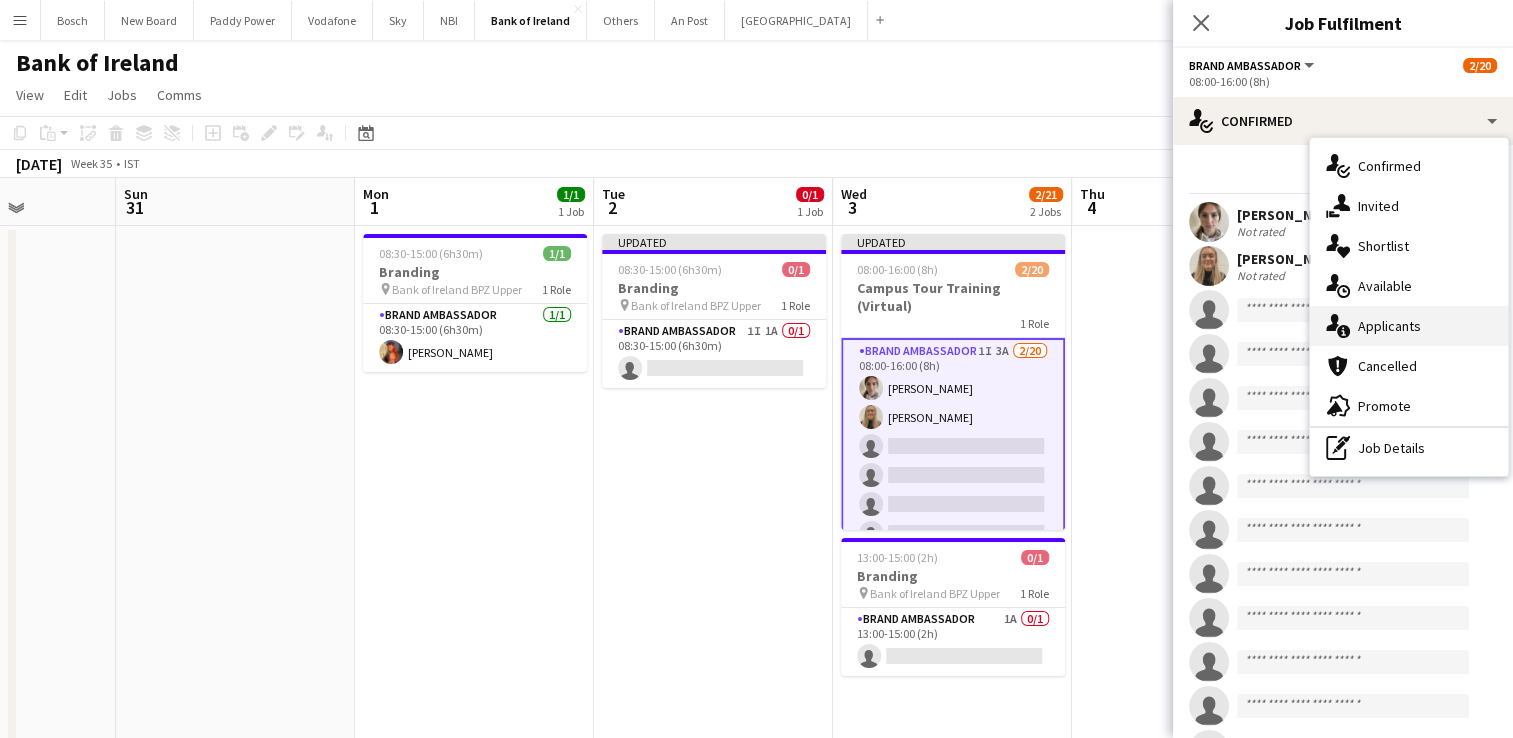 click on "single-neutral-actions-information
Applicants" at bounding box center [1409, 326] 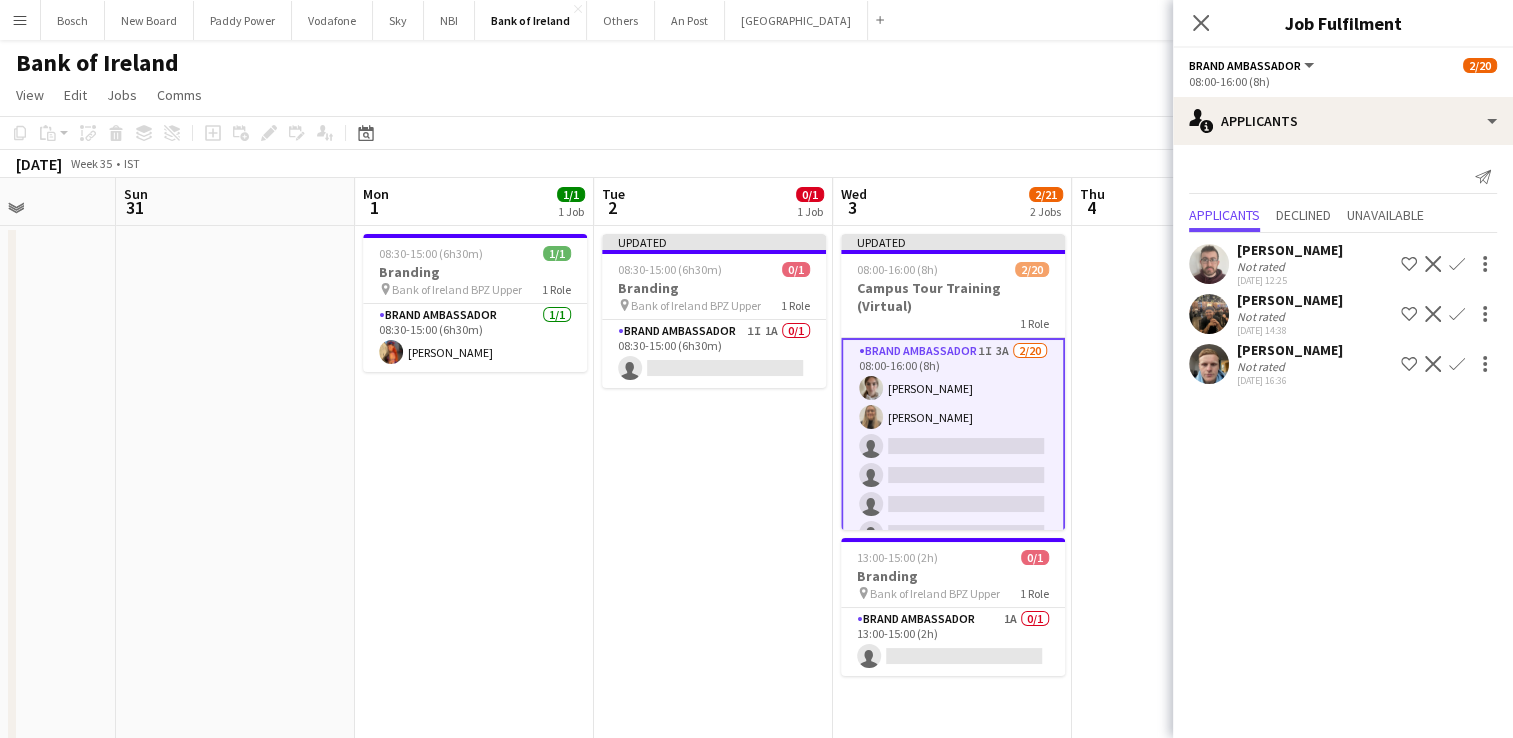 click on "Confirm" at bounding box center (1457, 364) 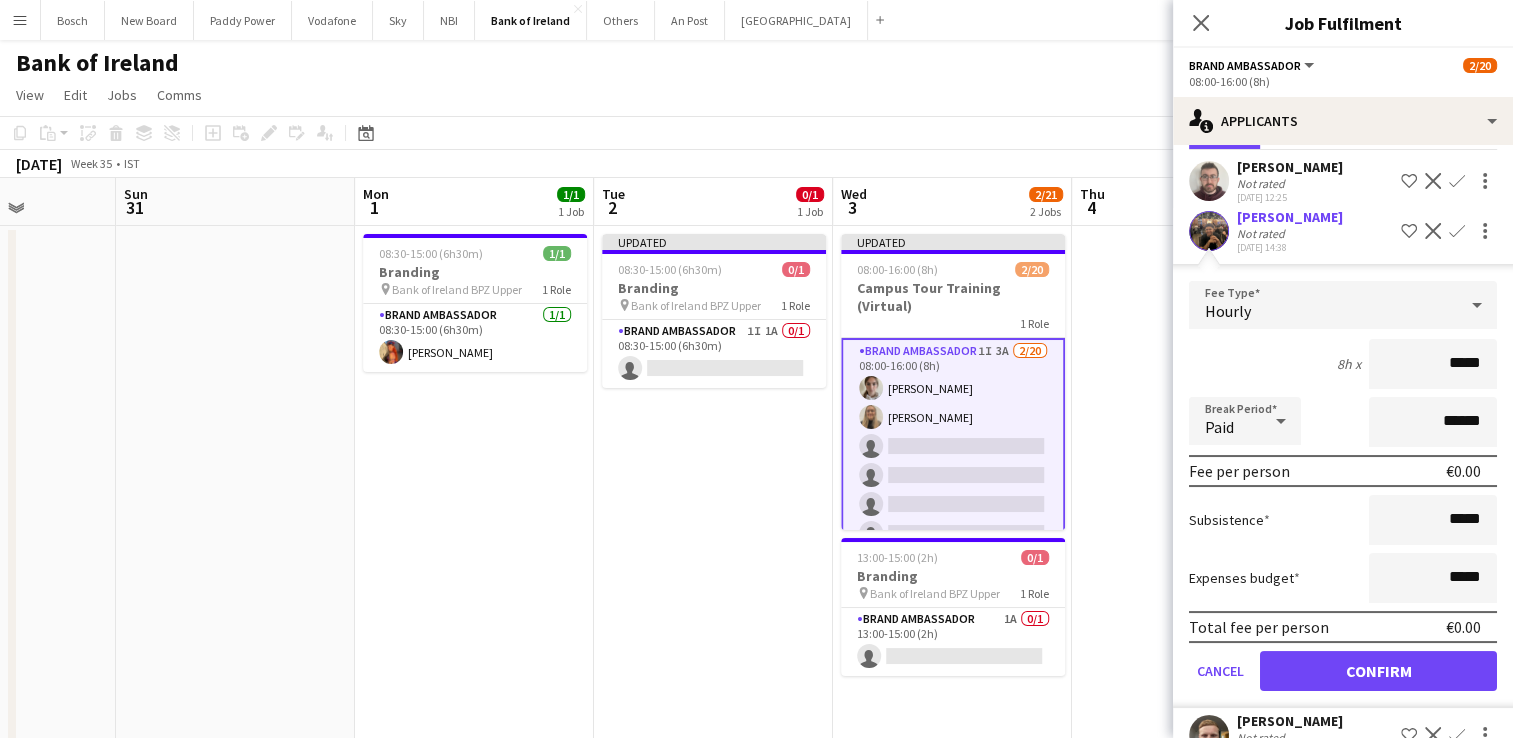 scroll, scrollTop: 120, scrollLeft: 0, axis: vertical 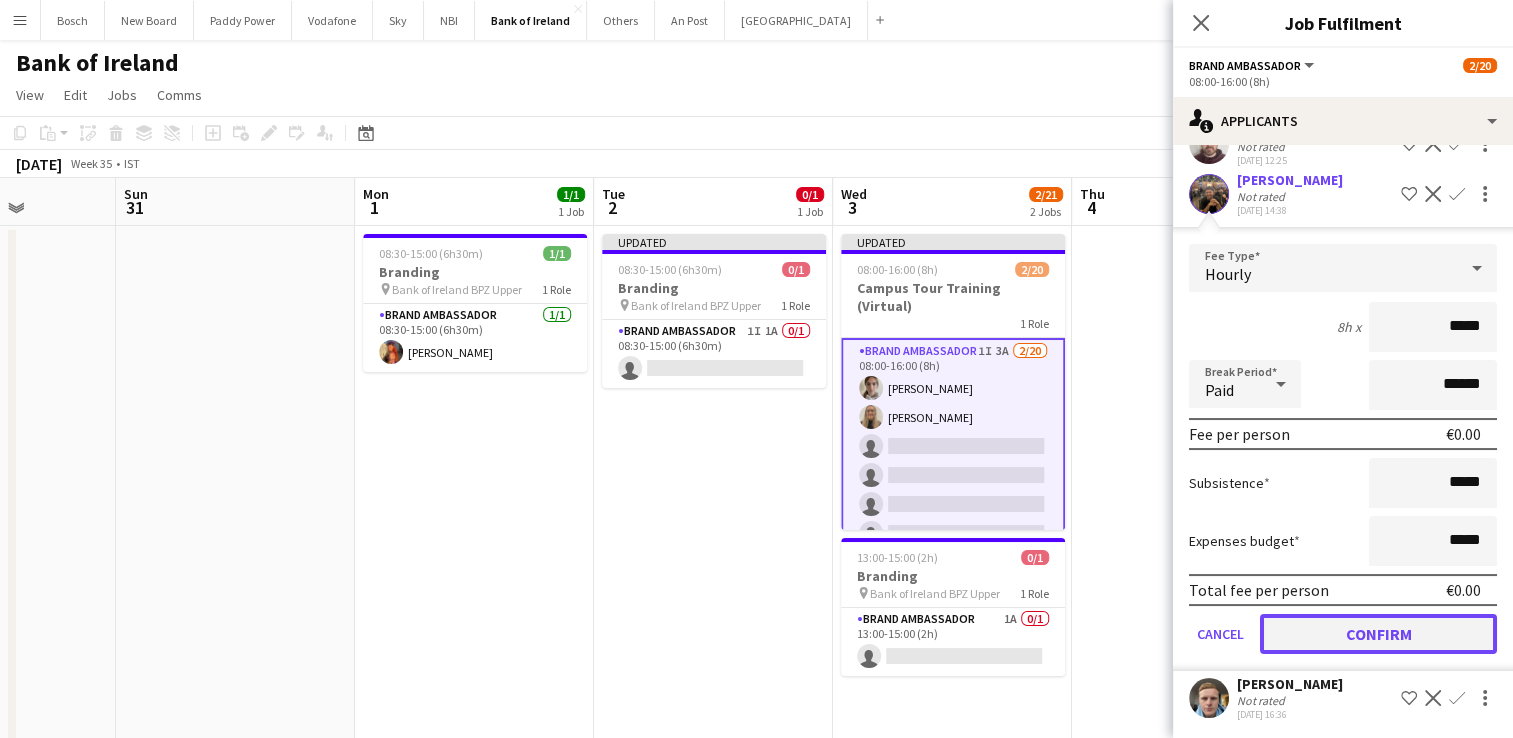 click on "Confirm" 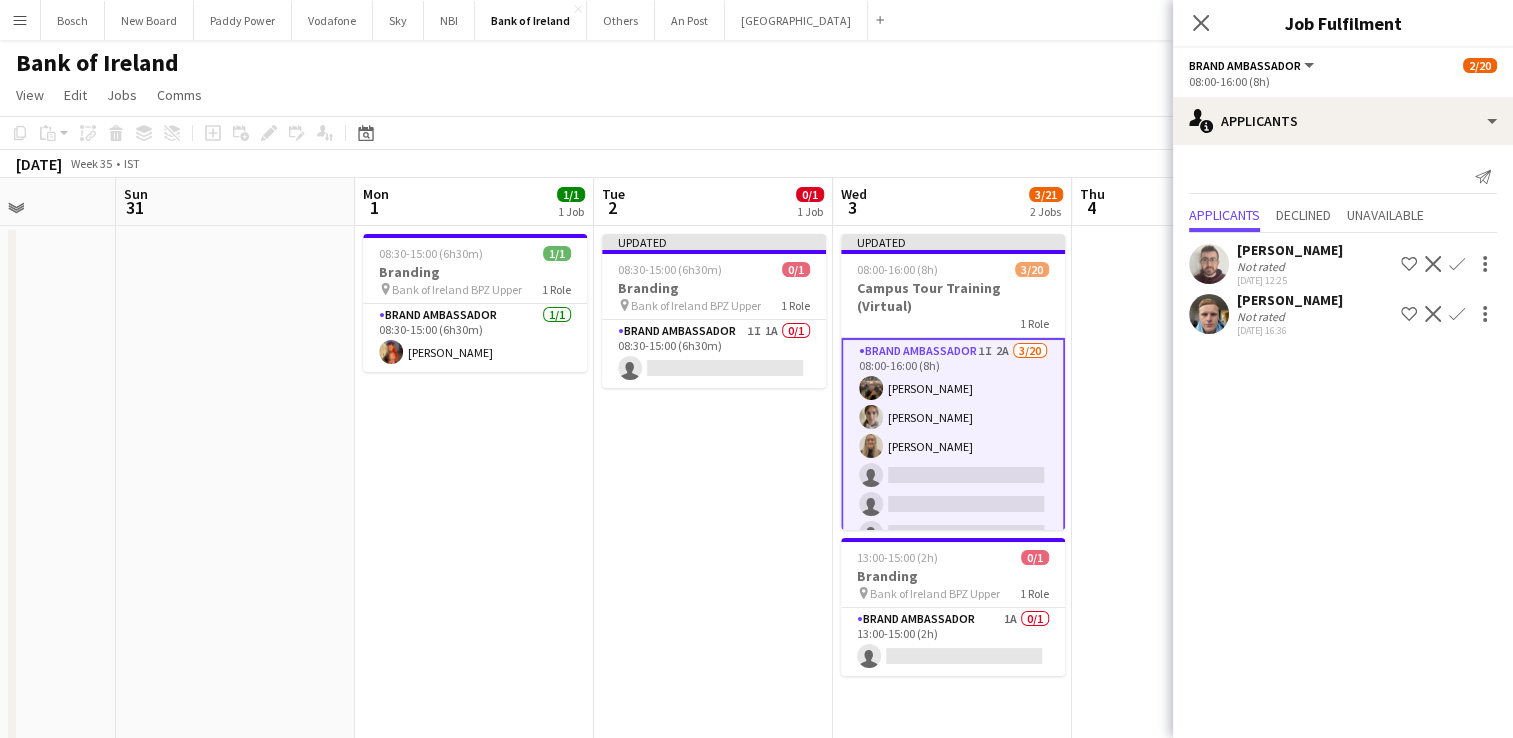 scroll, scrollTop: 0, scrollLeft: 0, axis: both 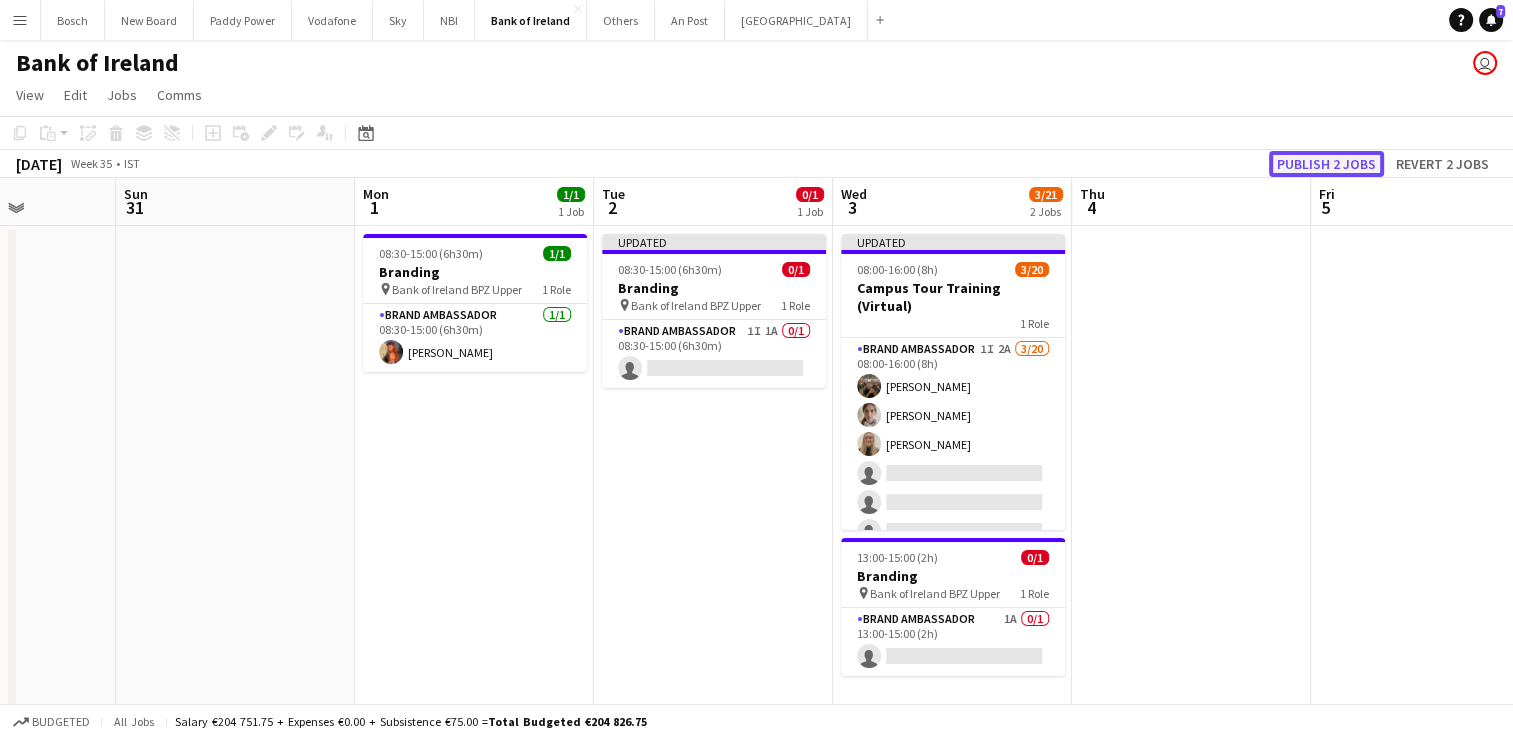 click on "Publish 2 jobs" 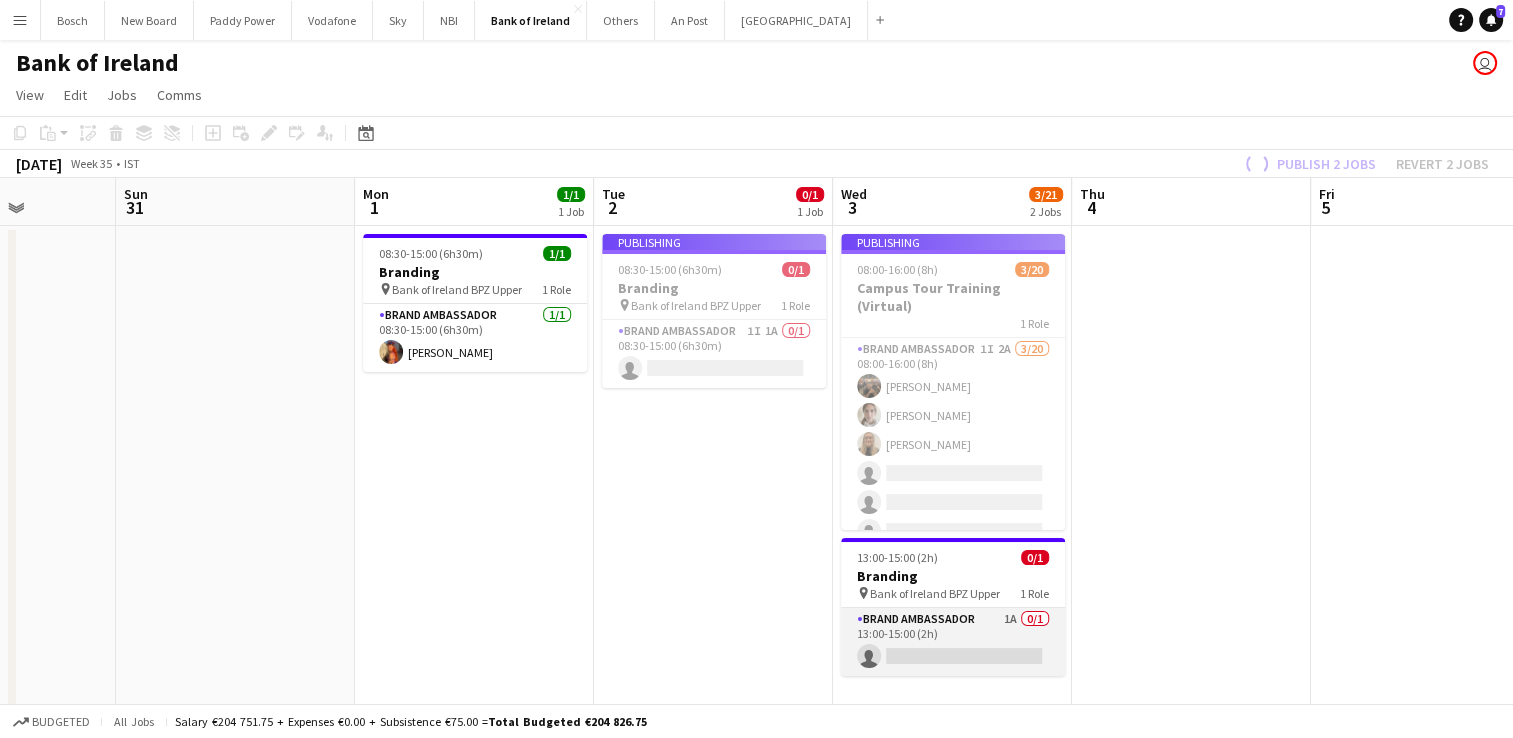 click on "Brand Ambassador   1A   0/1   13:00-15:00 (2h)
single-neutral-actions" at bounding box center [953, 642] 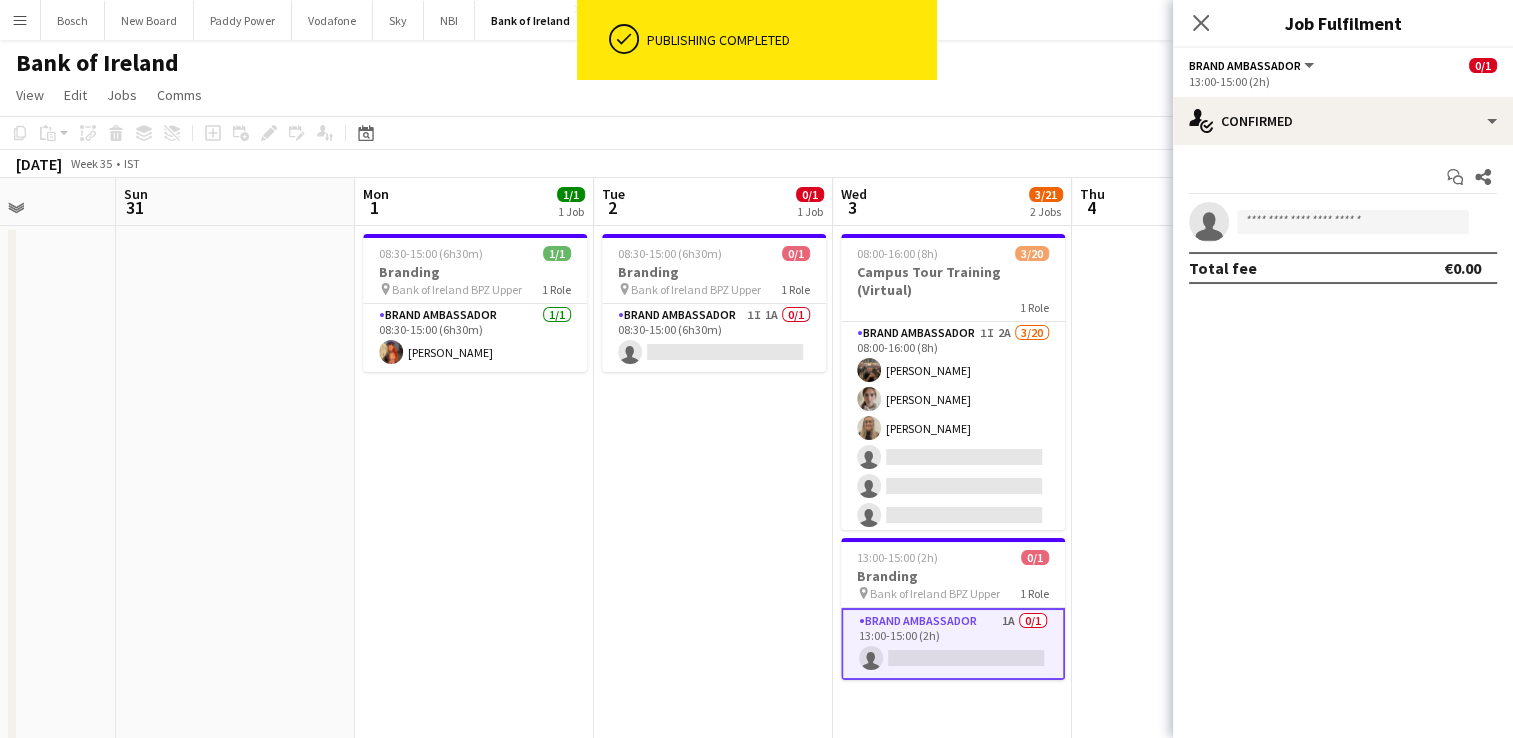 click on "Brand Ambassador   All roles   Brand Ambassador   0/1   13:00-15:00 (2h)" 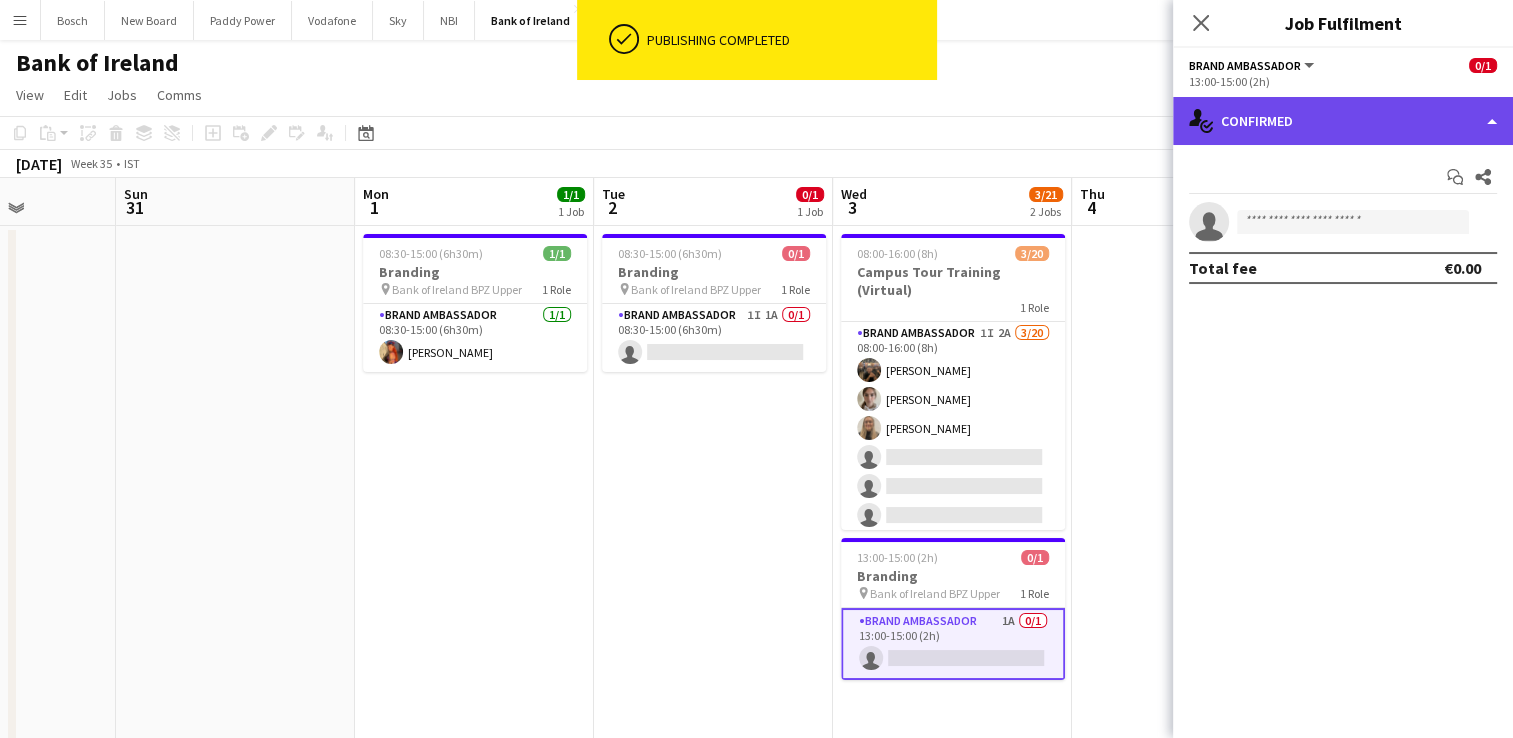click on "single-neutral-actions-check-2
Confirmed" 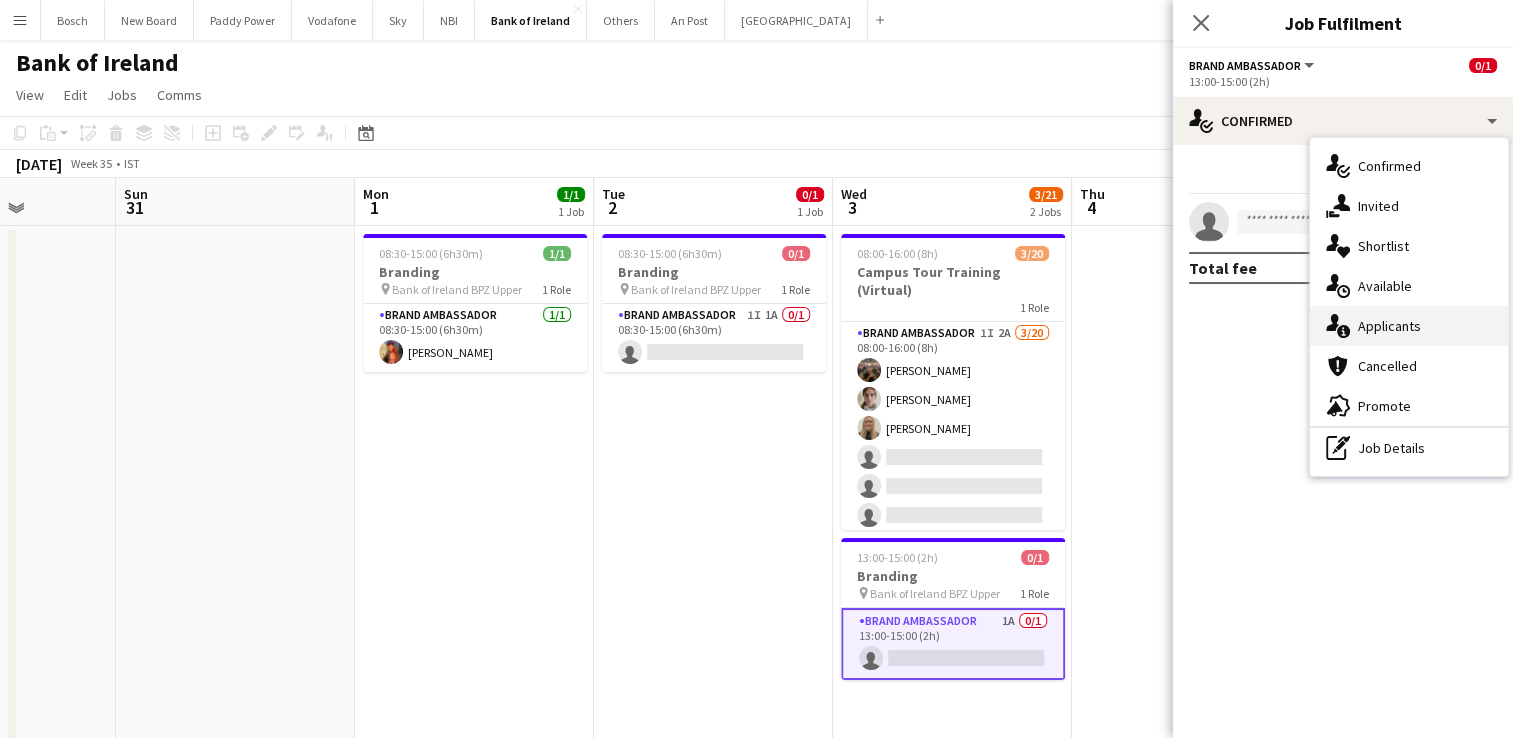 click on "single-neutral-actions-information
Applicants" at bounding box center (1409, 326) 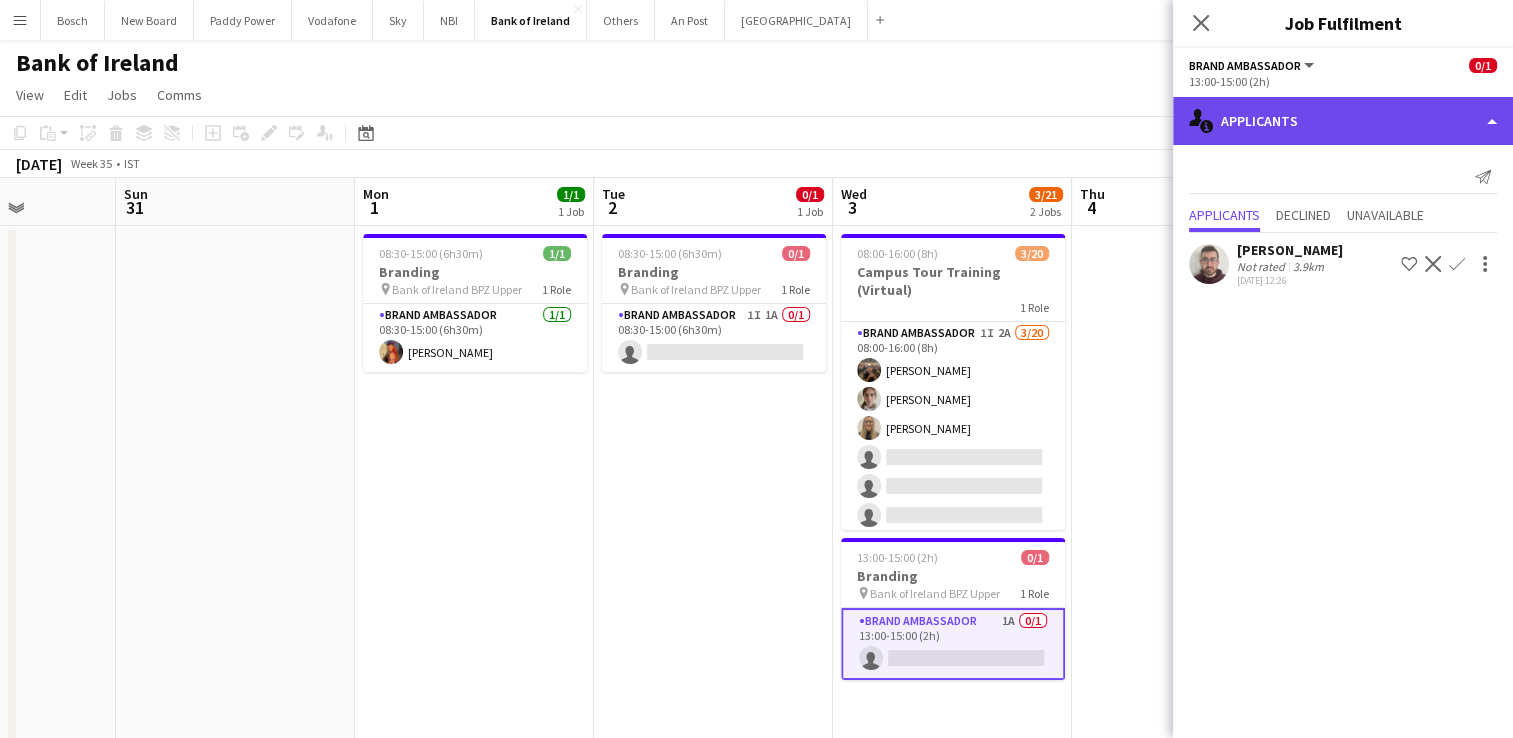 click on "single-neutral-actions-information
Applicants" 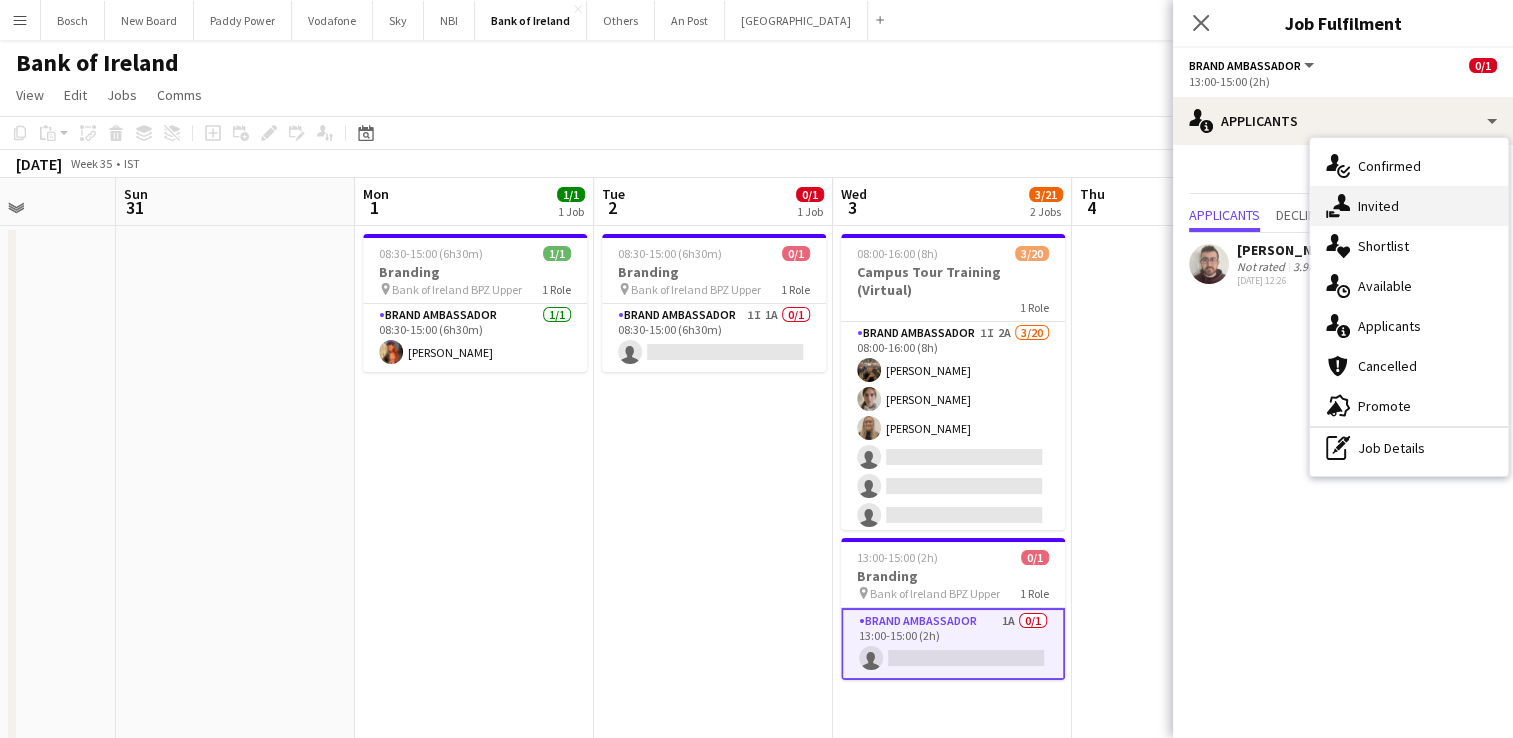 click on "single-neutral-actions-share-1
Invited" at bounding box center [1409, 206] 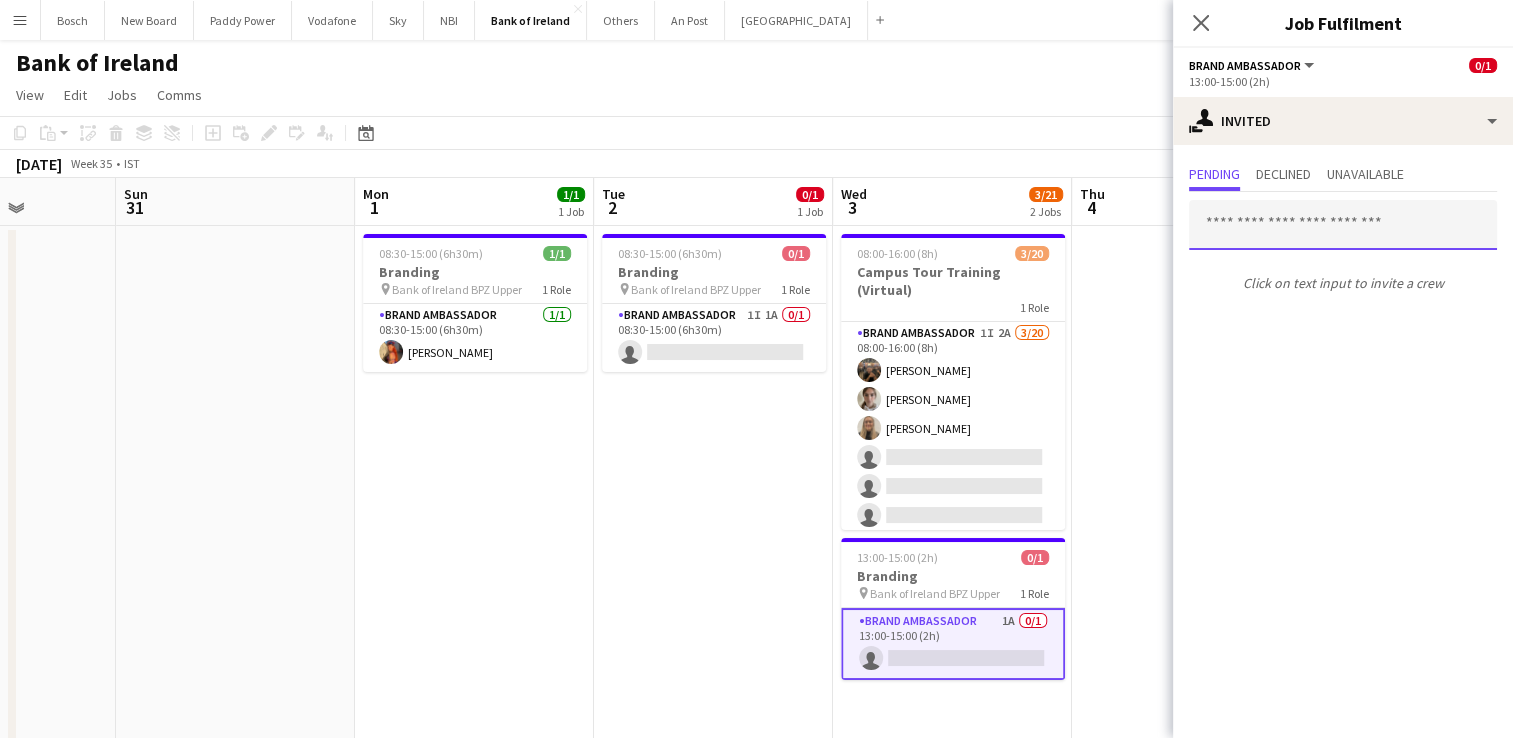 click at bounding box center (1343, 225) 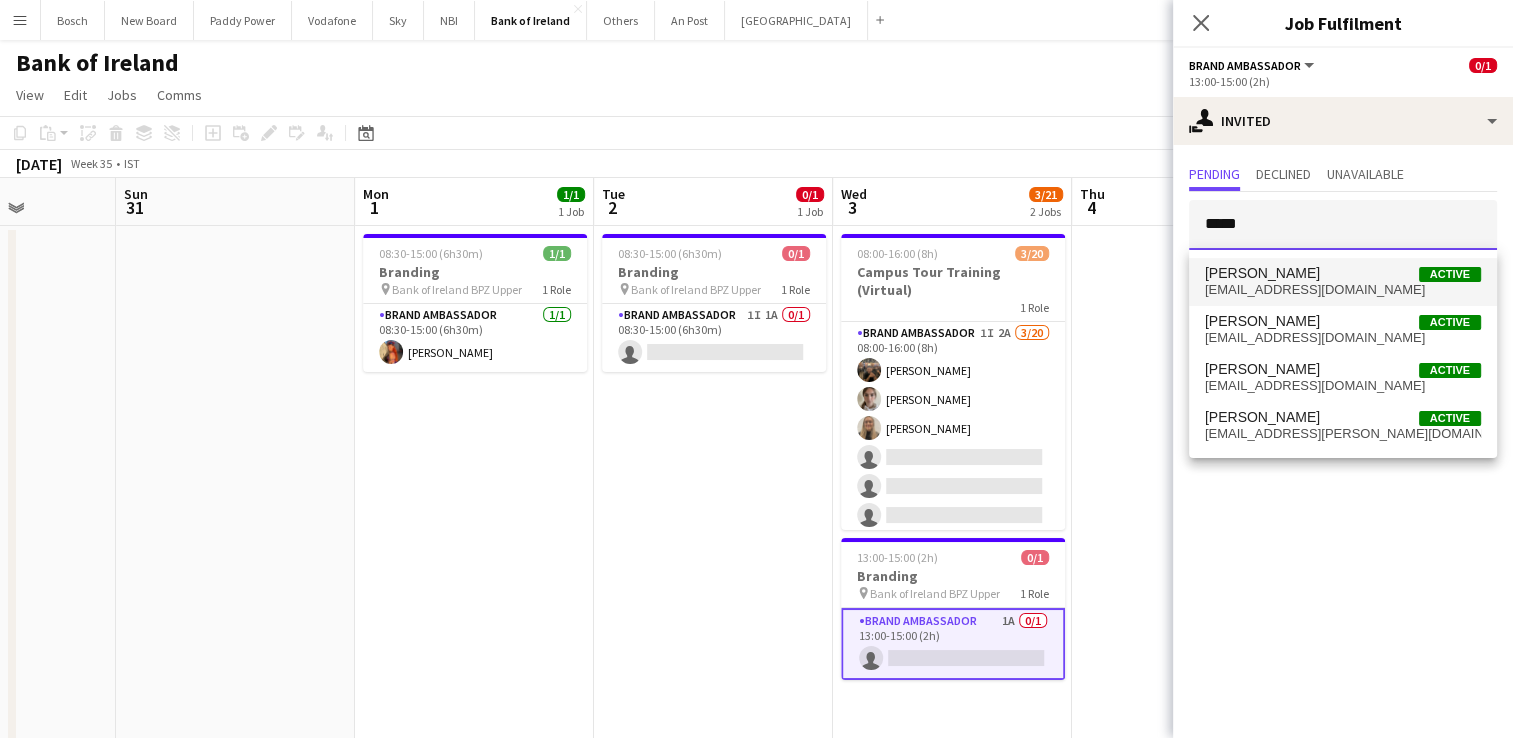 type on "*****" 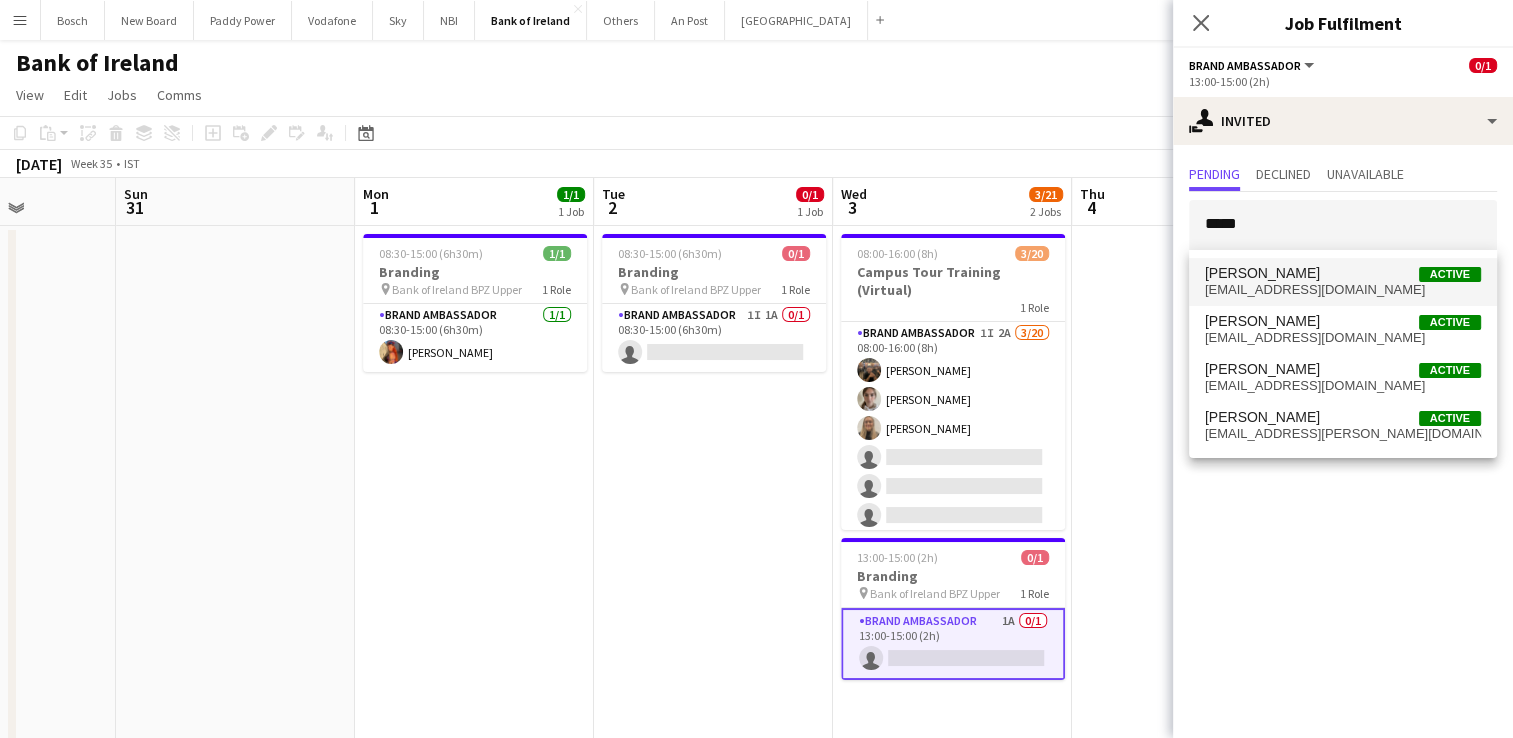 click on "[PERSON_NAME]  Active" at bounding box center [1343, 273] 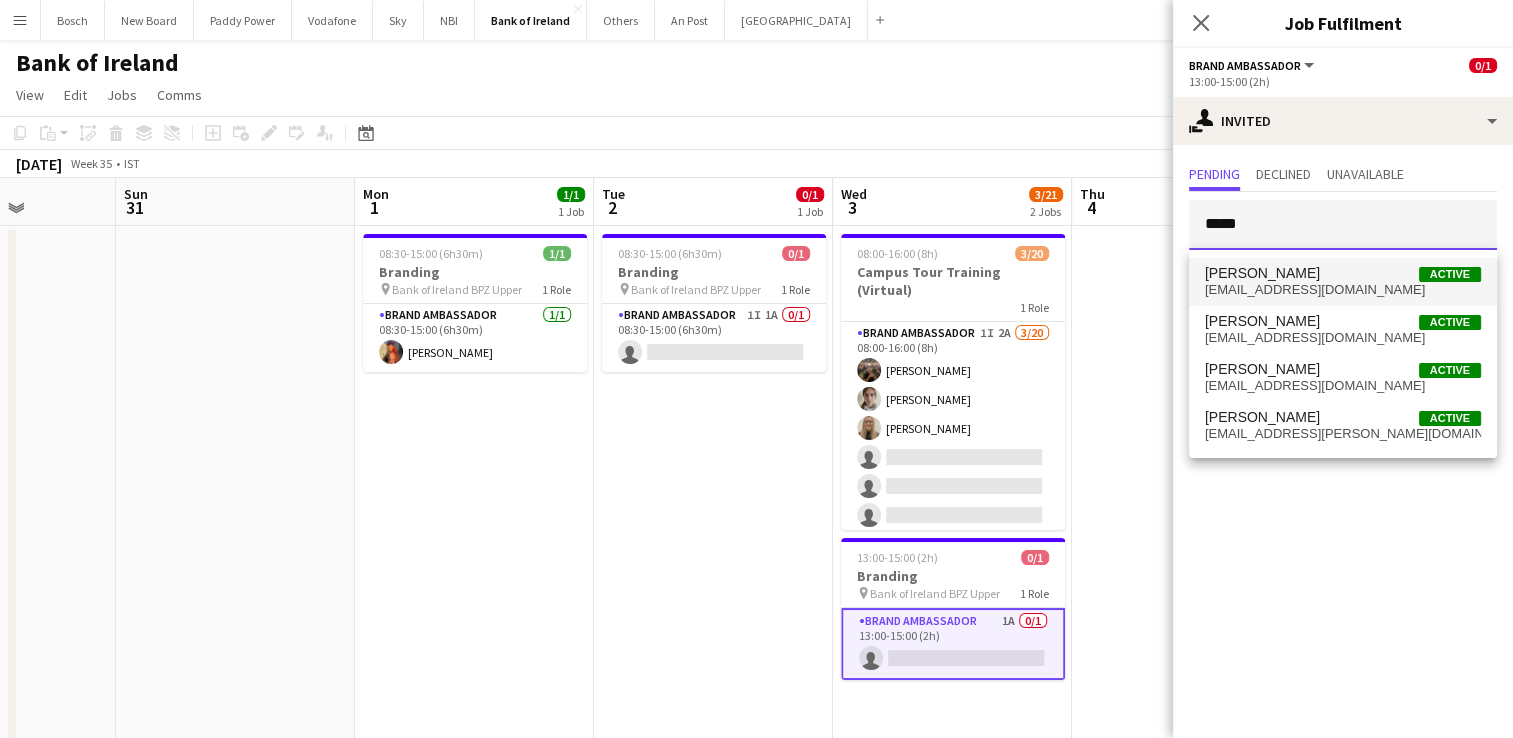 type 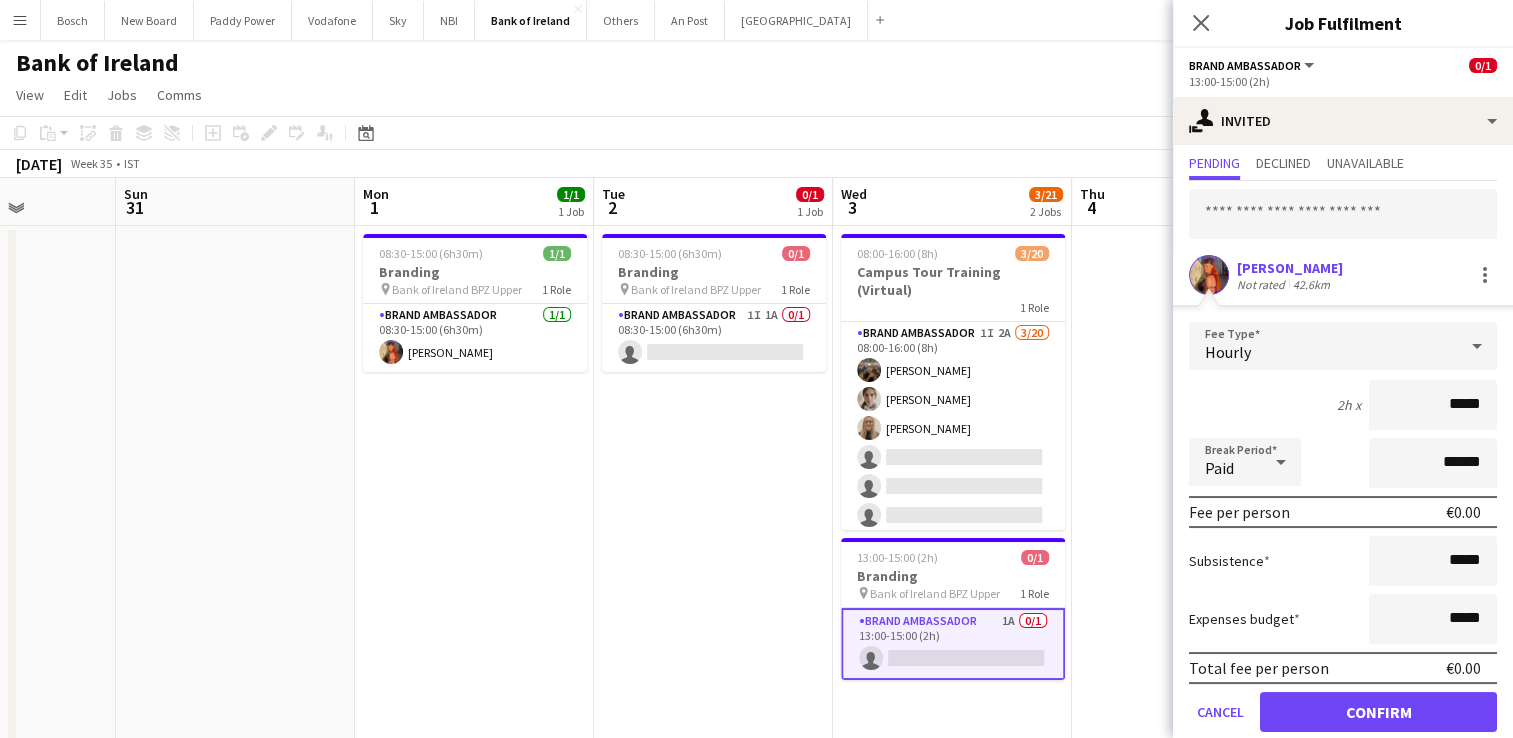 scroll, scrollTop: 79, scrollLeft: 0, axis: vertical 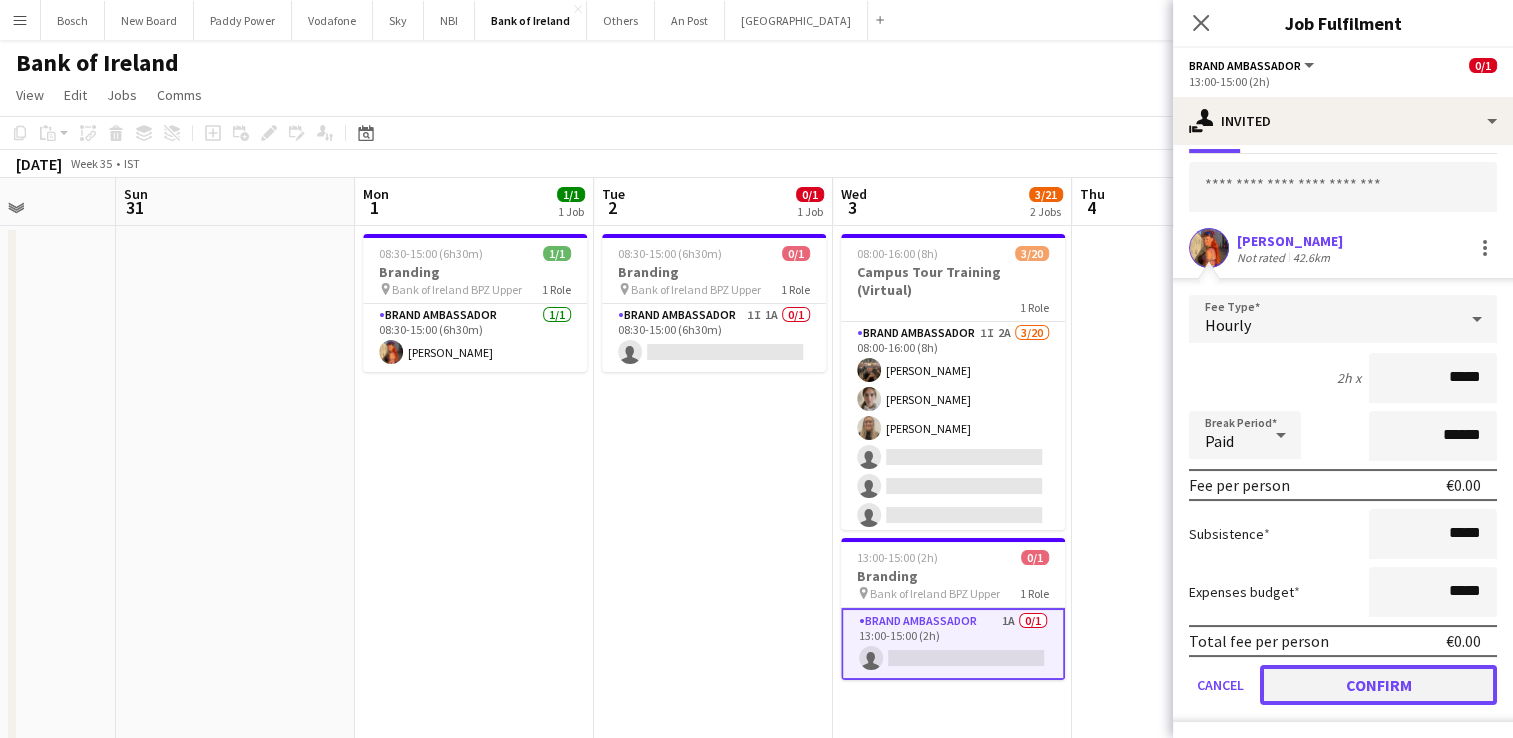 click on "Confirm" 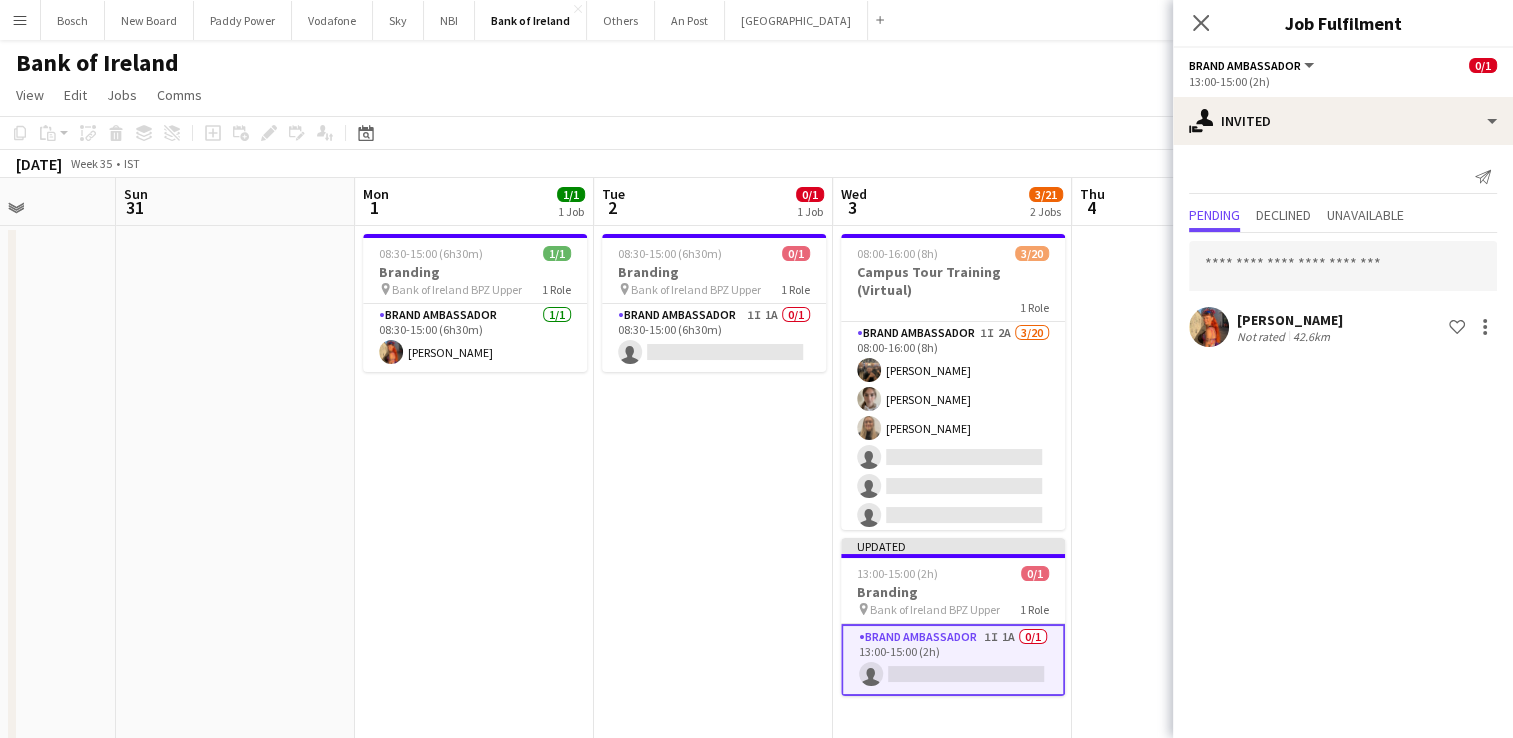 scroll, scrollTop: 0, scrollLeft: 0, axis: both 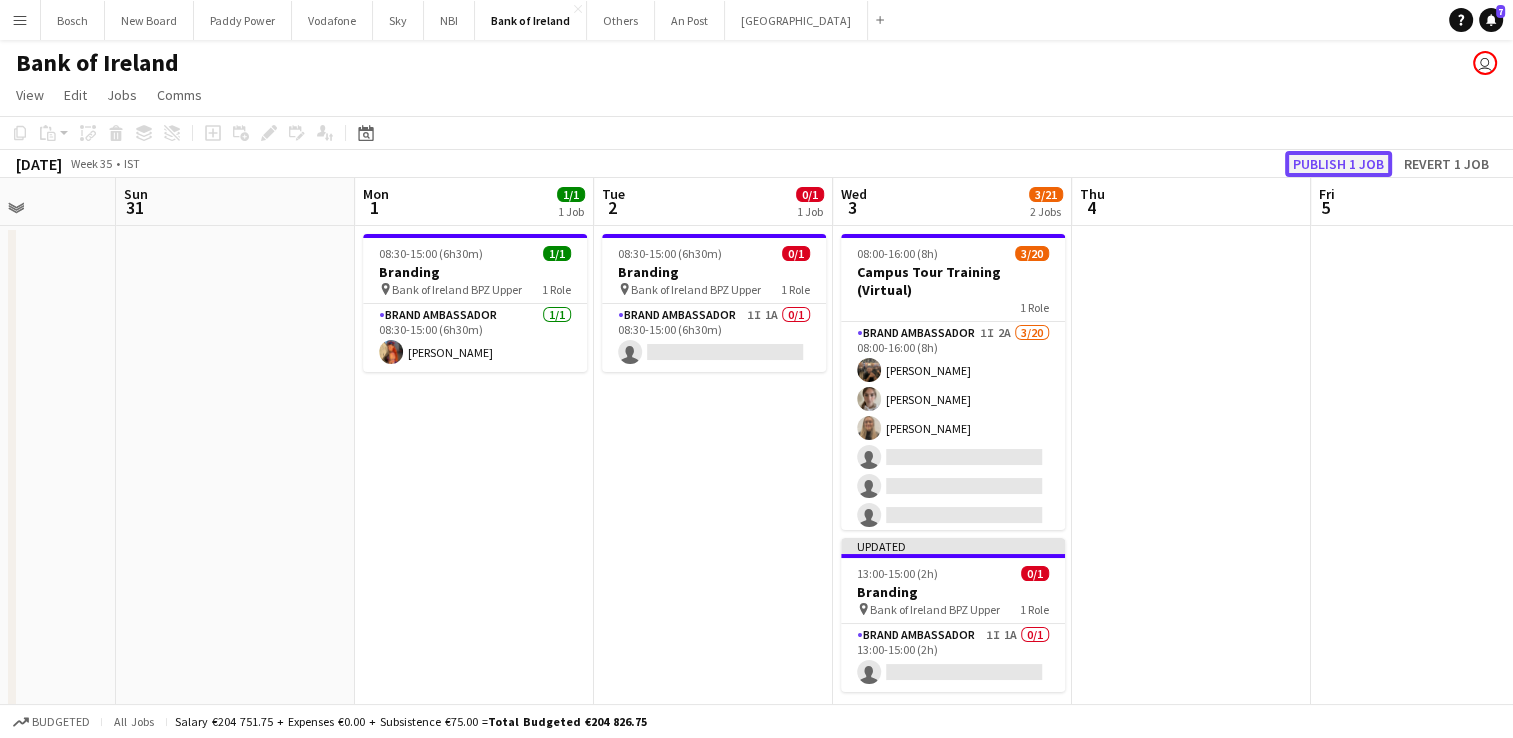 click on "Publish 1 job" 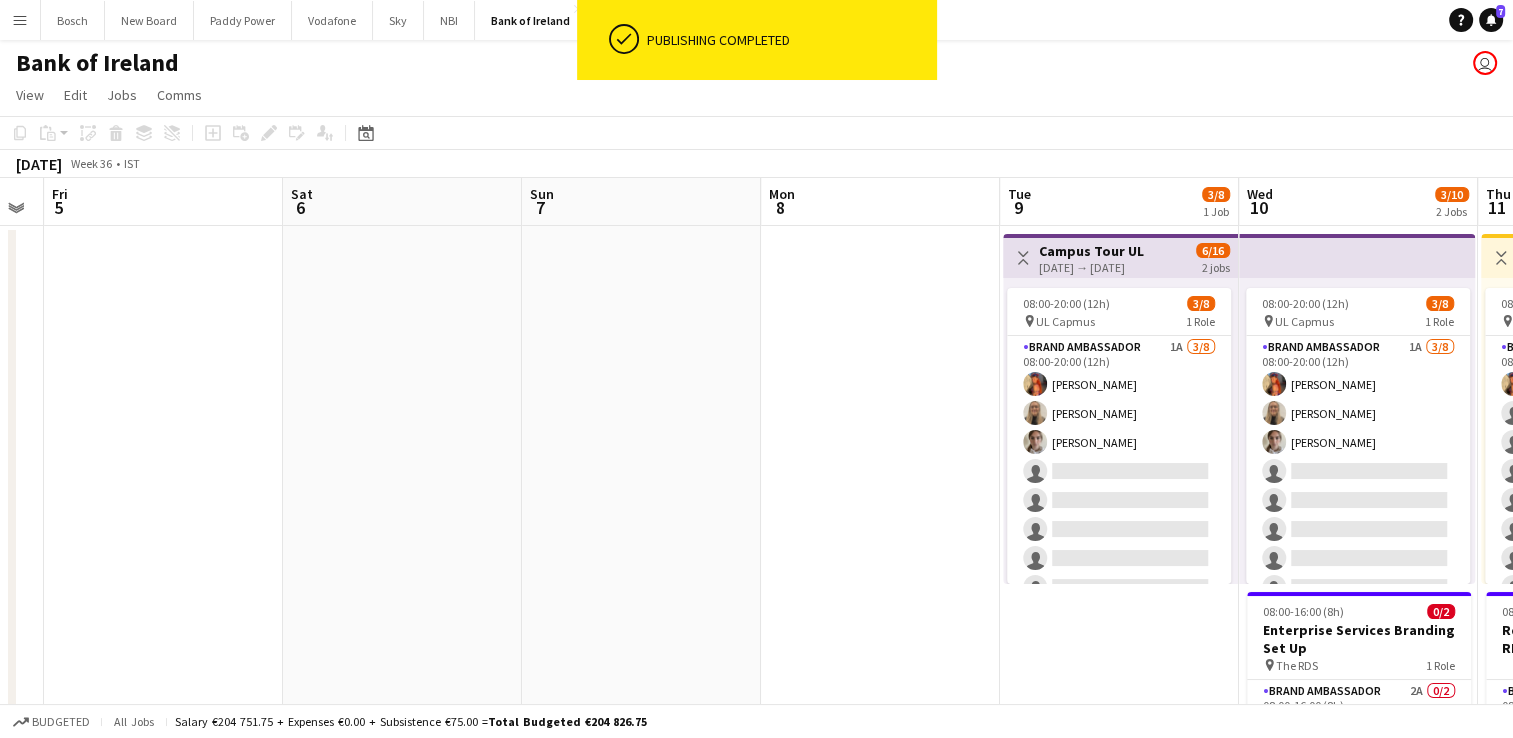 drag, startPoint x: 1400, startPoint y: 364, endPoint x: 324, endPoint y: 311, distance: 1077.3046 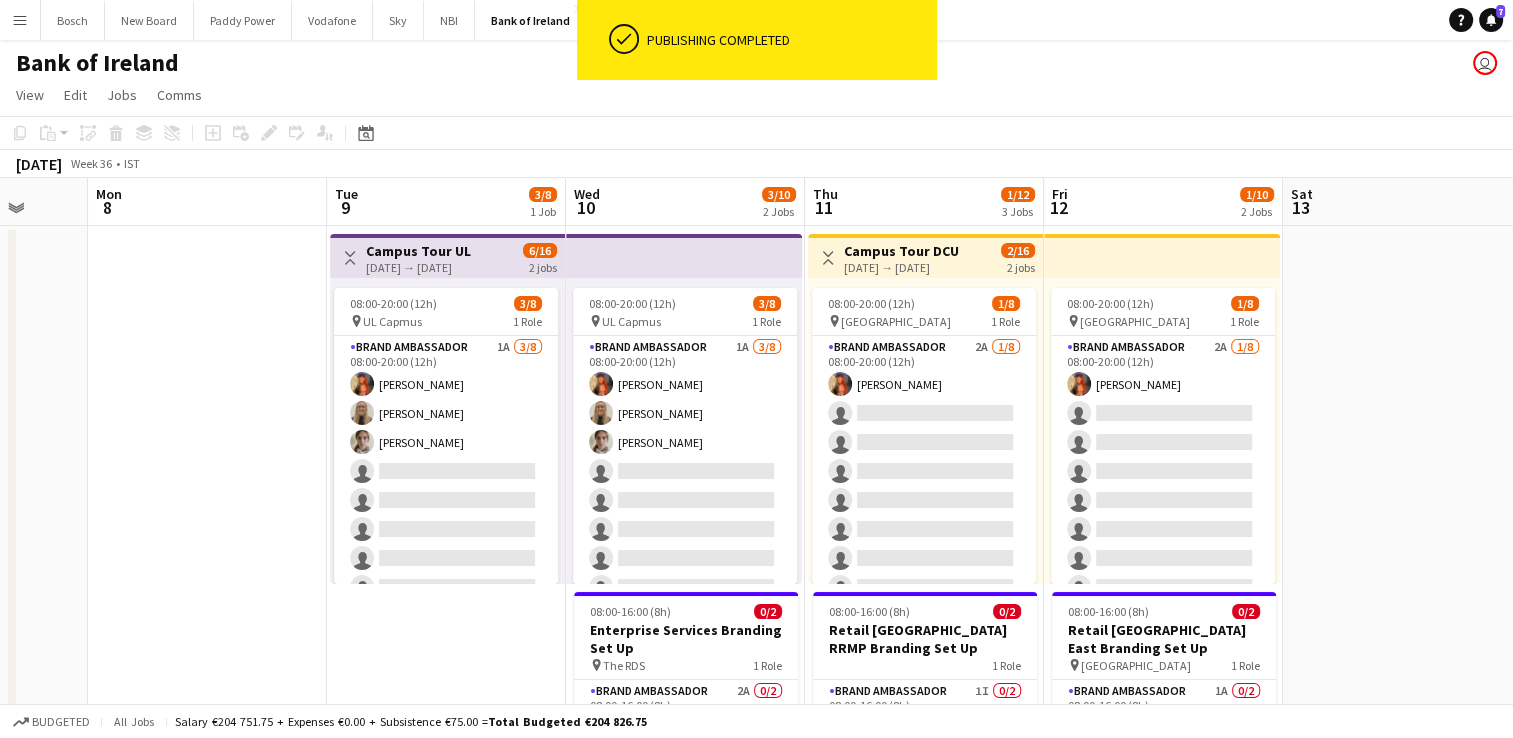drag, startPoint x: 817, startPoint y: 384, endPoint x: 11, endPoint y: 318, distance: 808.6977 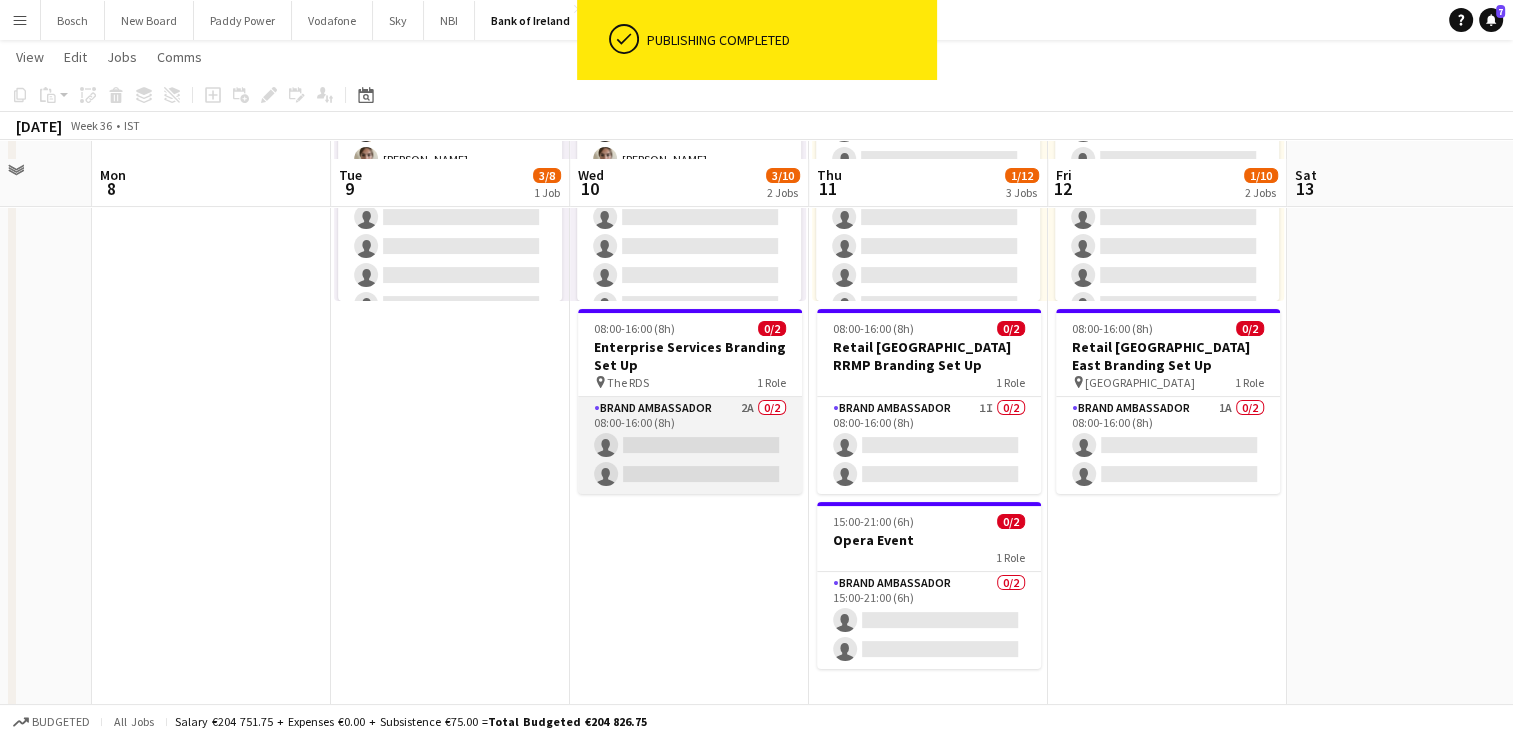 scroll, scrollTop: 0, scrollLeft: 0, axis: both 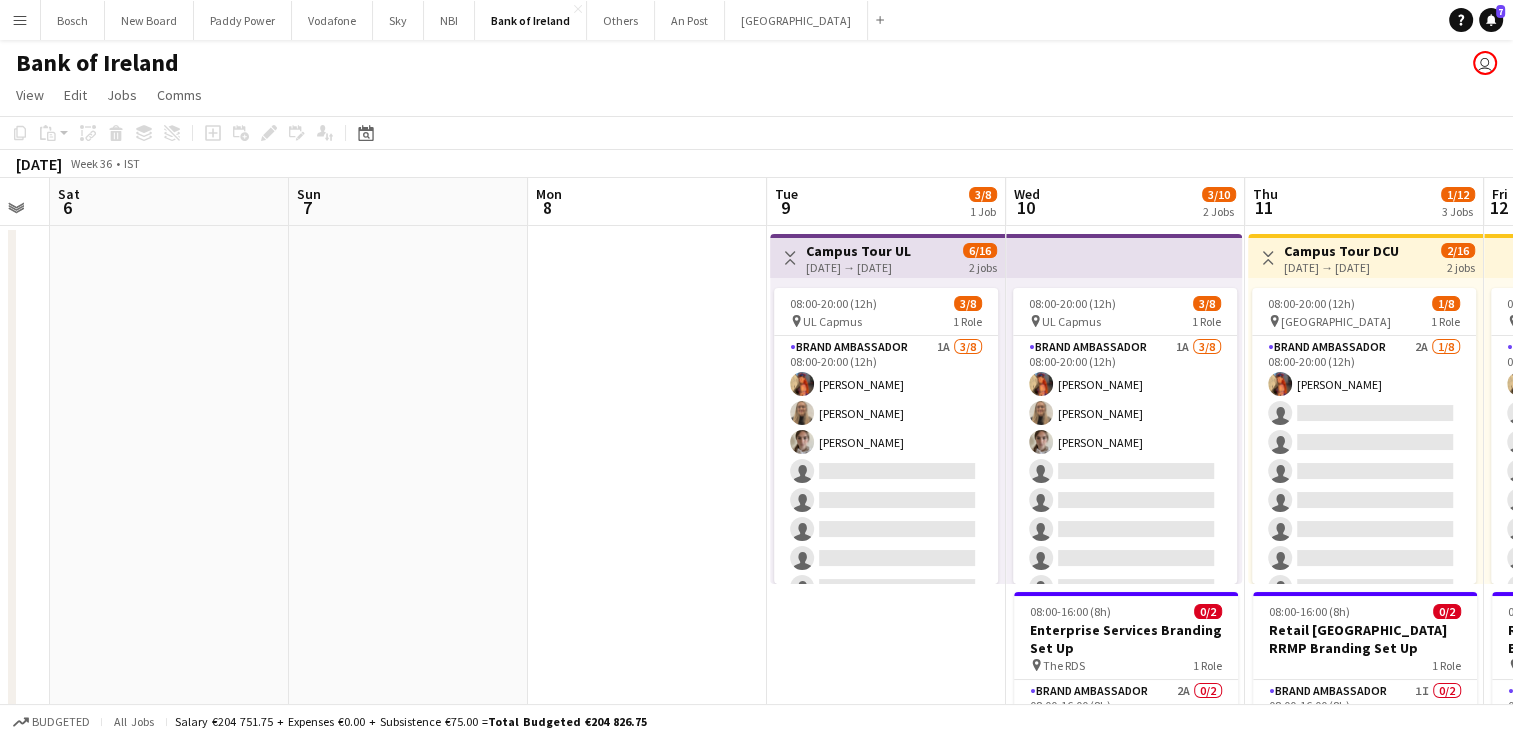 drag, startPoint x: 157, startPoint y: 414, endPoint x: 594, endPoint y: 434, distance: 437.45743 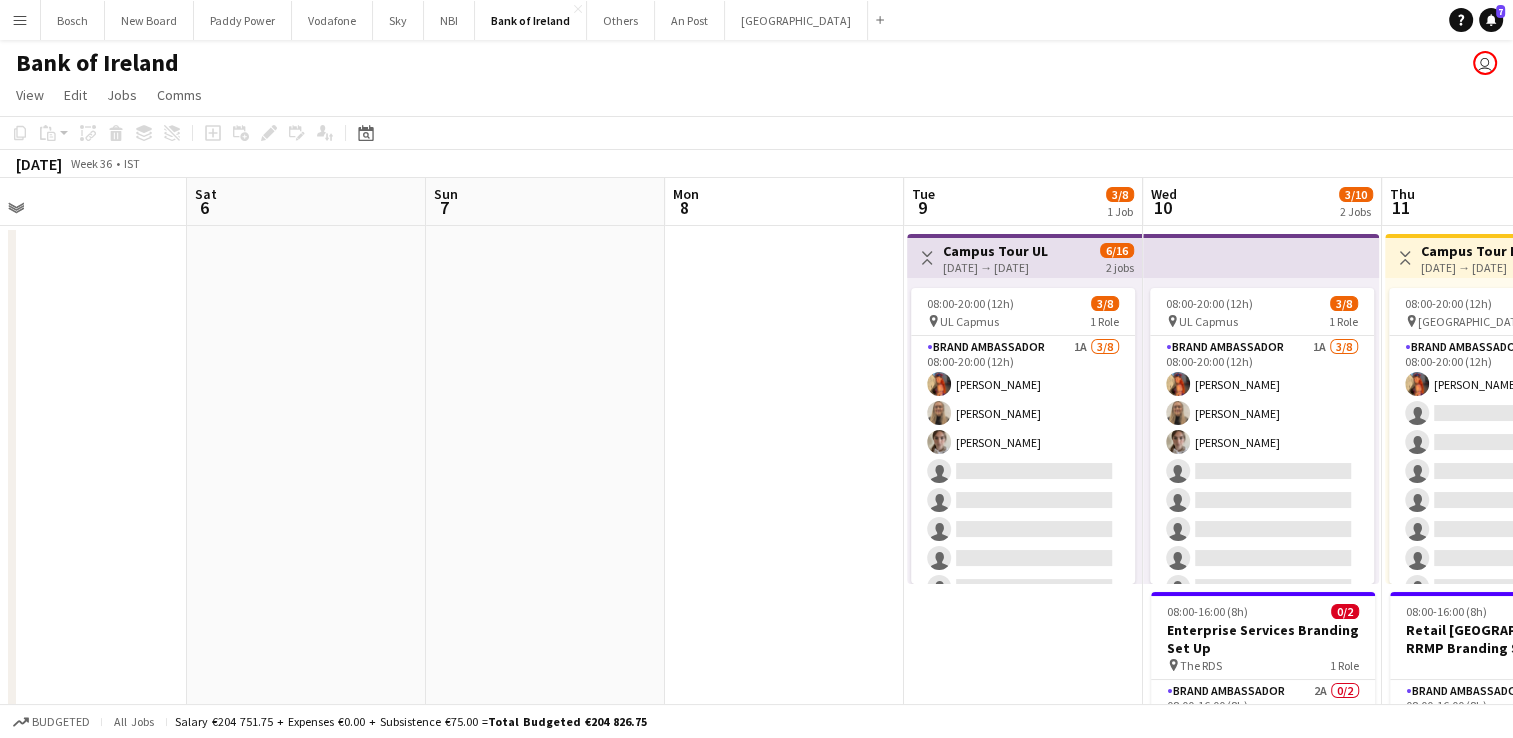 drag, startPoint x: 288, startPoint y: 366, endPoint x: 1142, endPoint y: 408, distance: 855.03217 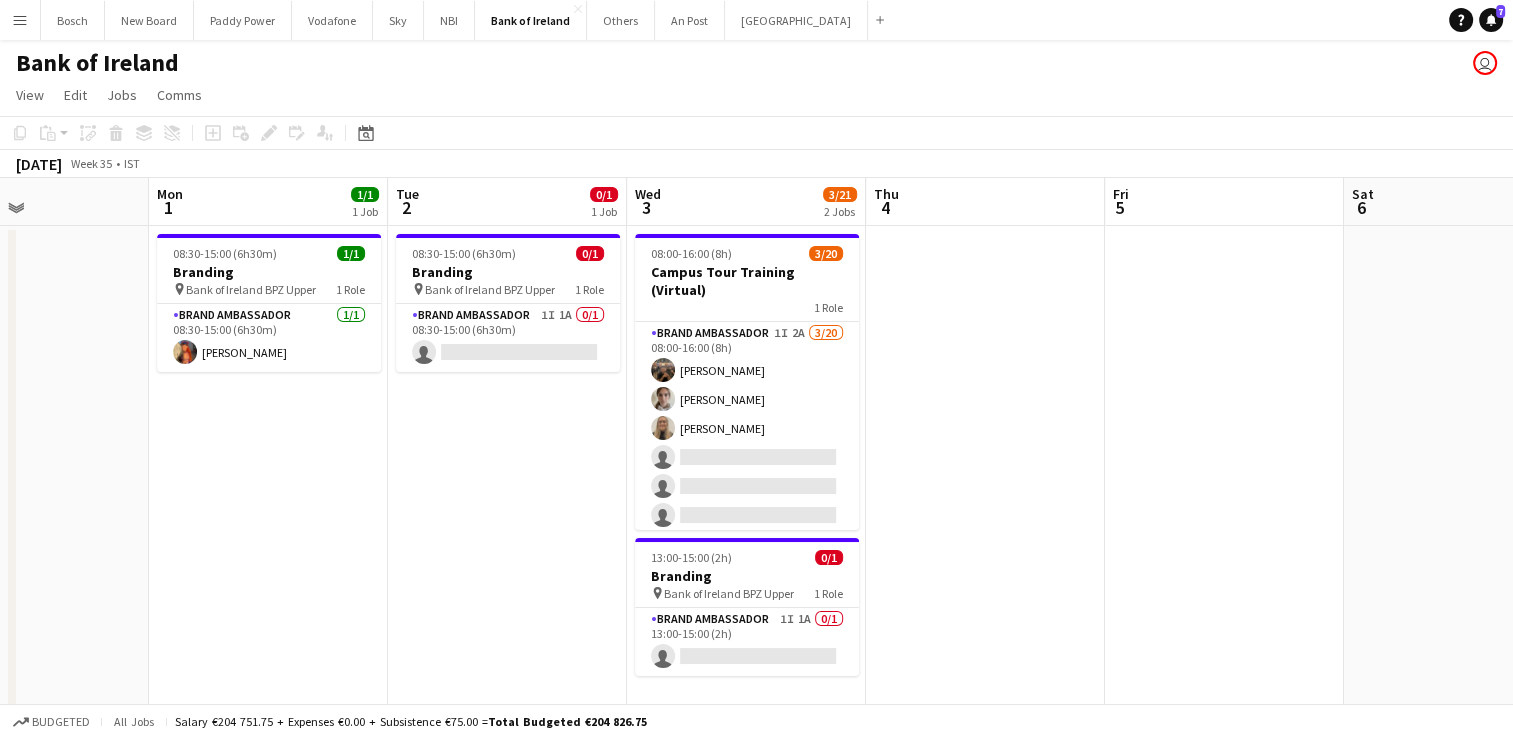 scroll, scrollTop: 0, scrollLeft: 567, axis: horizontal 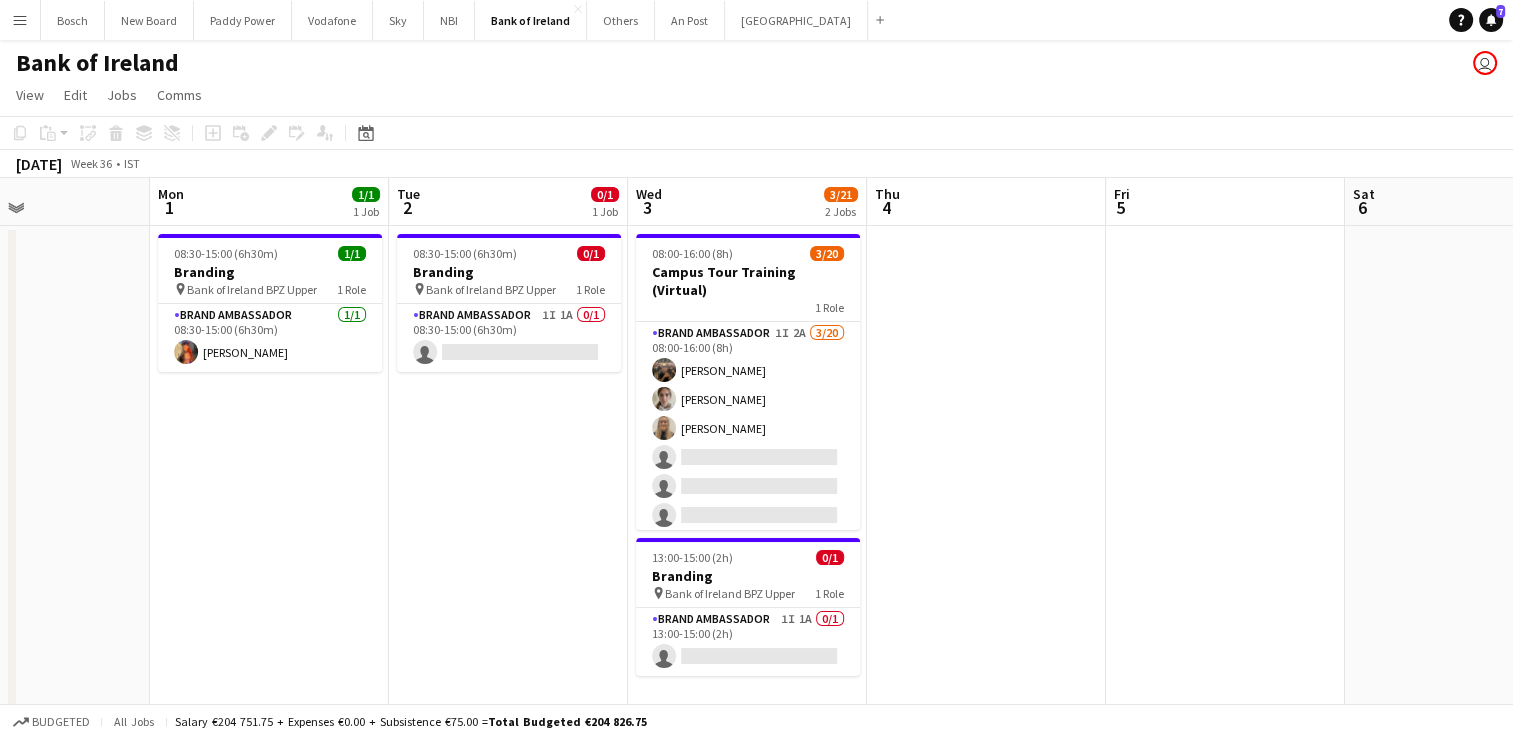 drag, startPoint x: 676, startPoint y: 410, endPoint x: 1109, endPoint y: 424, distance: 433.22626 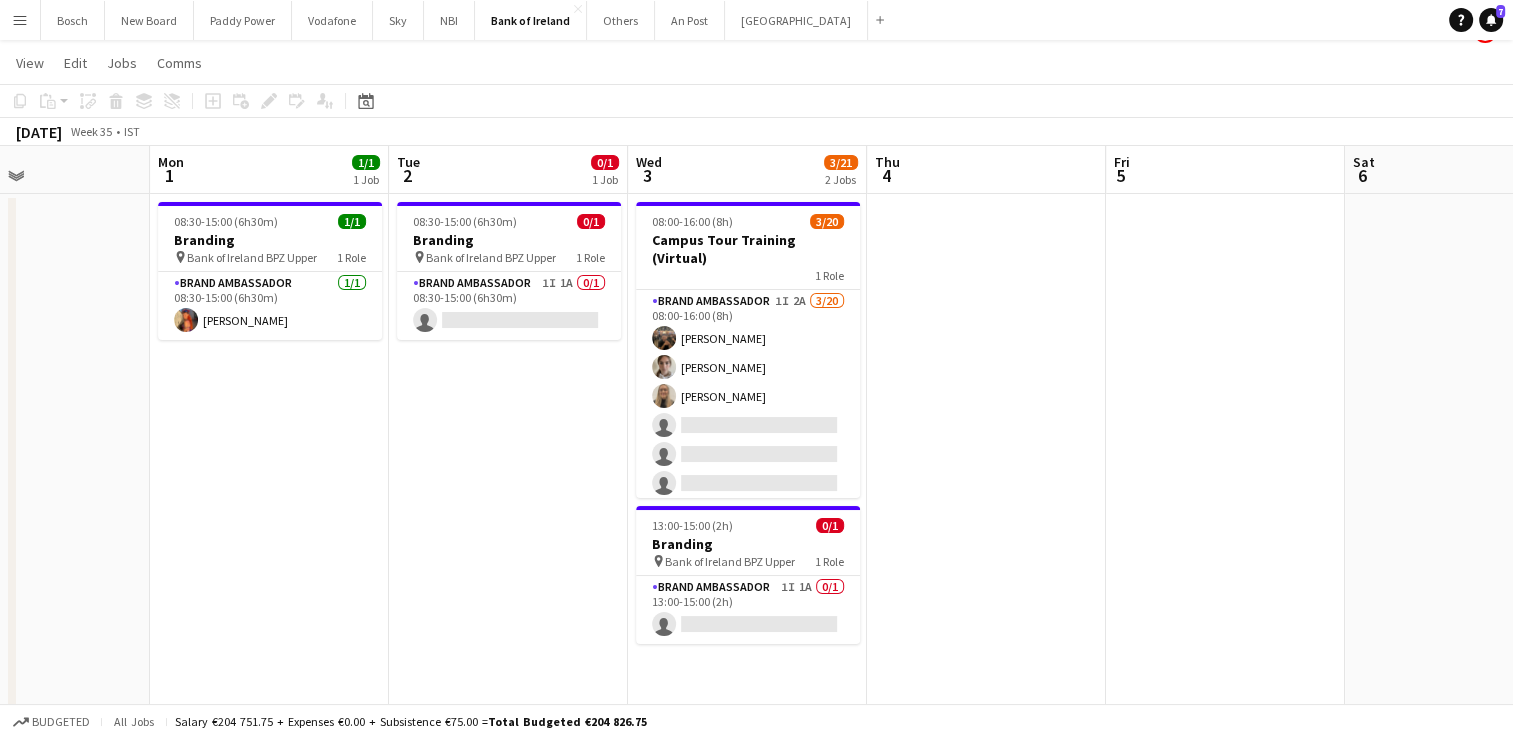 scroll, scrollTop: 0, scrollLeft: 0, axis: both 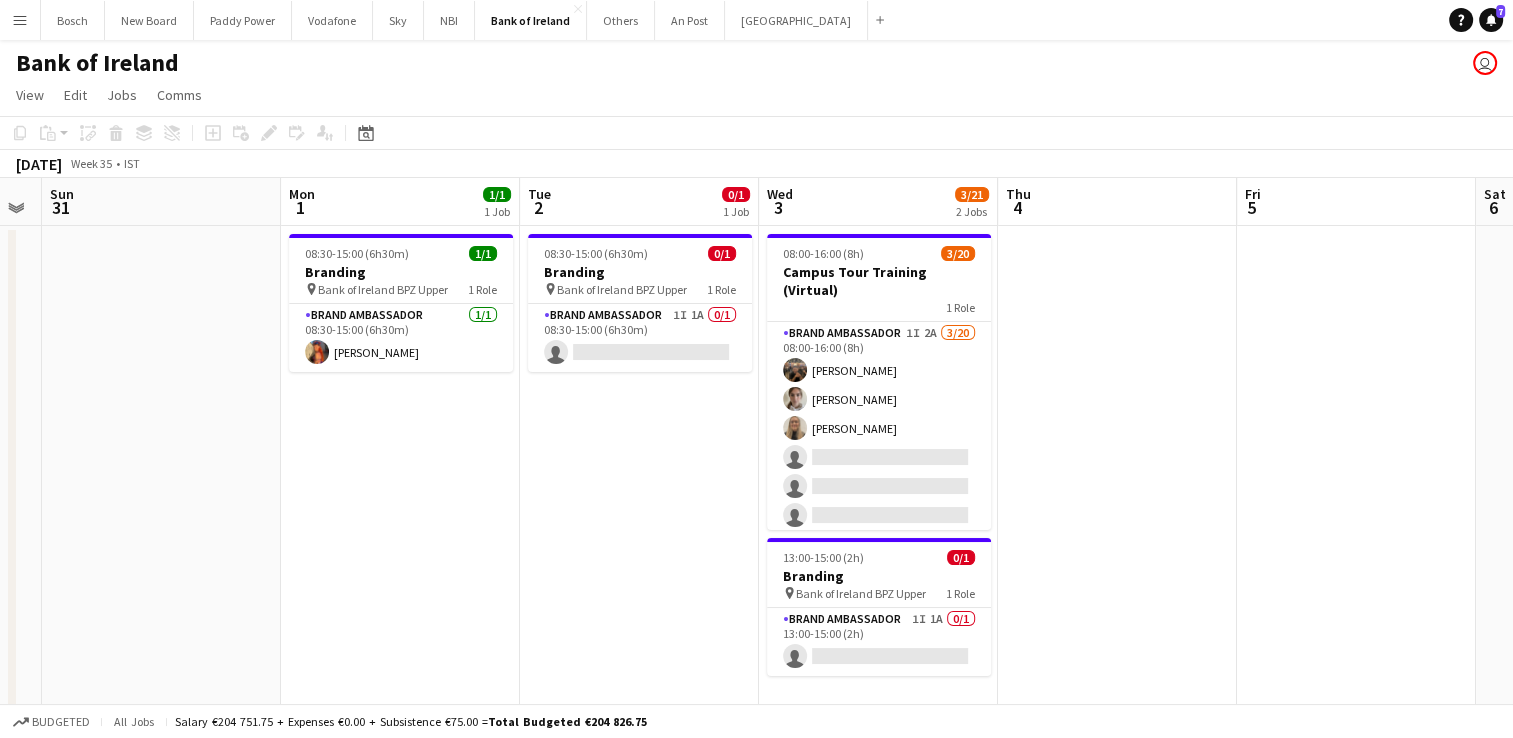 drag, startPoint x: 1047, startPoint y: 459, endPoint x: 1178, endPoint y: 455, distance: 131.06105 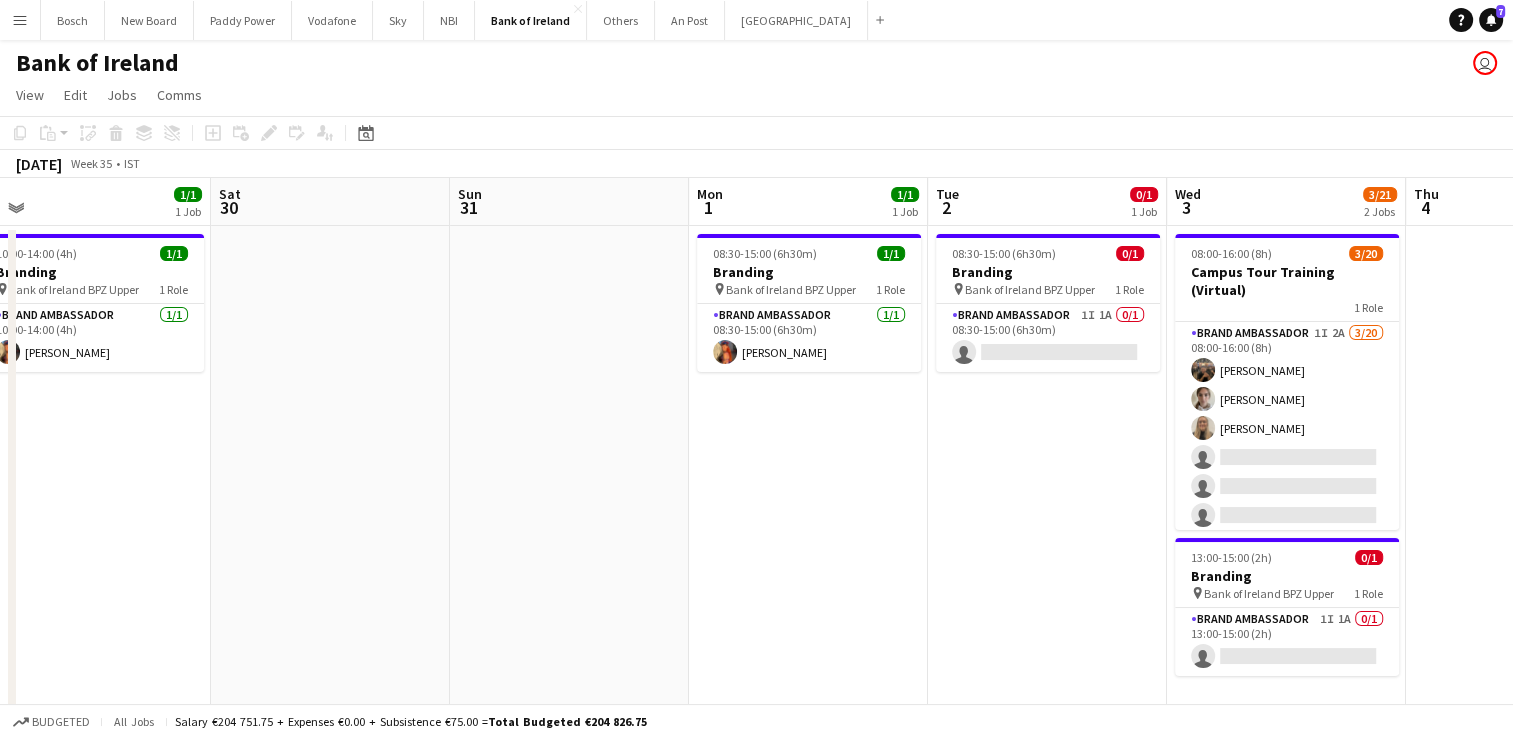 scroll, scrollTop: 0, scrollLeft: 426, axis: horizontal 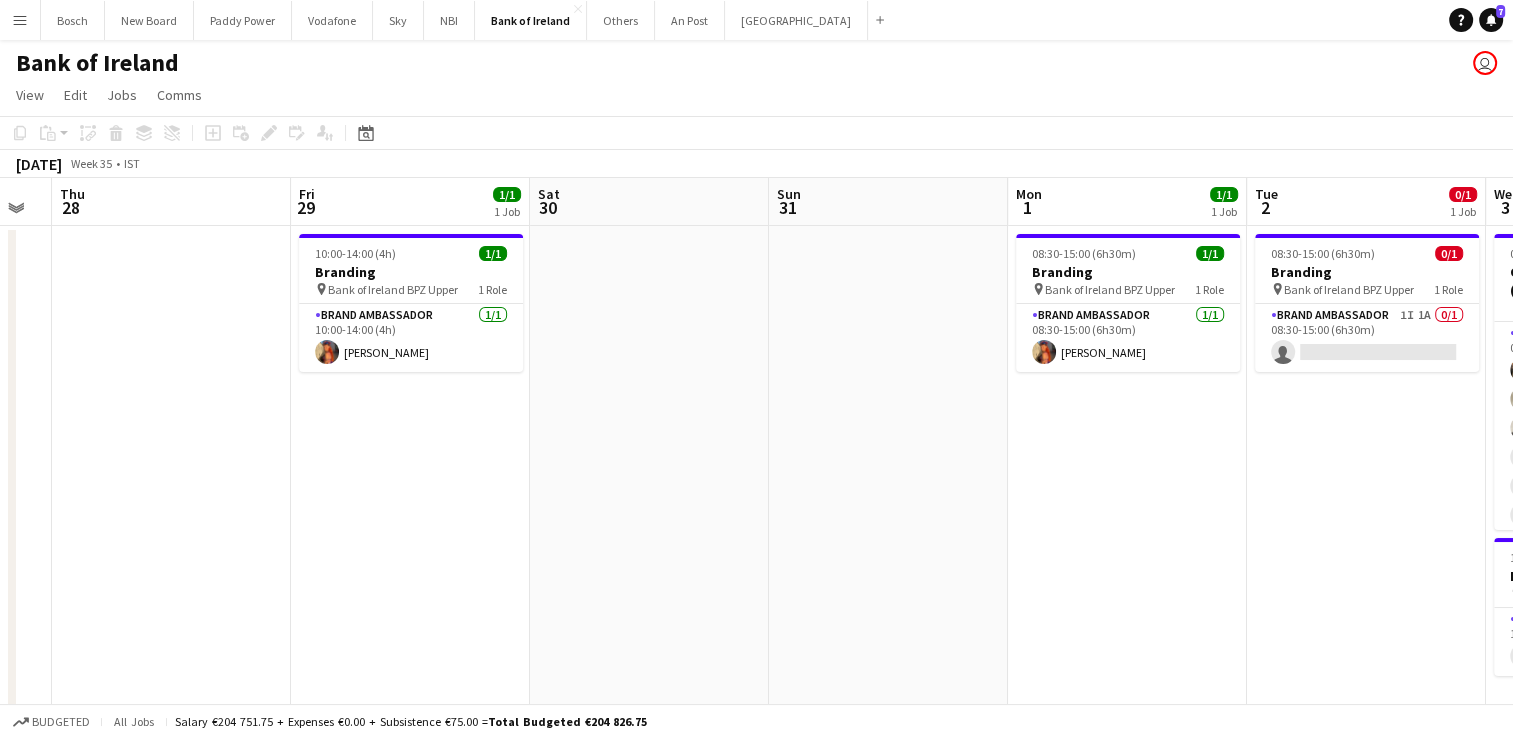 drag, startPoint x: 637, startPoint y: 434, endPoint x: 1364, endPoint y: 445, distance: 727.0832 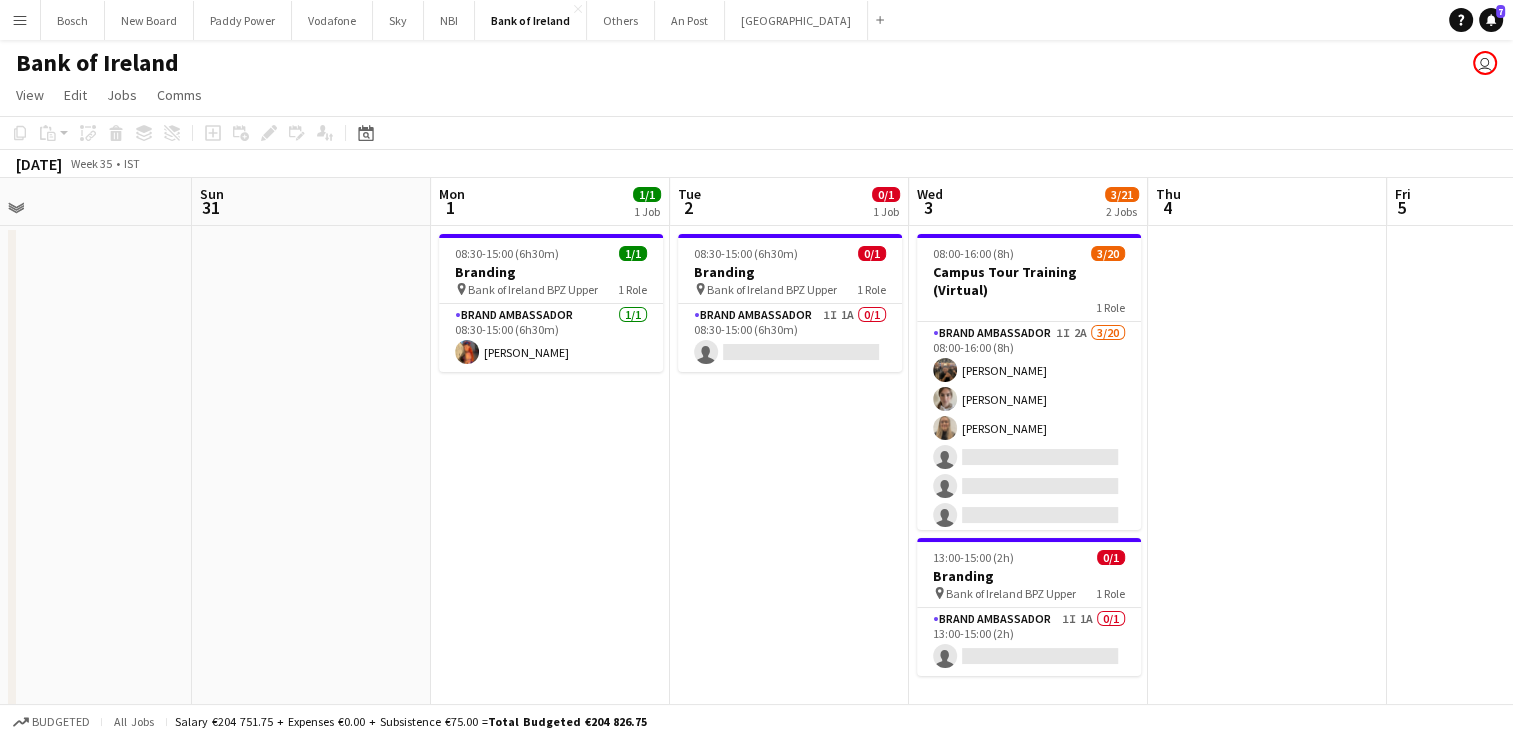 scroll, scrollTop: 0, scrollLeft: 740, axis: horizontal 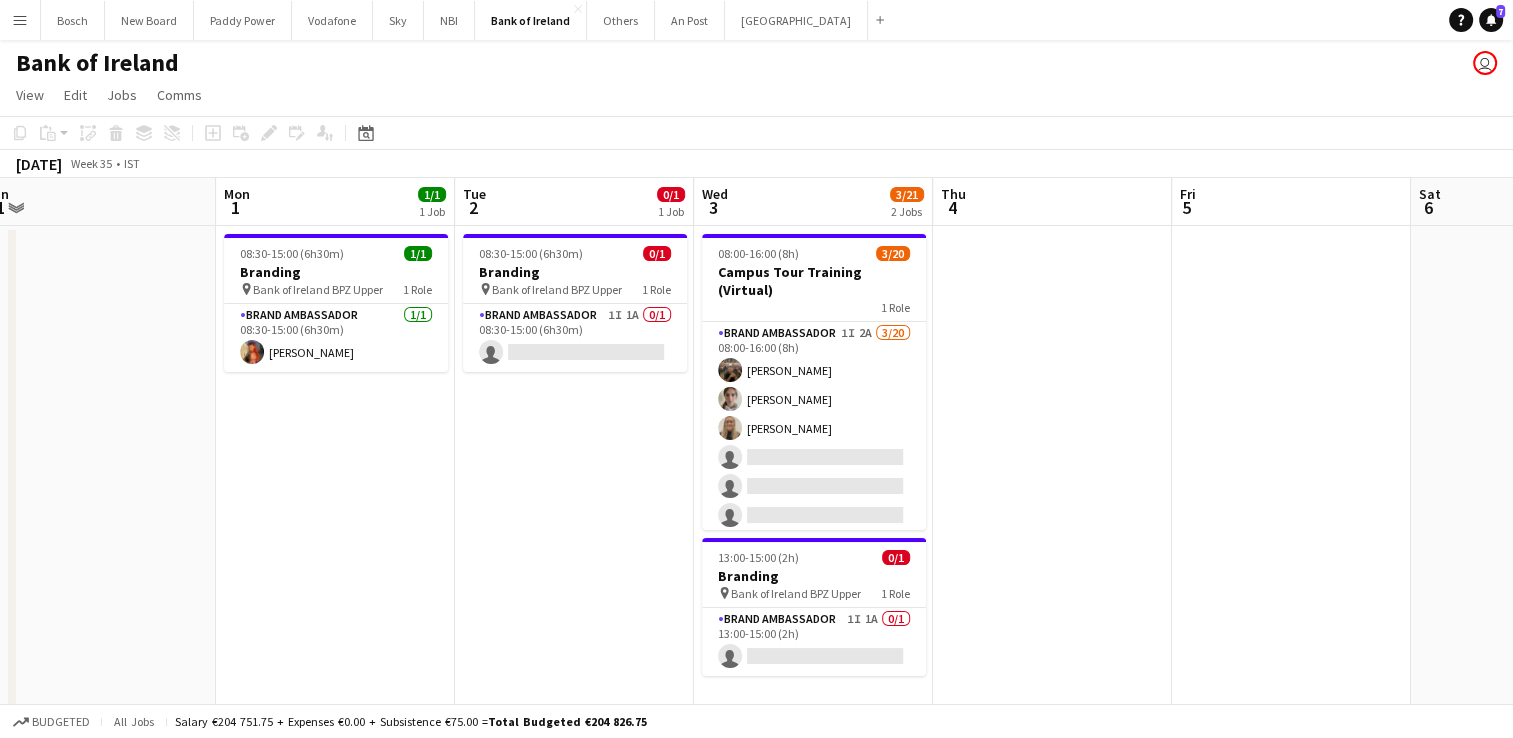 drag, startPoint x: 1006, startPoint y: 461, endPoint x: 214, endPoint y: 452, distance: 792.05115 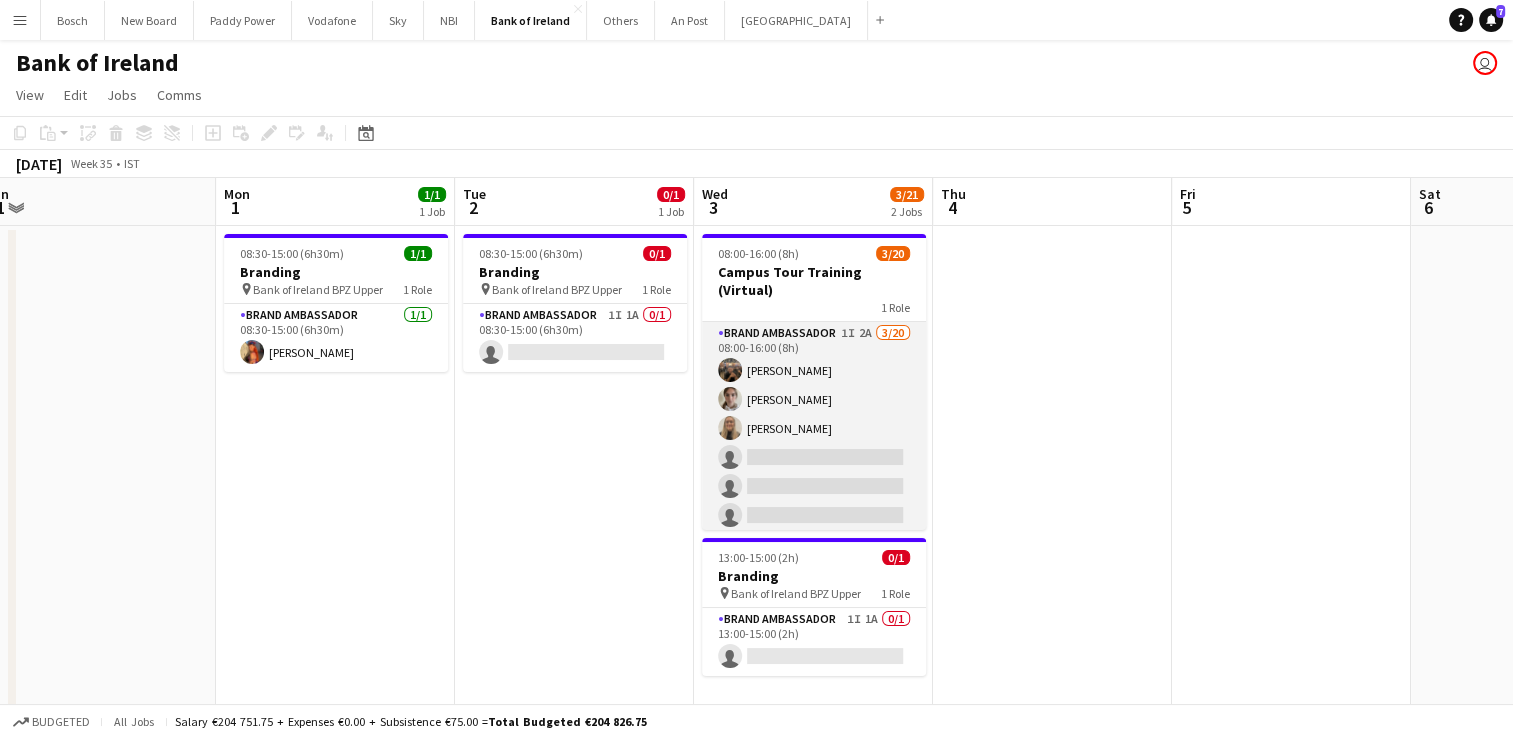 click on "Brand Ambassador   1I   2A   [DATE]   08:00-16:00 (8h)
[PERSON_NAME] [PERSON_NAME] [PERSON_NAME]
single-neutral-actions
single-neutral-actions
single-neutral-actions
single-neutral-actions
single-neutral-actions
single-neutral-actions
single-neutral-actions
single-neutral-actions
single-neutral-actions
single-neutral-actions
single-neutral-actions
single-neutral-actions
single-neutral-actions
single-neutral-actions
single-neutral-actions
single-neutral-actions" at bounding box center [814, 631] 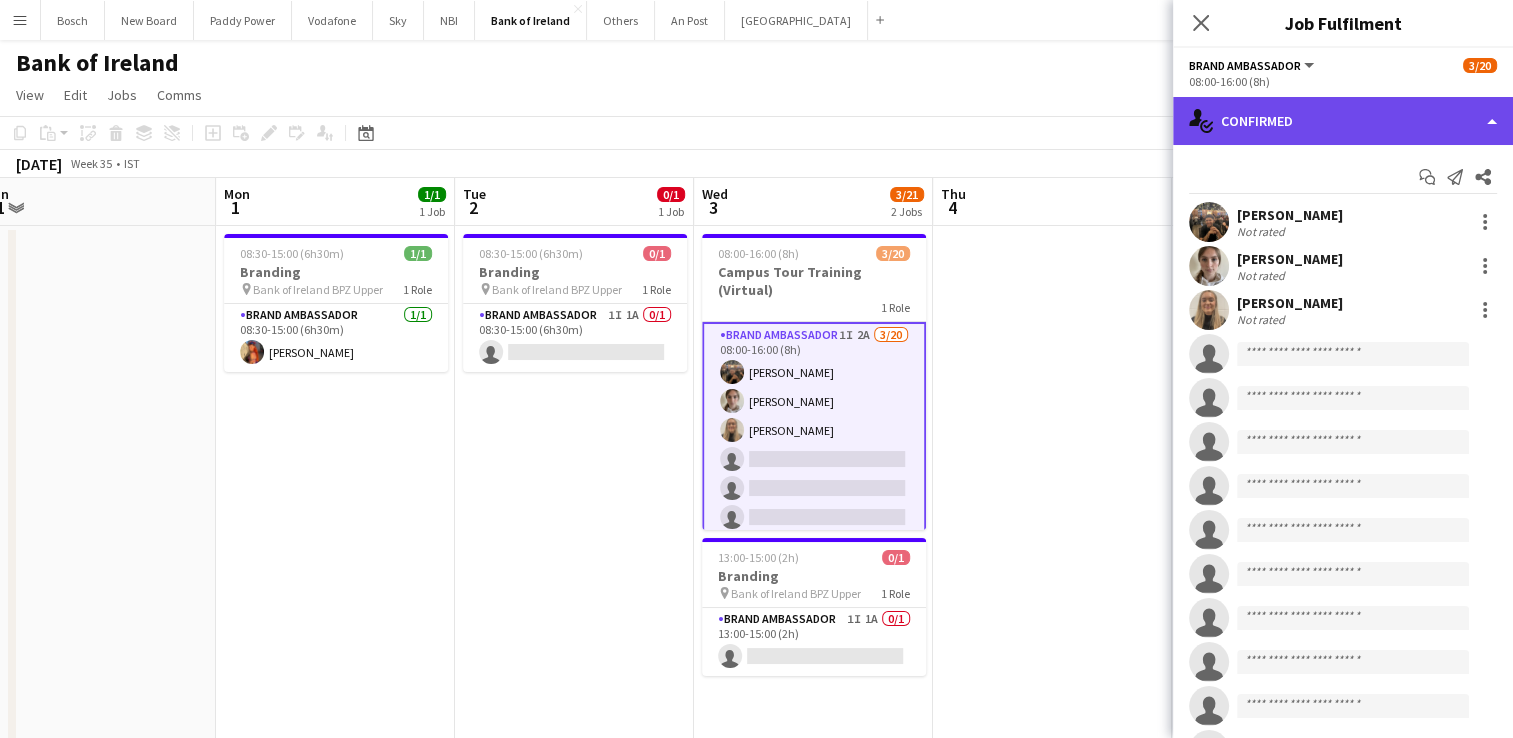 click on "single-neutral-actions-check-2
Confirmed" 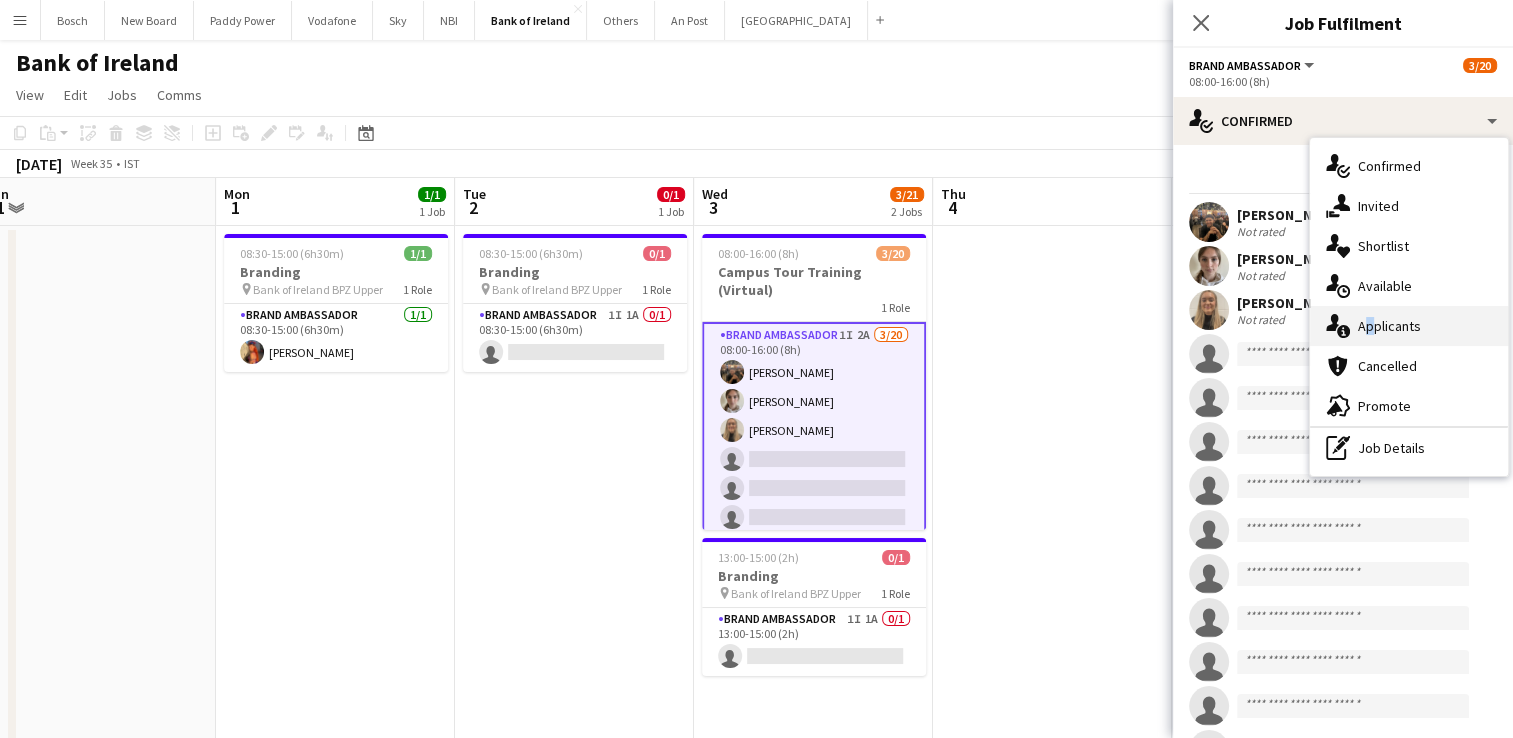 click on "single-neutral-actions-information
Applicants" at bounding box center [1409, 326] 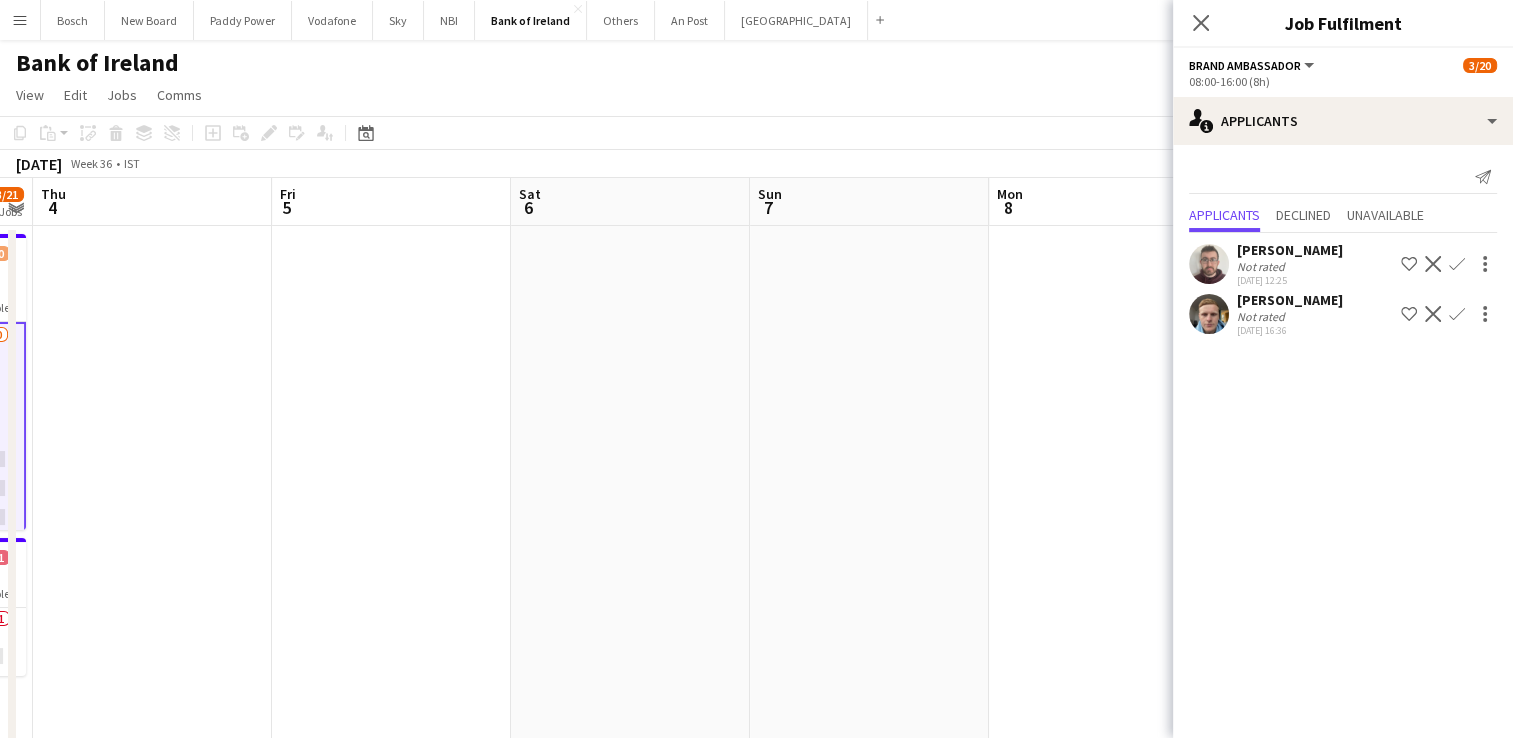 drag, startPoint x: 1000, startPoint y: 601, endPoint x: 107, endPoint y: 566, distance: 893.6856 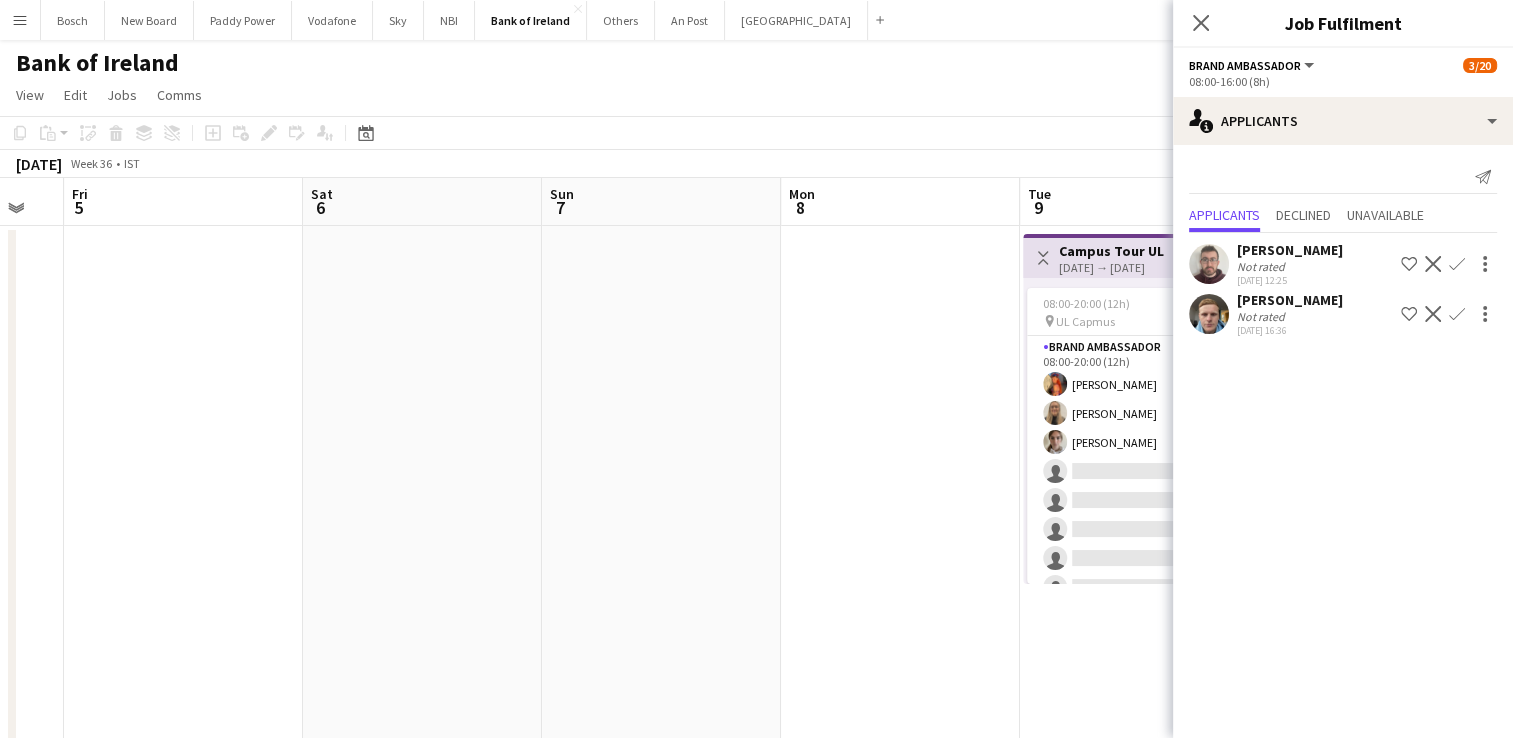 drag, startPoint x: 737, startPoint y: 527, endPoint x: 453, endPoint y: 507, distance: 284.70337 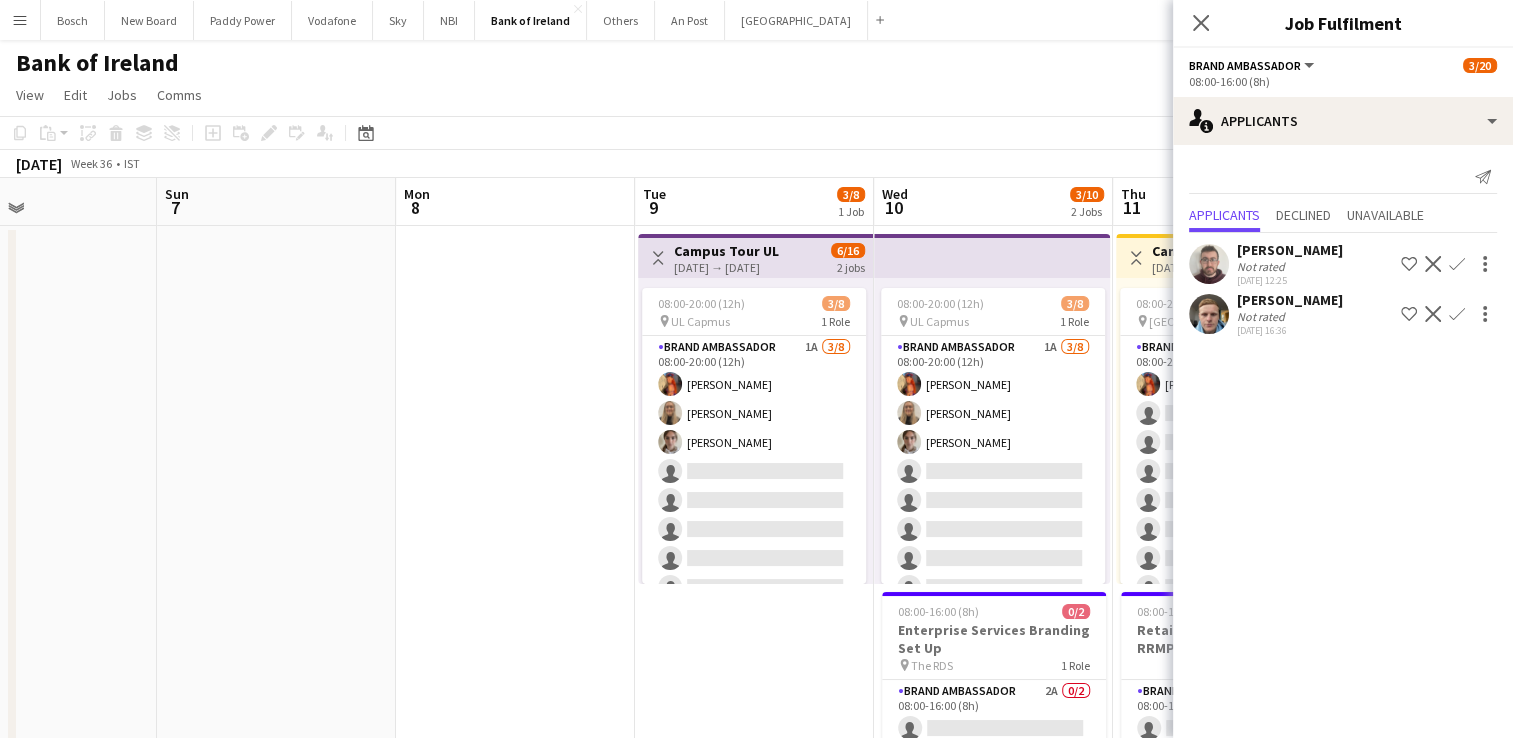scroll, scrollTop: 0, scrollLeft: 786, axis: horizontal 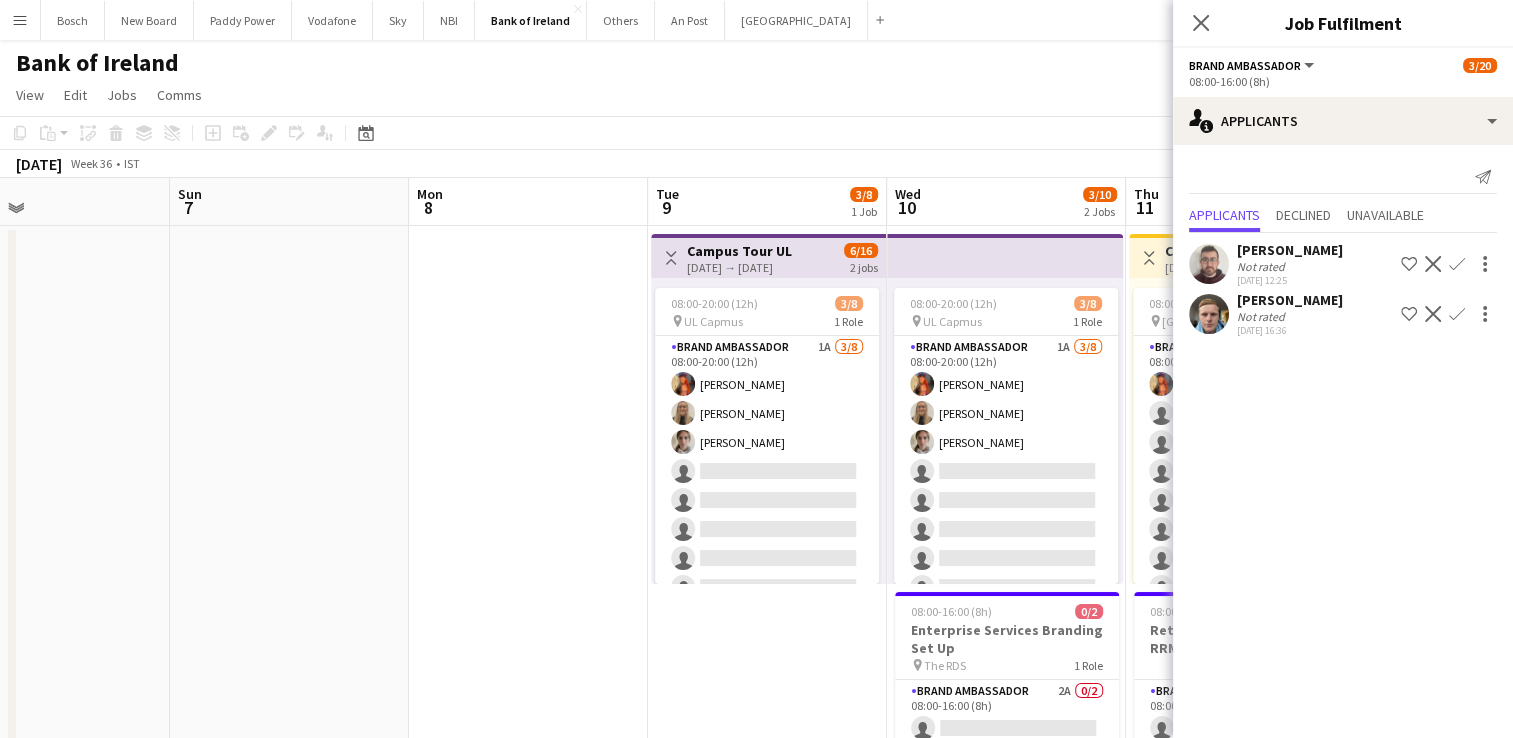 click on "Wed   3   3/21   2 Jobs   Thu   4   Fri   5   Sat   6   Sun   7   Mon   8   Tue   9   3/8   1 Job   Wed   10   3/10   2 Jobs   Thu   11   1/12   3 Jobs   Fri   12   1/10   2 Jobs   Sat   13   Sun   14      08:00-16:00 (8h)    3/20   Campus Tour Training (Virtual)   1 Role   Brand Ambassador   1I   2A   [DATE]   08:00-16:00 (8h)
Matheus Cramolich [PERSON_NAME] [PERSON_NAME]
single-neutral-actions
single-neutral-actions
single-neutral-actions
single-neutral-actions
single-neutral-actions
single-neutral-actions
single-neutral-actions
single-neutral-actions
single-neutral-actions
single-neutral-actions
single-neutral-actions" at bounding box center [756, 1229] 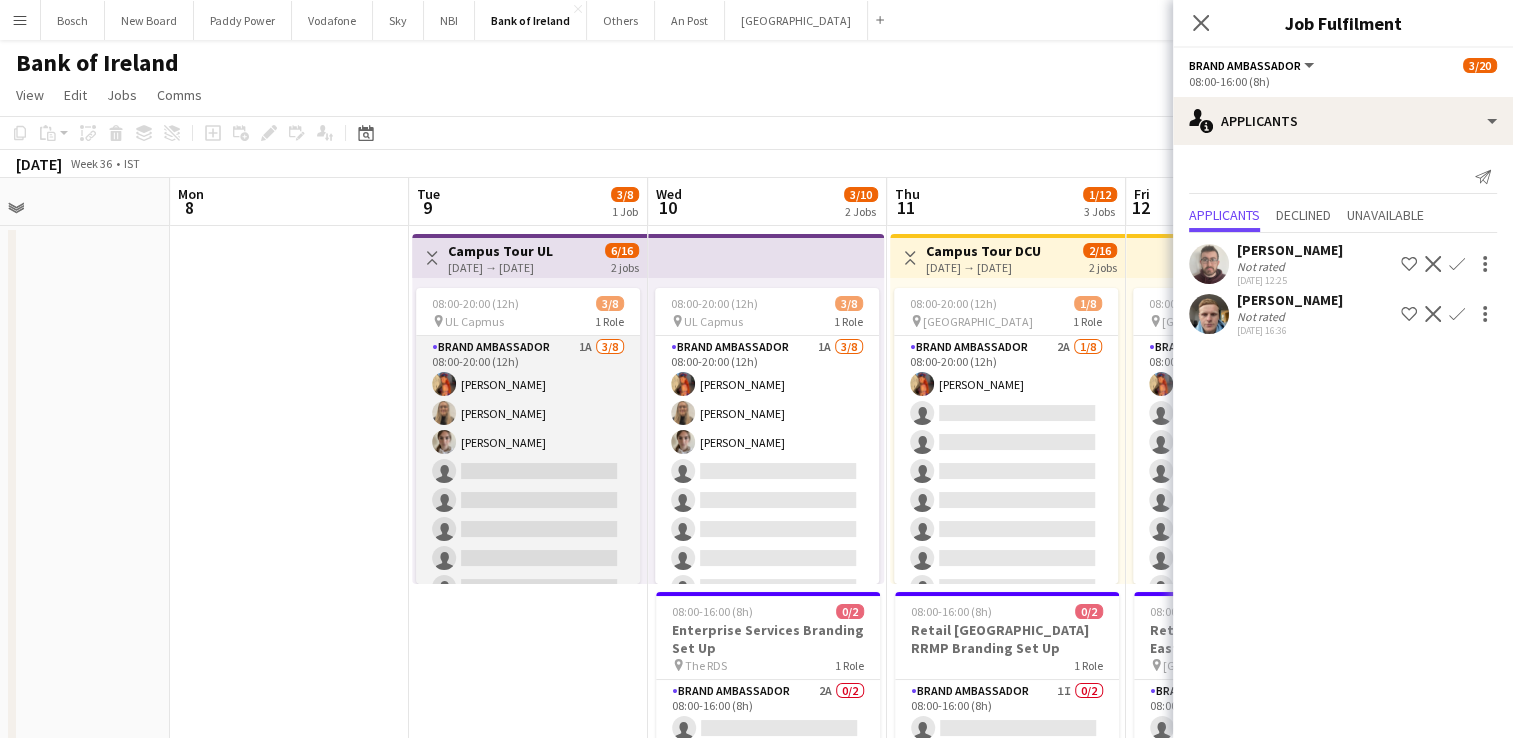 click on "Brand Ambassador   1A   [DATE]   08:00-20:00 (12h)
[PERSON_NAME] [PERSON_NAME] [PERSON_NAME]
single-neutral-actions
single-neutral-actions
single-neutral-actions
single-neutral-actions
single-neutral-actions" at bounding box center (528, 471) 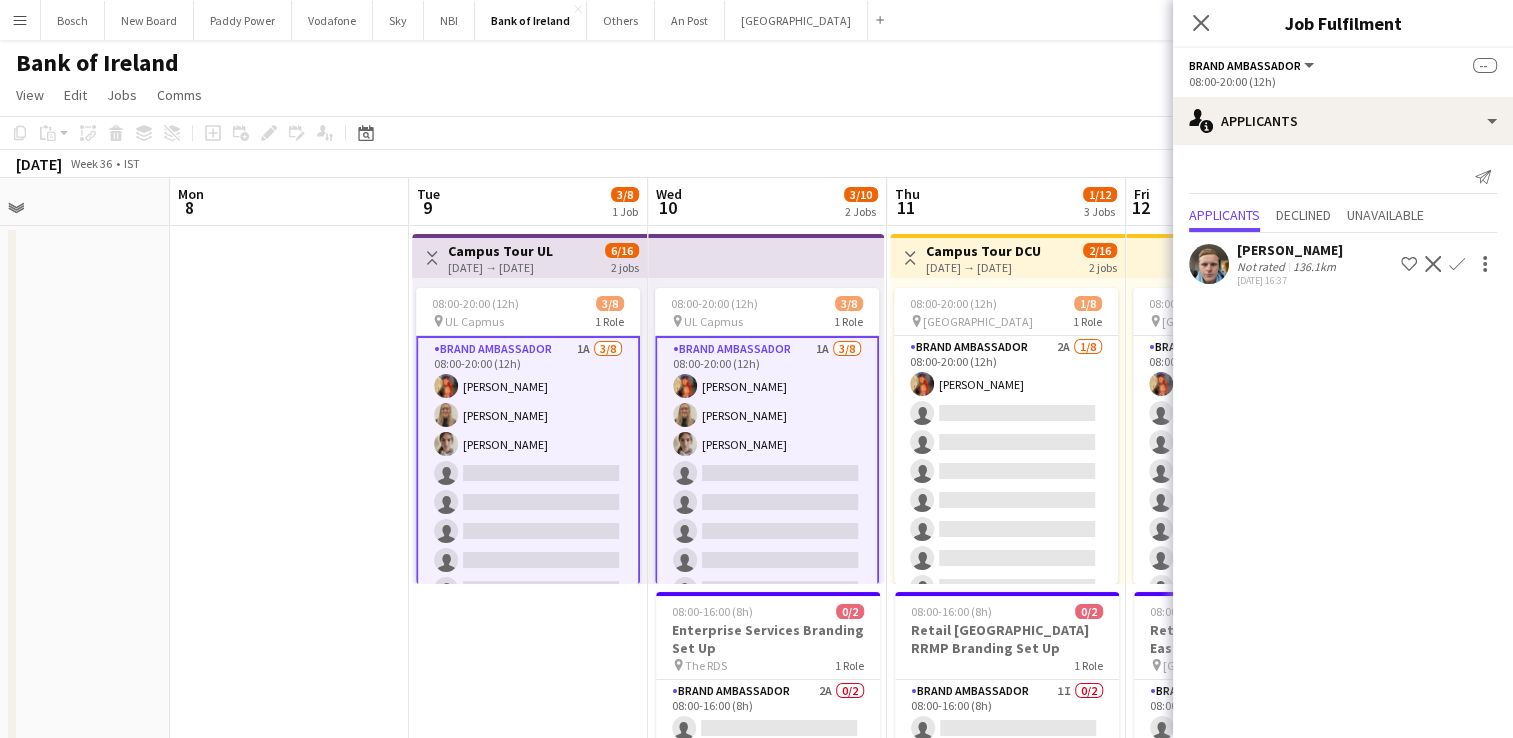 scroll, scrollTop: 25, scrollLeft: 0, axis: vertical 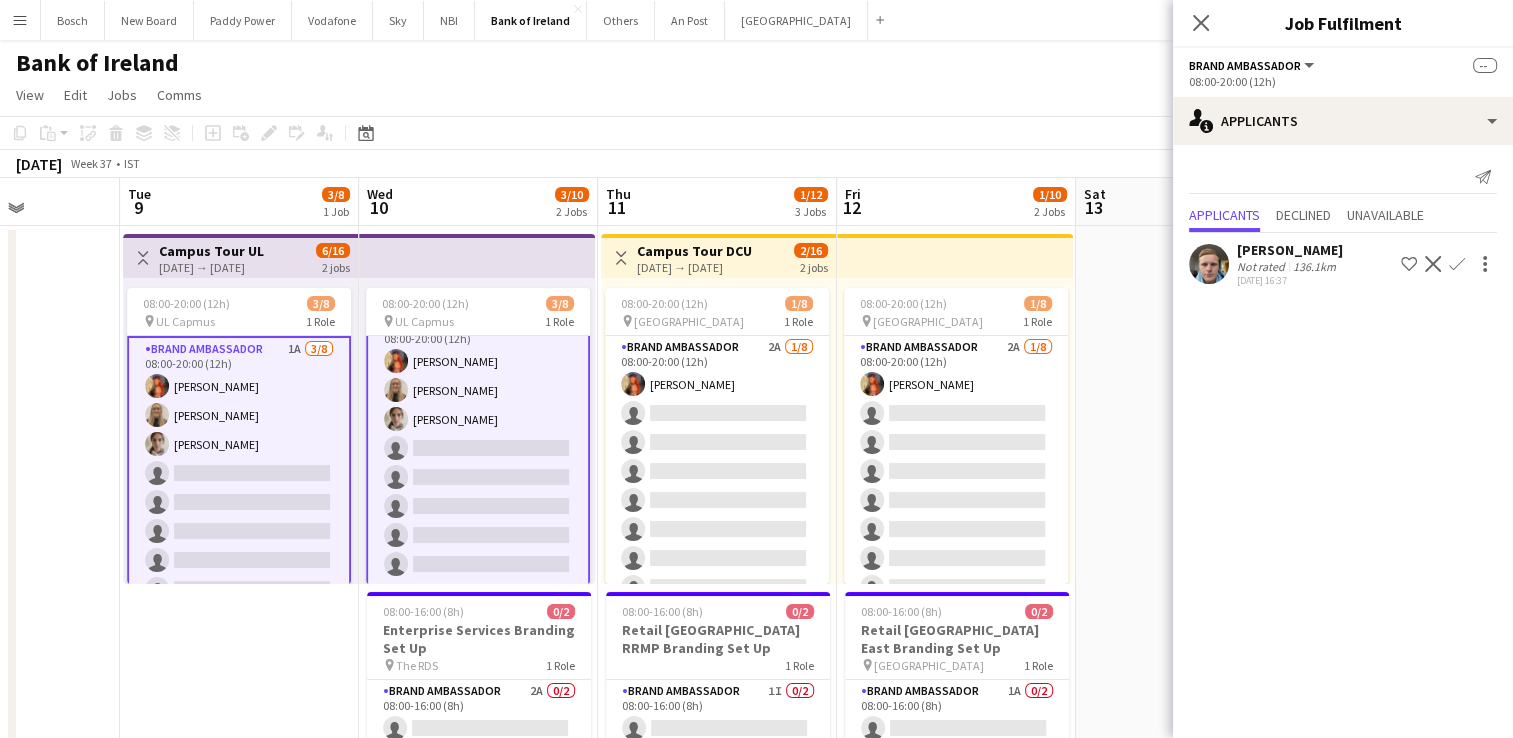 drag, startPoint x: 551, startPoint y: 626, endPoint x: 267, endPoint y: 593, distance: 285.91083 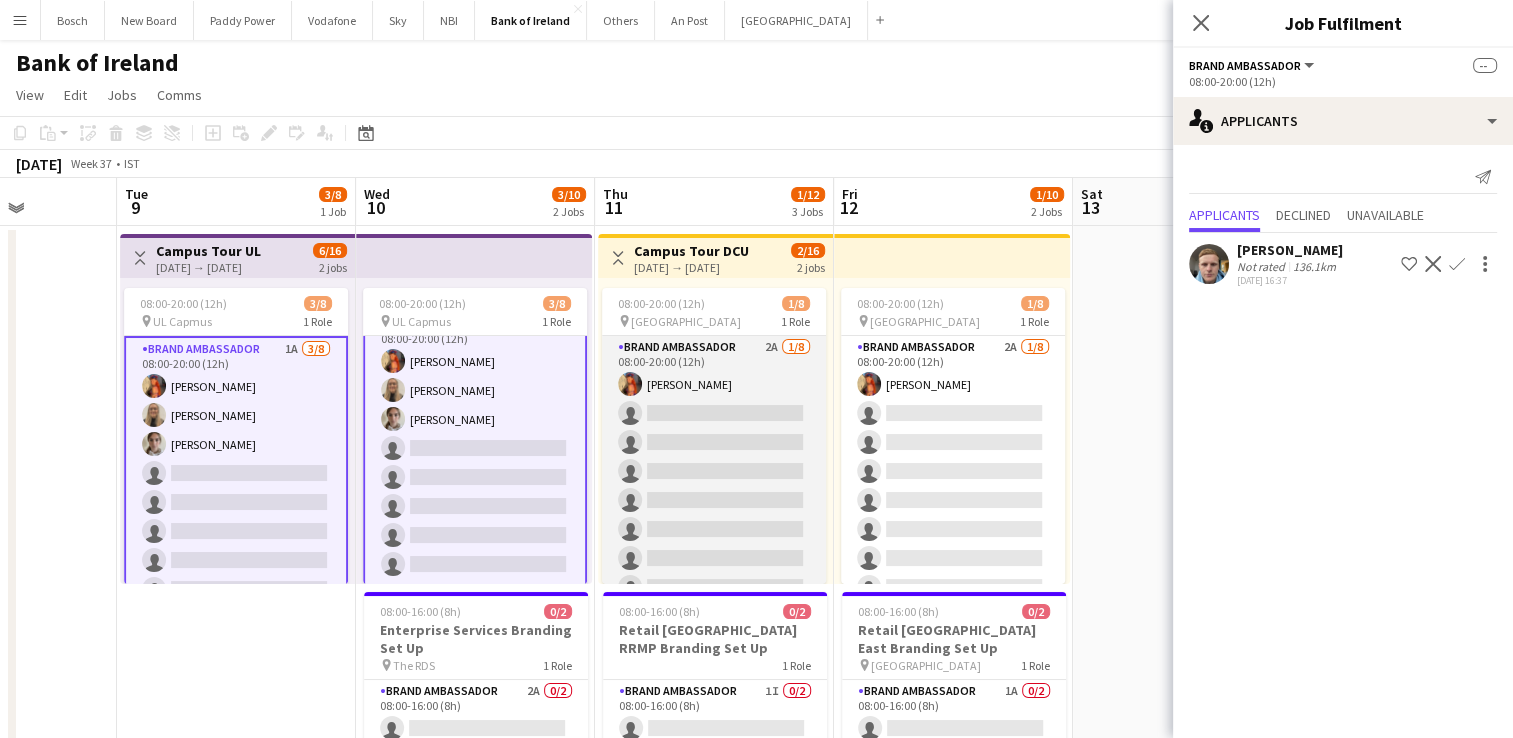 click on "Brand Ambassador   2A   [DATE]   08:00-20:00 (12h)
[PERSON_NAME]
single-neutral-actions
single-neutral-actions
single-neutral-actions
single-neutral-actions
single-neutral-actions
single-neutral-actions
single-neutral-actions" at bounding box center [714, 471] 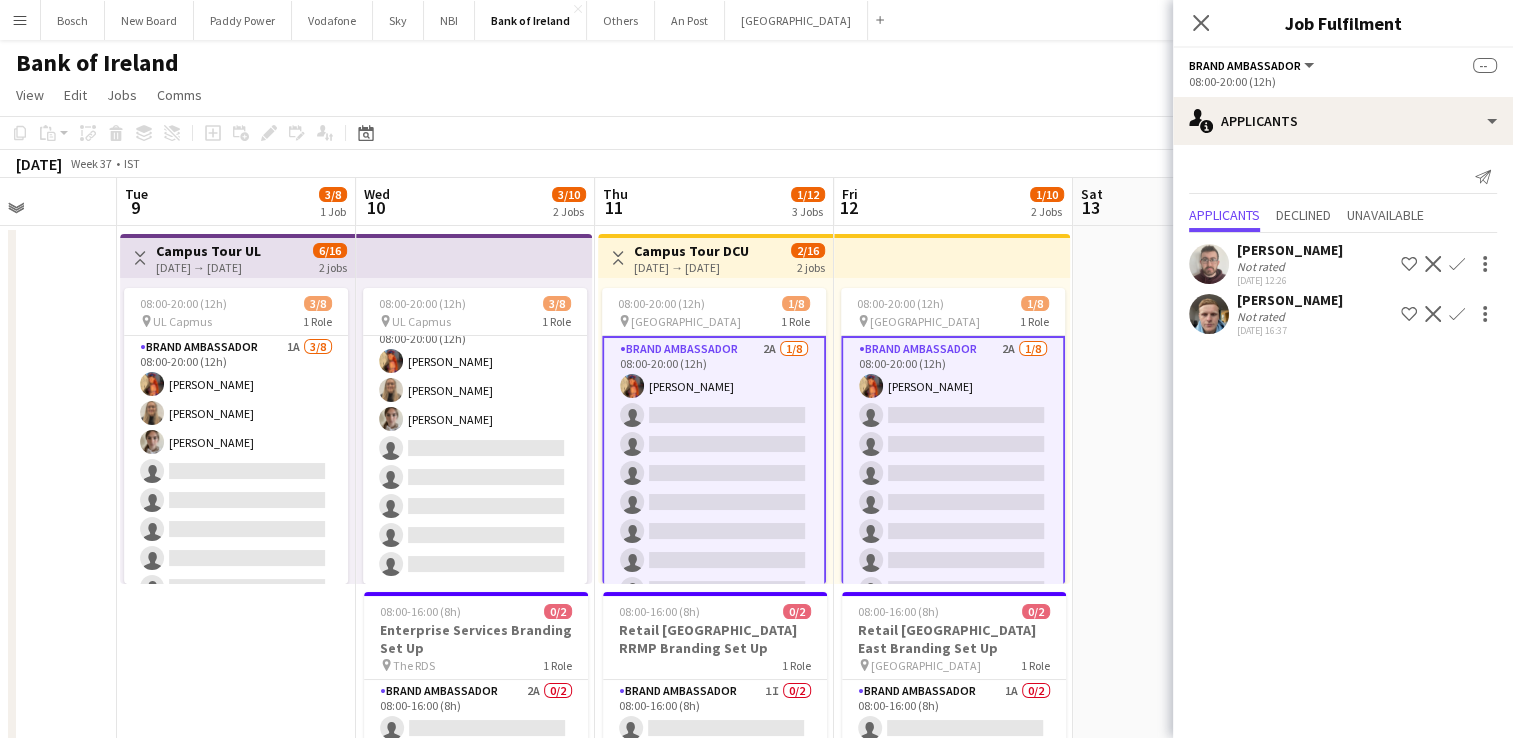 scroll, scrollTop: 23, scrollLeft: 0, axis: vertical 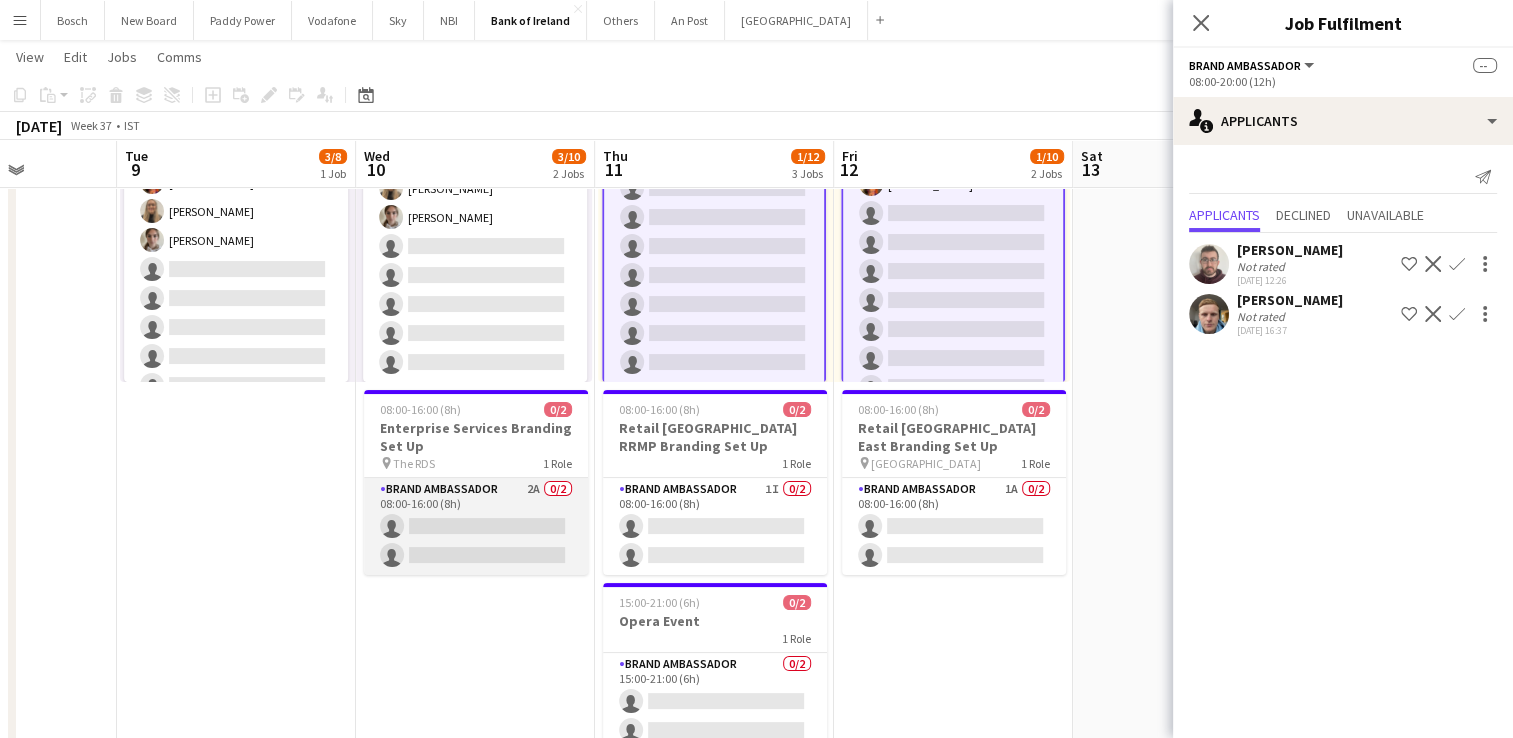 click on "Brand Ambassador   2A   0/2   08:00-16:00 (8h)
single-neutral-actions
single-neutral-actions" at bounding box center (476, 526) 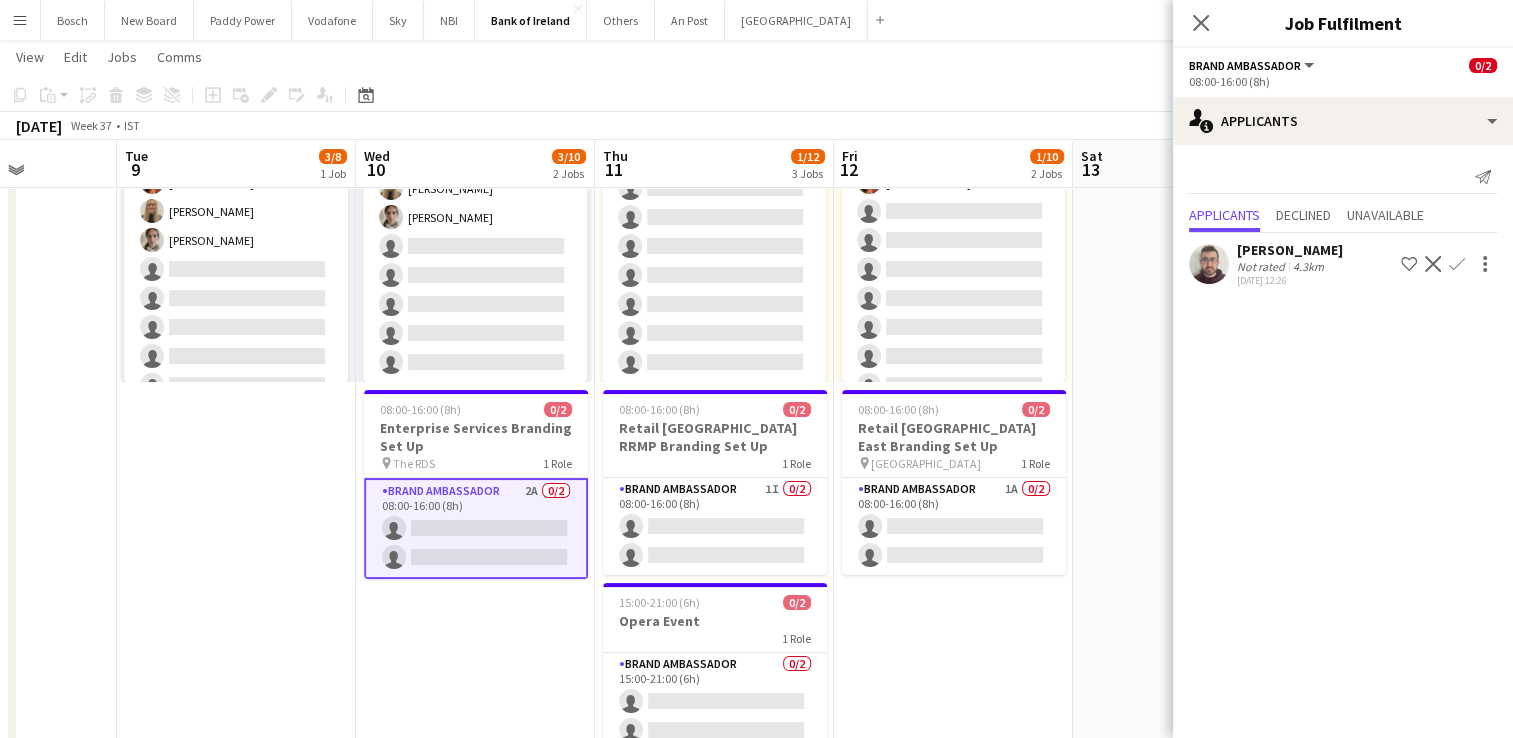 scroll, scrollTop: 23, scrollLeft: 0, axis: vertical 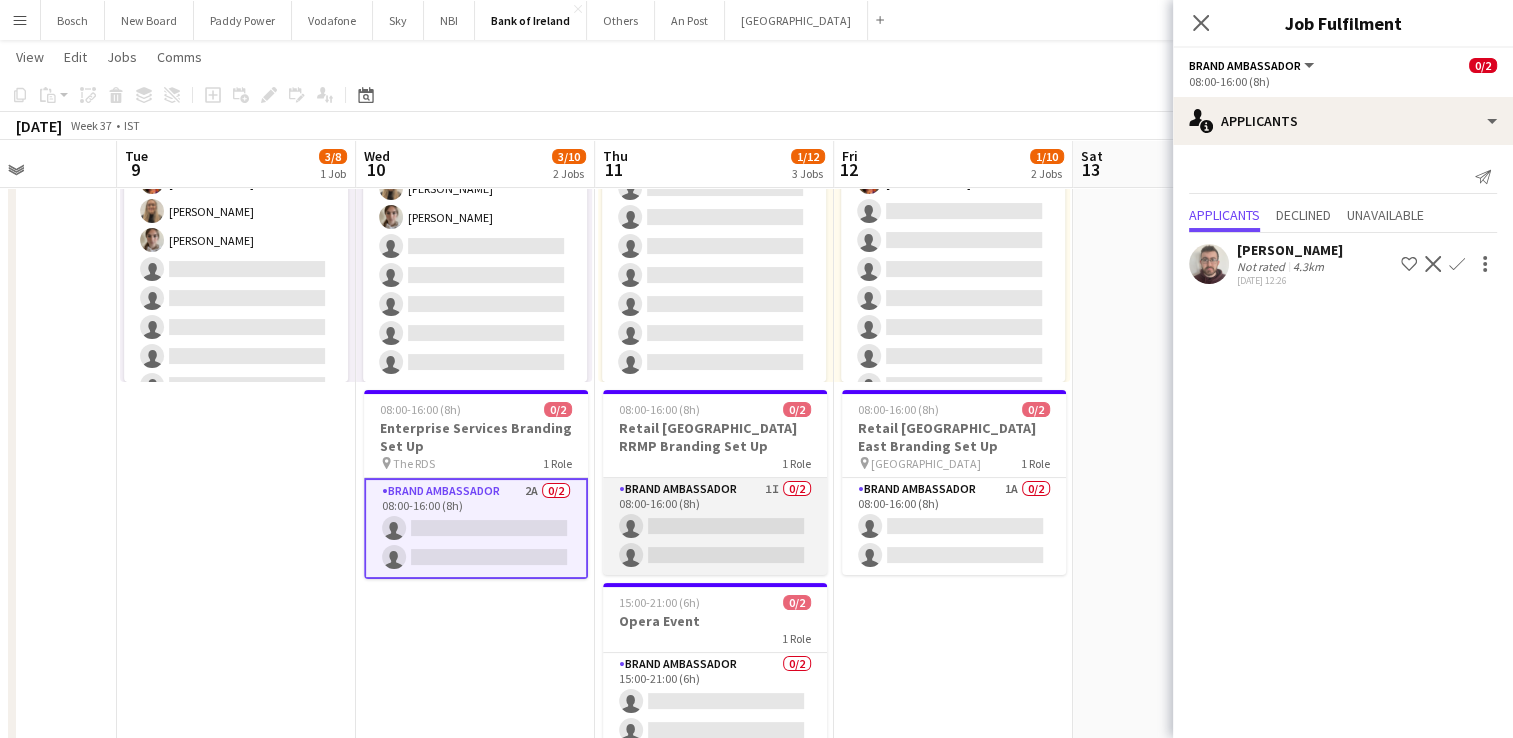 click on "Brand Ambassador   1I   0/2   08:00-16:00 (8h)
single-neutral-actions
single-neutral-actions" at bounding box center (715, 526) 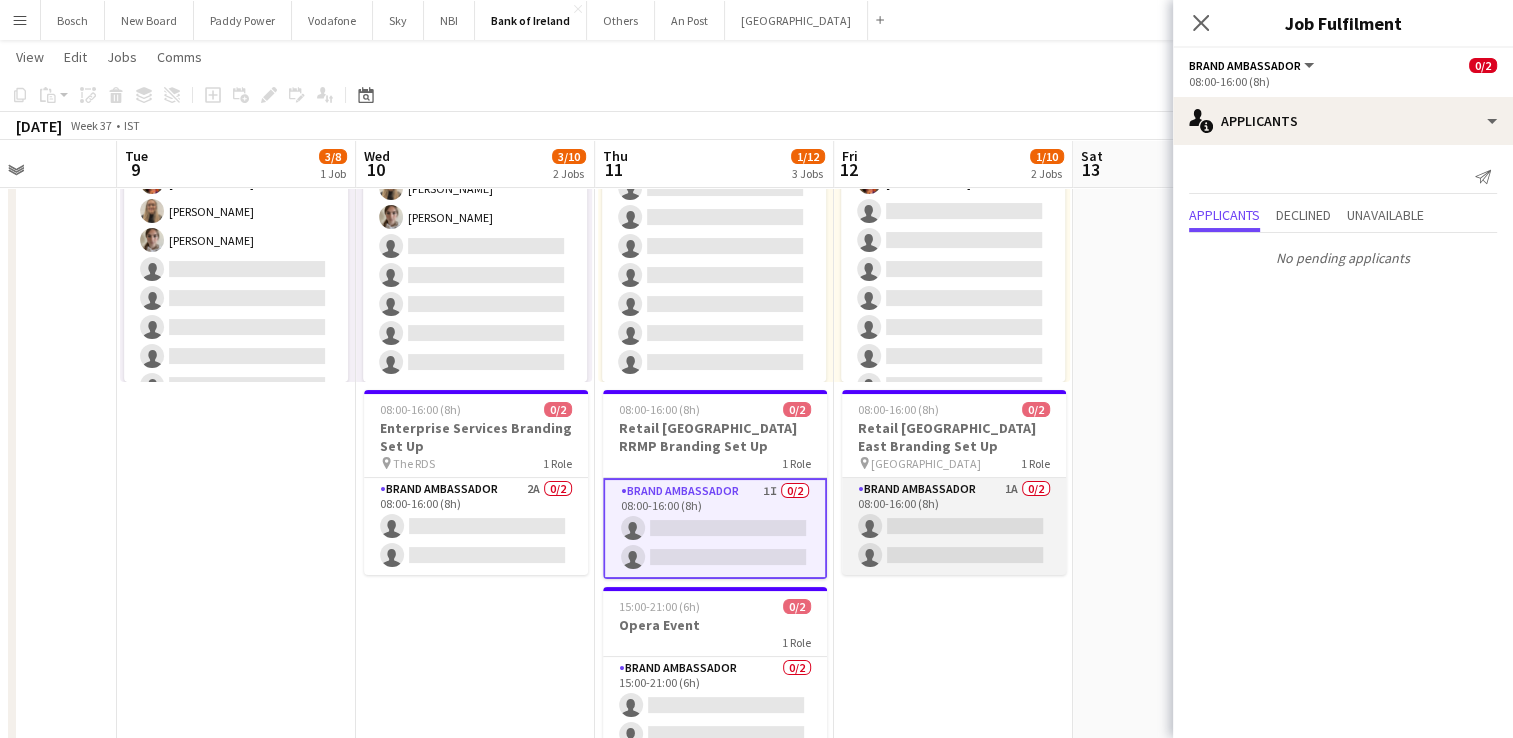 click on "Brand Ambassador   1A   0/2   08:00-16:00 (8h)
single-neutral-actions
single-neutral-actions" at bounding box center (954, 526) 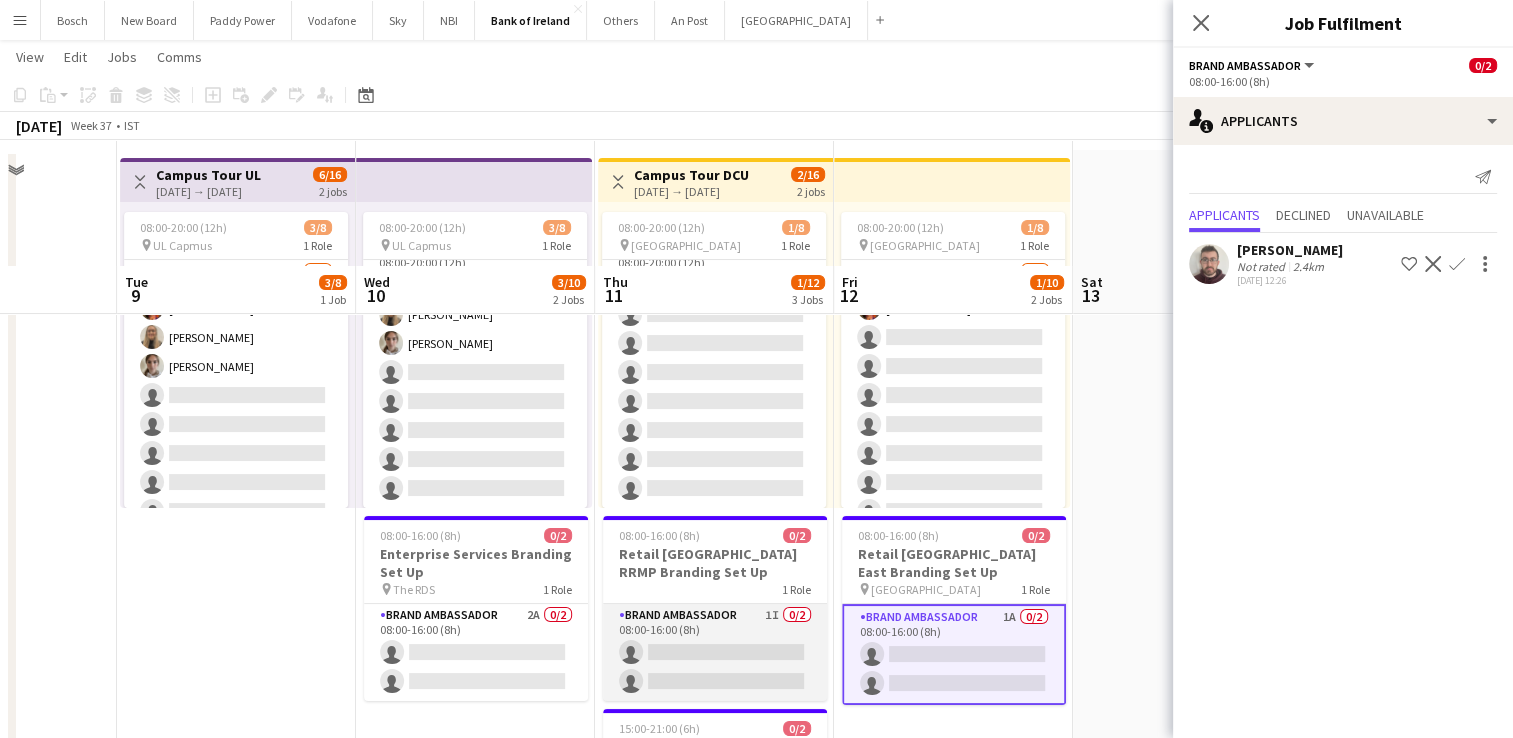scroll, scrollTop: 0, scrollLeft: 0, axis: both 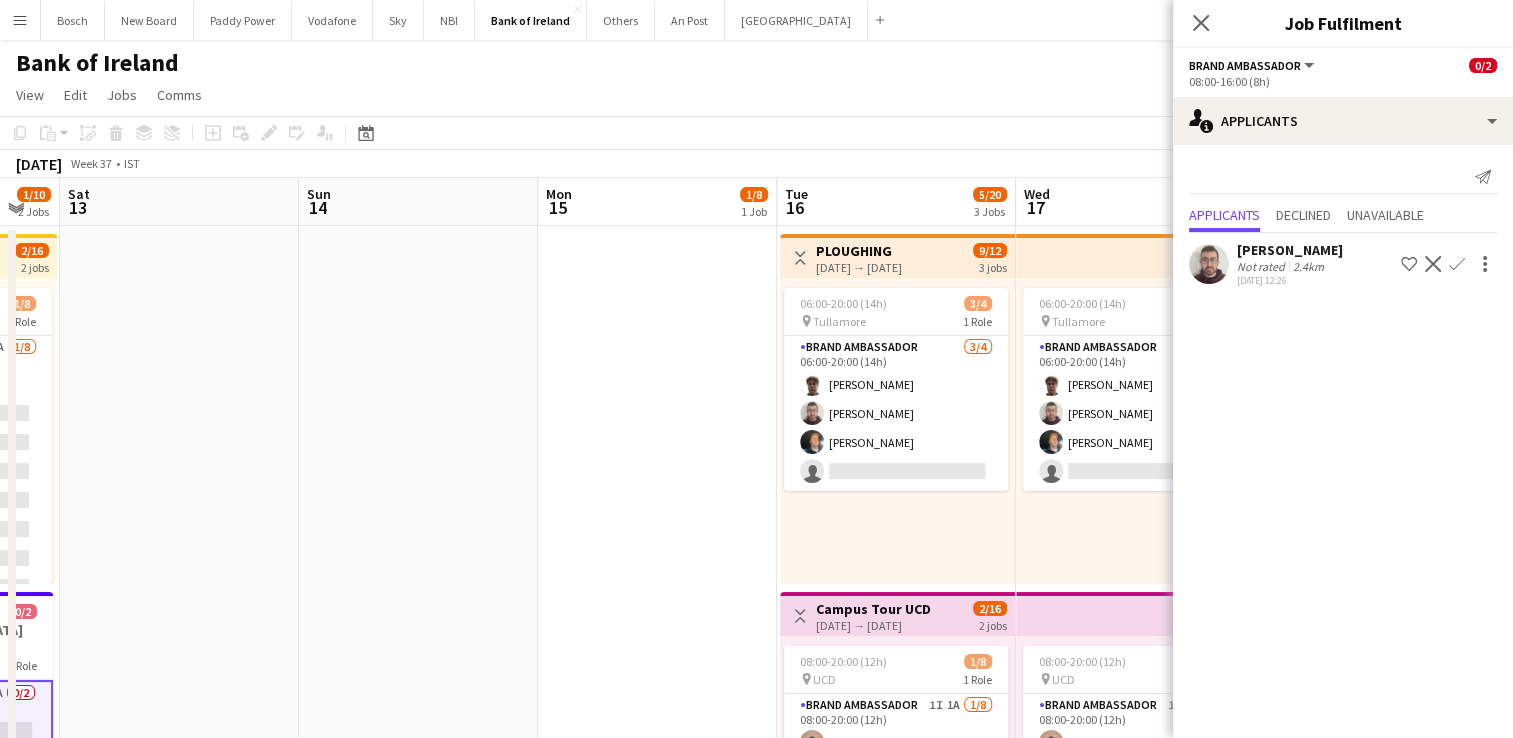 drag, startPoint x: 1112, startPoint y: 377, endPoint x: 102, endPoint y: 314, distance: 1011.96295 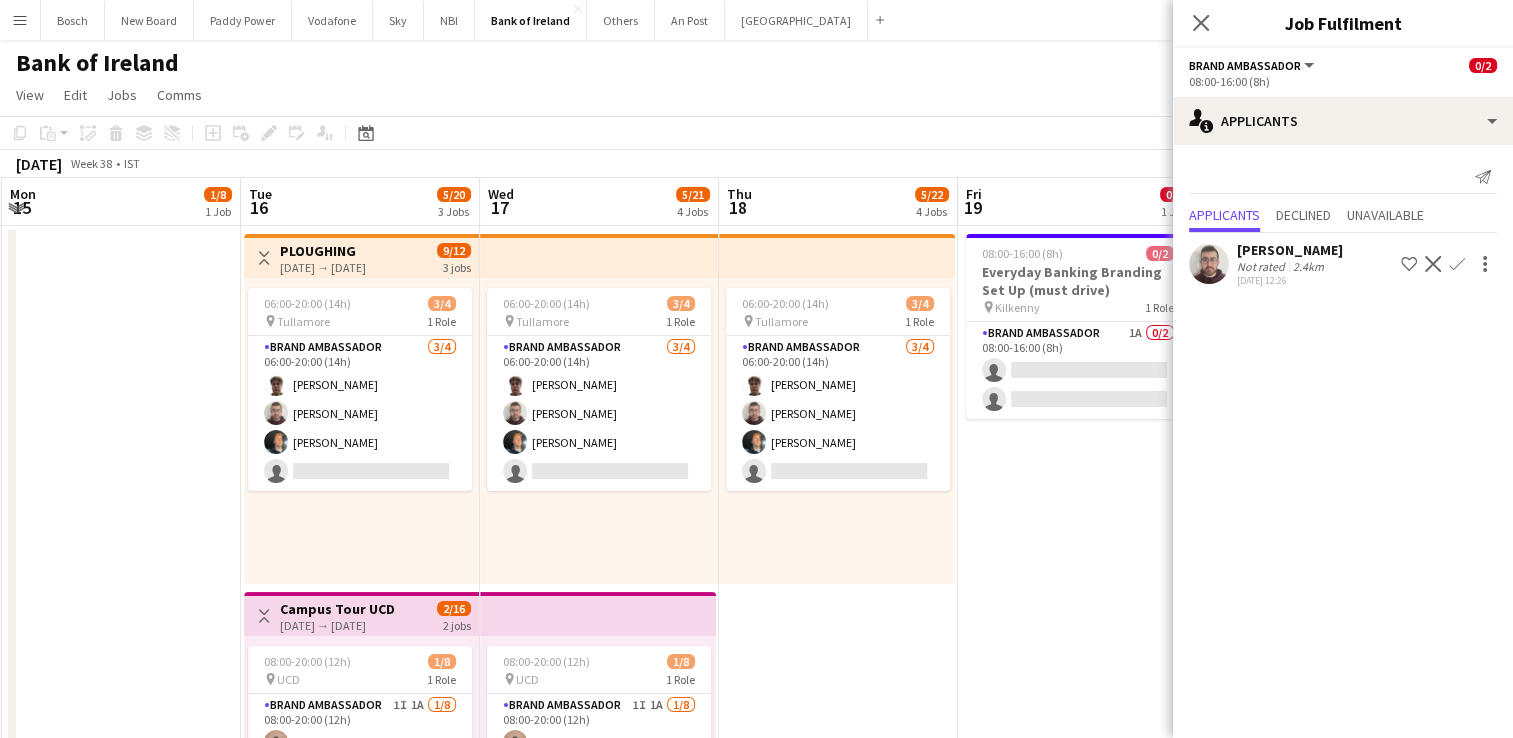 scroll, scrollTop: 0, scrollLeft: 723, axis: horizontal 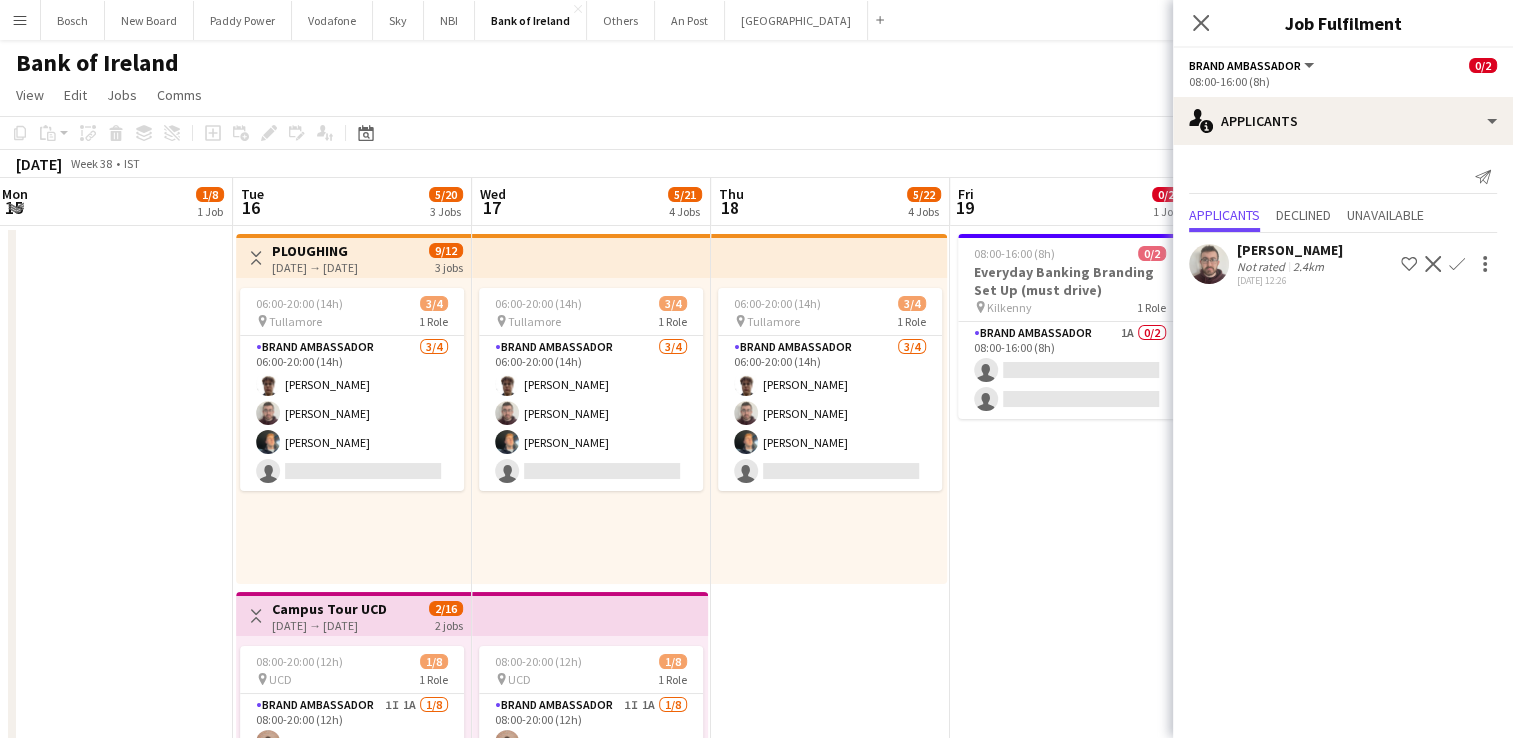 drag, startPoint x: 501, startPoint y: 330, endPoint x: 27, endPoint y: 331, distance: 474.00107 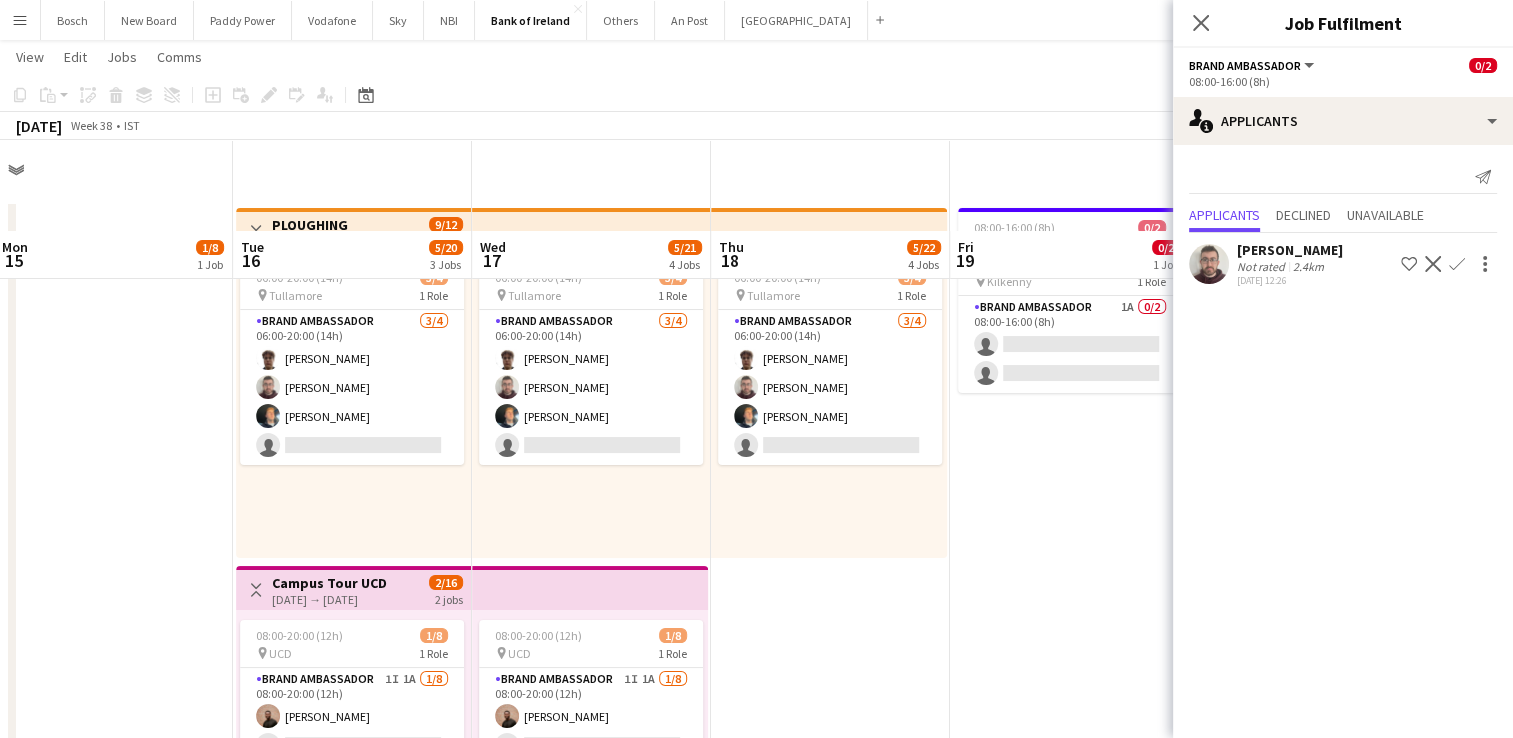 scroll, scrollTop: 0, scrollLeft: 0, axis: both 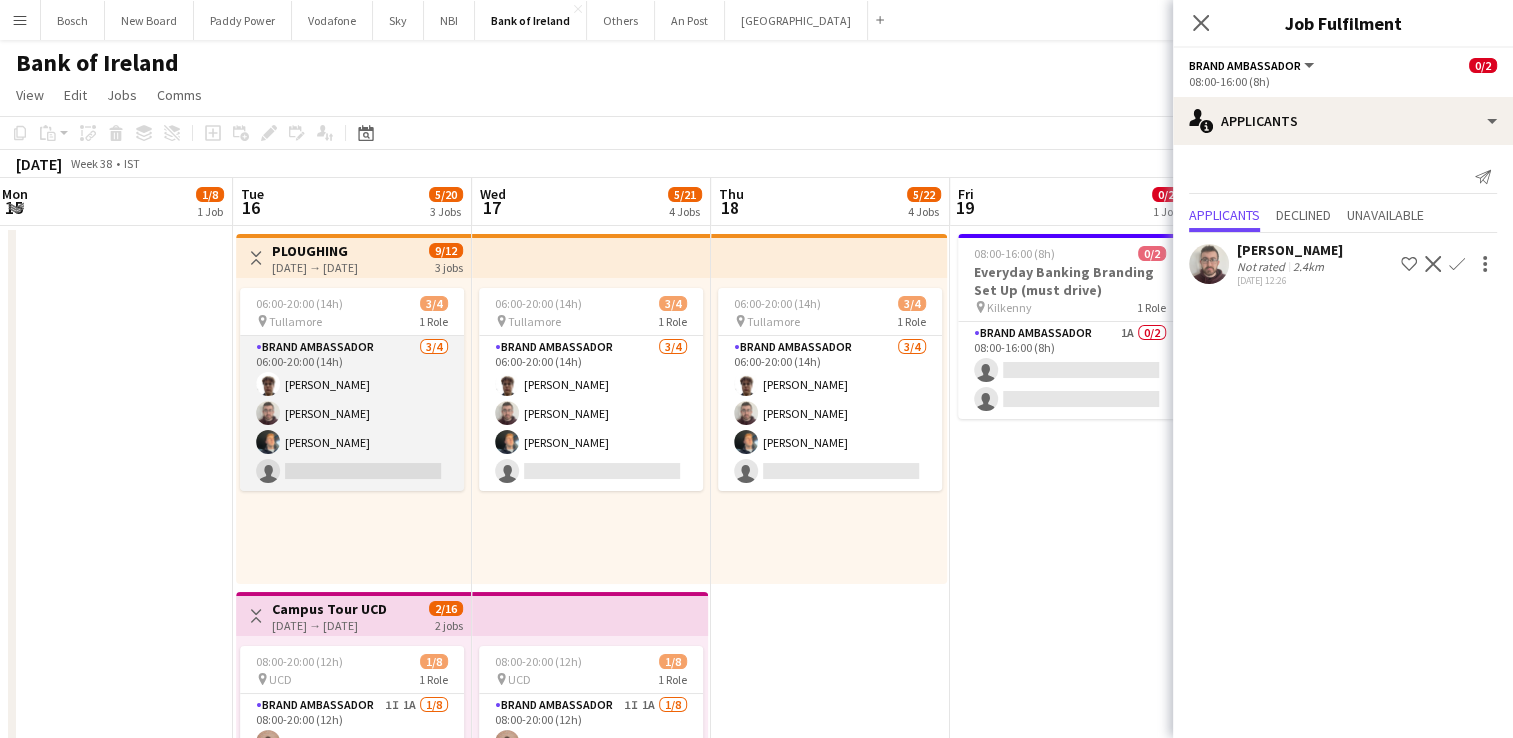 click on "Brand Ambassador   [DATE]   06:00-20:00 (14h)
[PERSON_NAME] [PERSON_NAME] [PERSON_NAME]
single-neutral-actions" at bounding box center (352, 413) 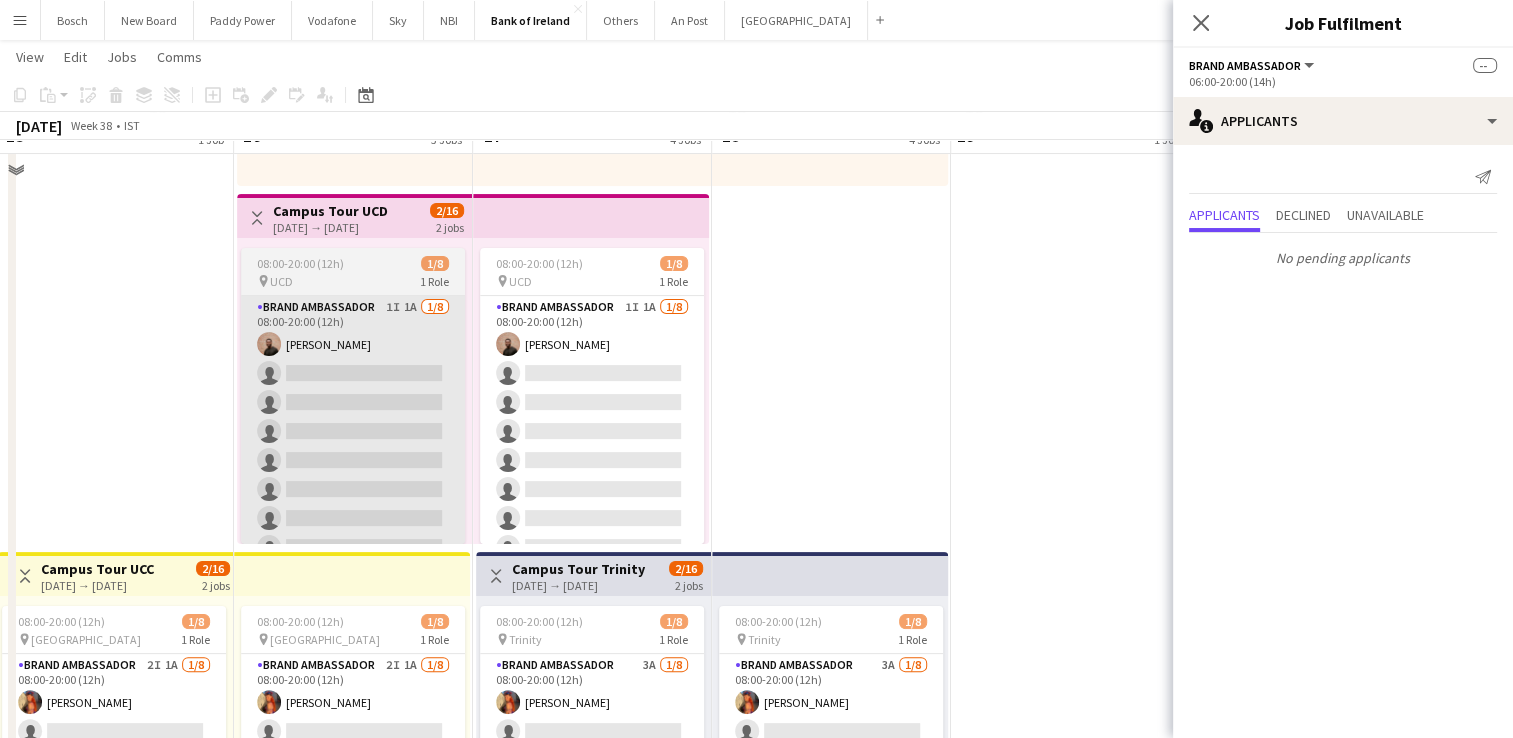 scroll, scrollTop: 400, scrollLeft: 0, axis: vertical 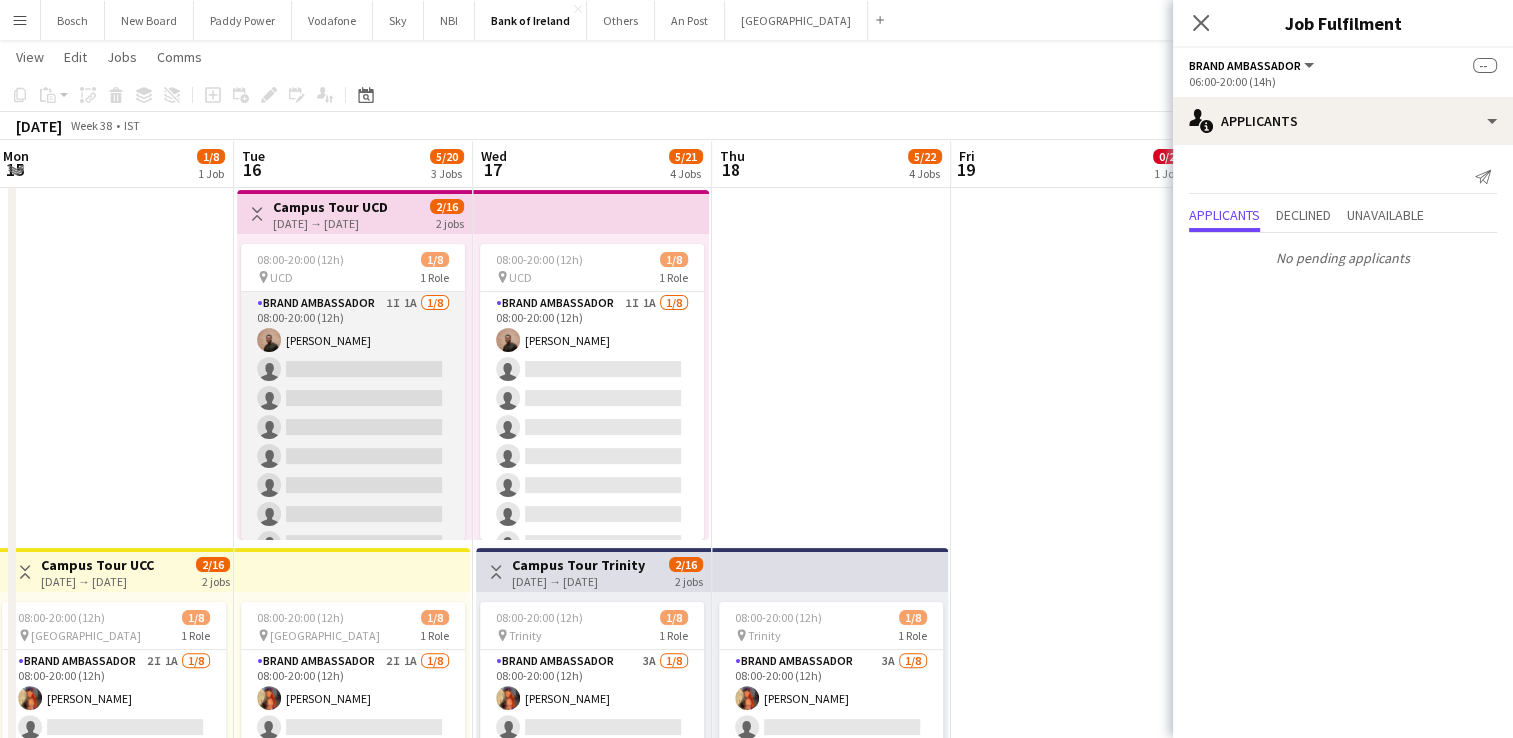 click on "Brand Ambassador   1I   1A   [DATE]   08:00-20:00 (12h)
[PERSON_NAME]
single-neutral-actions
single-neutral-actions
single-neutral-actions
single-neutral-actions
single-neutral-actions
single-neutral-actions
single-neutral-actions" at bounding box center (353, 427) 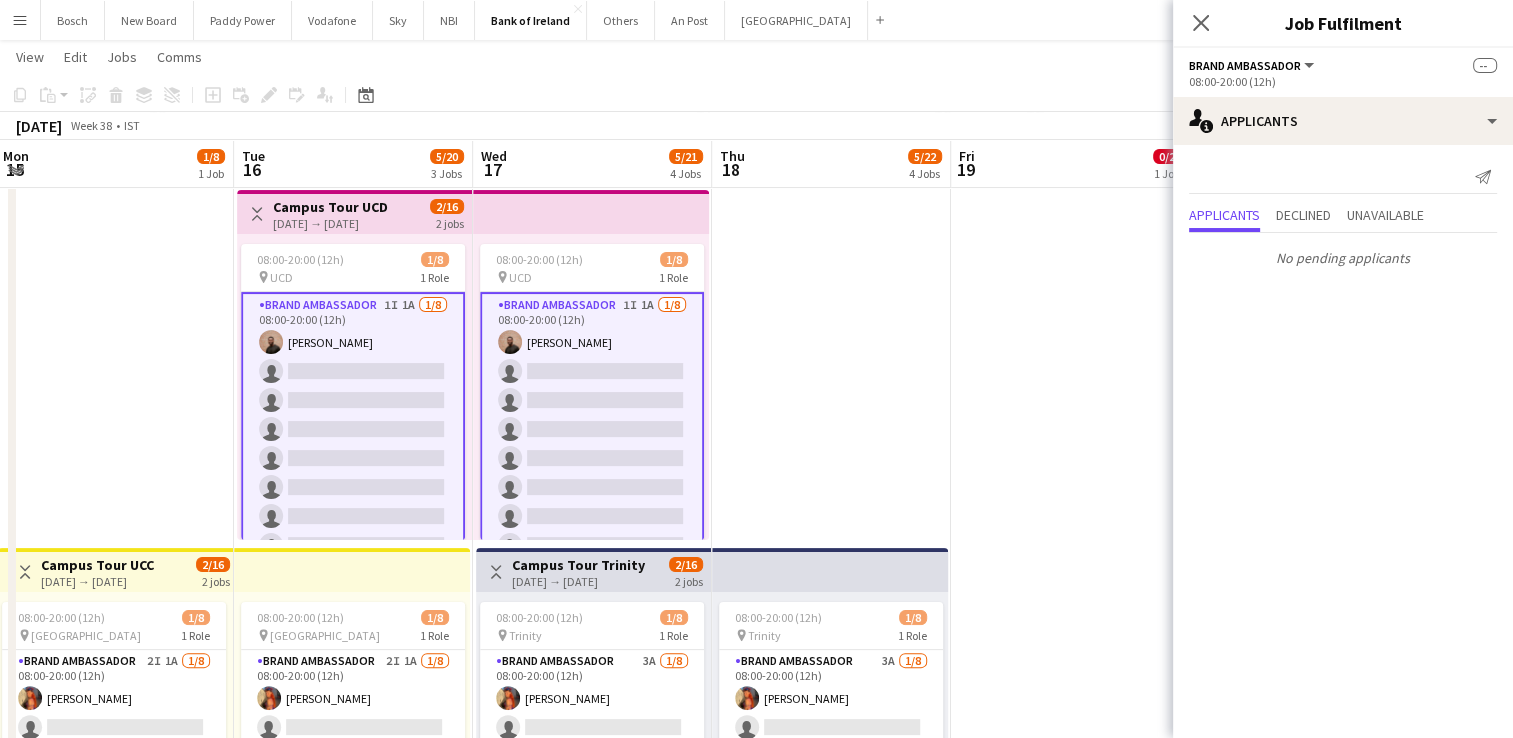 scroll, scrollTop: 25, scrollLeft: 0, axis: vertical 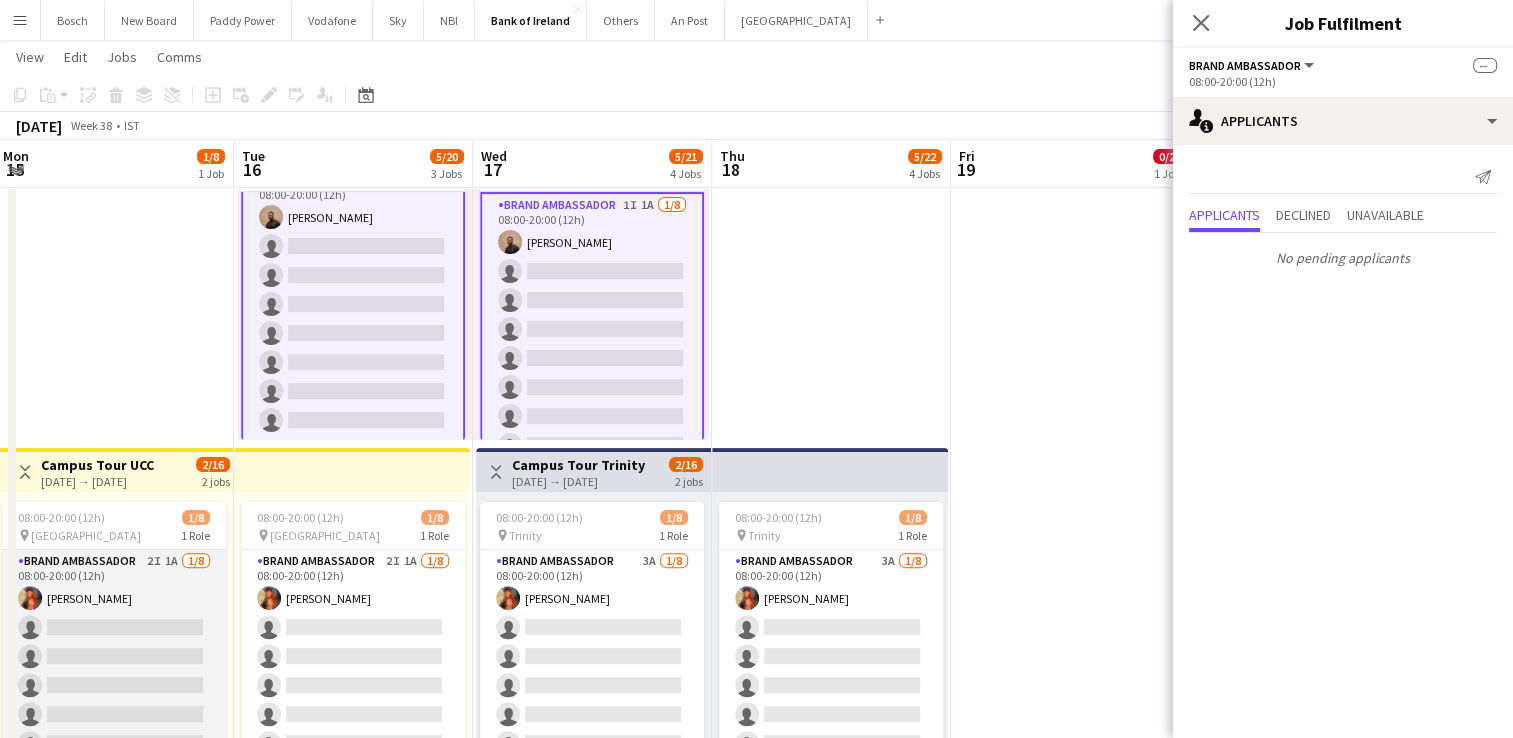 click on "Brand Ambassador   2I   1A   [DATE]   08:00-20:00 (12h)
[PERSON_NAME]
single-neutral-actions
single-neutral-actions
single-neutral-actions
single-neutral-actions
single-neutral-actions
single-neutral-actions
single-neutral-actions" at bounding box center (114, 685) 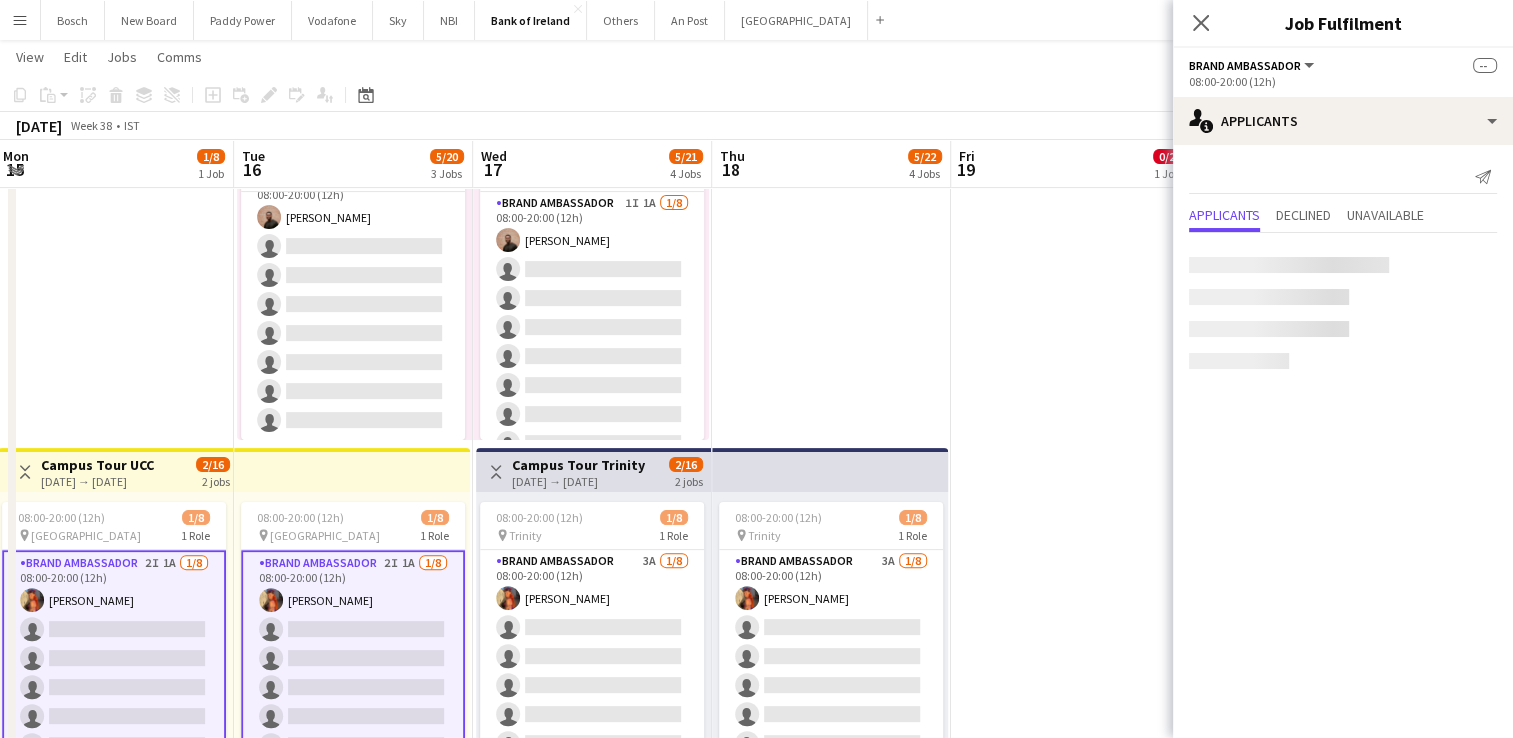 scroll, scrollTop: 23, scrollLeft: 0, axis: vertical 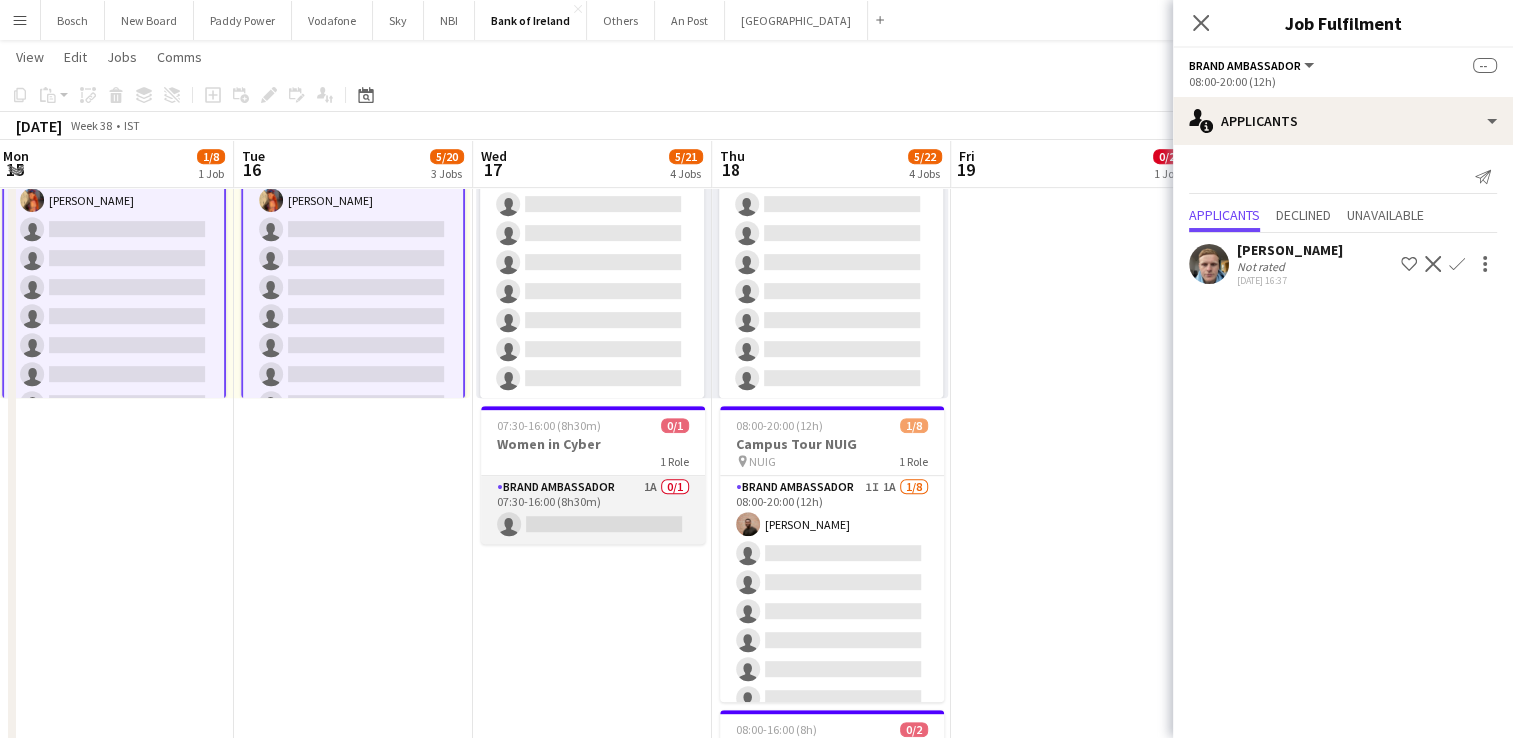 click on "Brand Ambassador   1A   0/1   07:30-16:00 (8h30m)
single-neutral-actions" at bounding box center [593, 510] 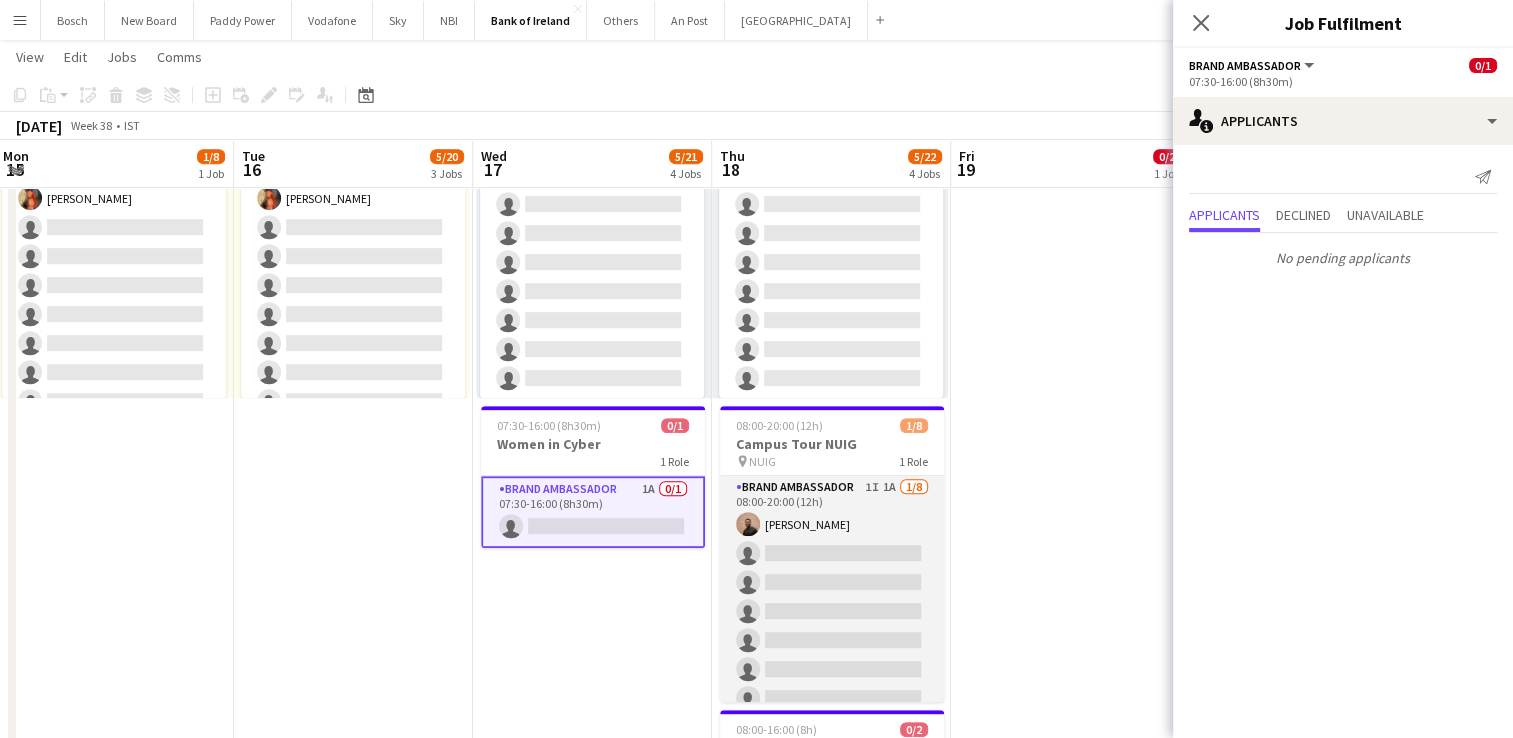 click on "Brand Ambassador   1I   1A   [DATE]   08:00-20:00 (12h)
[PERSON_NAME]
single-neutral-actions
single-neutral-actions
single-neutral-actions
single-neutral-actions
single-neutral-actions
single-neutral-actions
single-neutral-actions" at bounding box center (832, 611) 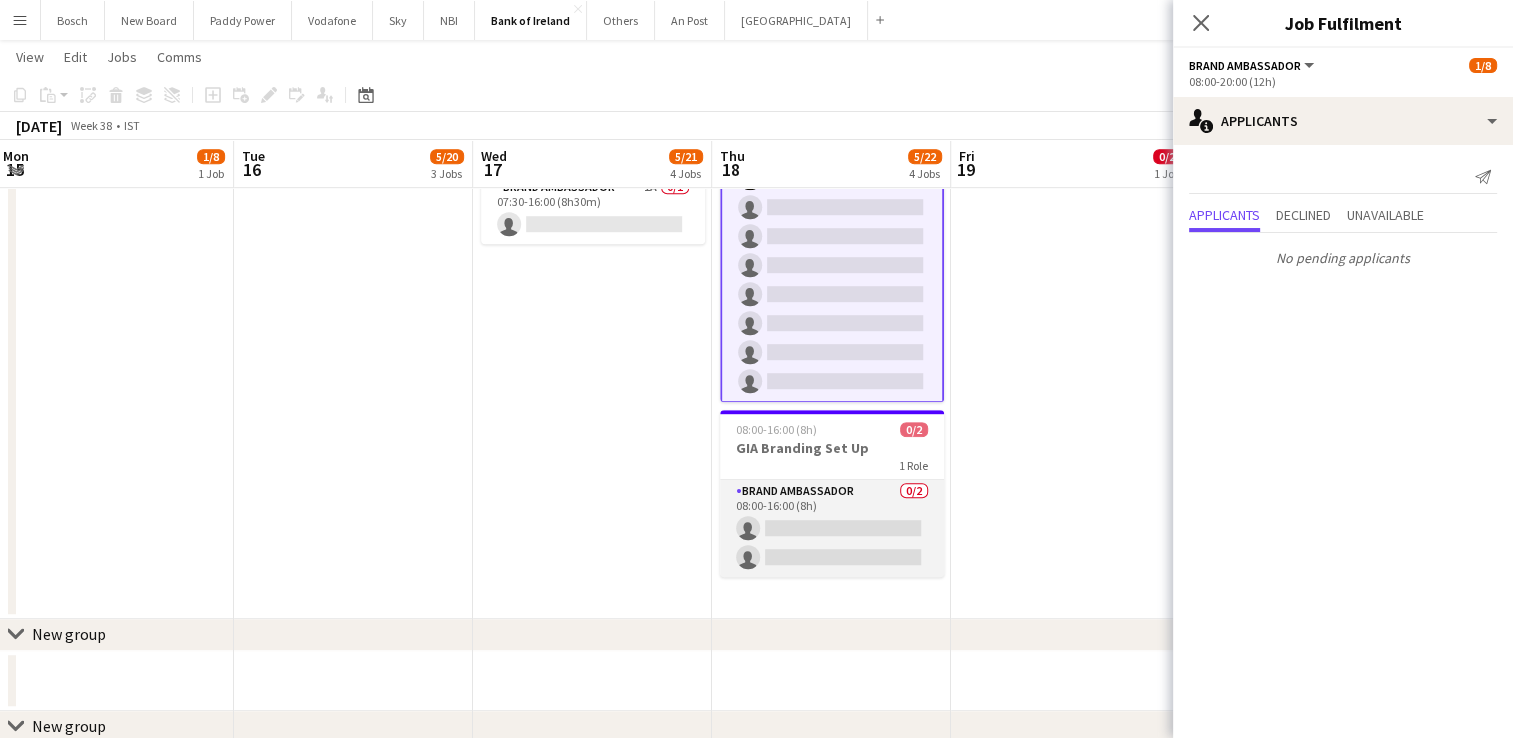click on "Brand Ambassador   0/2   08:00-16:00 (8h)
single-neutral-actions
single-neutral-actions" at bounding box center (832, 528) 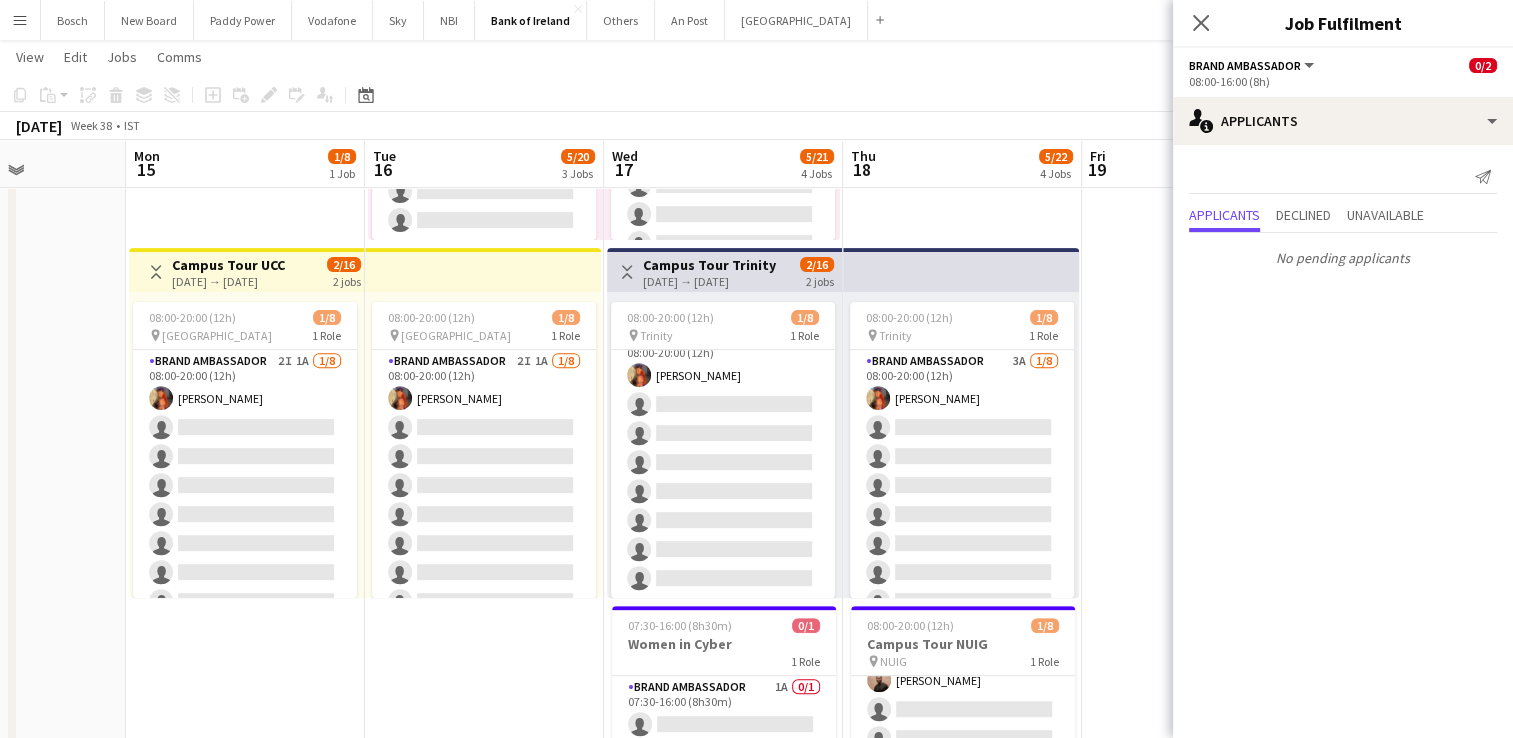 drag, startPoint x: 1008, startPoint y: 435, endPoint x: 204, endPoint y: 430, distance: 804.01556 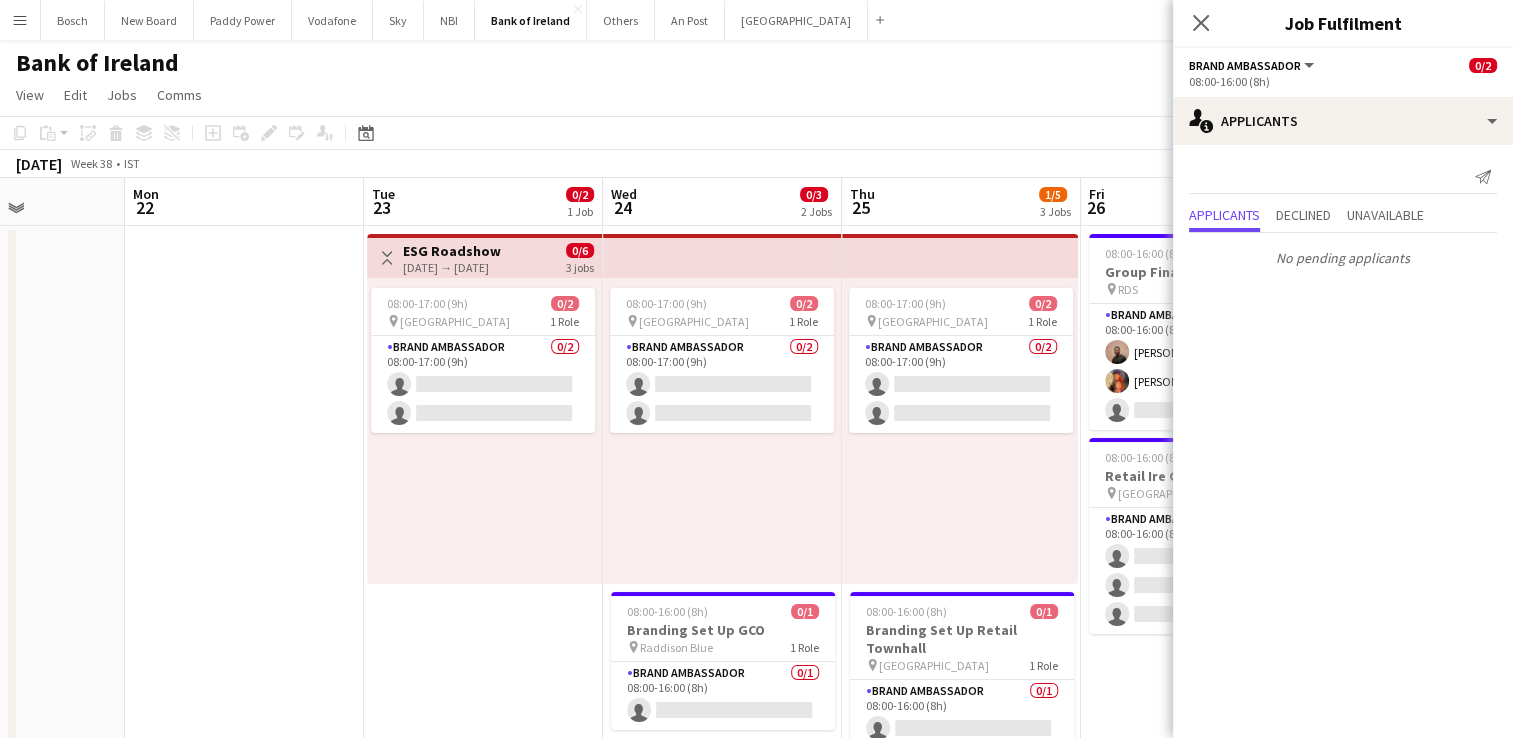 drag, startPoint x: 757, startPoint y: 502, endPoint x: 39, endPoint y: 435, distance: 721.11926 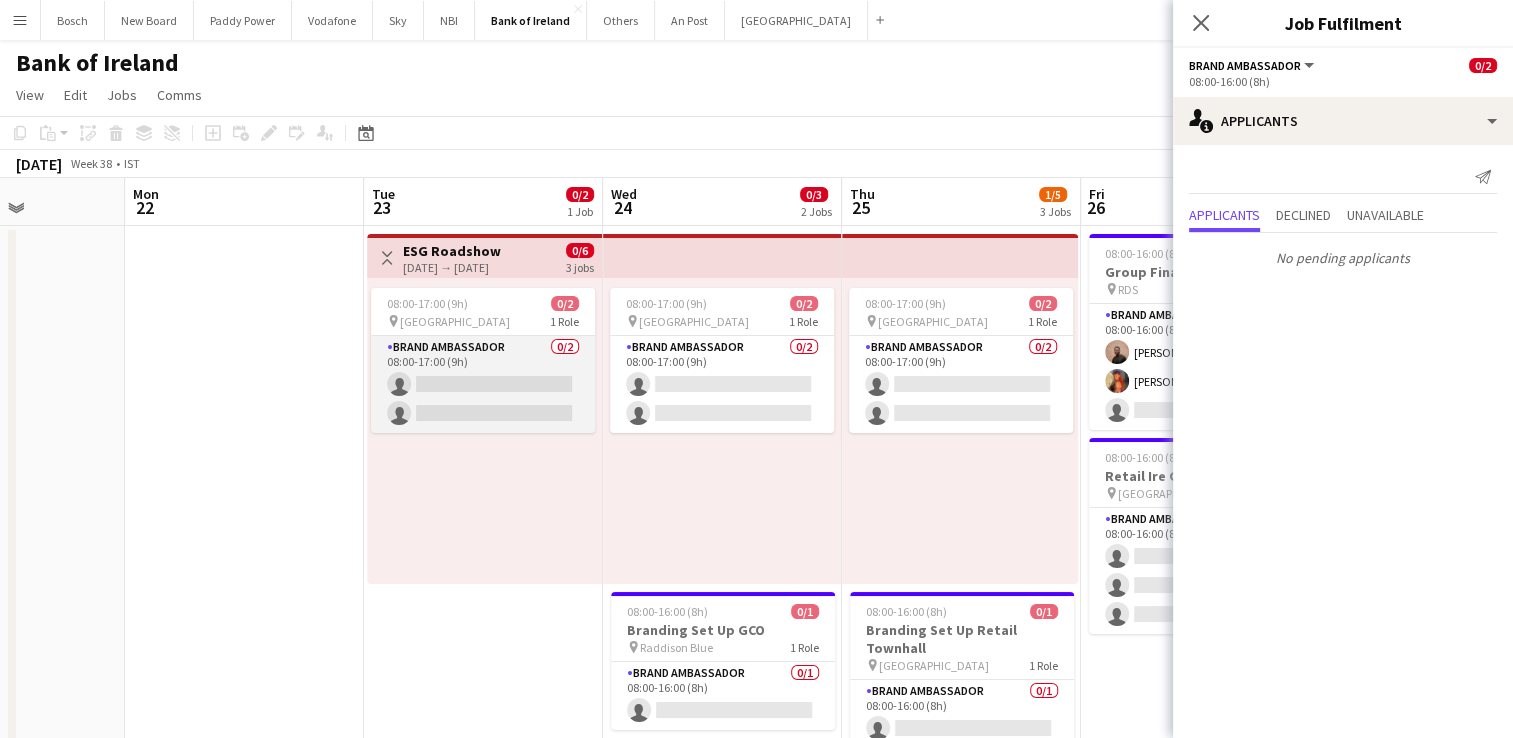 click on "Brand Ambassador   0/2   08:00-17:00 (9h)
single-neutral-actions
single-neutral-actions" at bounding box center [483, 384] 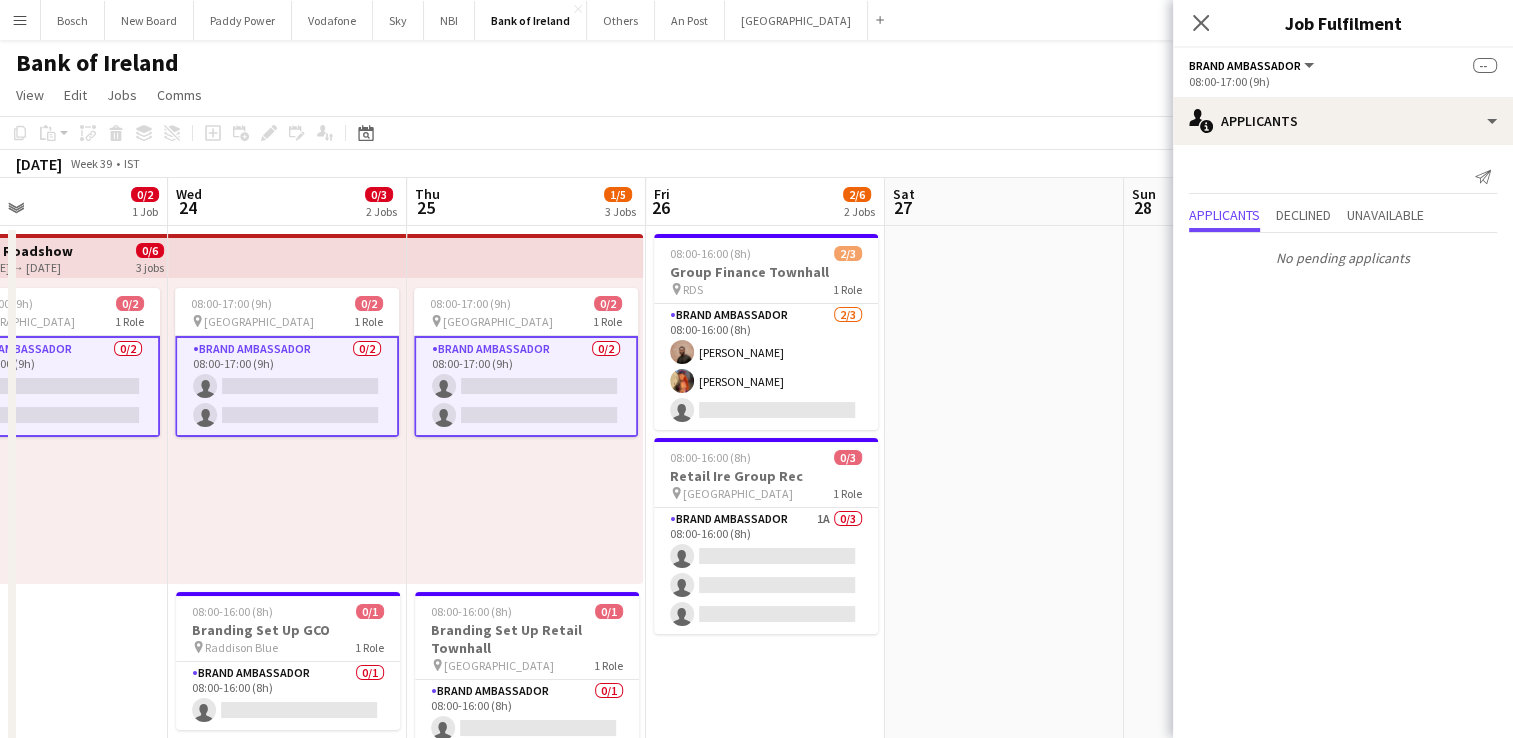 drag, startPoint x: 511, startPoint y: 553, endPoint x: 76, endPoint y: 526, distance: 435.83713 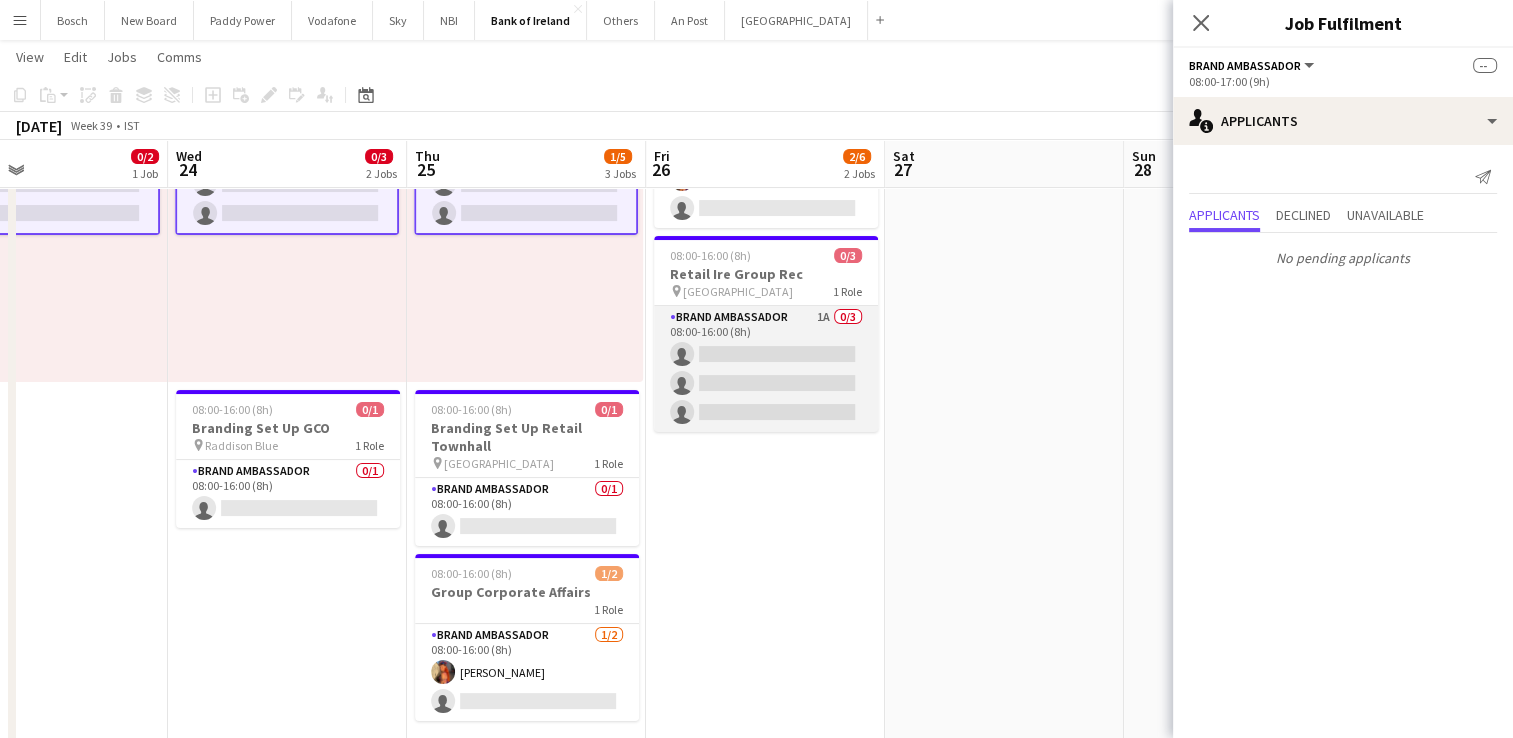 click on "Brand Ambassador   1A   0/3   08:00-16:00 (8h)
single-neutral-actions
single-neutral-actions
single-neutral-actions" at bounding box center [766, 369] 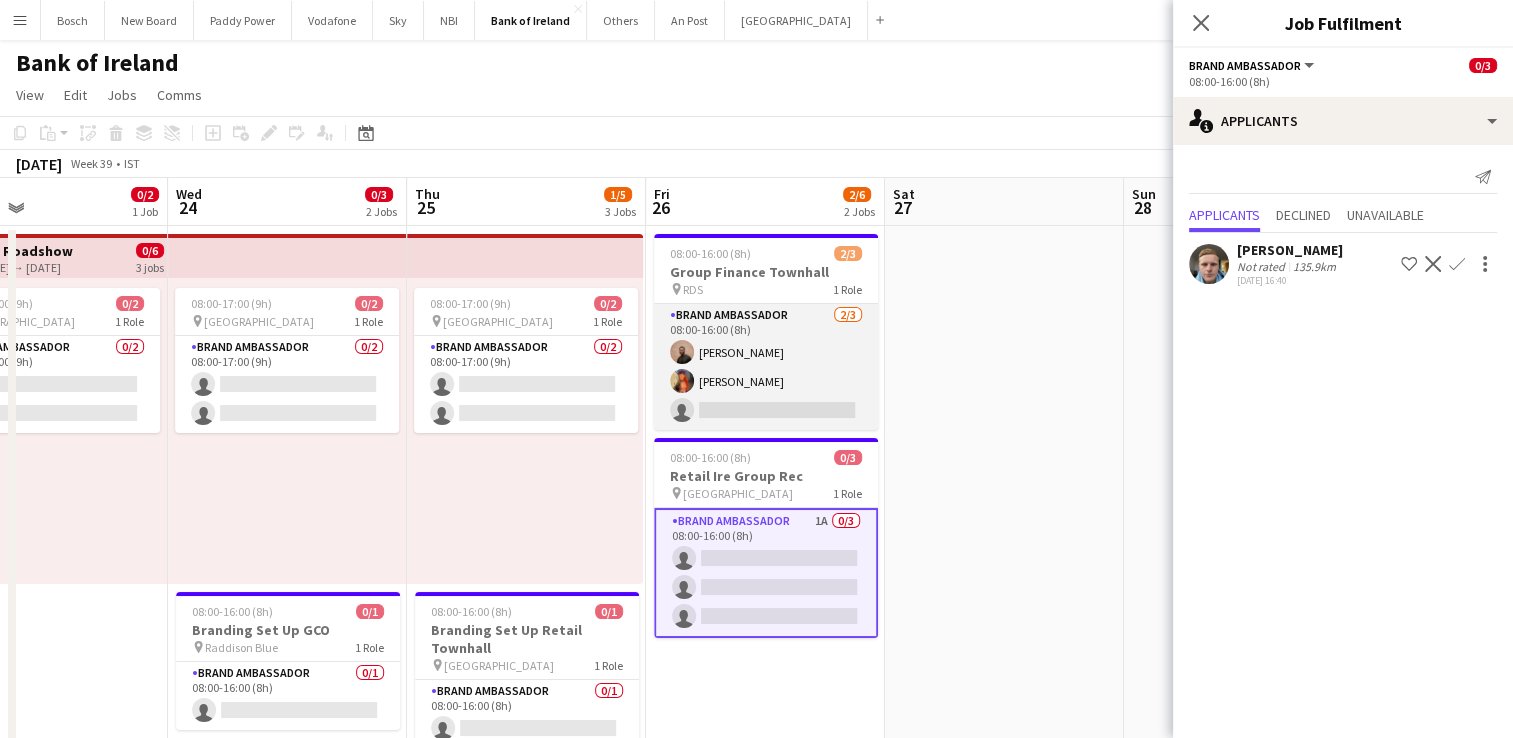 click on "Brand Ambassador   [DATE]   08:00-16:00 (8h)
[PERSON_NAME] [PERSON_NAME]
single-neutral-actions" at bounding box center (766, 367) 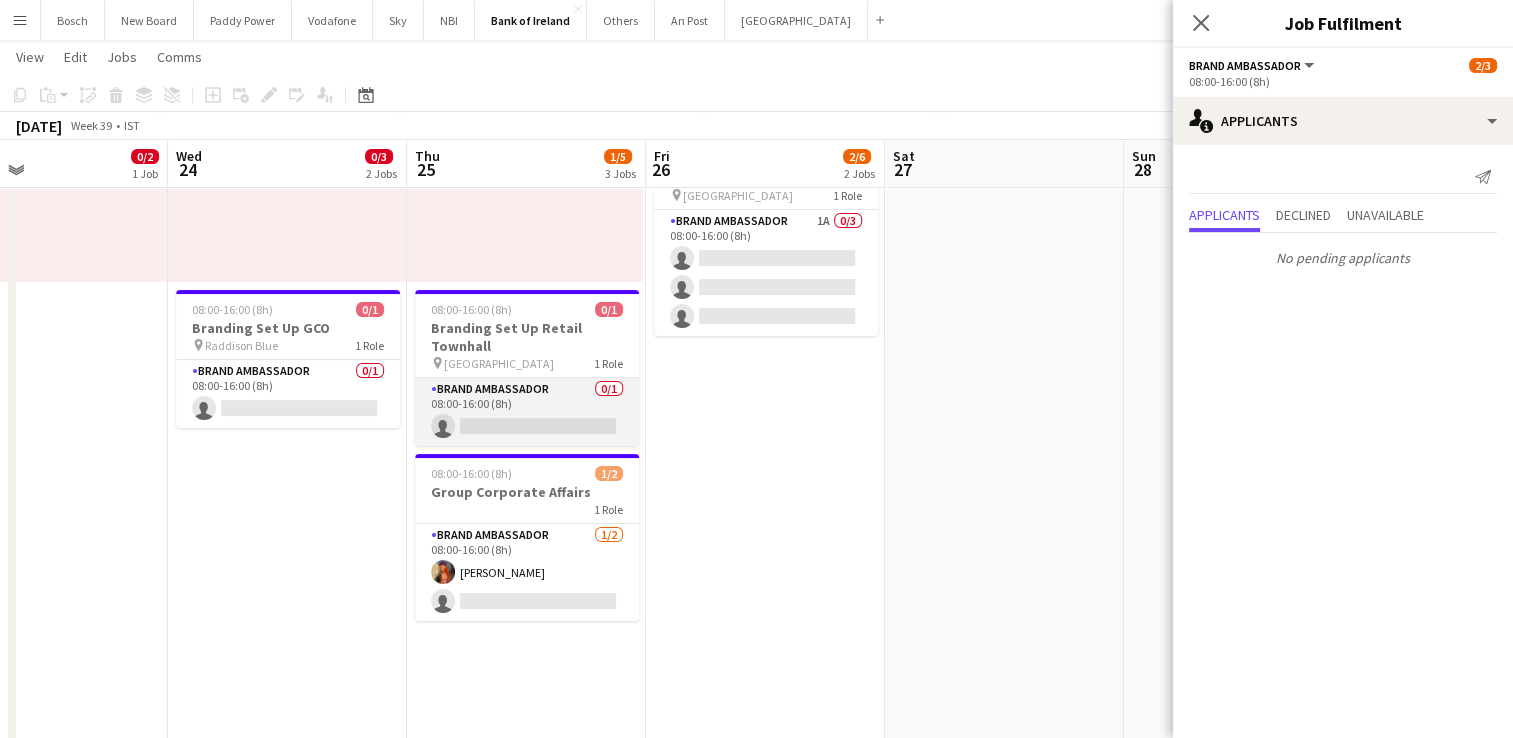 click on "Brand Ambassador   0/1   08:00-16:00 (8h)
single-neutral-actions" at bounding box center (527, 412) 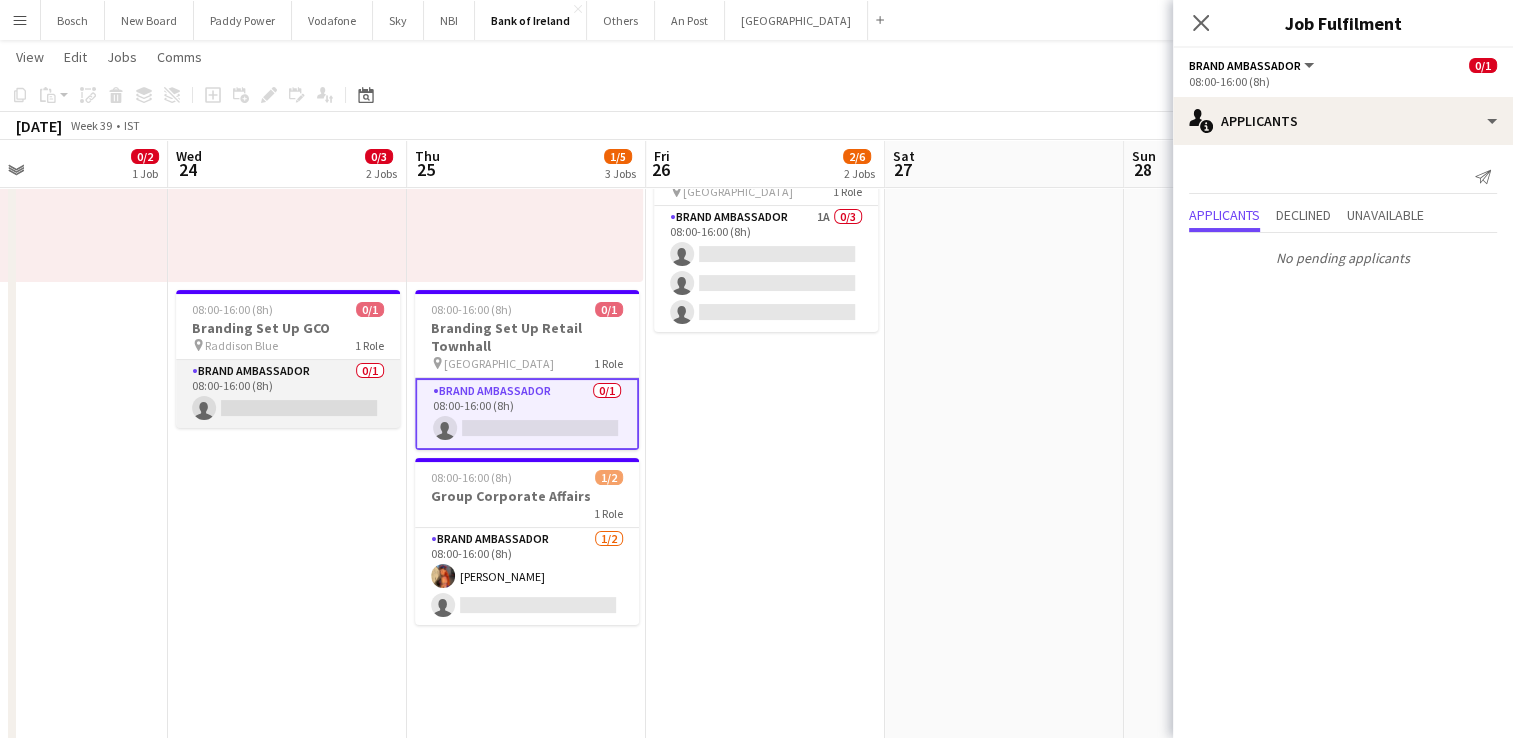 click on "Brand Ambassador   0/1   08:00-16:00 (8h)
single-neutral-actions" at bounding box center [288, 394] 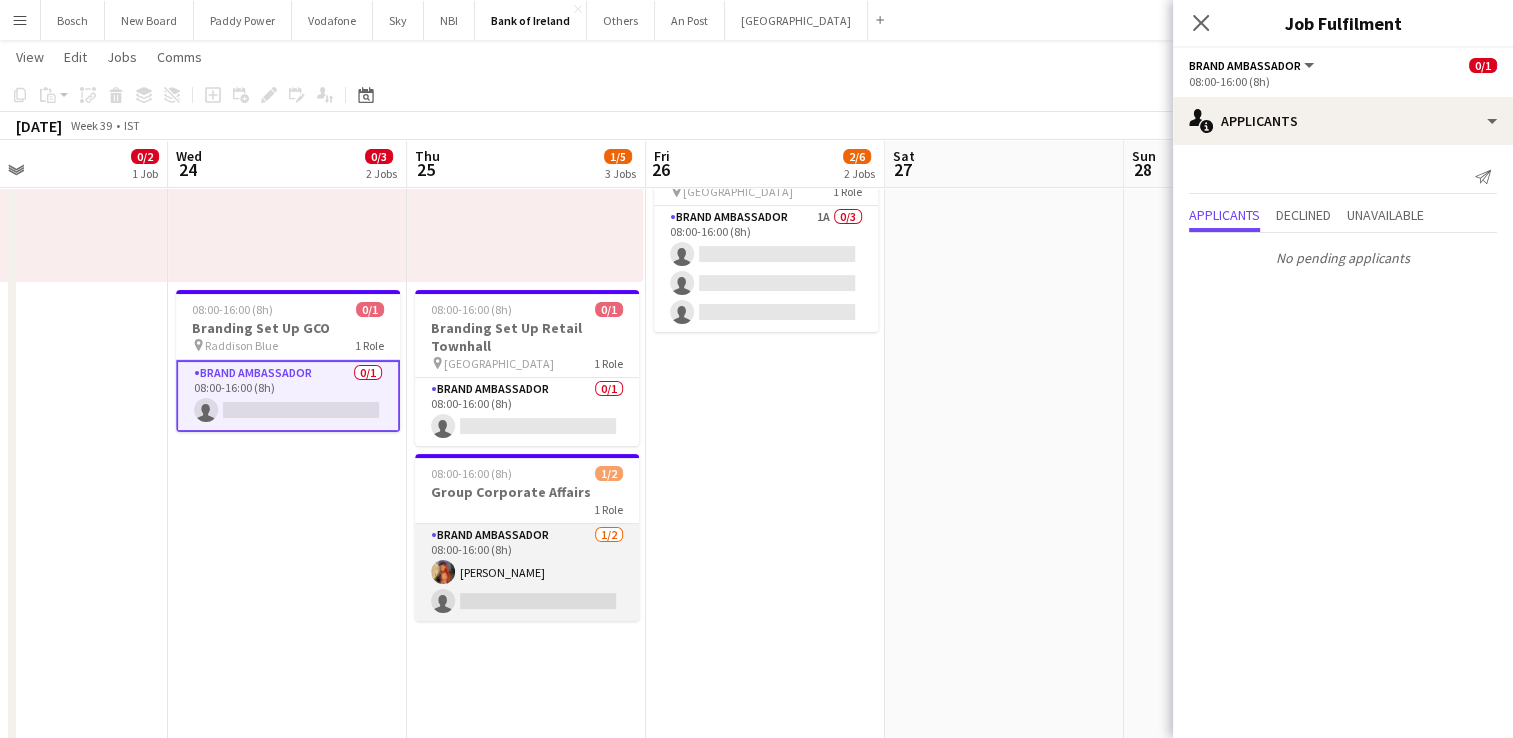 click on "Brand Ambassador   [DATE]   08:00-16:00 (8h)
[PERSON_NAME]
single-neutral-actions" at bounding box center [527, 572] 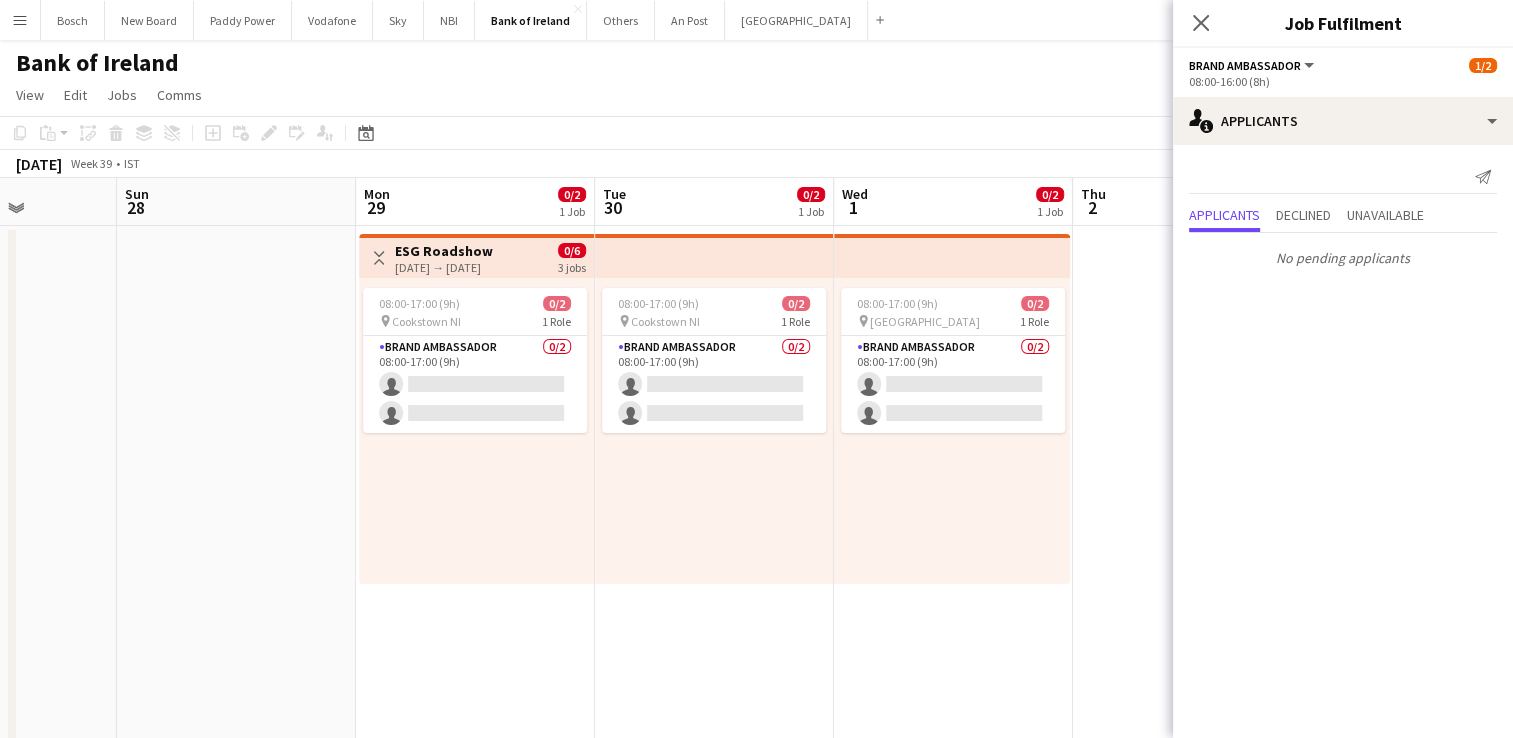 drag, startPoint x: 1064, startPoint y: 322, endPoint x: -4, endPoint y: 247, distance: 1070.6302 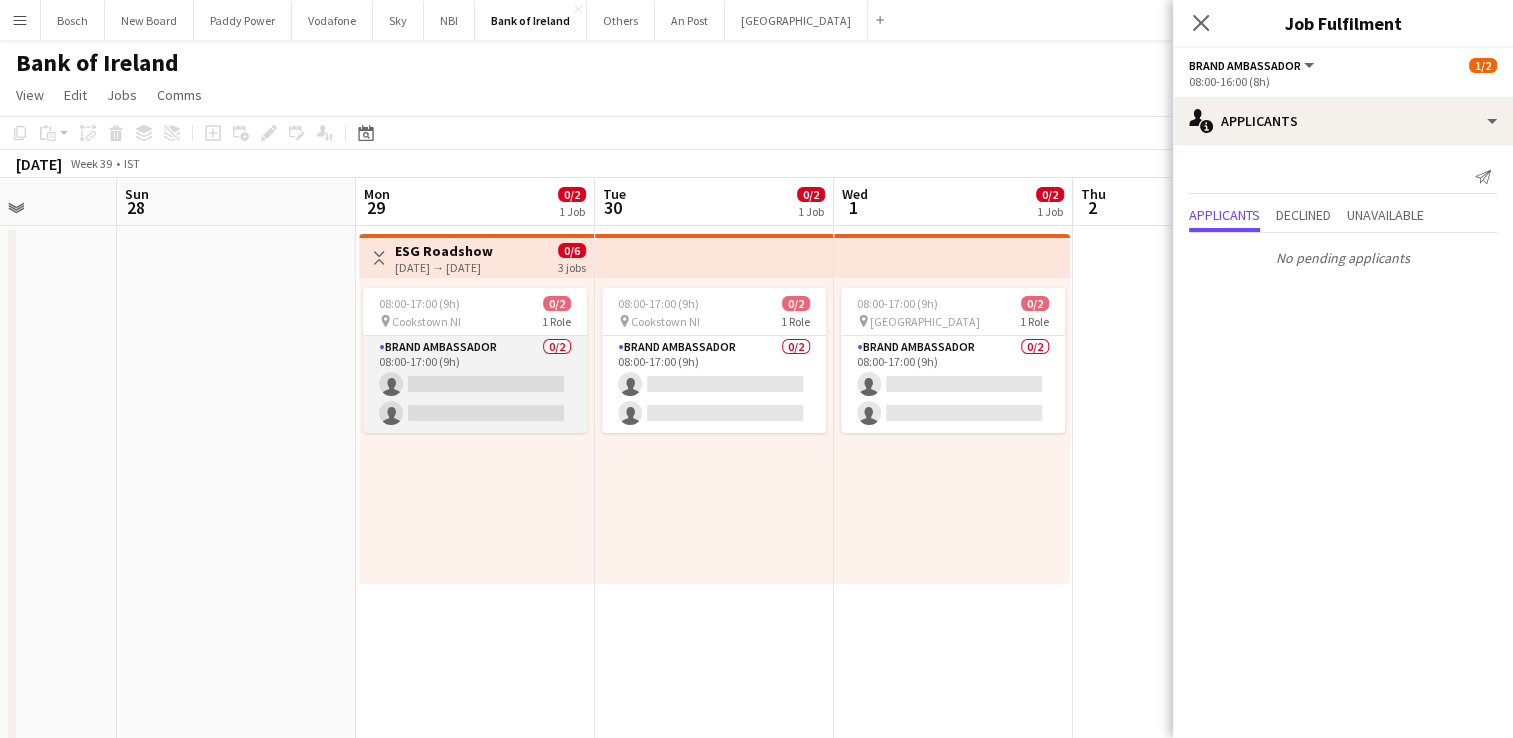 click on "Brand Ambassador   0/2   08:00-17:00 (9h)
single-neutral-actions
single-neutral-actions" at bounding box center (475, 384) 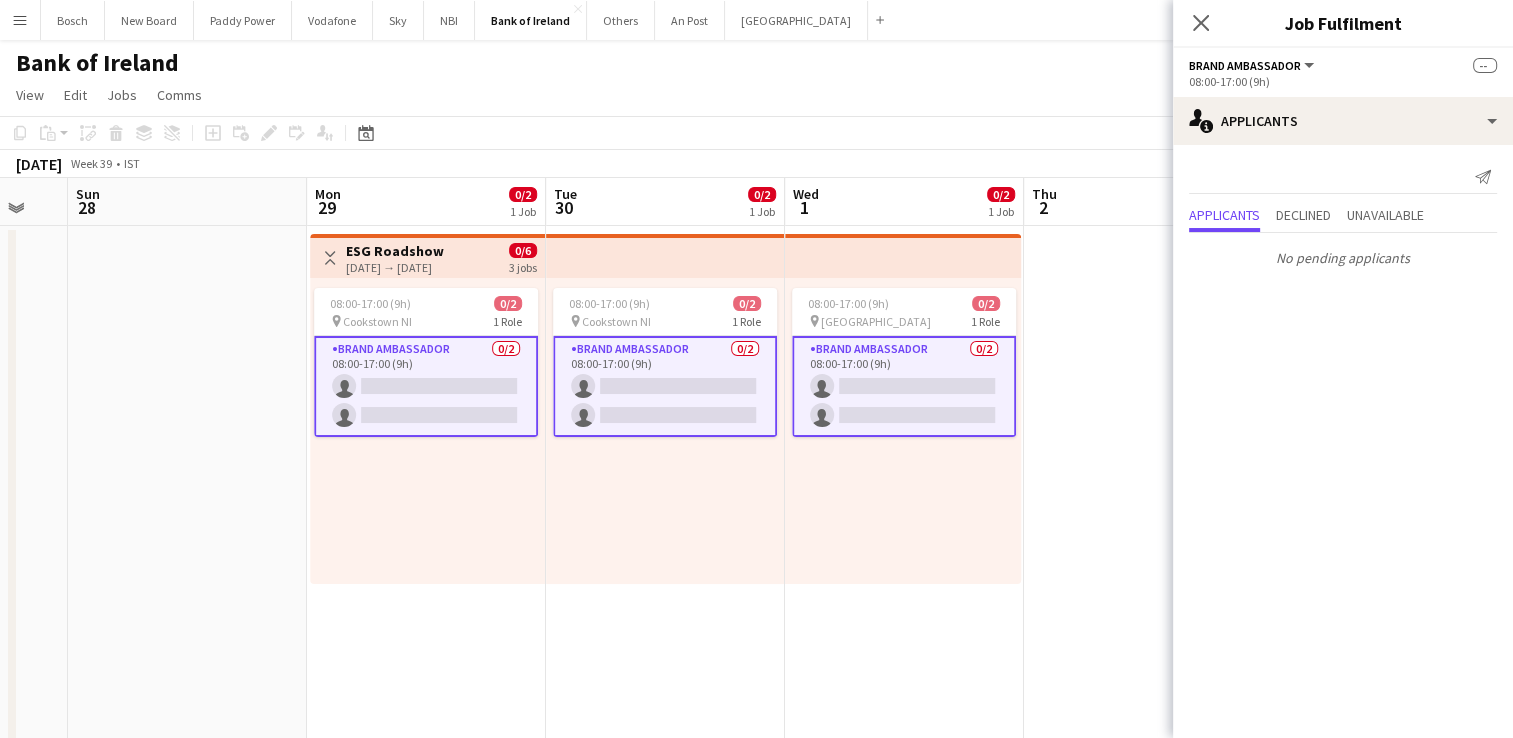 drag, startPoint x: 812, startPoint y: 564, endPoint x: 793, endPoint y: 530, distance: 38.948685 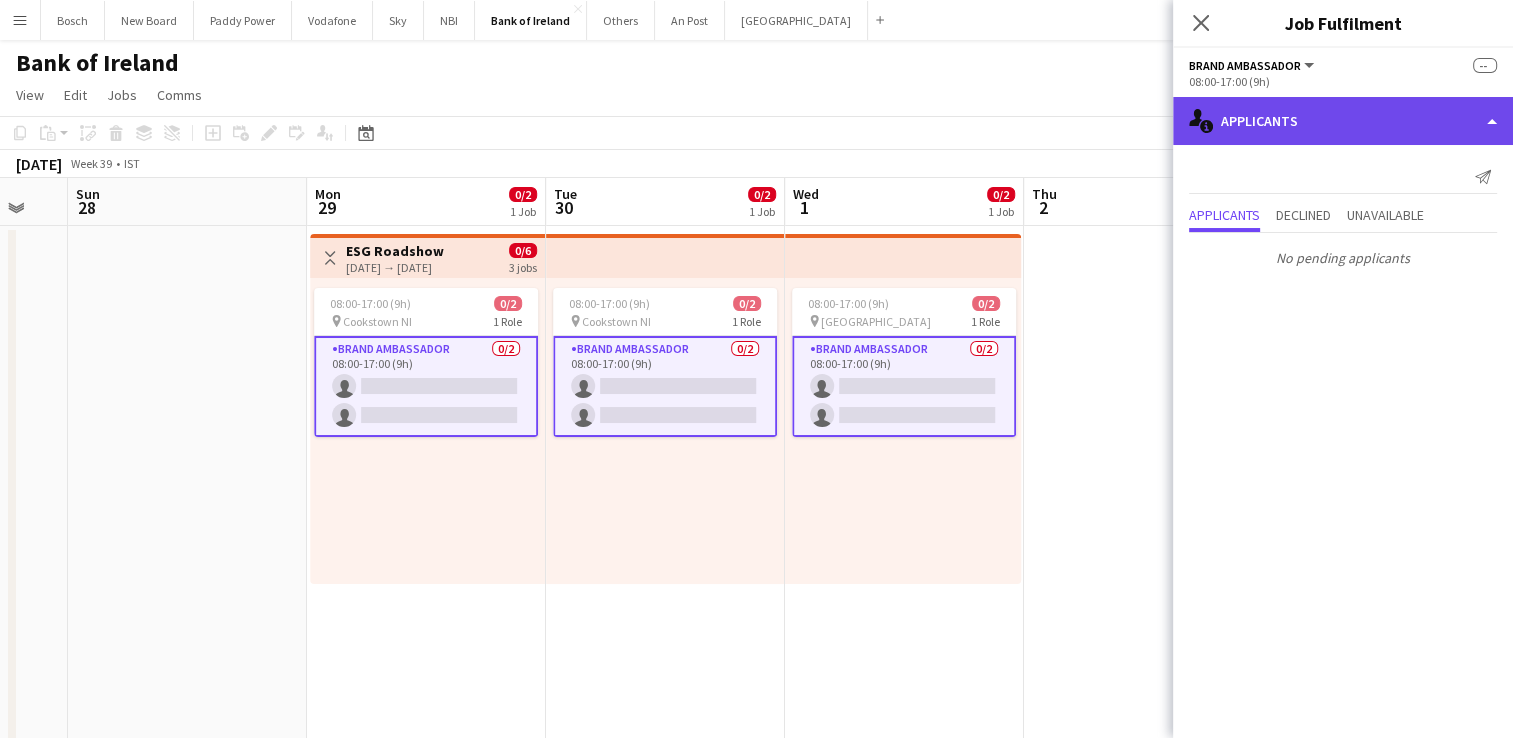 click on "single-neutral-actions-information
Applicants" 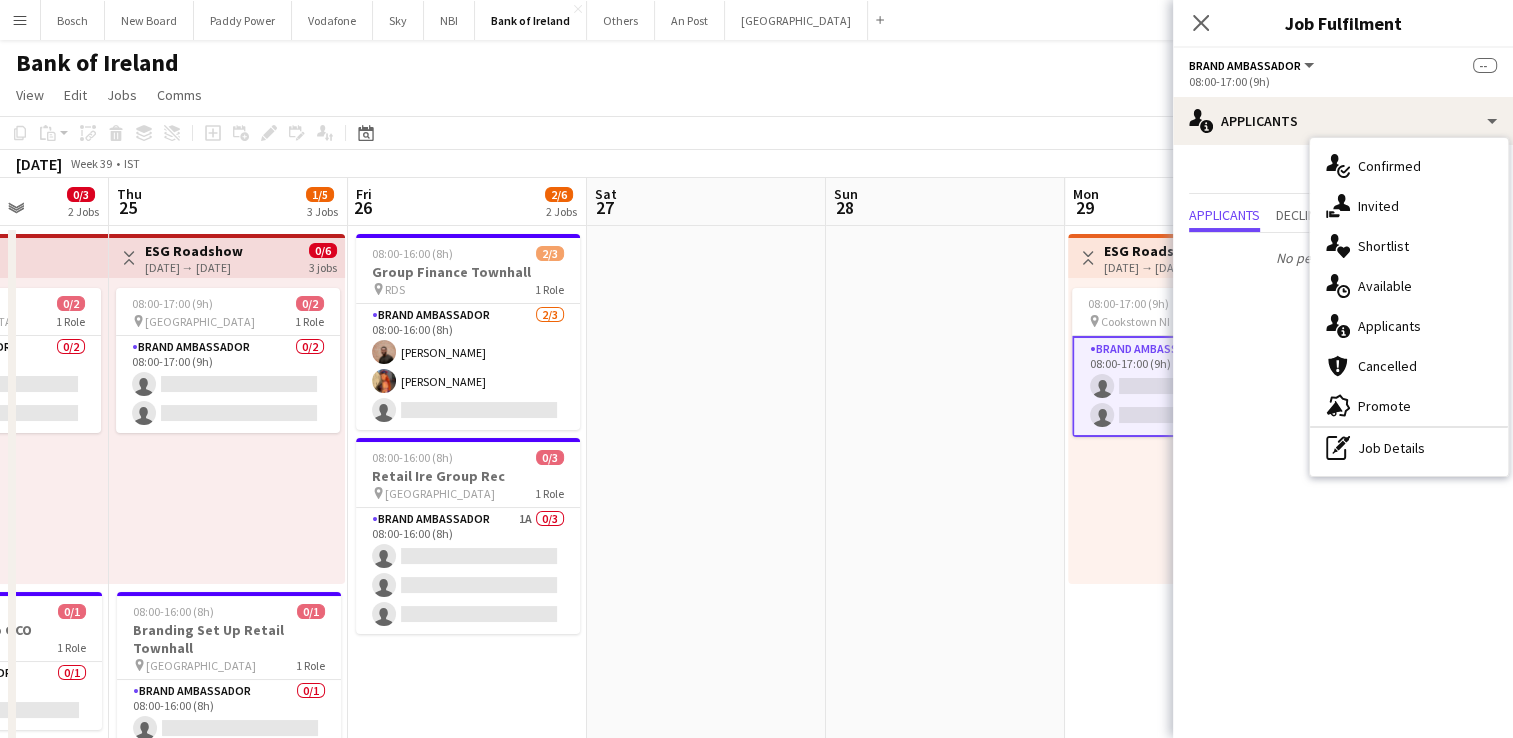 drag, startPoint x: 473, startPoint y: 654, endPoint x: 1522, endPoint y: 597, distance: 1050.5475 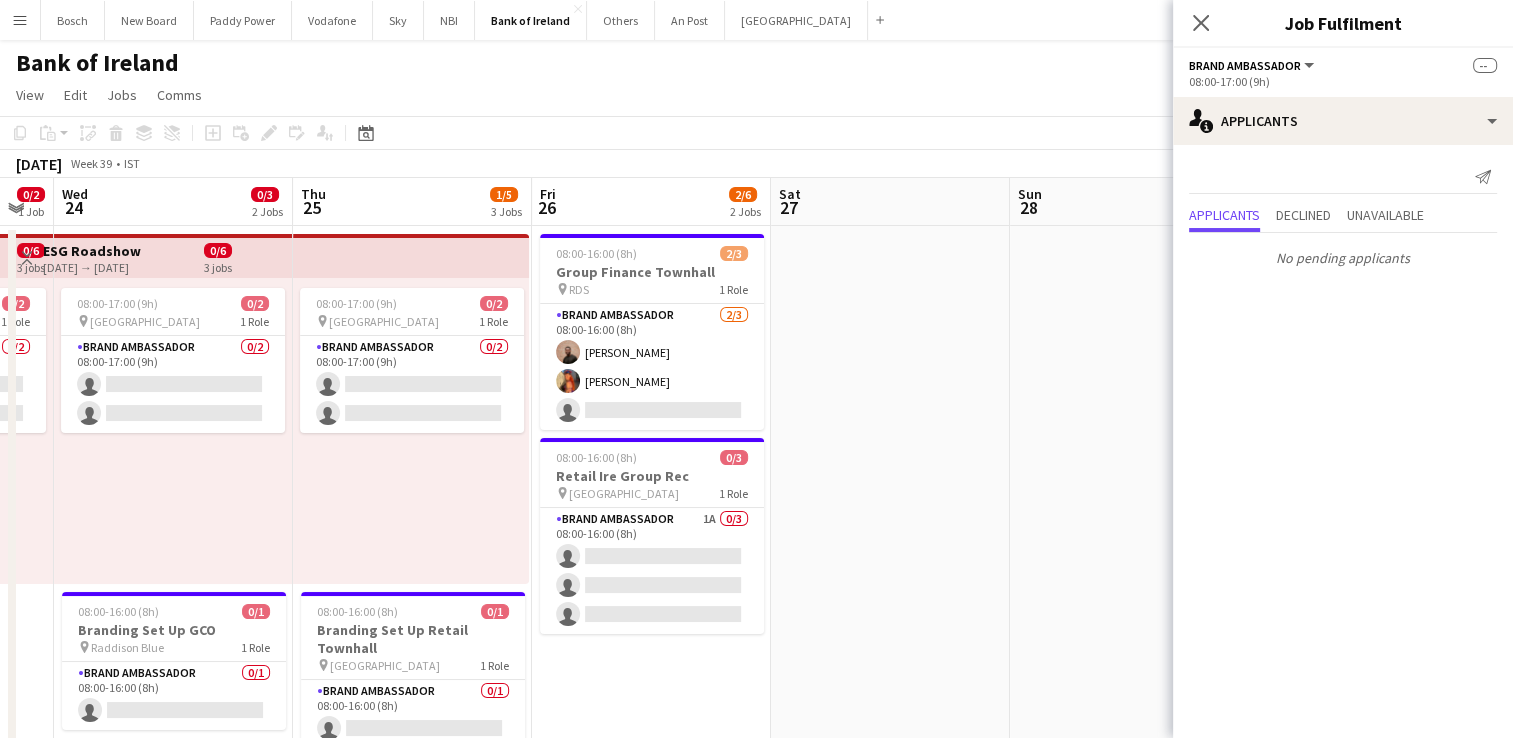 drag, startPoint x: 587, startPoint y: 405, endPoint x: 1005, endPoint y: 367, distance: 419.72372 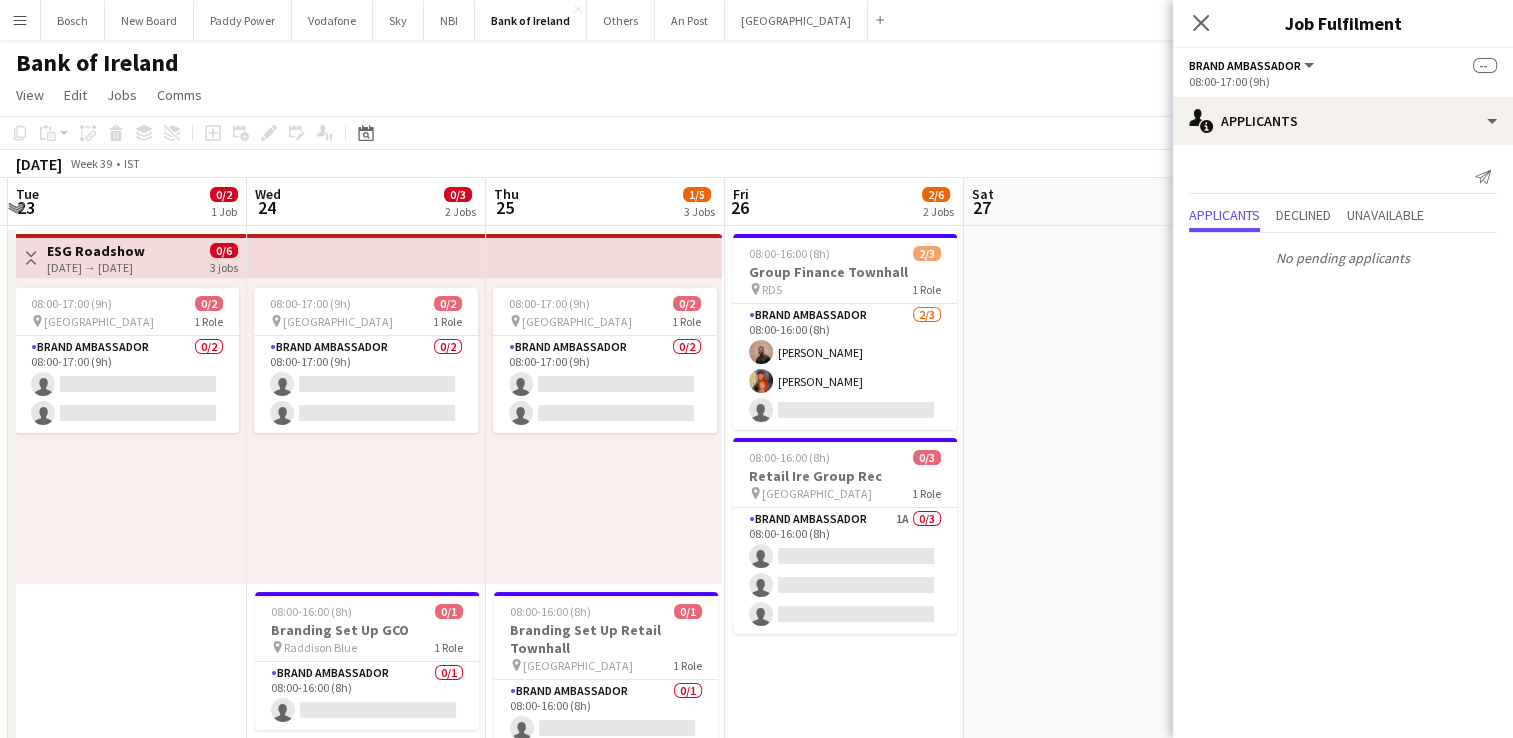drag, startPoint x: 972, startPoint y: 380, endPoint x: 1462, endPoint y: 363, distance: 490.2948 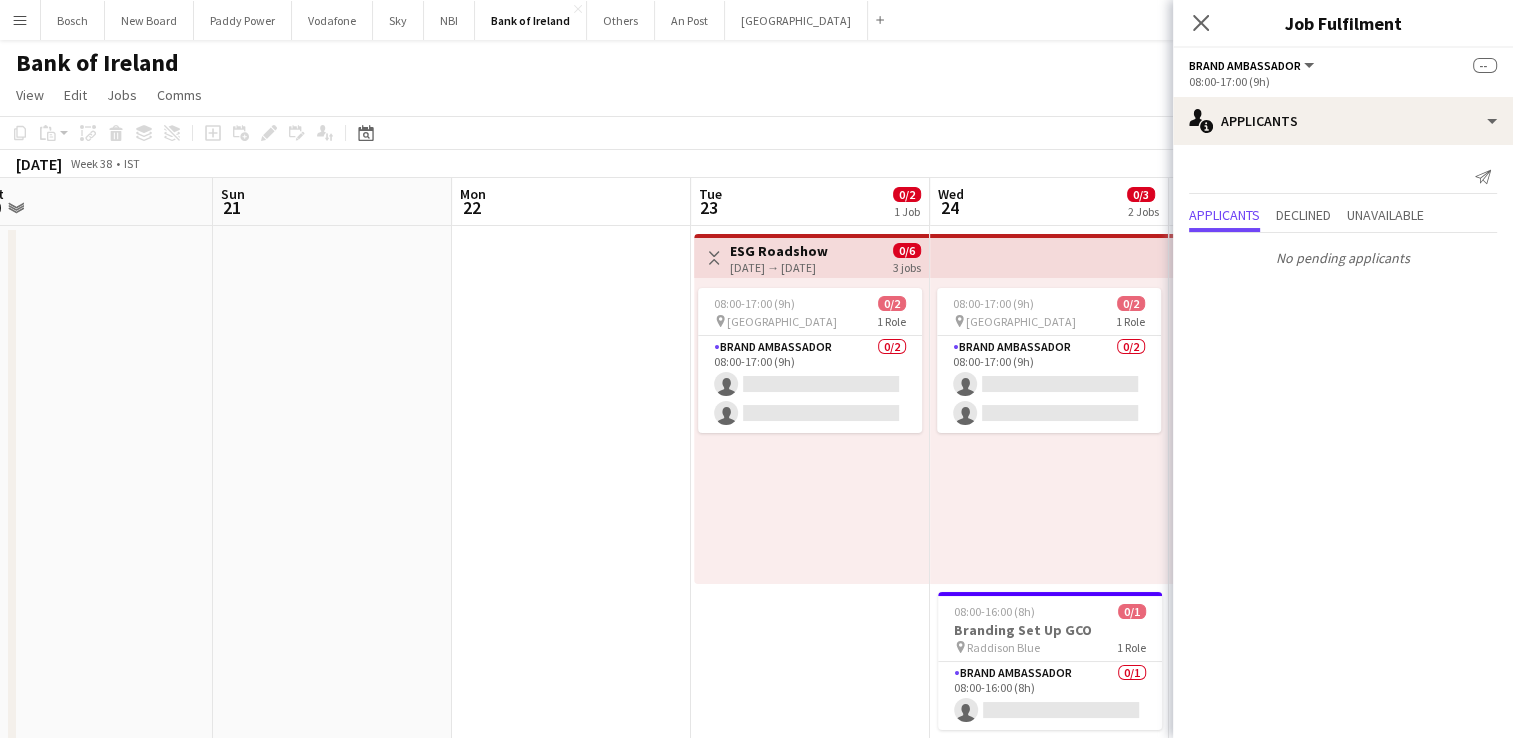drag, startPoint x: 161, startPoint y: 634, endPoint x: 887, endPoint y: 606, distance: 726.53973 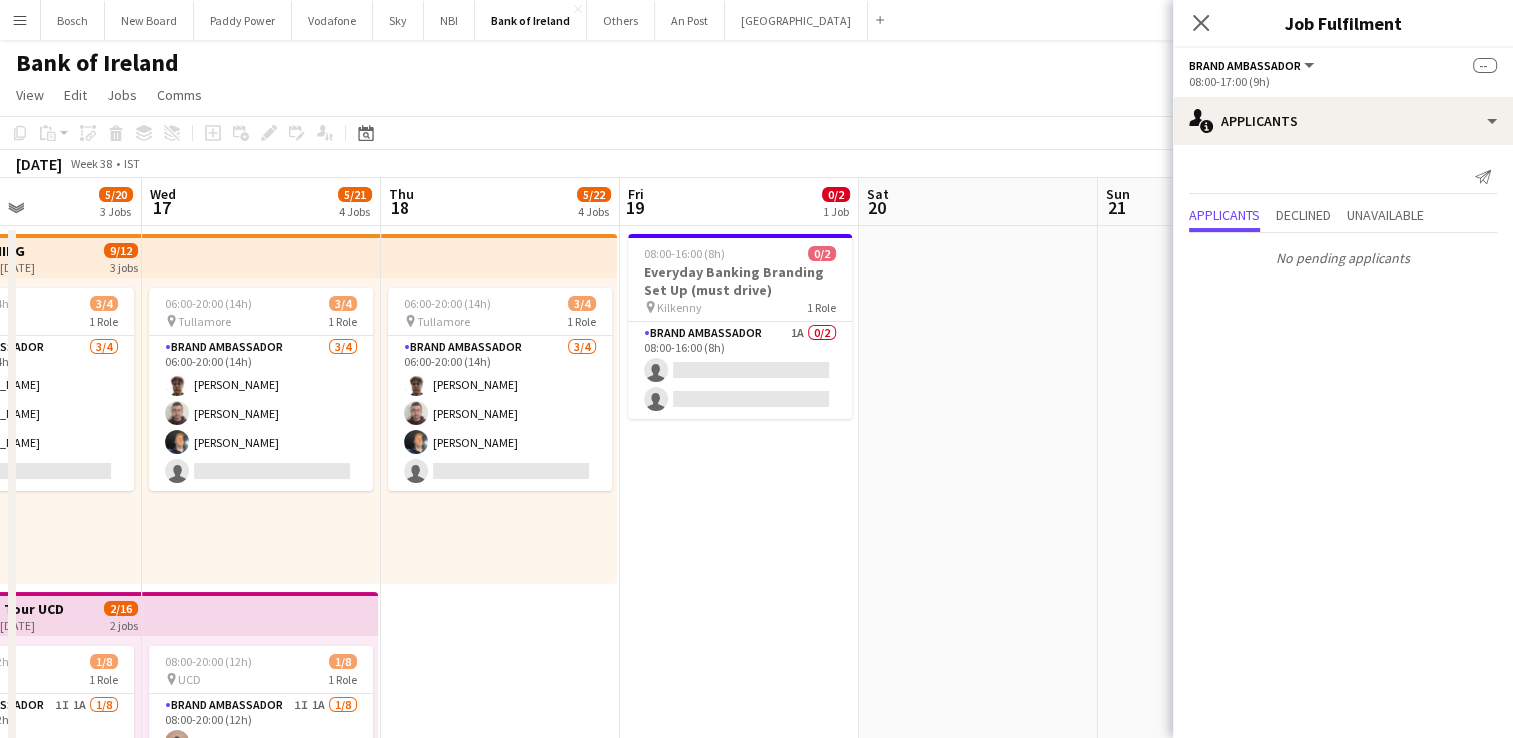 drag, startPoint x: 520, startPoint y: 512, endPoint x: 1278, endPoint y: 503, distance: 758.0534 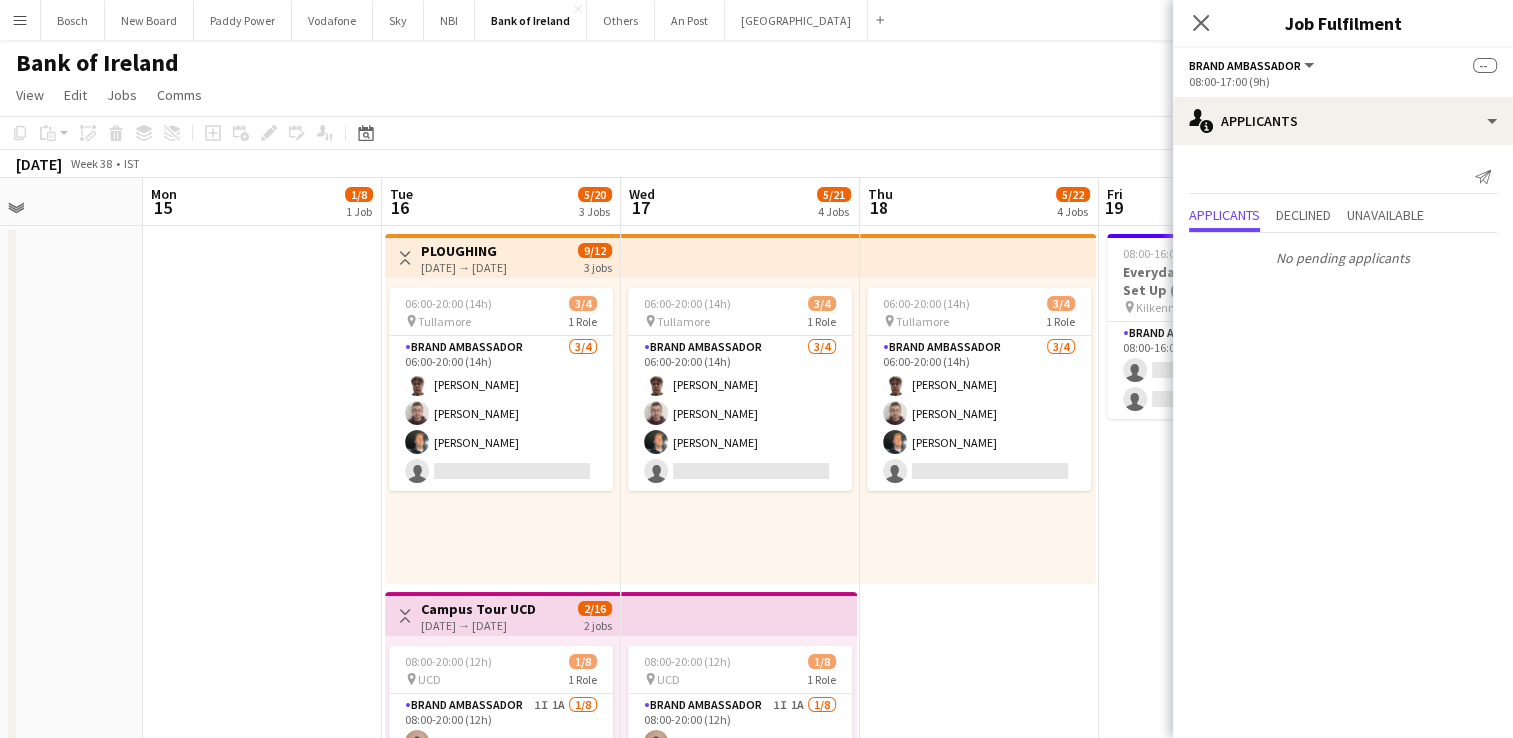 drag, startPoint x: 614, startPoint y: 579, endPoint x: 1093, endPoint y: 614, distance: 480.277 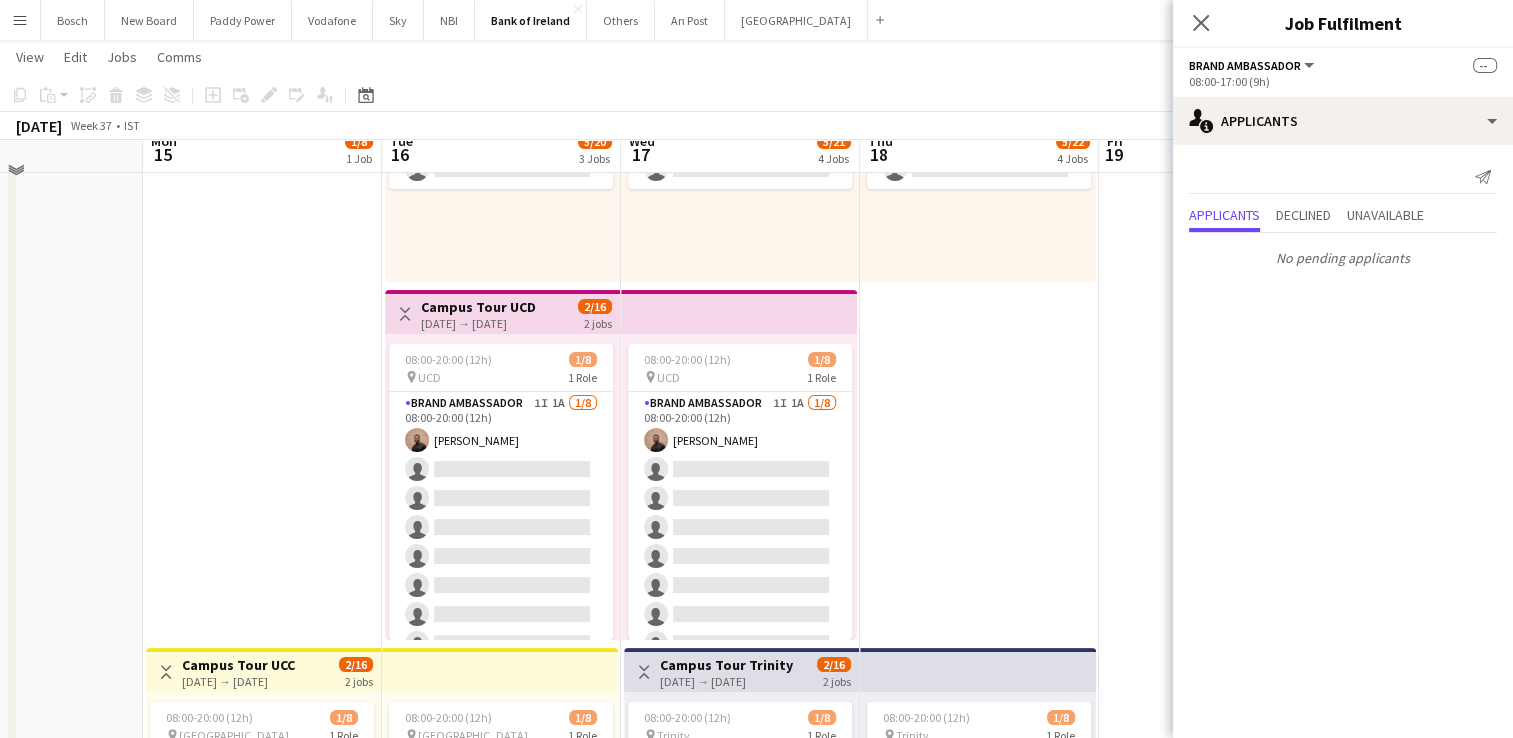 scroll, scrollTop: 143, scrollLeft: 0, axis: vertical 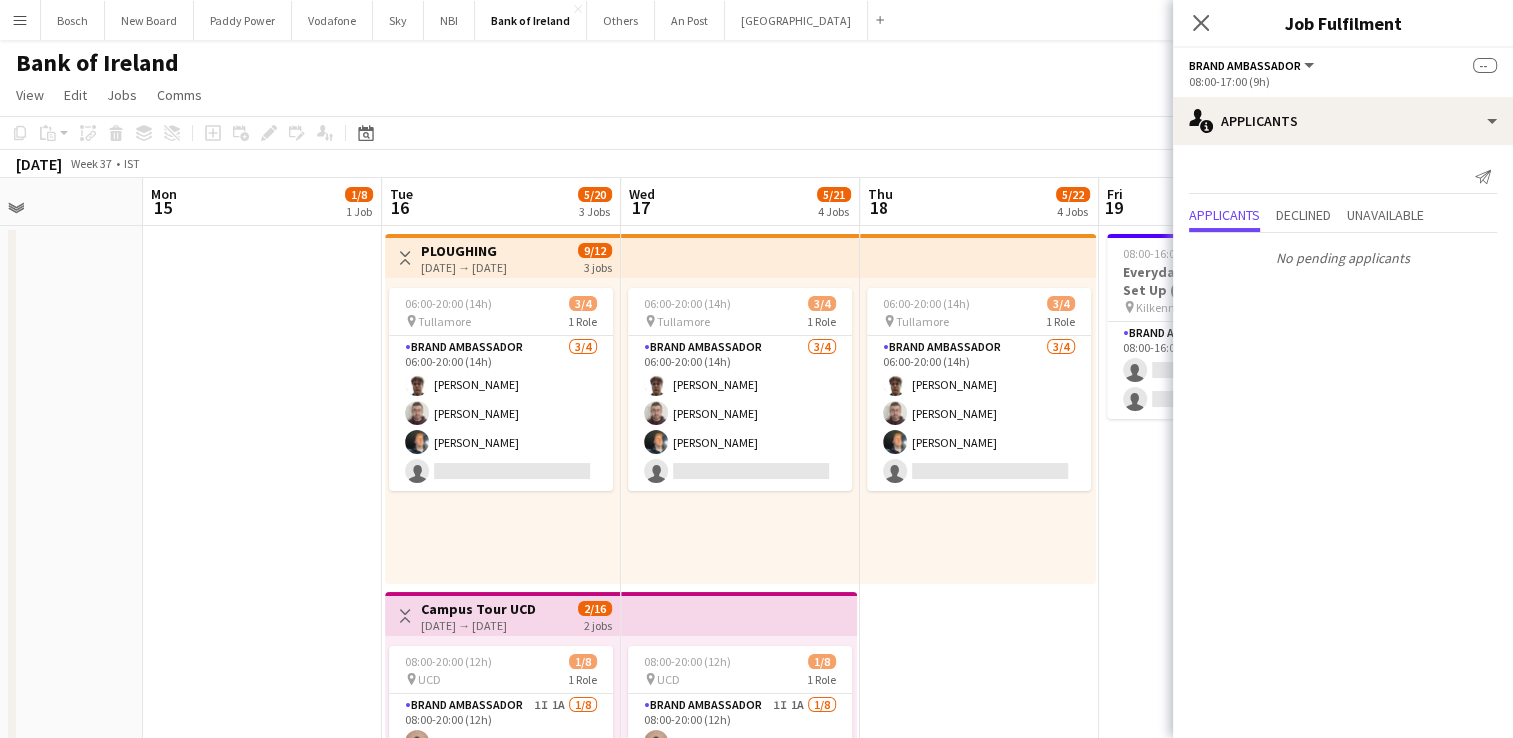 click on "Copy
Paste
Paste   Ctrl+V Paste with crew  Ctrl+Shift+V
Paste linked Job
[GEOGRAPHIC_DATA]
Group
Ungroup
Add job
Add linked Job
Edit
Edit linked Job
Applicants
Date picker
[DATE] [DATE] [DATE] M [DATE] T [DATE] W [DATE] T [DATE] F [DATE] S [DATE] S  [DATE]   2   3   4   5   6   7   8   9   10   11   12   13   14   15   16   17   18   19   20   21   22   23   24   25   26   27   28   29   30   31
Comparison range
Comparison range
[DATE]" 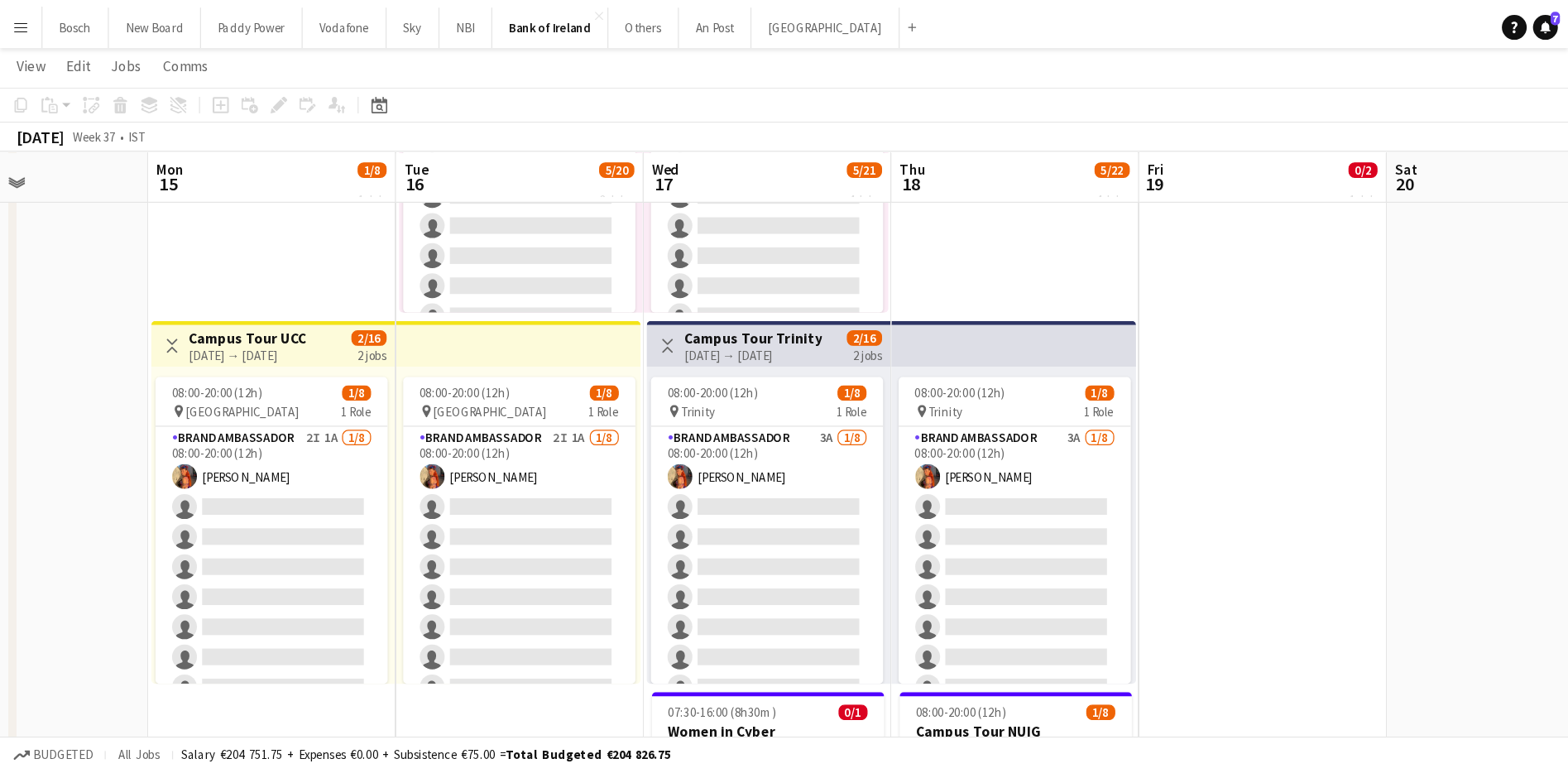 scroll, scrollTop: 535, scrollLeft: 0, axis: vertical 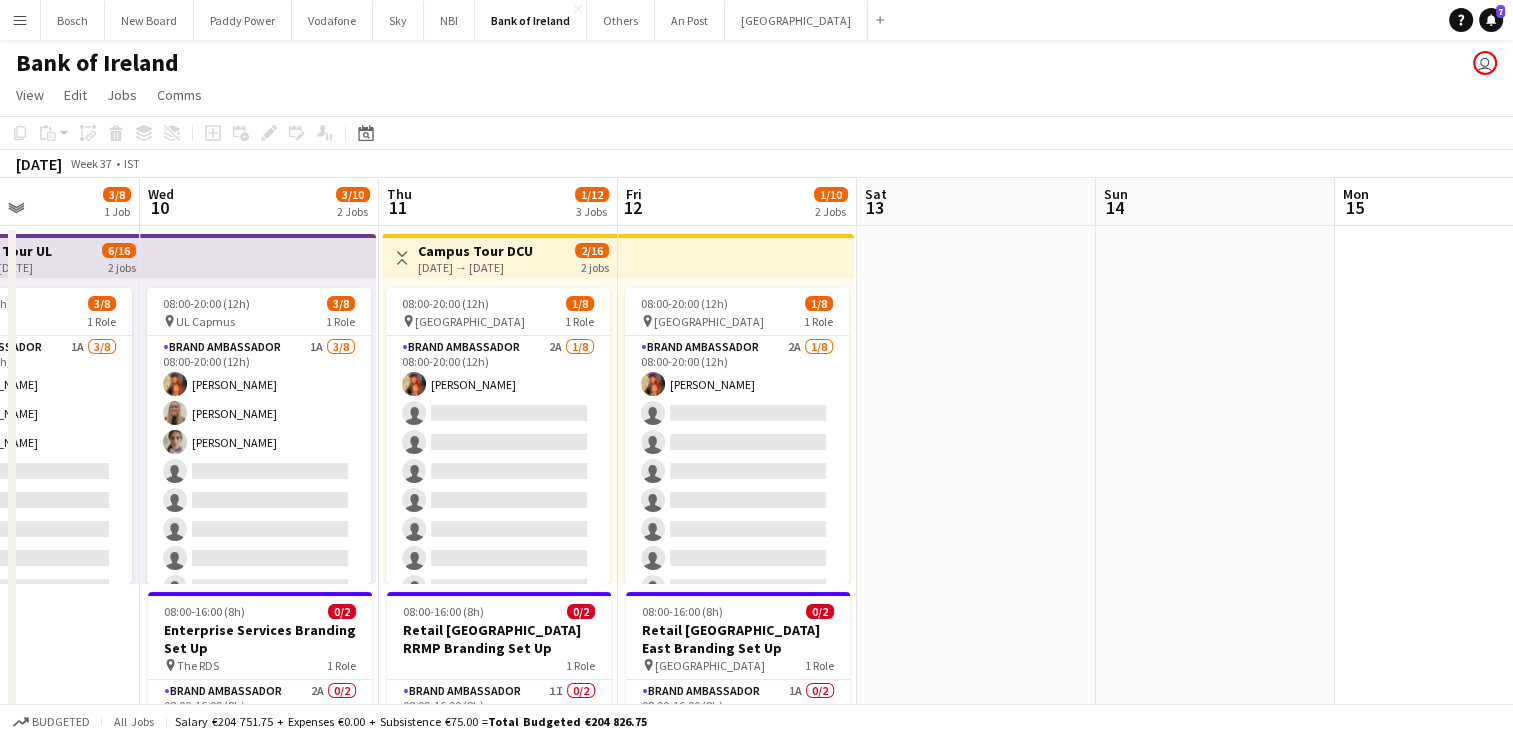 drag, startPoint x: 250, startPoint y: 338, endPoint x: 1440, endPoint y: 371, distance: 1190.4575 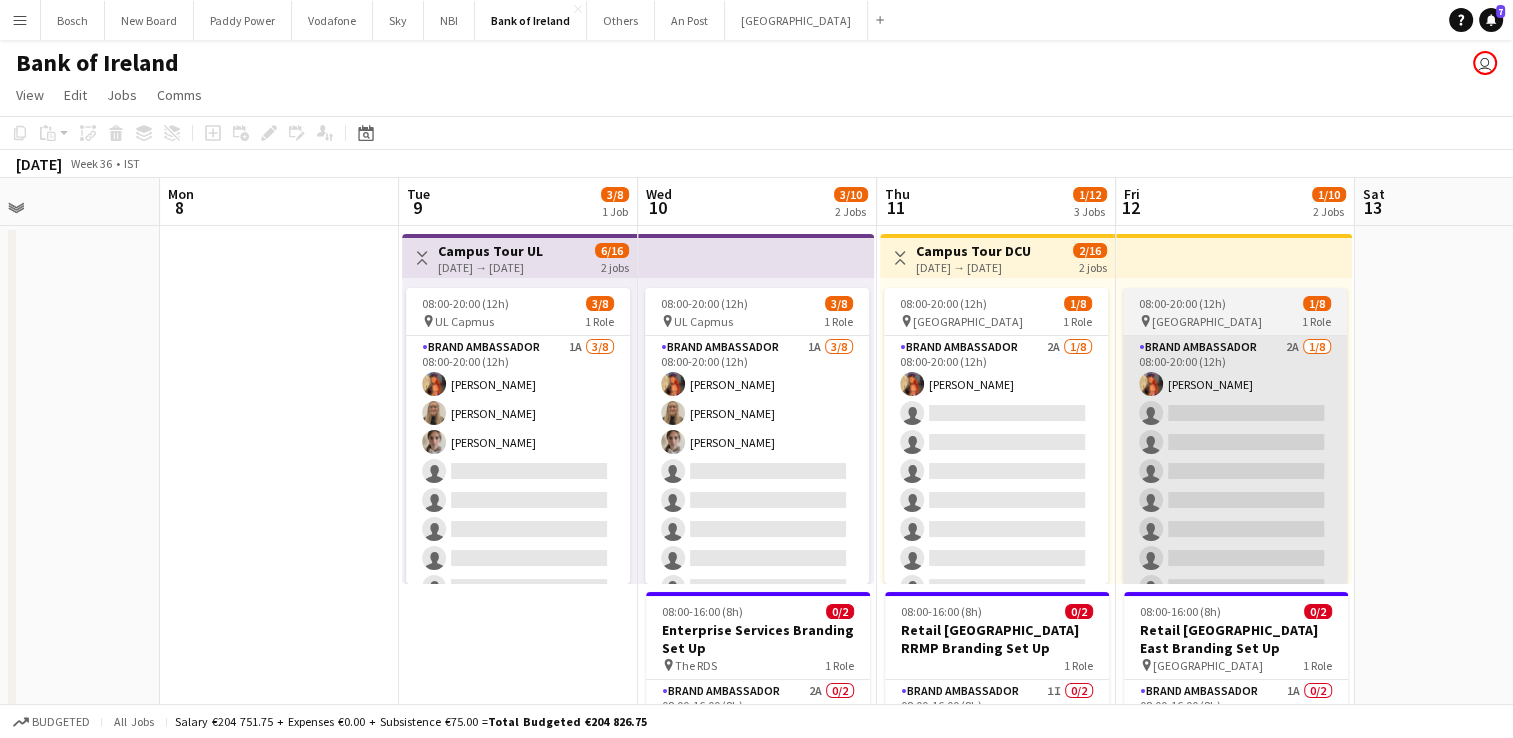 drag, startPoint x: 1009, startPoint y: 409, endPoint x: 1148, endPoint y: 366, distance: 145.49915 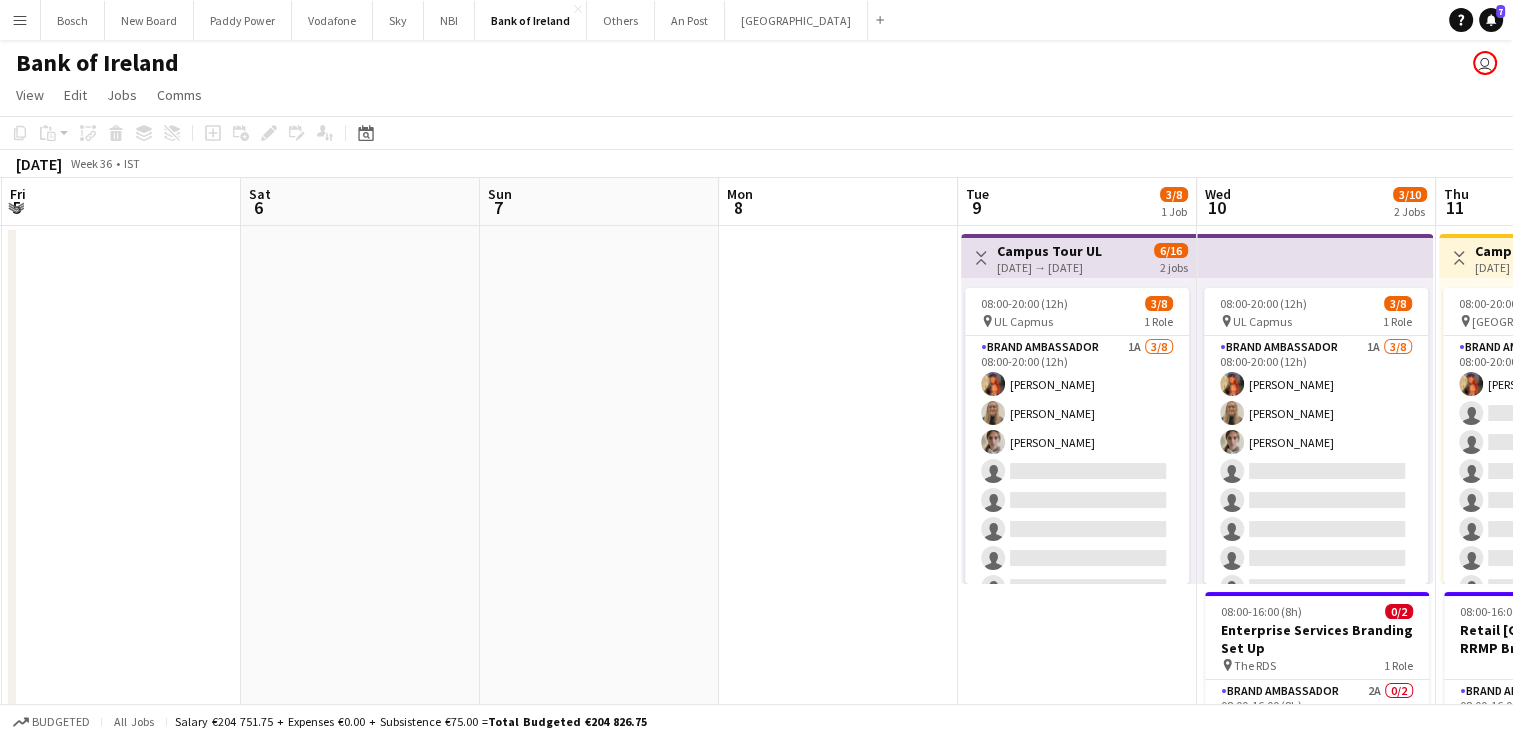 drag, startPoint x: 154, startPoint y: 407, endPoint x: 697, endPoint y: 431, distance: 543.53015 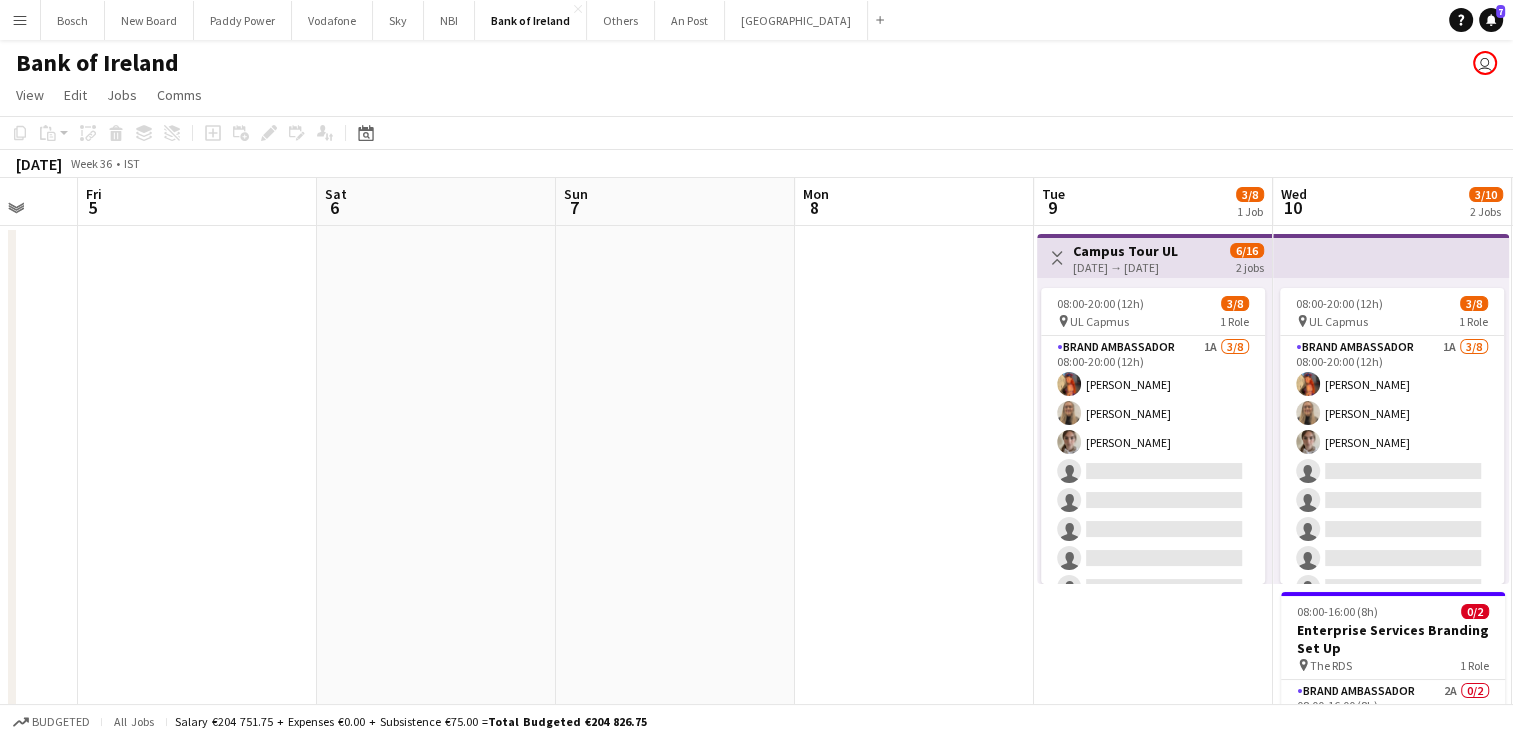 drag, startPoint x: 217, startPoint y: 437, endPoint x: 572, endPoint y: 419, distance: 355.45605 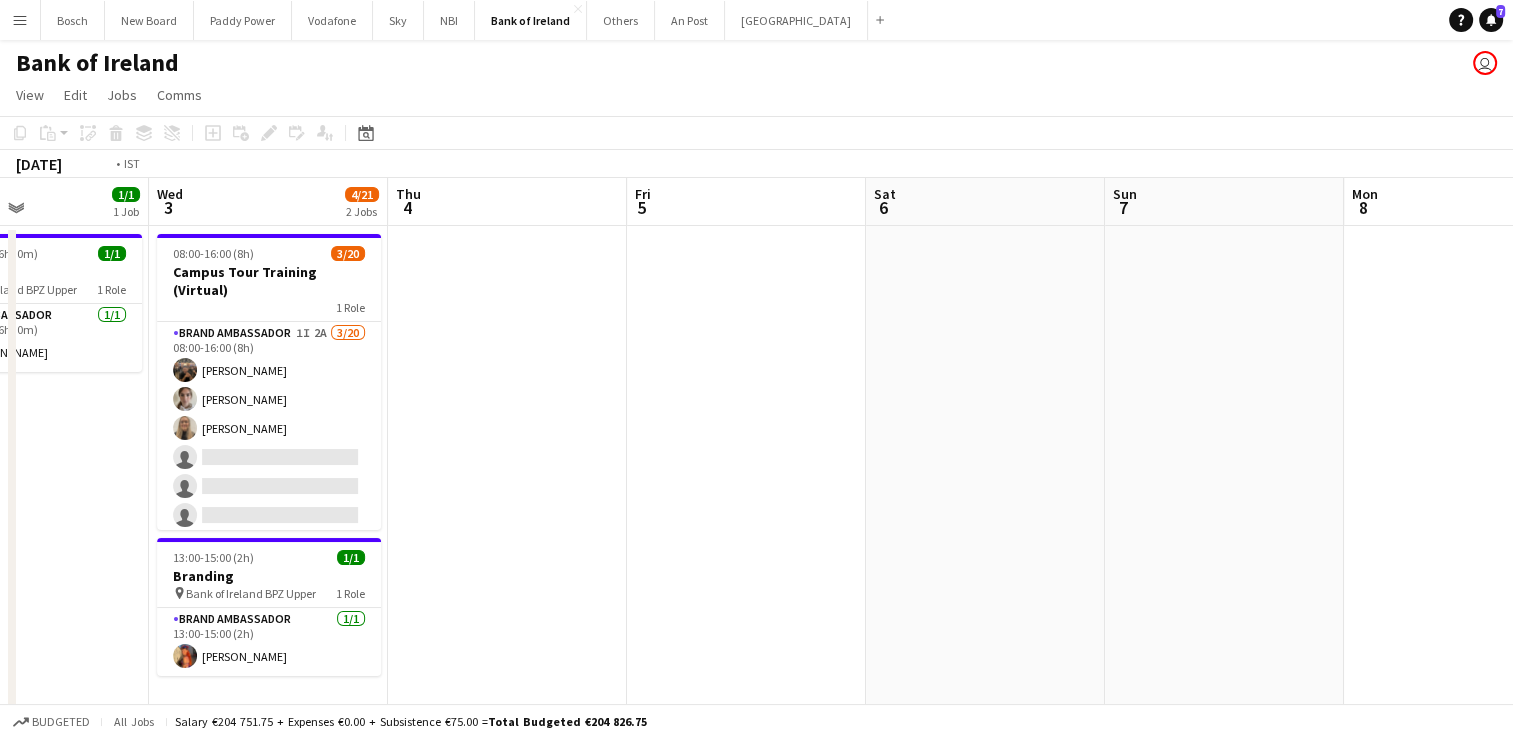 click on "Sun   31   Mon   1   1/1   1 Job   Tue   2   1/1   1 Job   Wed   3   4/21   2 Jobs   Thu   4   Fri   5   Sat   6   Sun   7   Mon   8   Tue   9   3/8   1 Job   Wed   10   3/10   2 Jobs   Thu   11   1/12   3 Jobs      08:30-15:00 (6h30m)    1/1   Branding
pin
Bank of Ireland BPZ Upper   1 Role   Brand Ambassador   [DATE]   08:30-15:00 (6h30m)
[PERSON_NAME]     08:30-15:00 (6h30m)    1/1   Branding
pin
Bank of Ireland BPZ Upper   1 Role   Brand Ambassador   [DATE]   08:30-15:00 (6h30m)
[PERSON_NAME]     08:00-16:00 (8h)    3/20   Campus Tour Training (Virtual)   1 Role   Brand Ambassador   1I   2A   [DATE]   08:00-16:00 (8h)
[PERSON_NAME] [PERSON_NAME] [PERSON_NAME]
single-neutral-actions
single-neutral-actions
single-neutral-actions
single-neutral-actions
single-neutral-actions" at bounding box center (756, 1229) 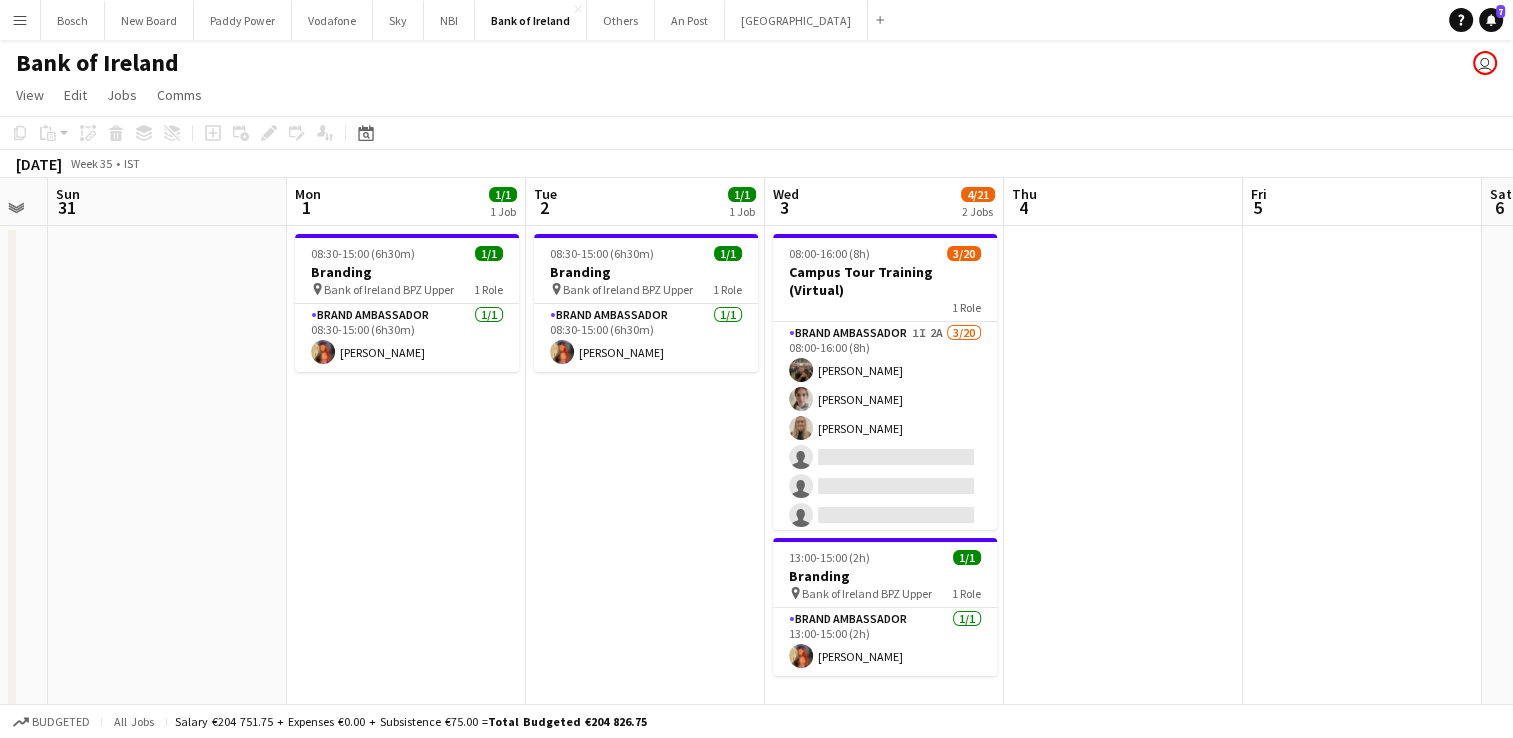 scroll, scrollTop: 0, scrollLeft: 645, axis: horizontal 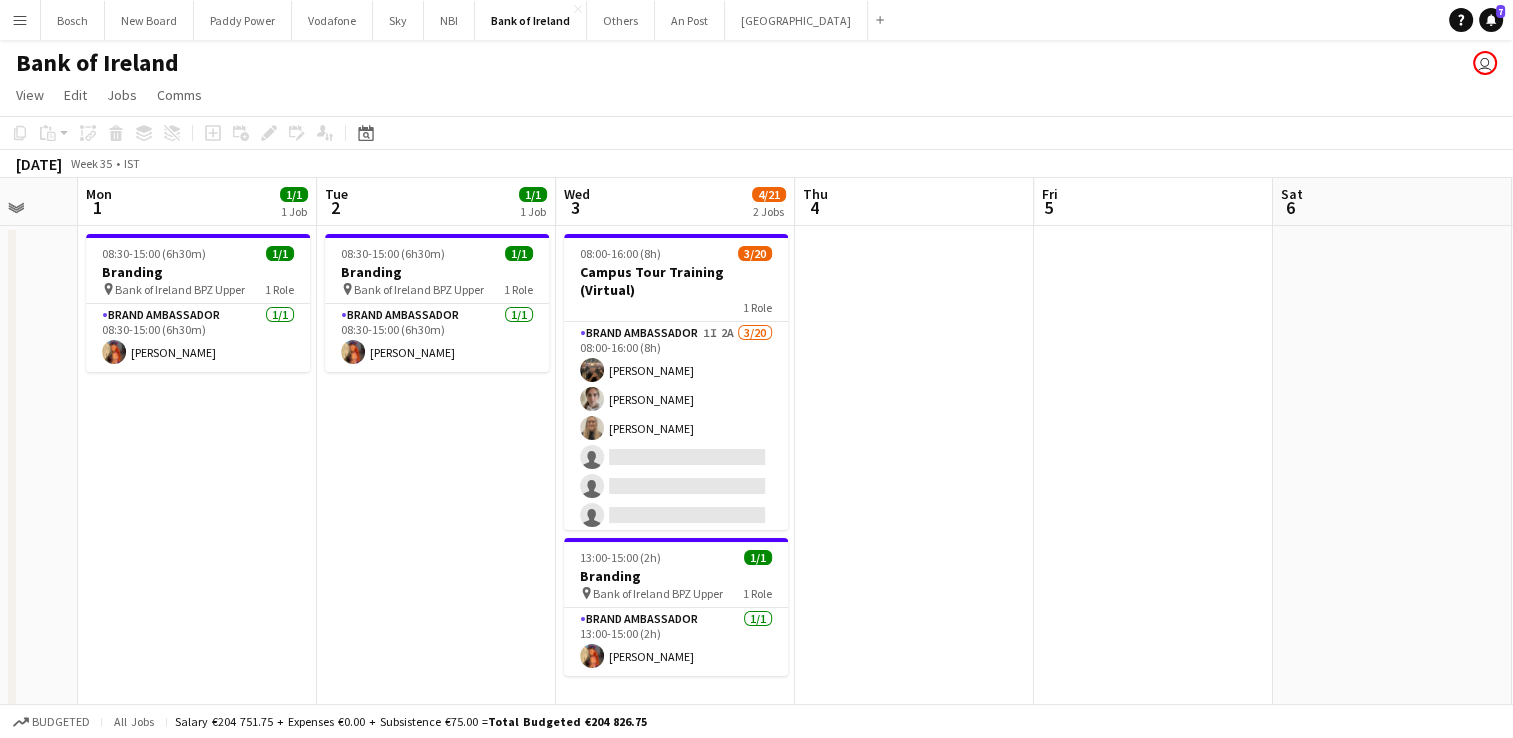 drag, startPoint x: 484, startPoint y: 442, endPoint x: 496, endPoint y: 454, distance: 16.970562 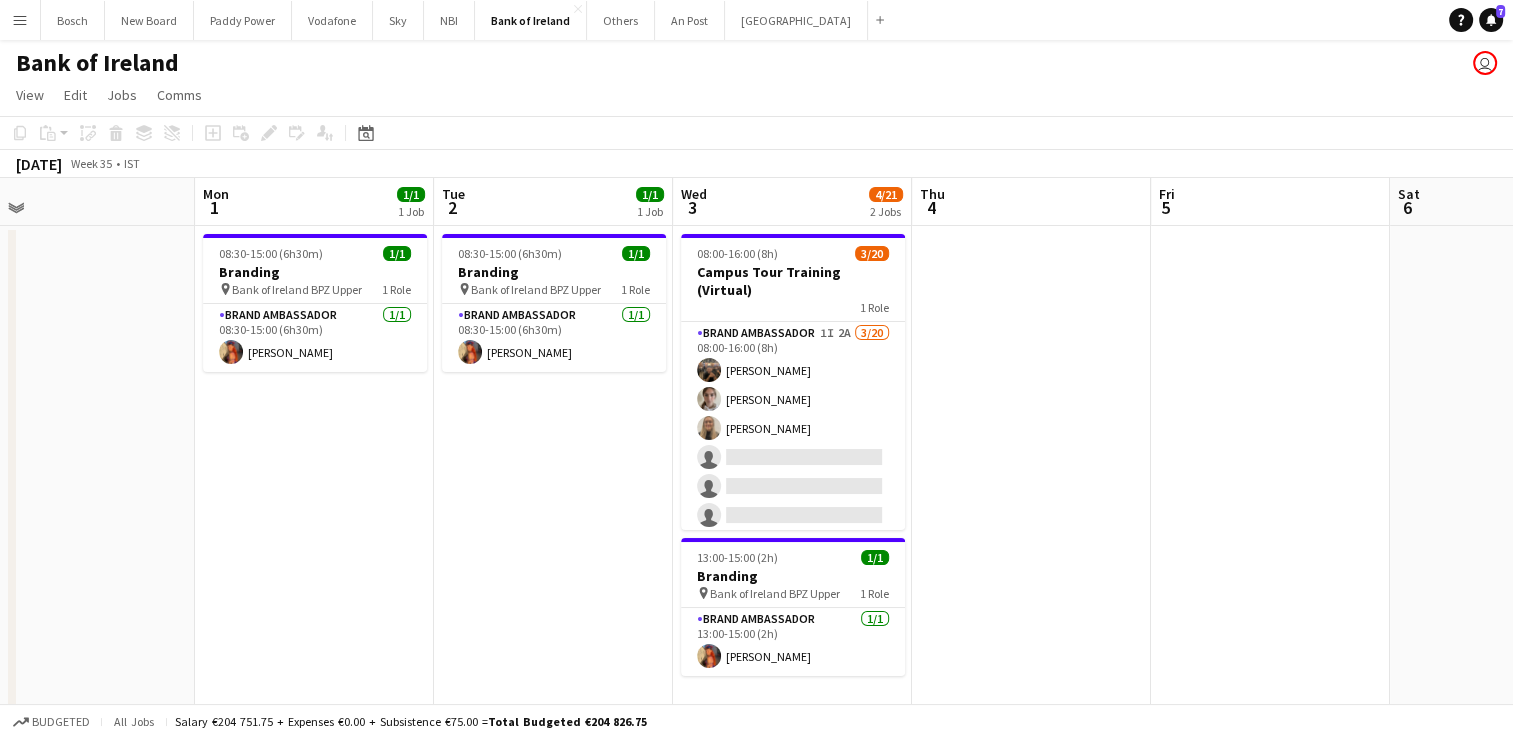 scroll, scrollTop: 0, scrollLeft: 628, axis: horizontal 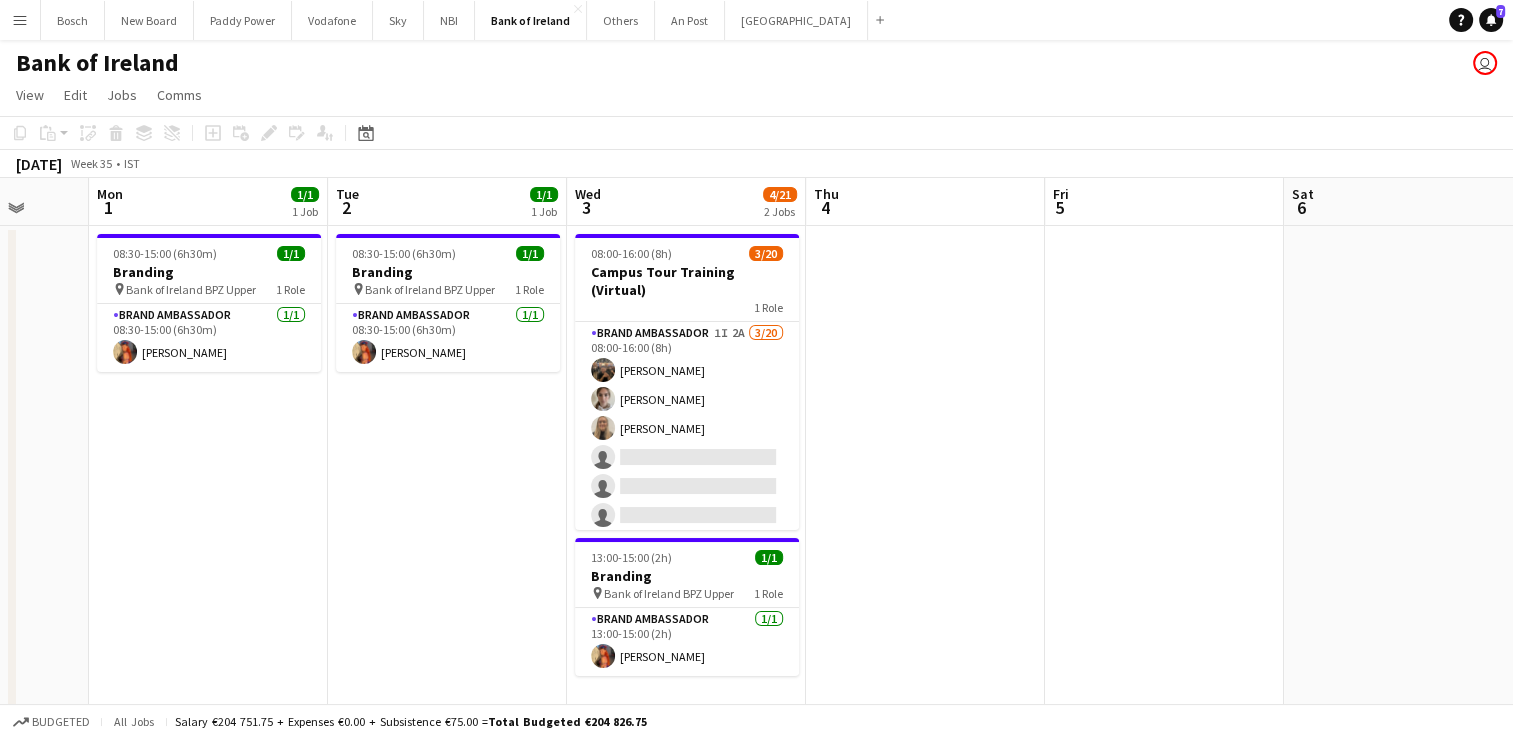 drag, startPoint x: 508, startPoint y: 443, endPoint x: 47, endPoint y: 441, distance: 461.00433 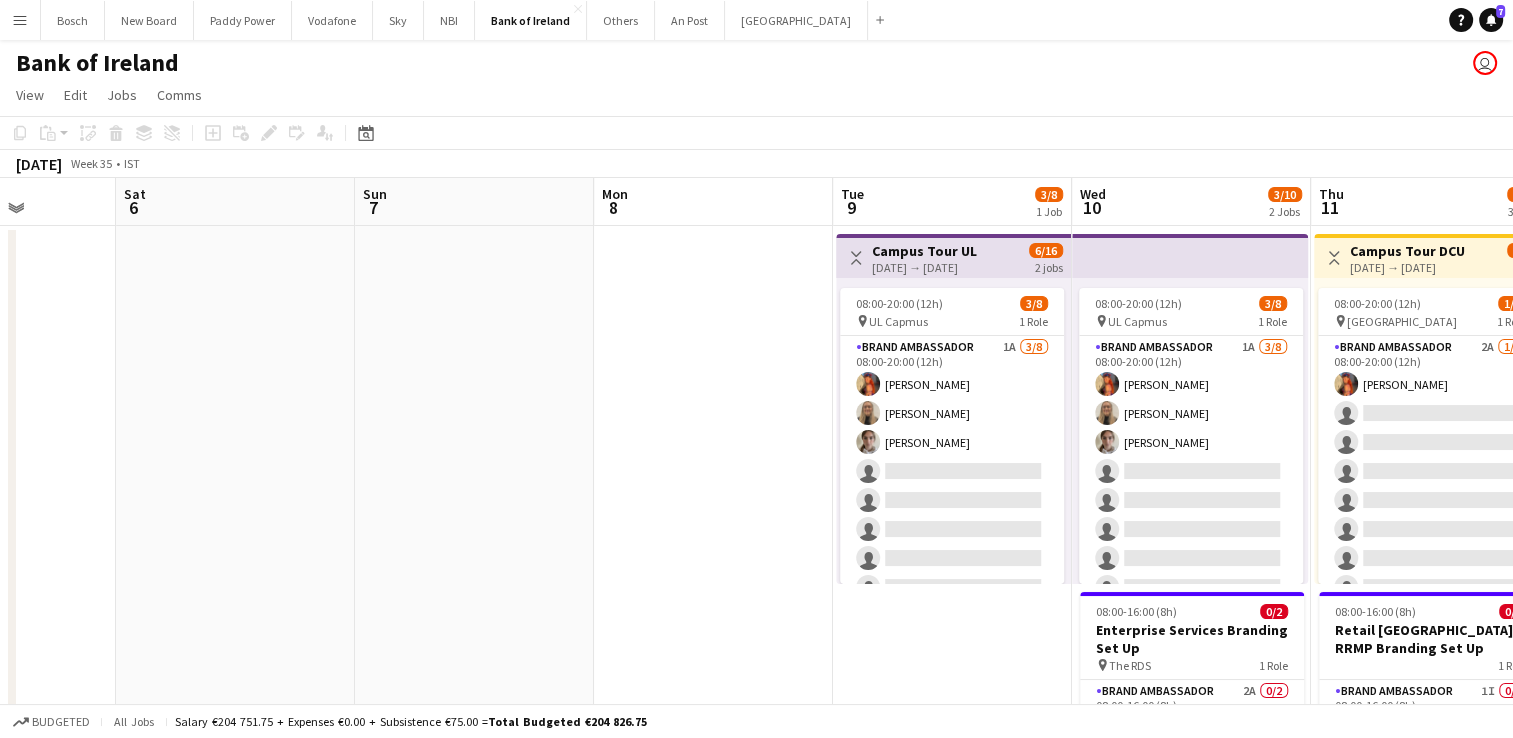 drag, startPoint x: 986, startPoint y: 437, endPoint x: -4, endPoint y: 428, distance: 990.0409 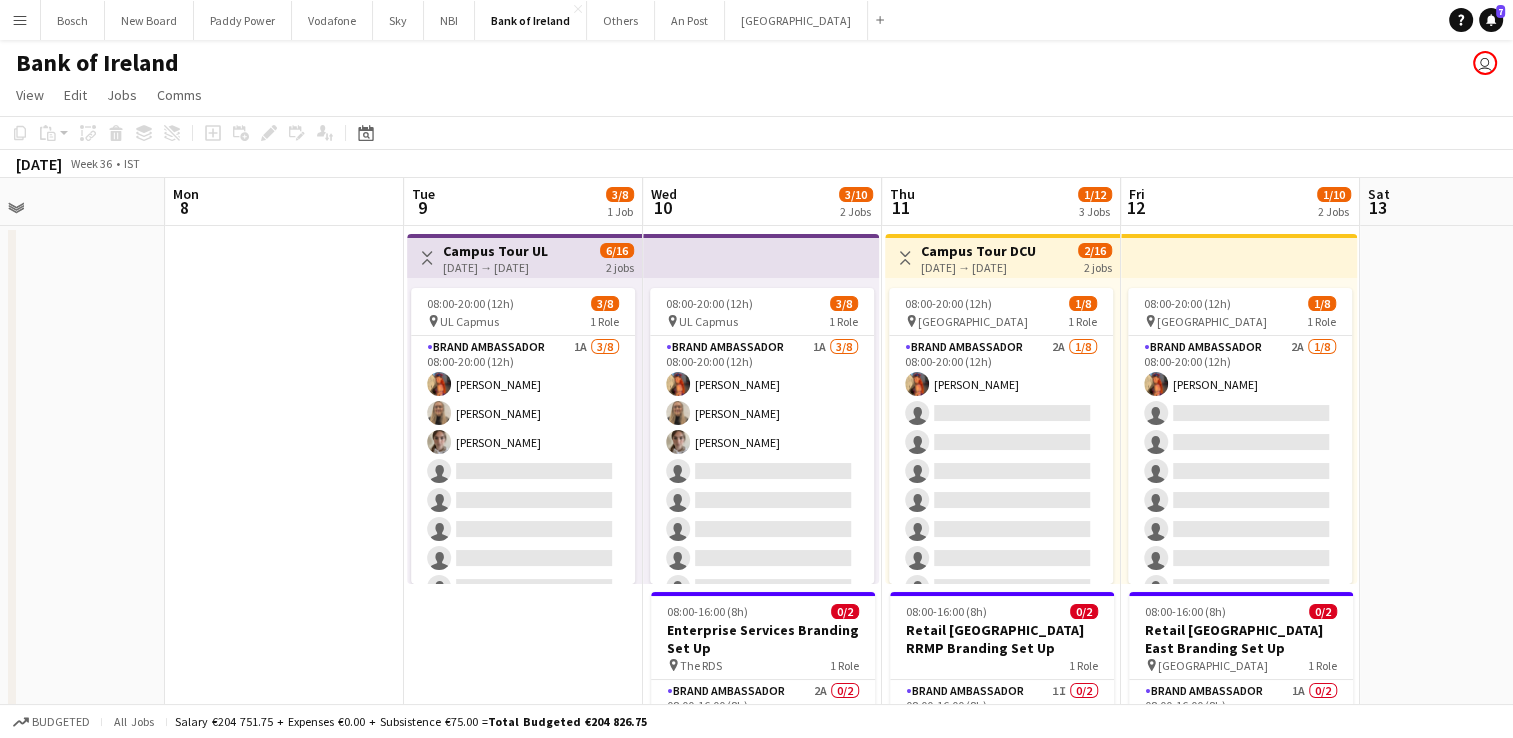 drag, startPoint x: 284, startPoint y: 448, endPoint x: 0, endPoint y: 433, distance: 284.39584 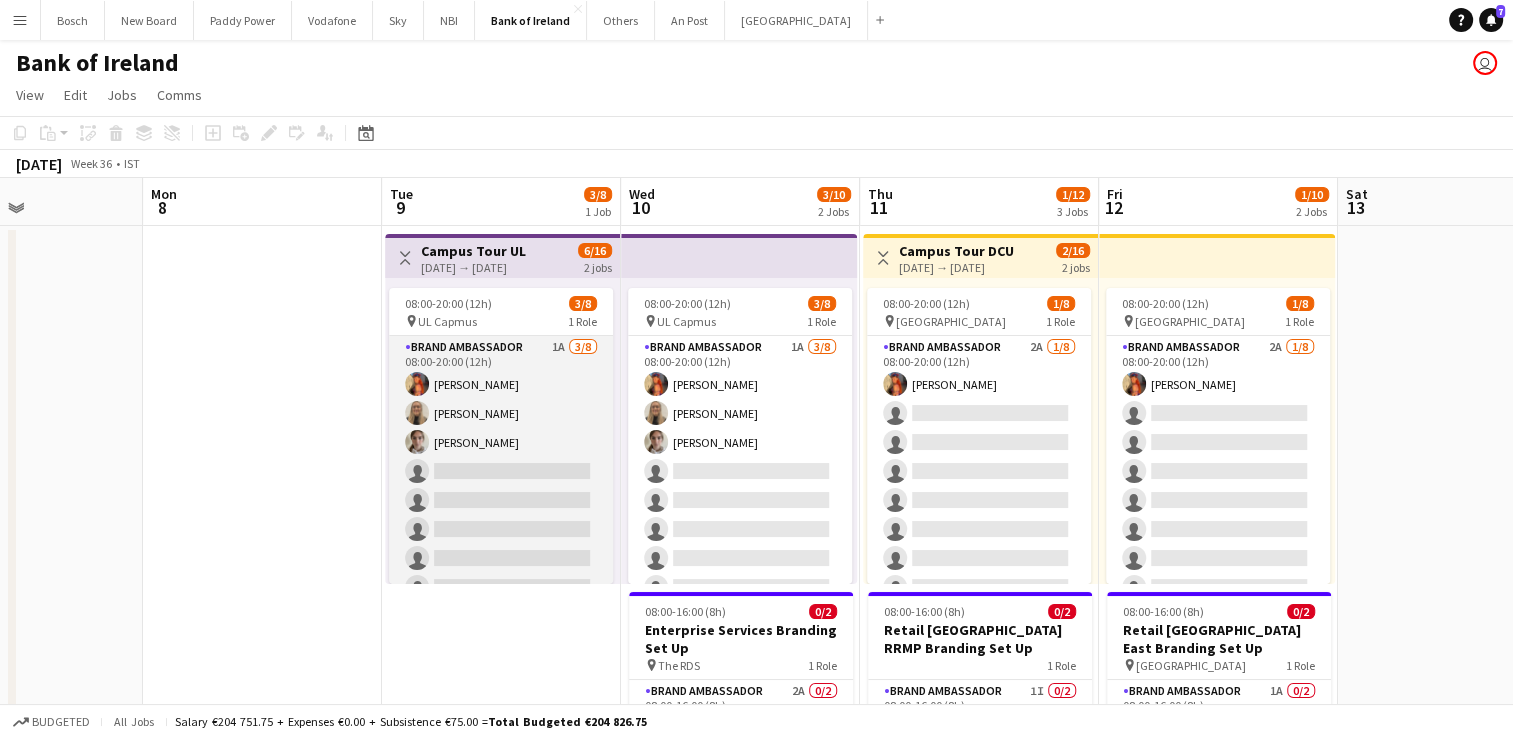 click on "Brand Ambassador   1A   [DATE]   08:00-20:00 (12h)
[PERSON_NAME] [PERSON_NAME] [PERSON_NAME]
single-neutral-actions
single-neutral-actions
single-neutral-actions
single-neutral-actions
single-neutral-actions" at bounding box center (501, 471) 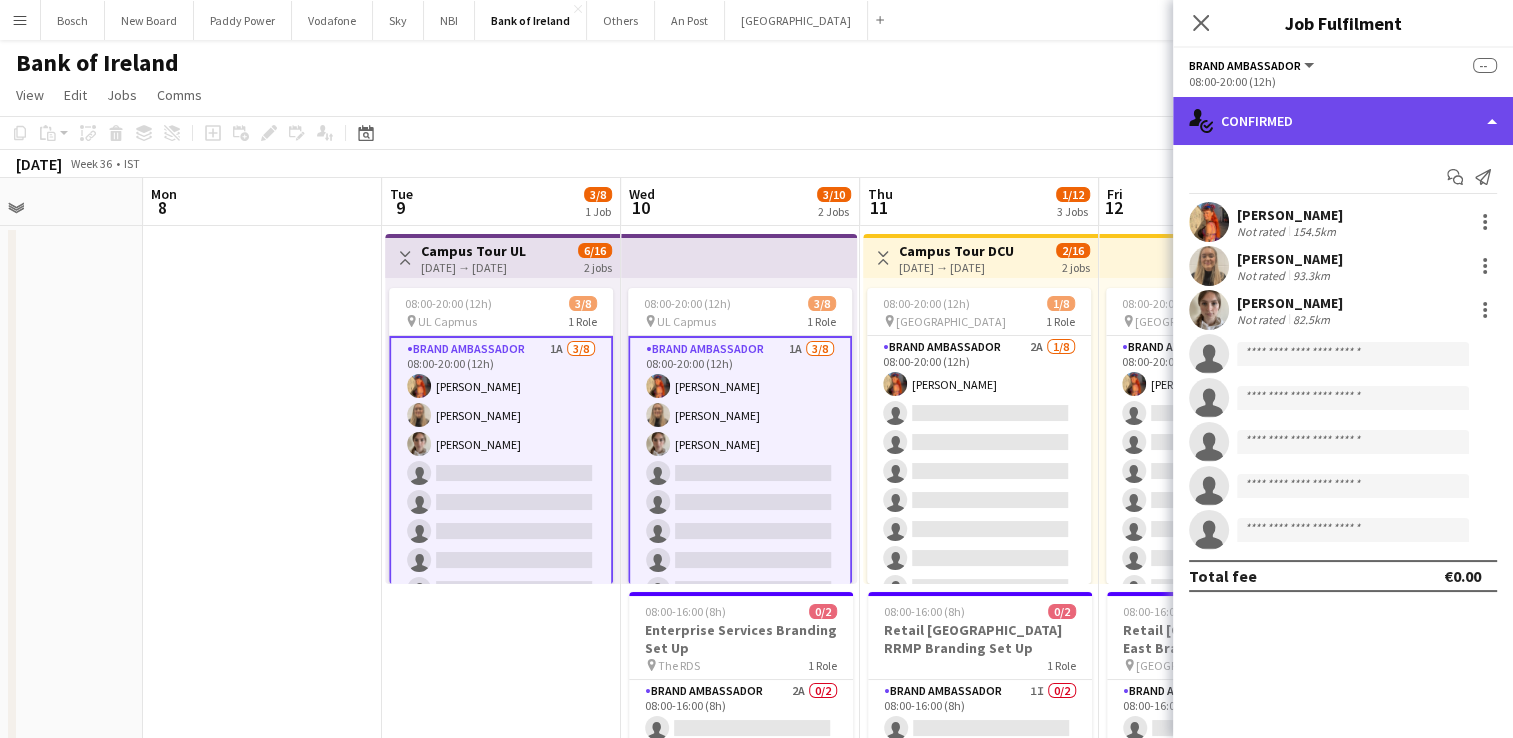 click on "single-neutral-actions-check-2
Confirmed" 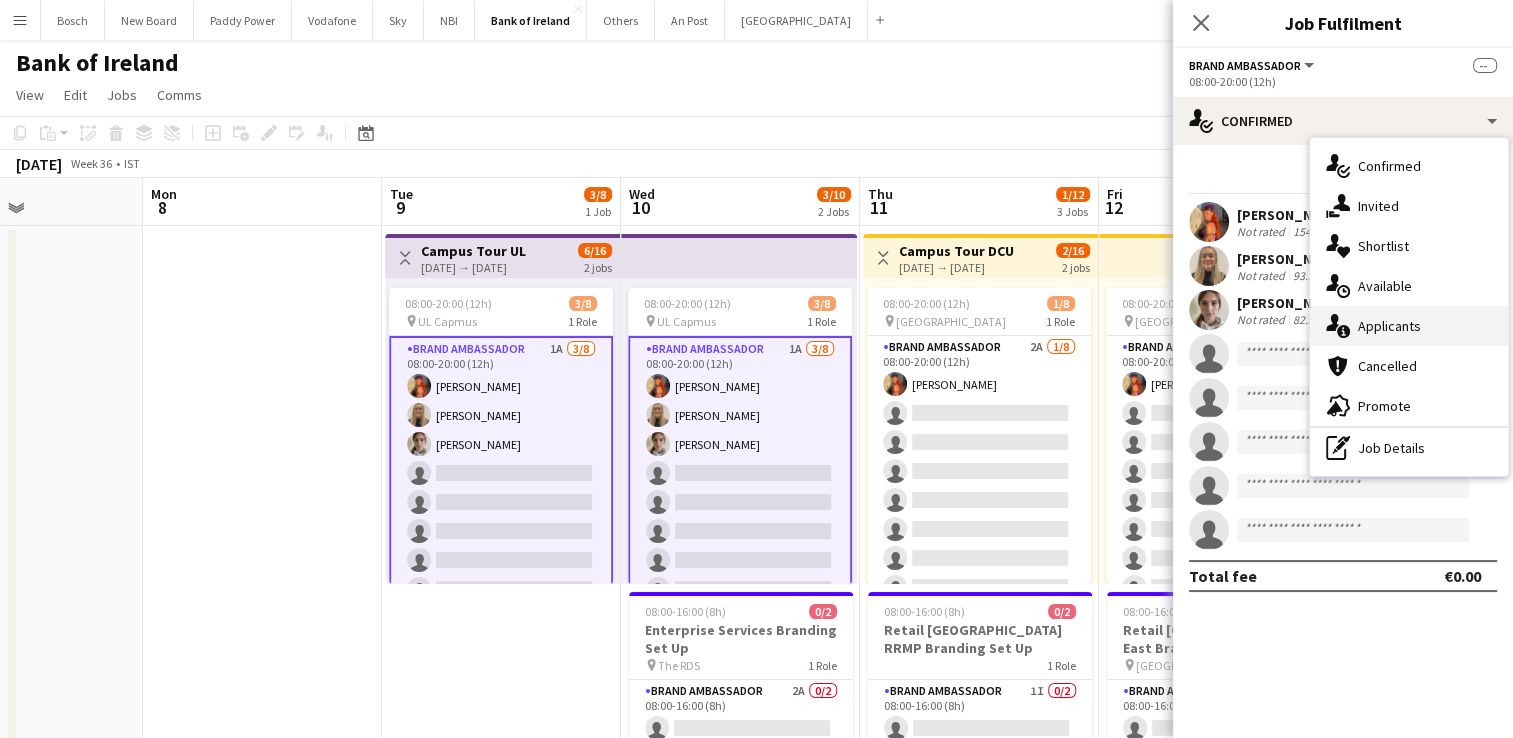 click on "single-neutral-actions-information
Applicants" at bounding box center [1409, 326] 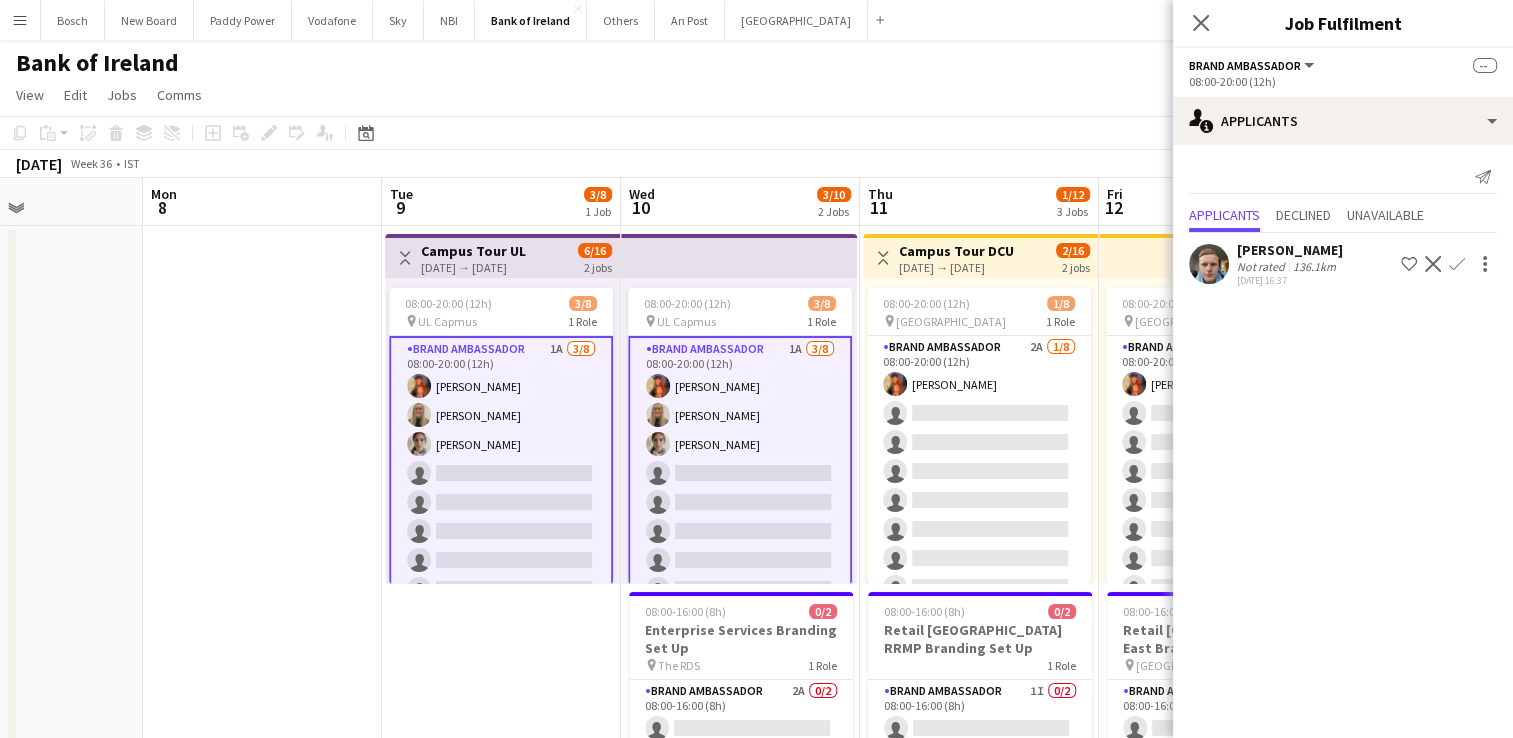 click on "Confirm" 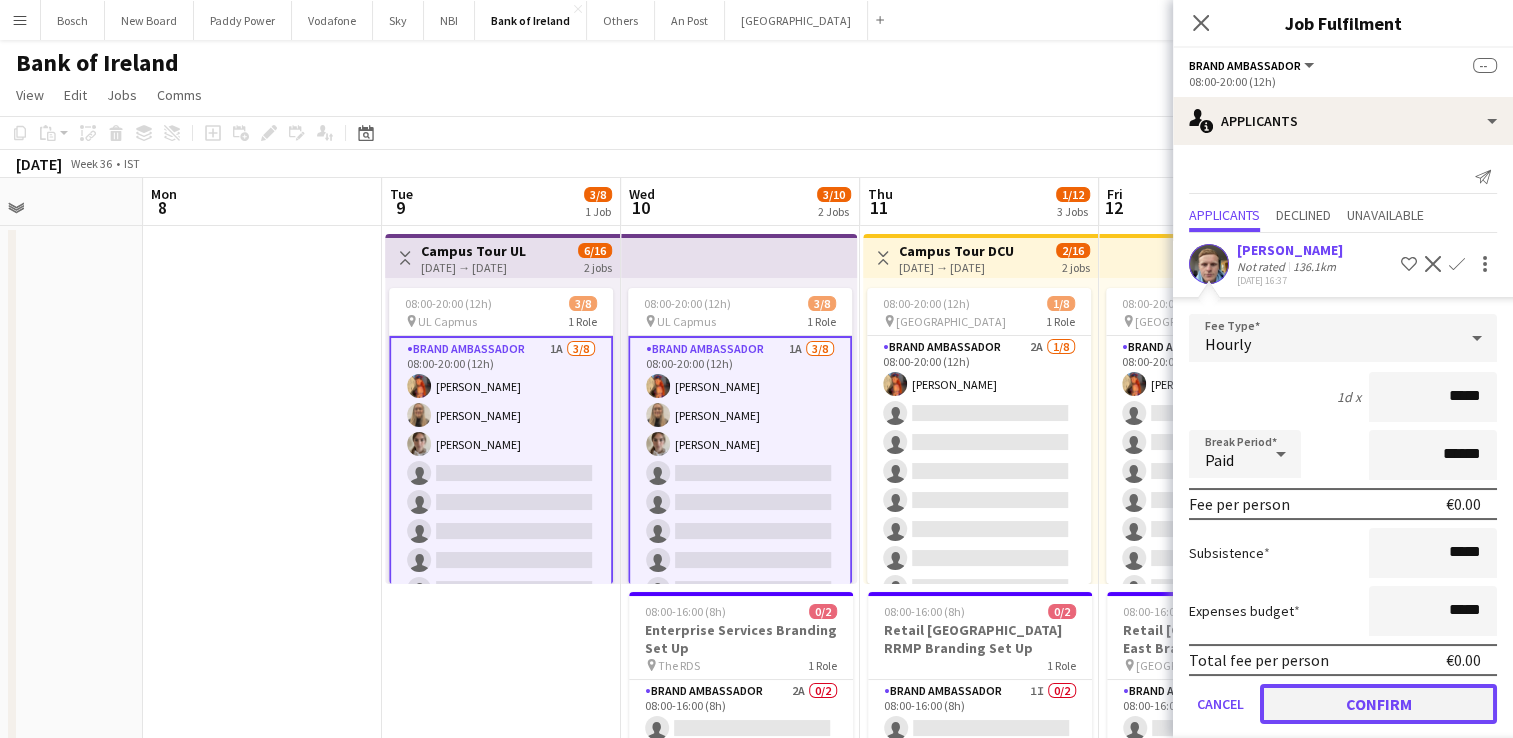 click on "Confirm" 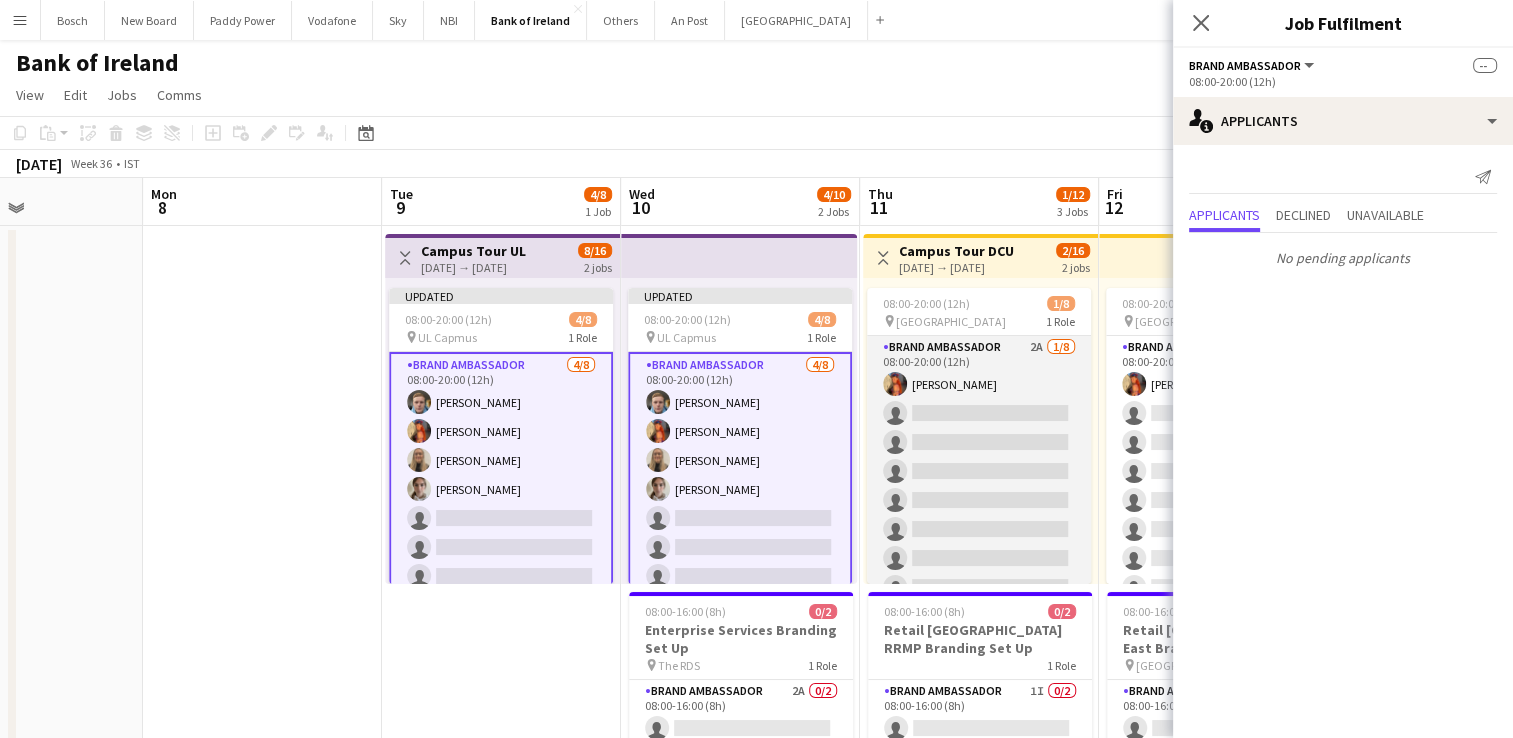 click on "Brand Ambassador   2A   [DATE]   08:00-20:00 (12h)
[PERSON_NAME]
single-neutral-actions
single-neutral-actions
single-neutral-actions
single-neutral-actions
single-neutral-actions
single-neutral-actions
single-neutral-actions" at bounding box center (979, 471) 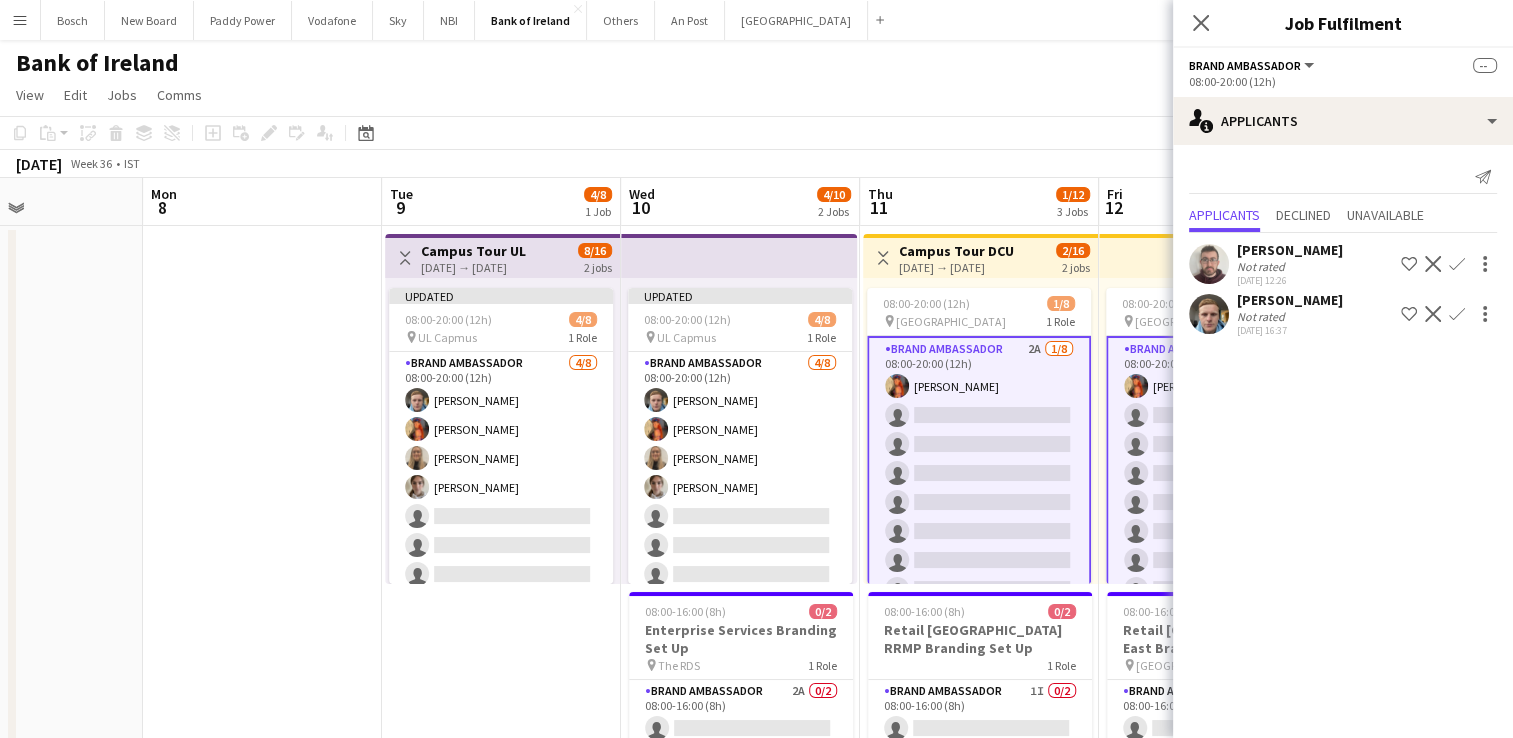 drag, startPoint x: 1464, startPoint y: 314, endPoint x: 1461, endPoint y: 341, distance: 27.166155 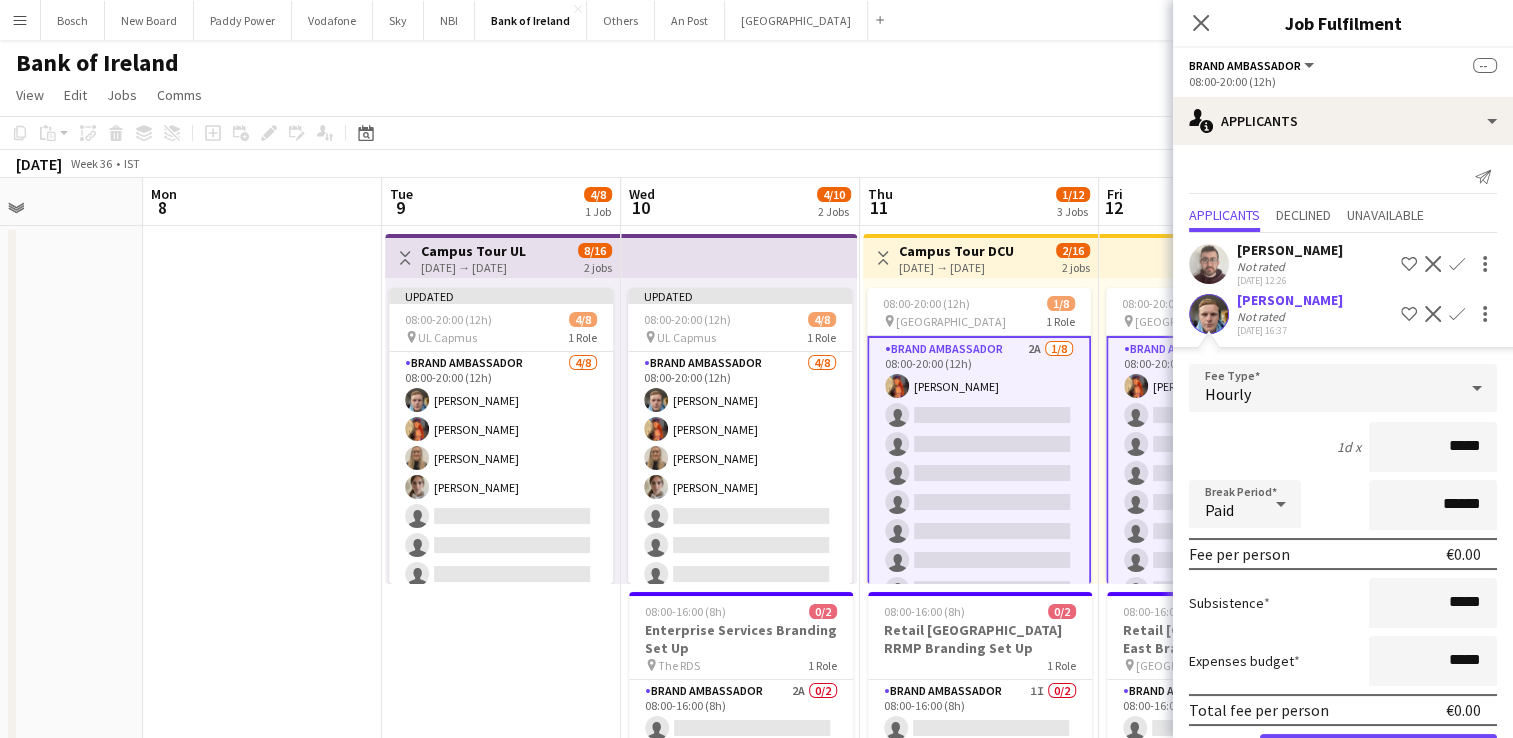 scroll, scrollTop: 69, scrollLeft: 0, axis: vertical 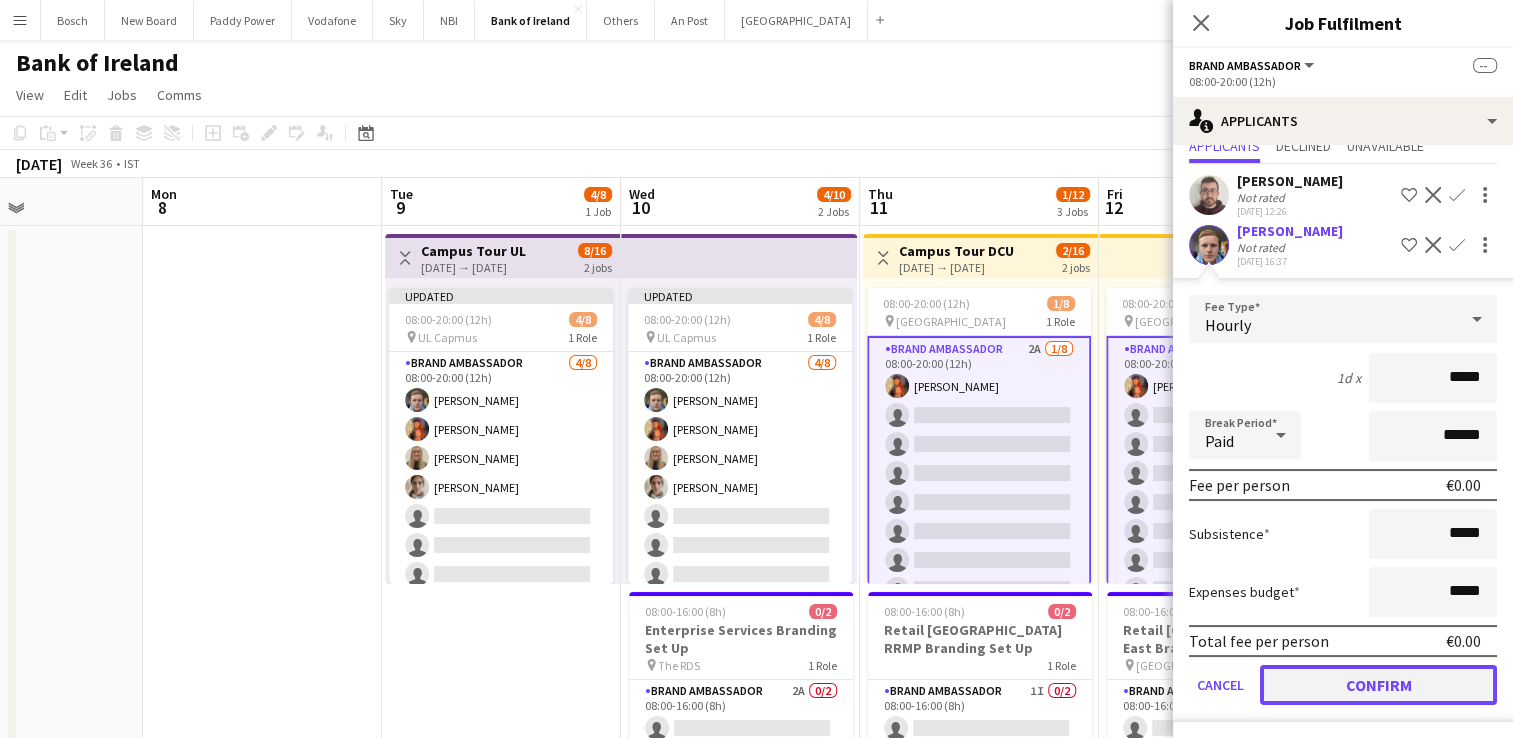 click on "Confirm" 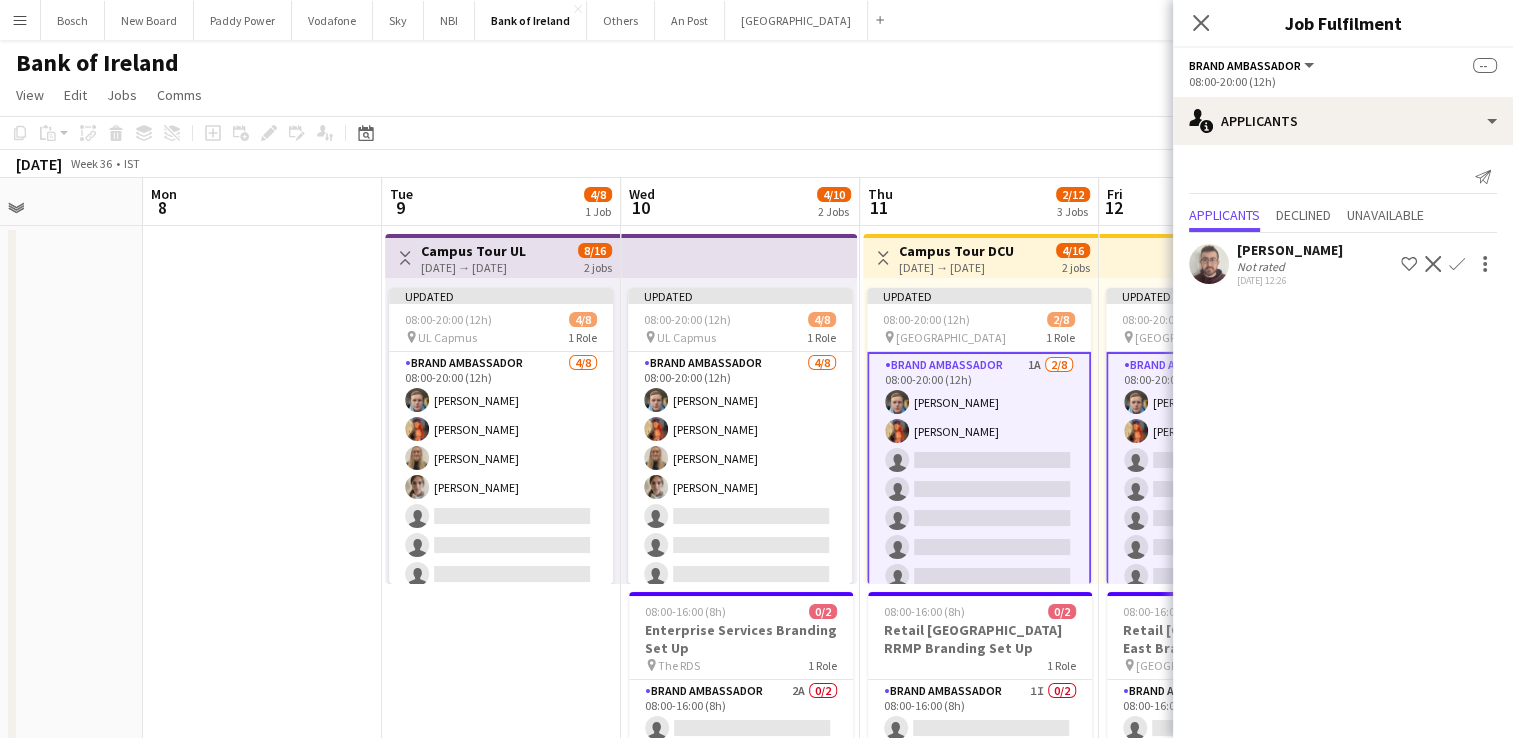scroll, scrollTop: 0, scrollLeft: 0, axis: both 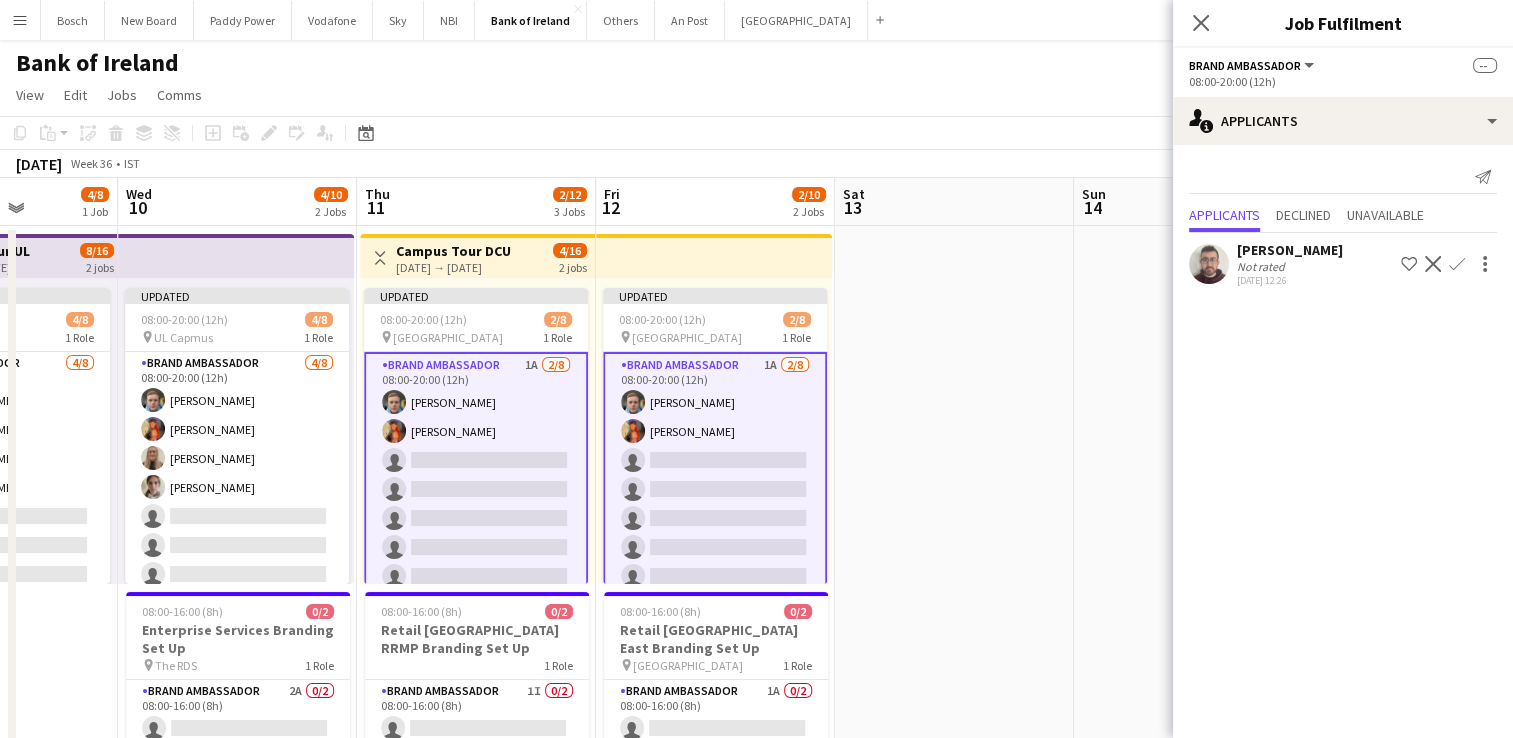 drag, startPoint x: 1076, startPoint y: 348, endPoint x: 573, endPoint y: 344, distance: 503.0159 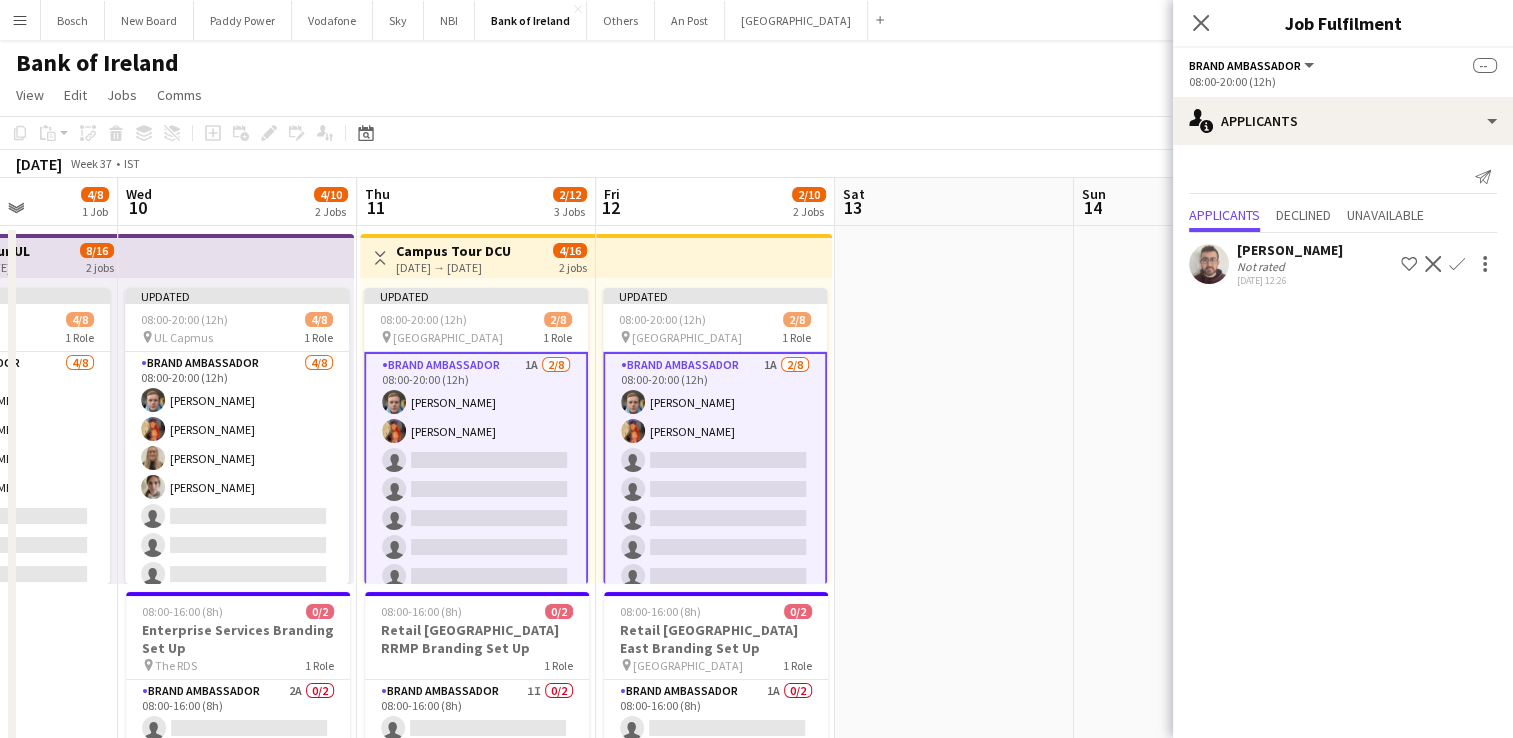 click on "View  Day view expanded Day view collapsed Month view Date picker Jump to [DATE] Expand Linked Jobs Collapse Linked Jobs  Edit  Copy Ctrl+C  Paste  Without Crew Ctrl+V With Crew Ctrl+Shift+V Paste as linked job  Group  Group Ungroup  Jobs  New Job Edit Job Delete Job New Linked Job Edit Linked Jobs Job fulfilment Promote Role Copy Role URL  Comms  Notify confirmed crew Create chat" 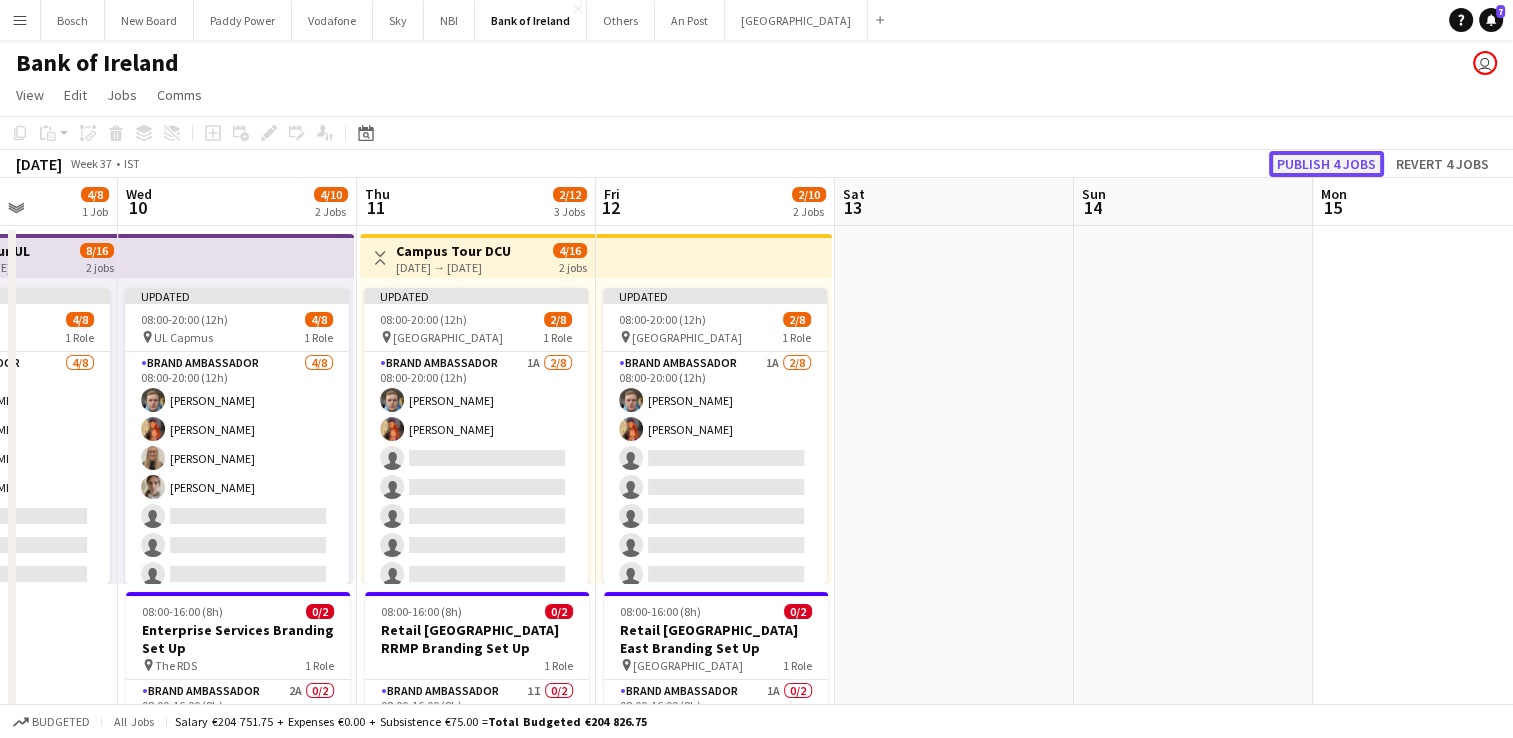 click on "Publish 4 jobs" 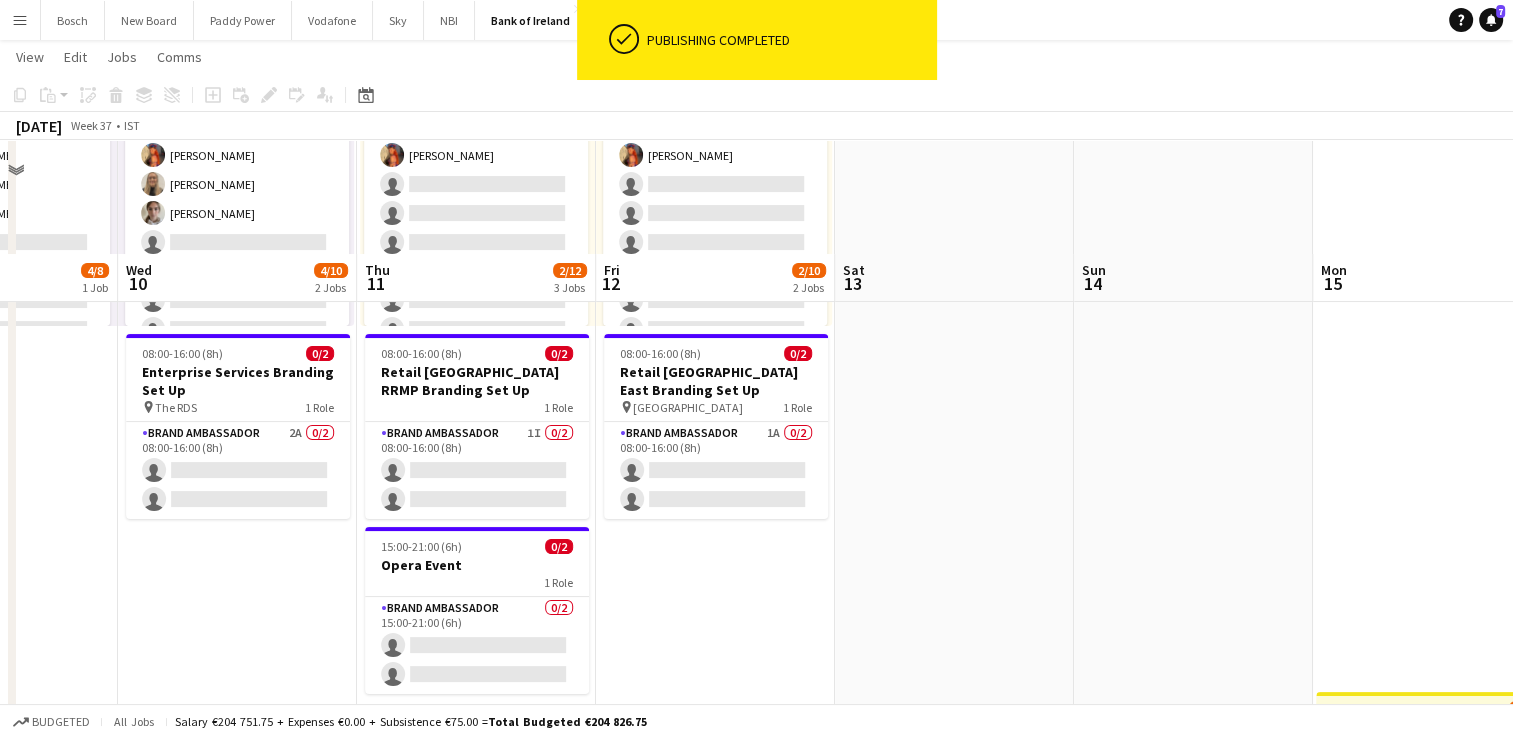 scroll, scrollTop: 200, scrollLeft: 0, axis: vertical 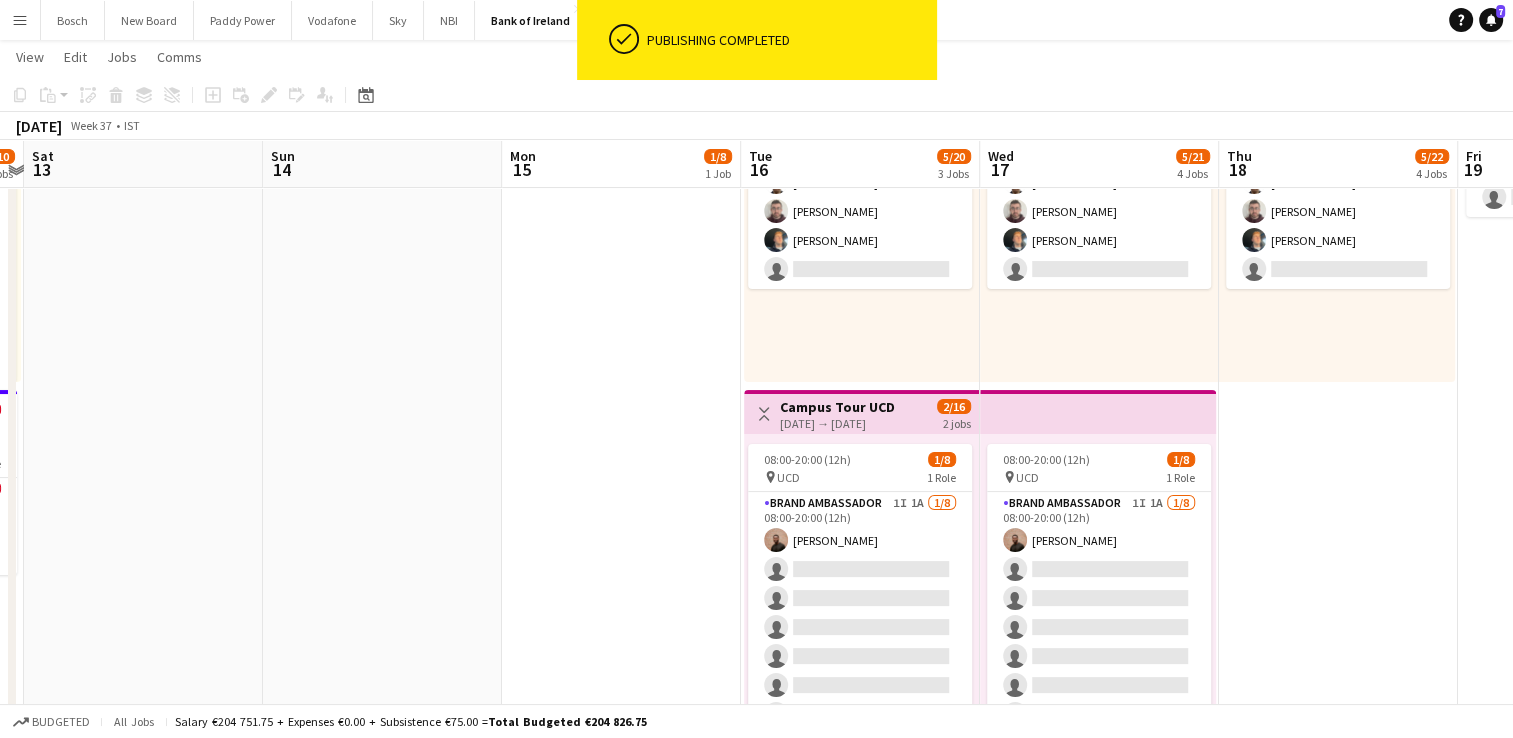drag, startPoint x: 960, startPoint y: 448, endPoint x: 296, endPoint y: 403, distance: 665.52313 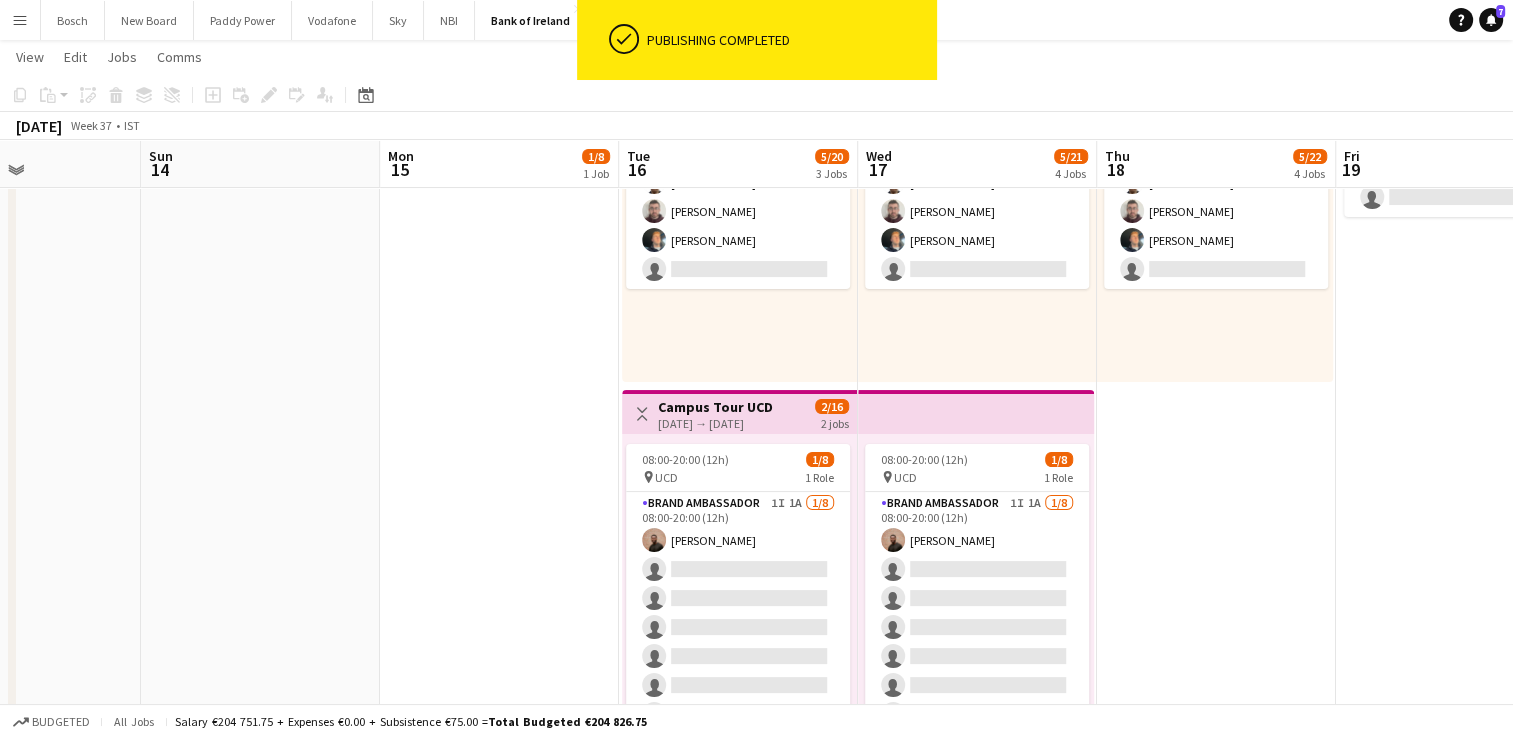 scroll, scrollTop: 0, scrollLeft: 953, axis: horizontal 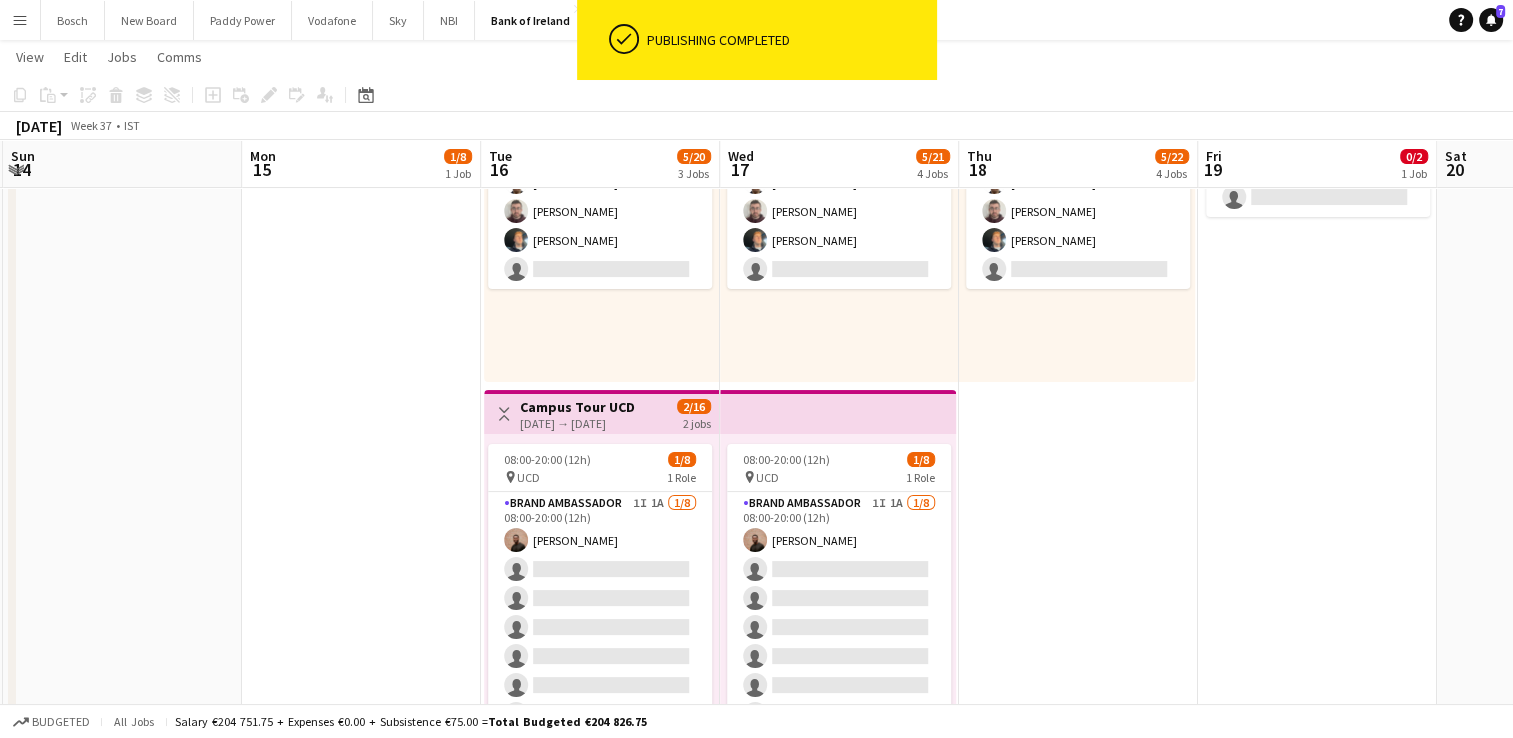 drag, startPoint x: 524, startPoint y: 464, endPoint x: 300, endPoint y: 458, distance: 224.08034 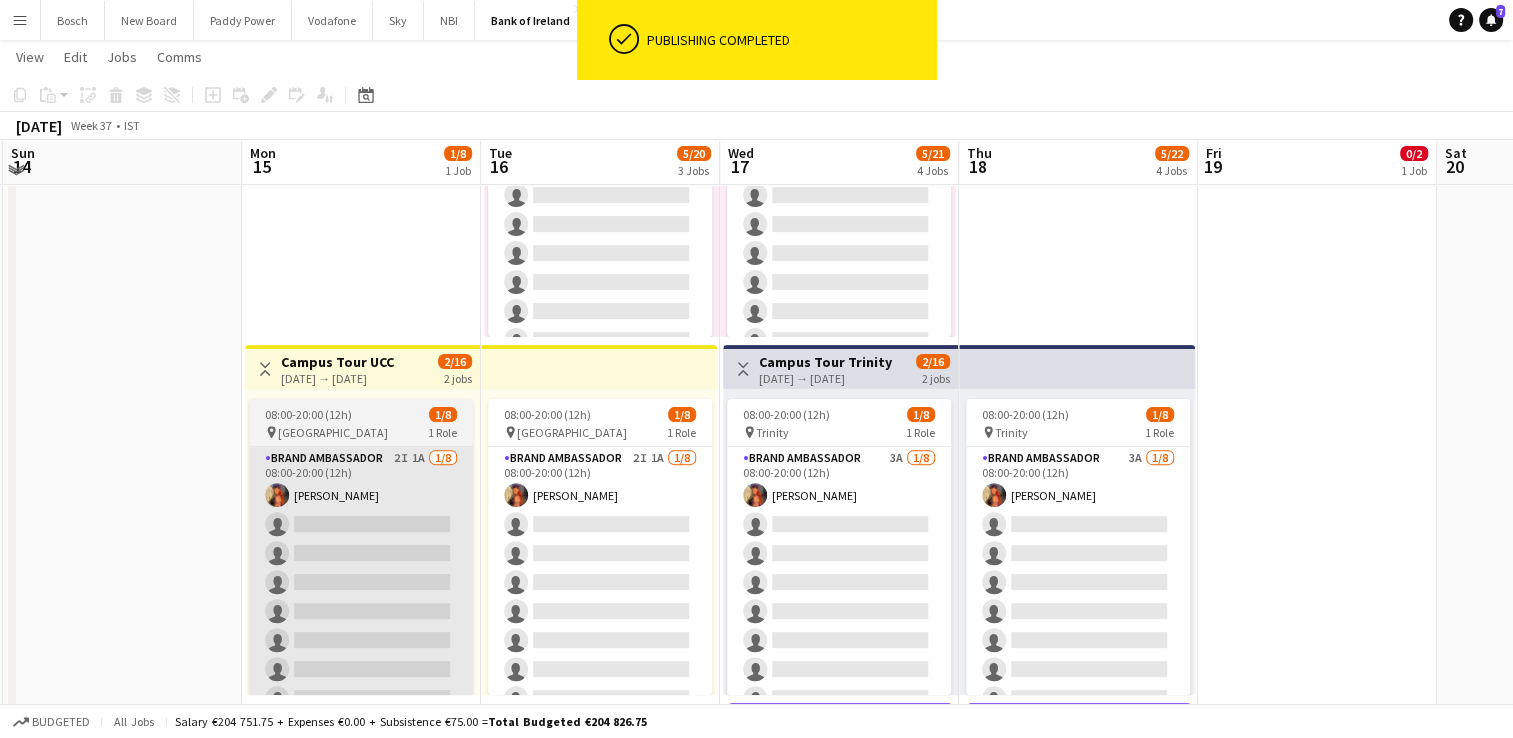 scroll, scrollTop: 600, scrollLeft: 0, axis: vertical 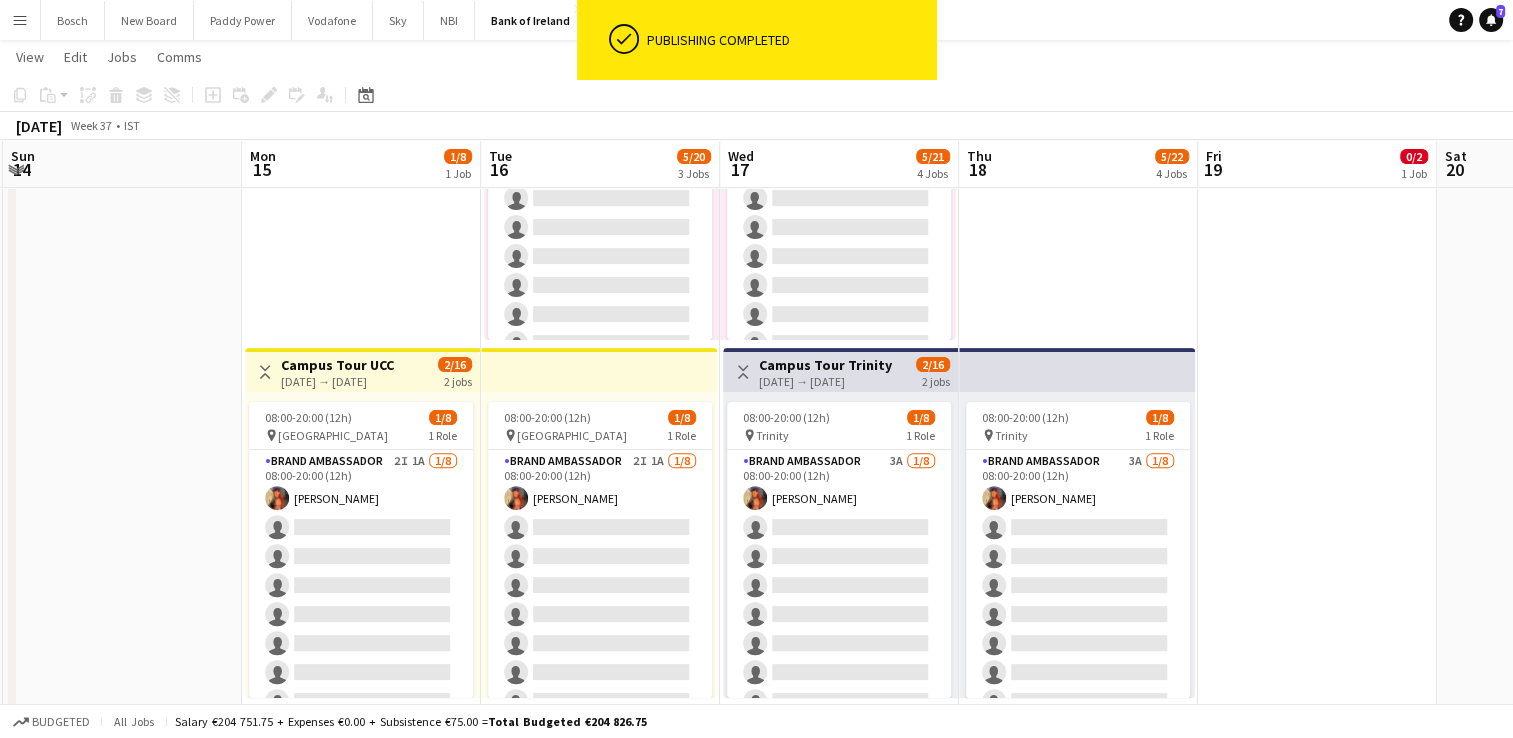 drag, startPoint x: 341, startPoint y: 496, endPoint x: 456, endPoint y: 426, distance: 134.62912 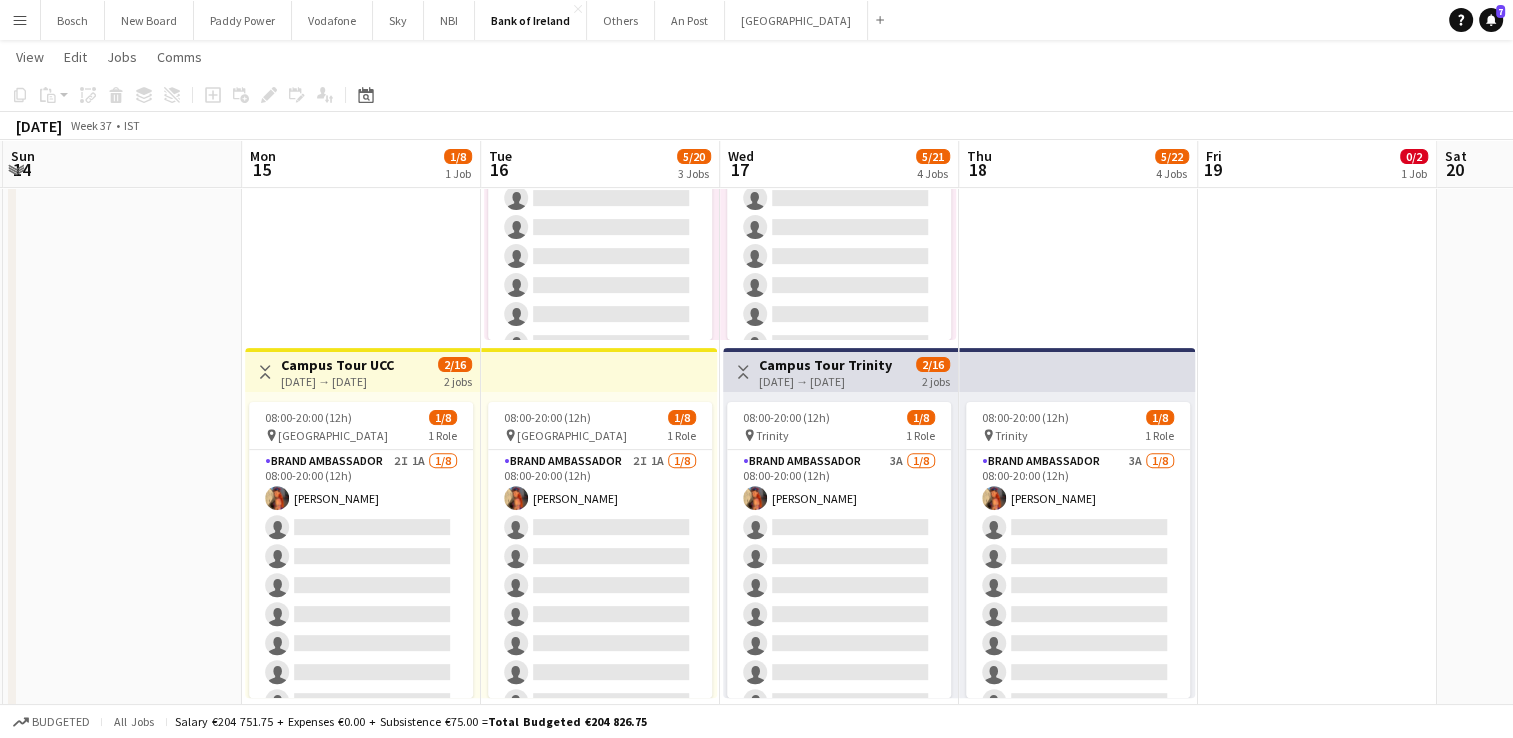 scroll, scrollTop: 0, scrollLeft: 952, axis: horizontal 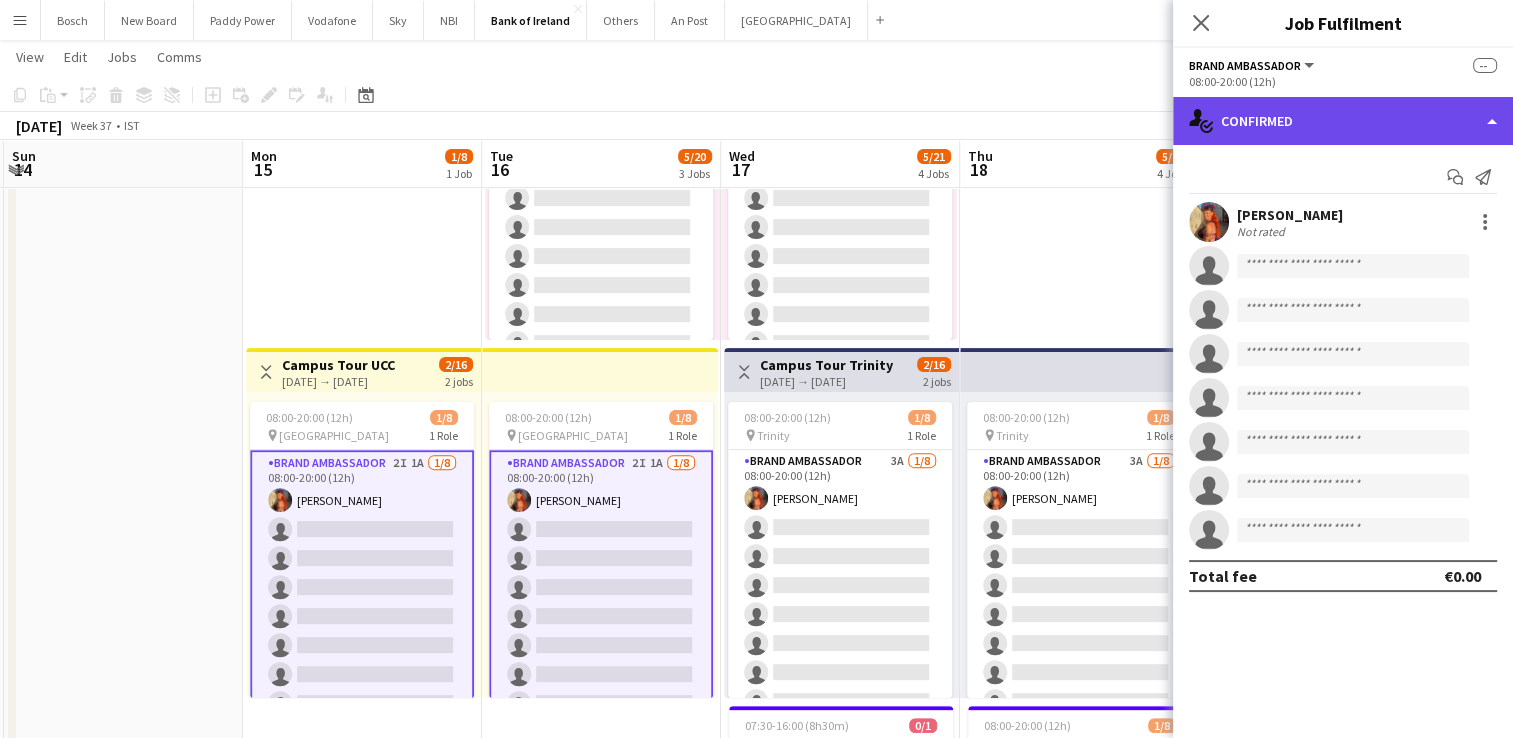 click on "single-neutral-actions-check-2
Confirmed" 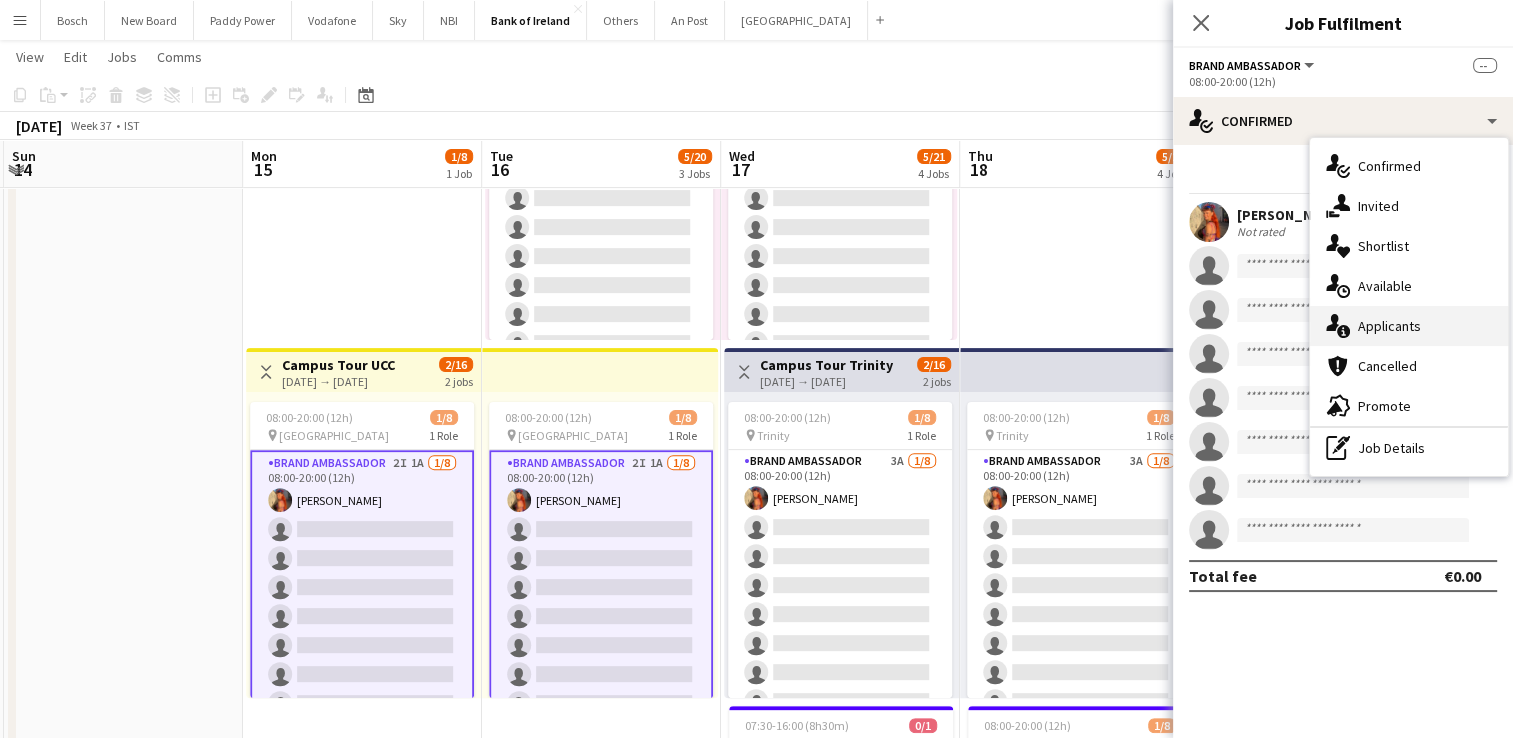 click on "single-neutral-actions-information
Applicants" at bounding box center [1409, 326] 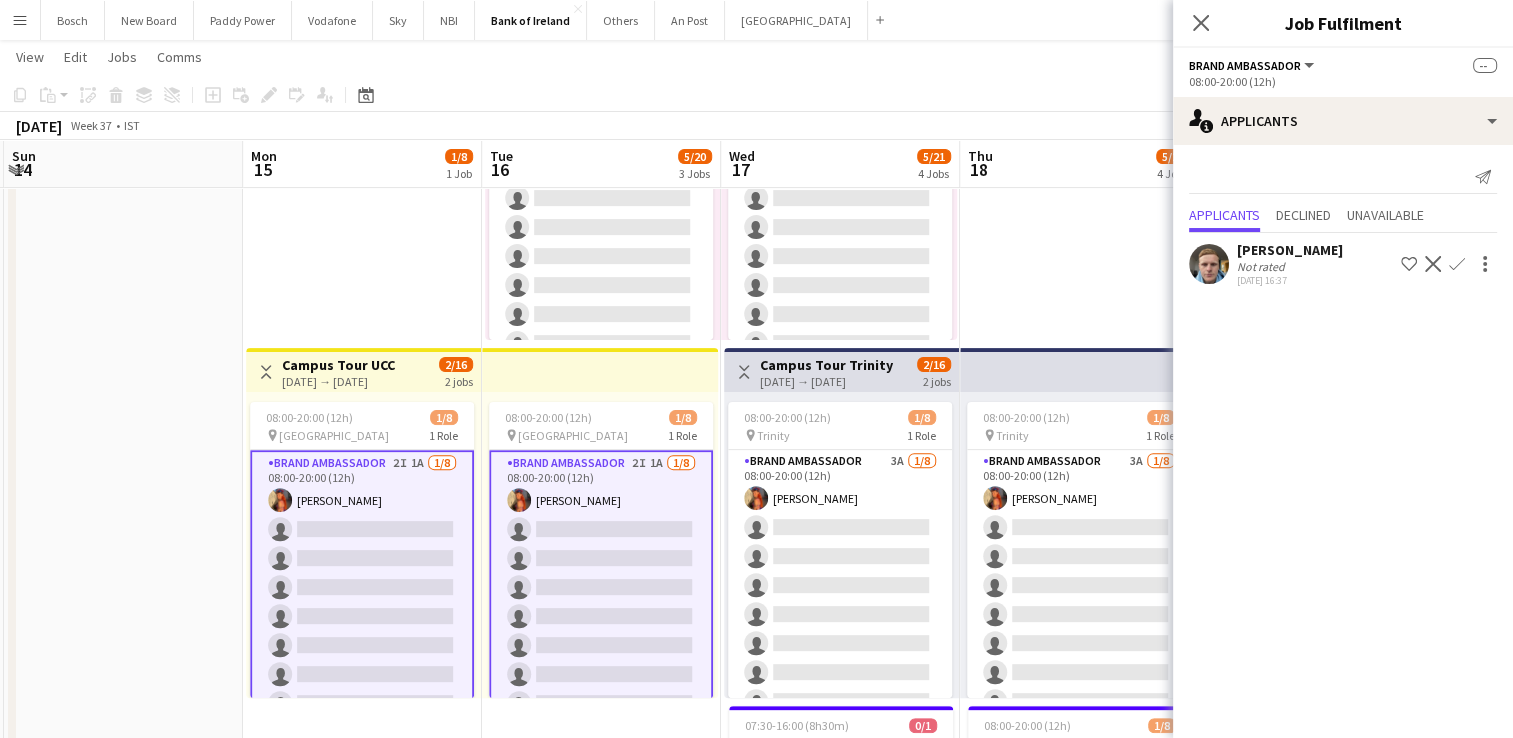 click on "Confirm" 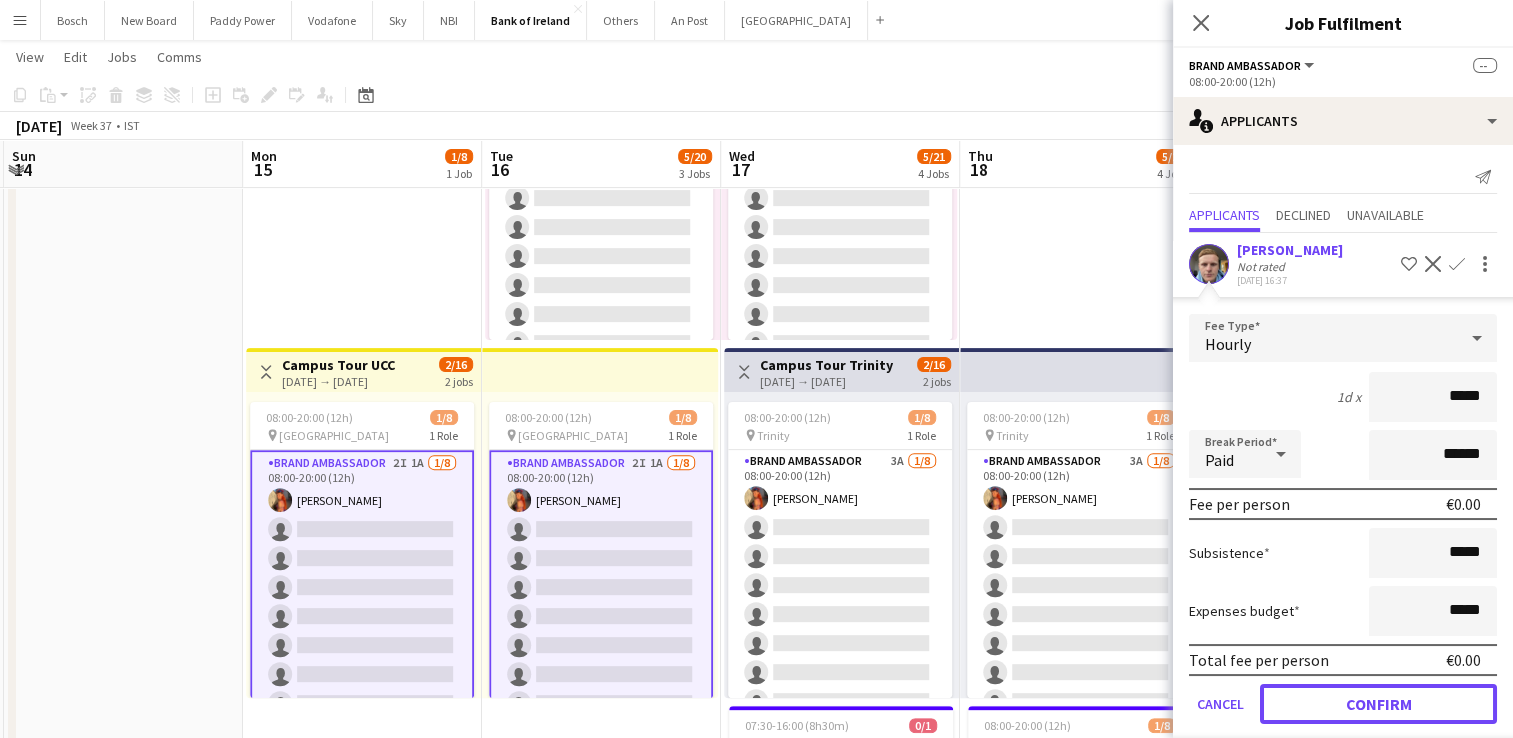 click on "Confirm" 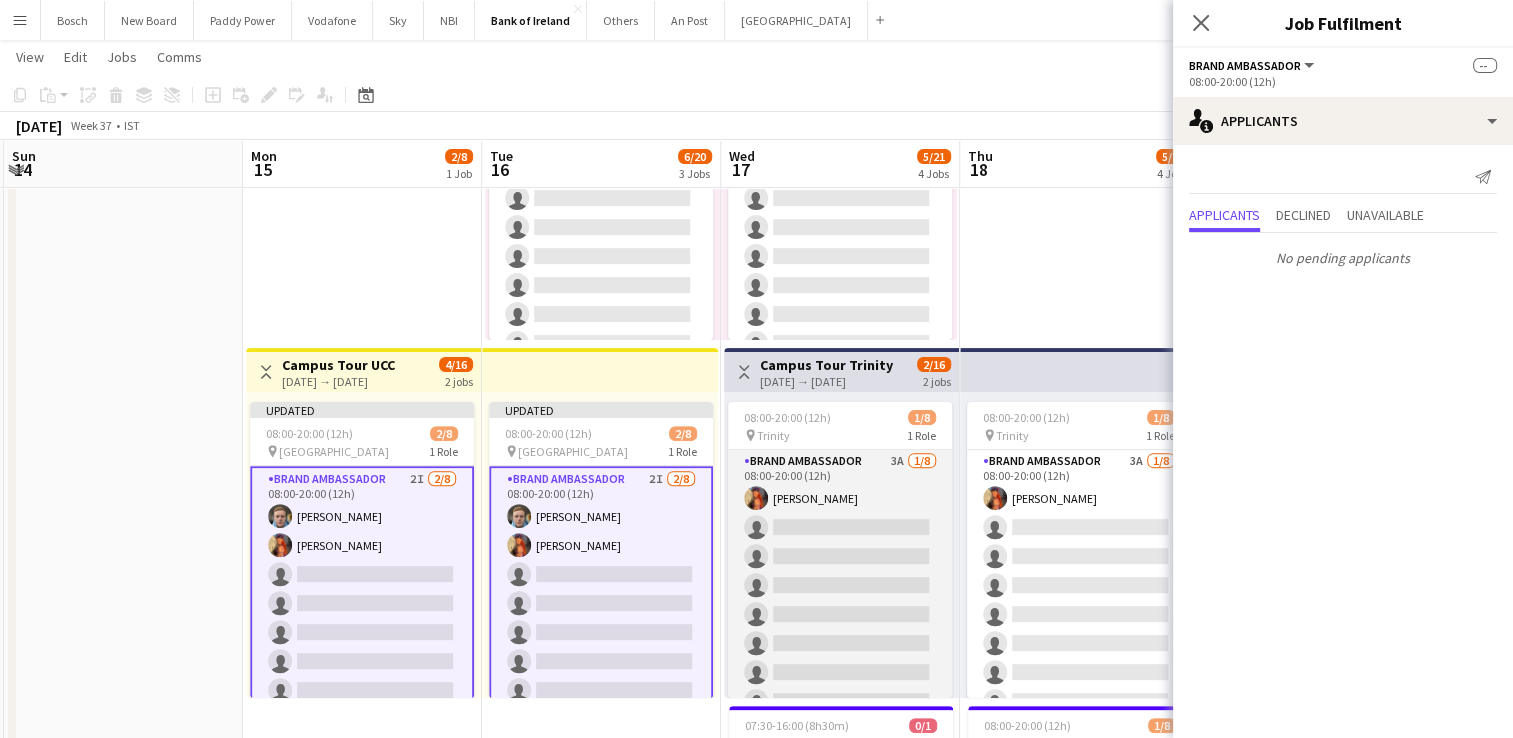 click on "Brand Ambassador   3A   [DATE]   08:00-20:00 (12h)
[PERSON_NAME]
single-neutral-actions
single-neutral-actions
single-neutral-actions
single-neutral-actions
single-neutral-actions
single-neutral-actions
single-neutral-actions" at bounding box center [840, 585] 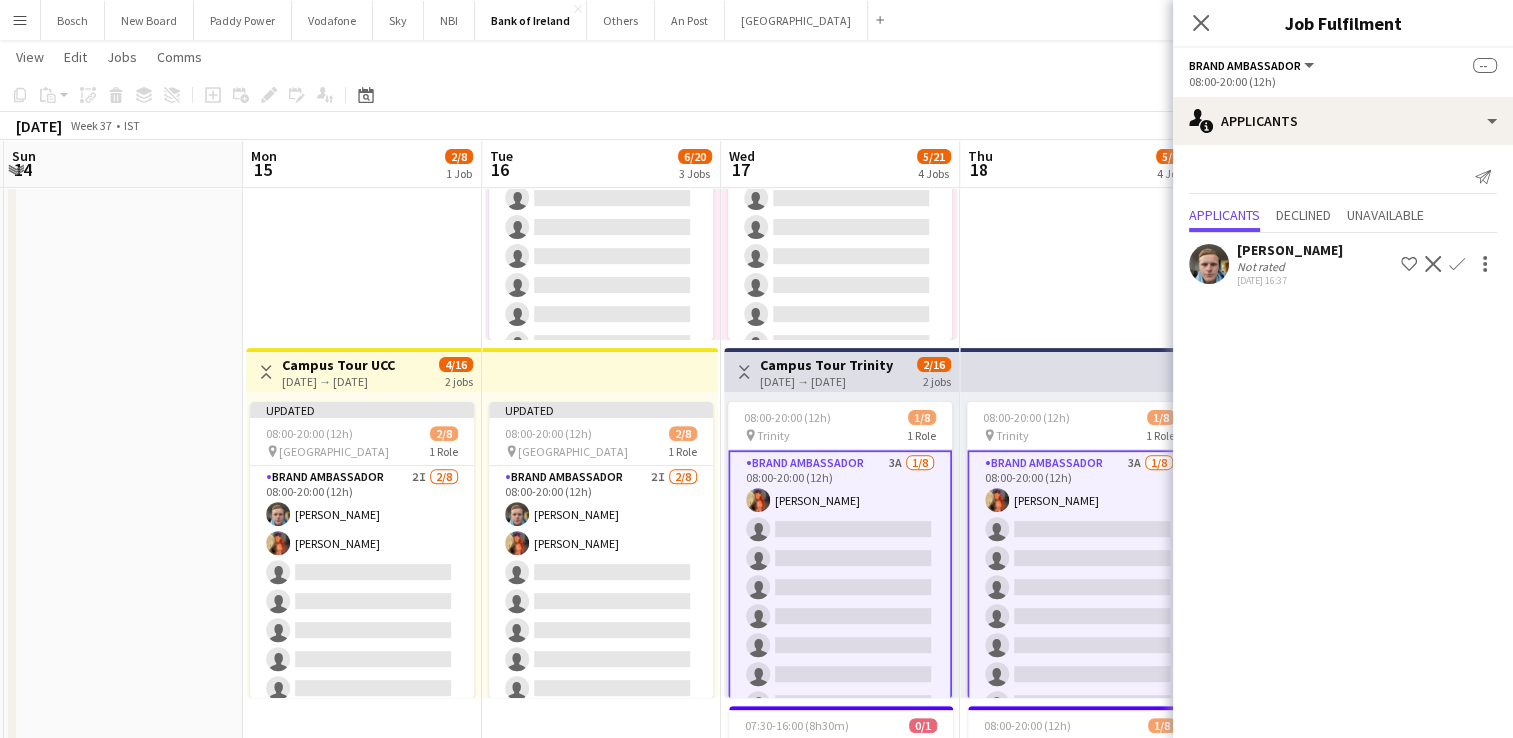 click on "Confirm" 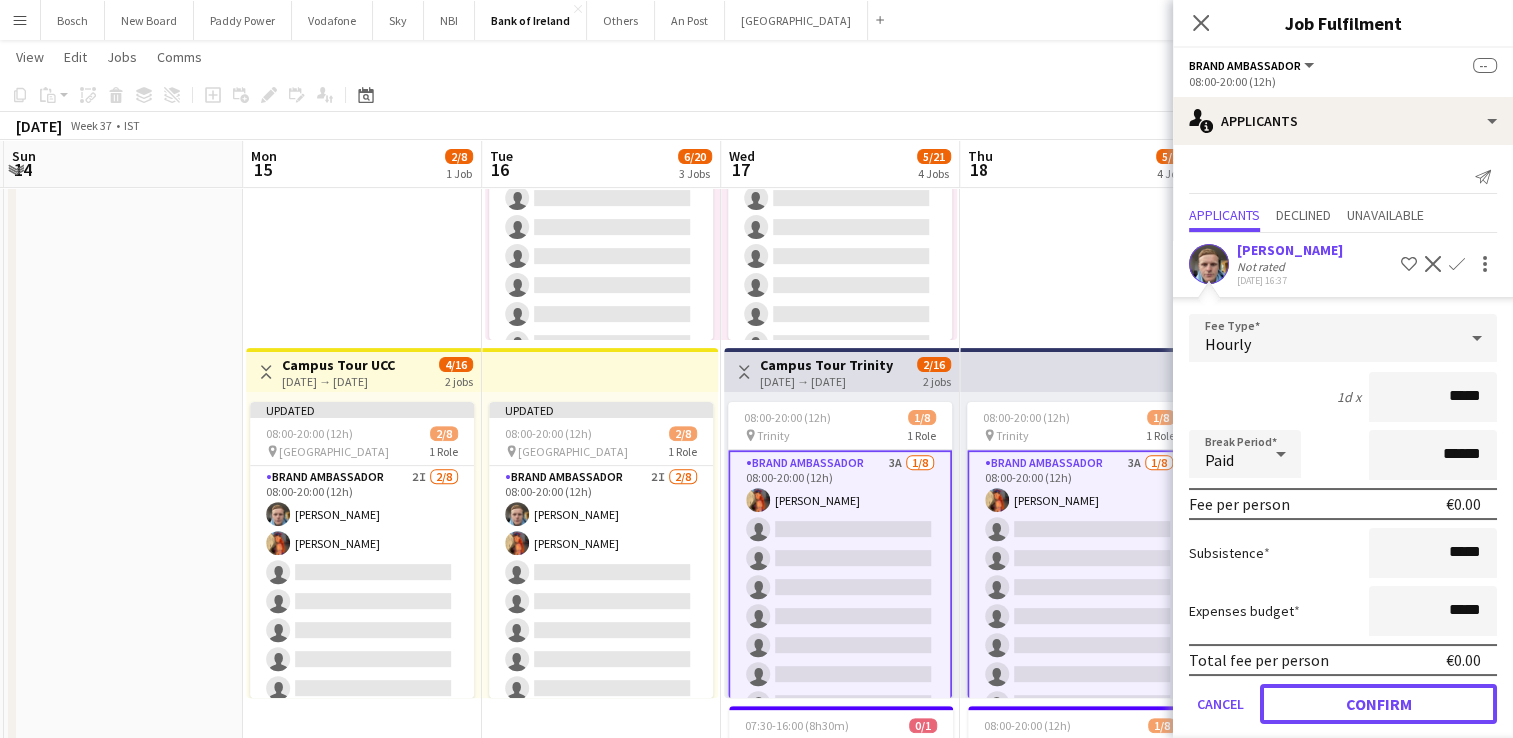 click on "Confirm" 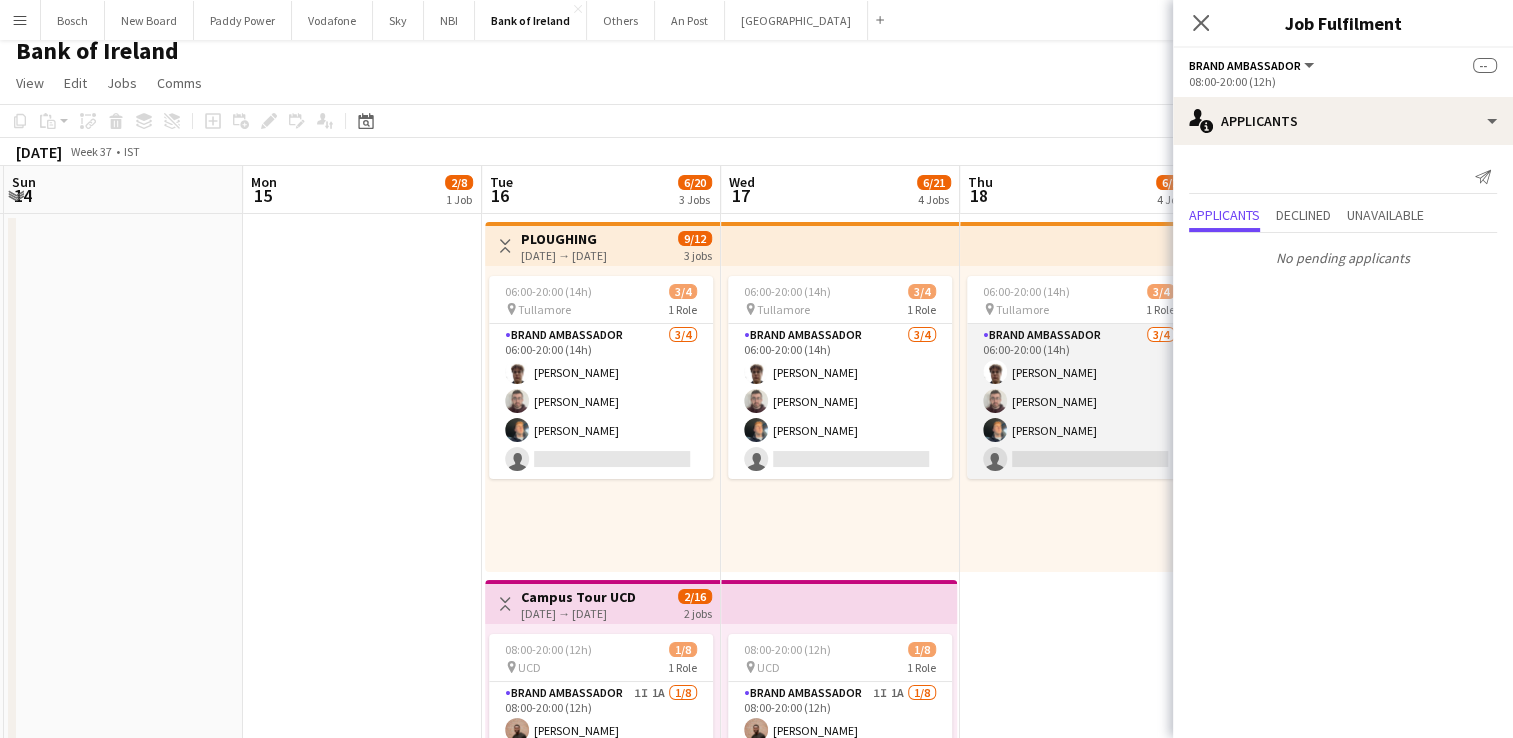 scroll, scrollTop: 0, scrollLeft: 0, axis: both 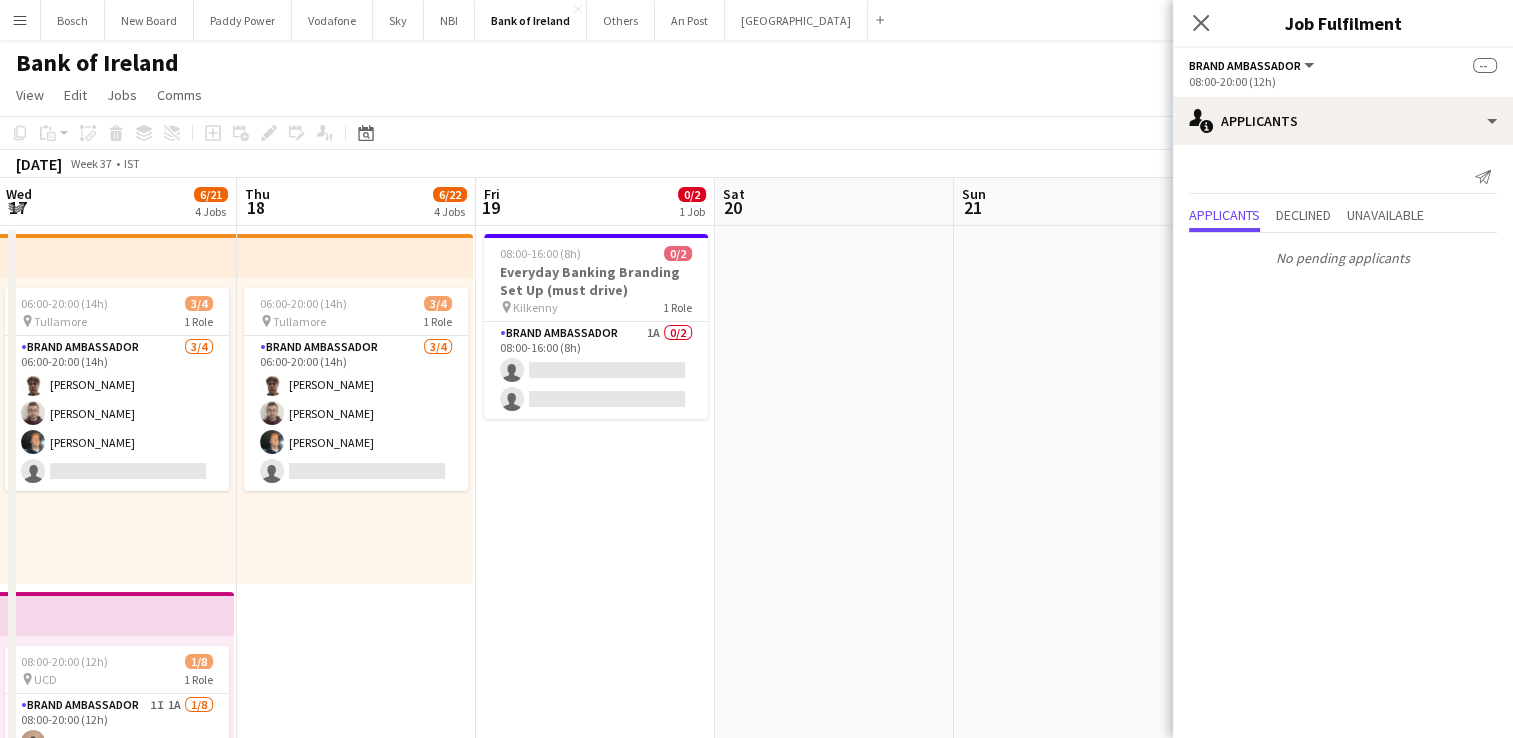 drag, startPoint x: 1048, startPoint y: 643, endPoint x: 329, endPoint y: 554, distance: 724.4874 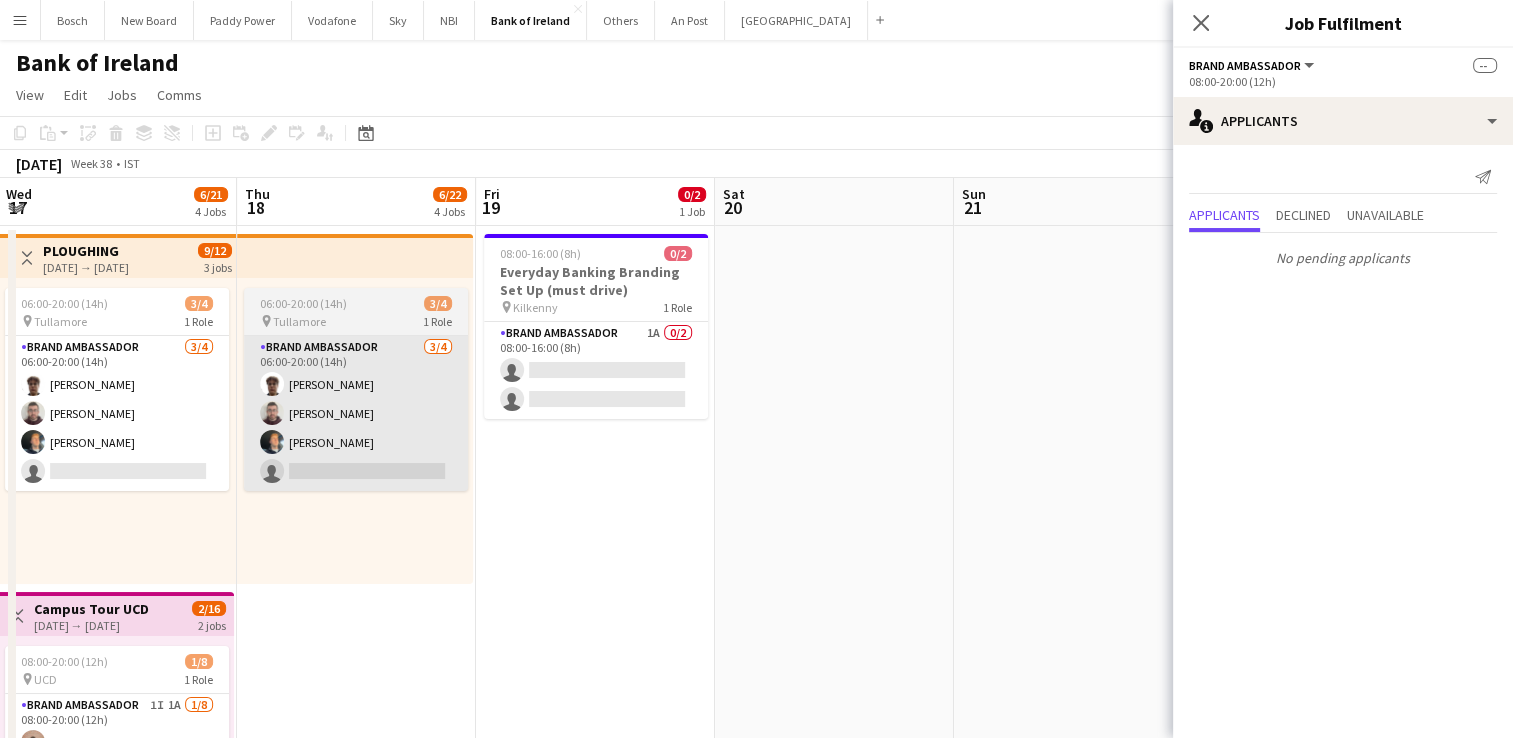 scroll, scrollTop: 0, scrollLeft: 717, axis: horizontal 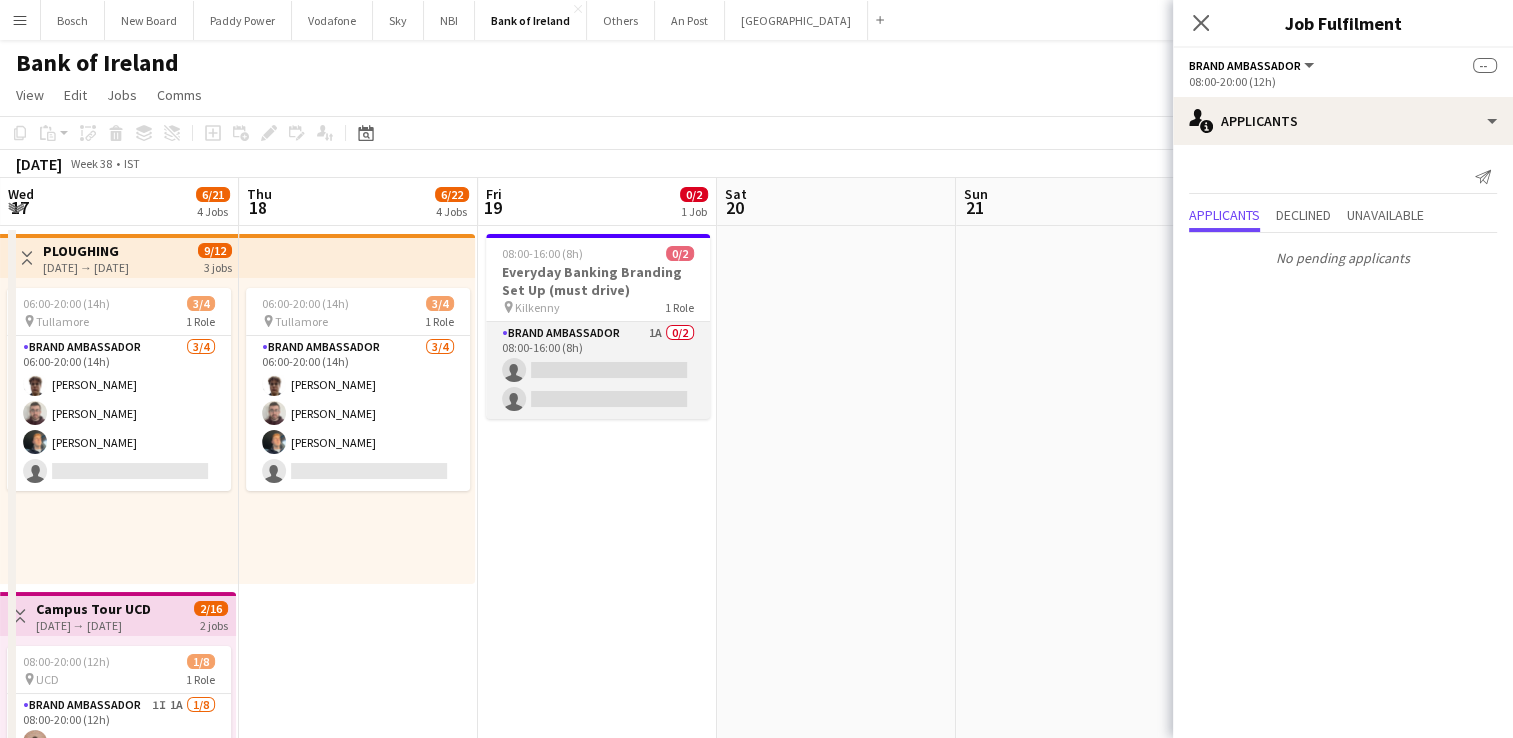 click on "Brand Ambassador   1A   0/2   08:00-16:00 (8h)
single-neutral-actions
single-neutral-actions" at bounding box center (598, 370) 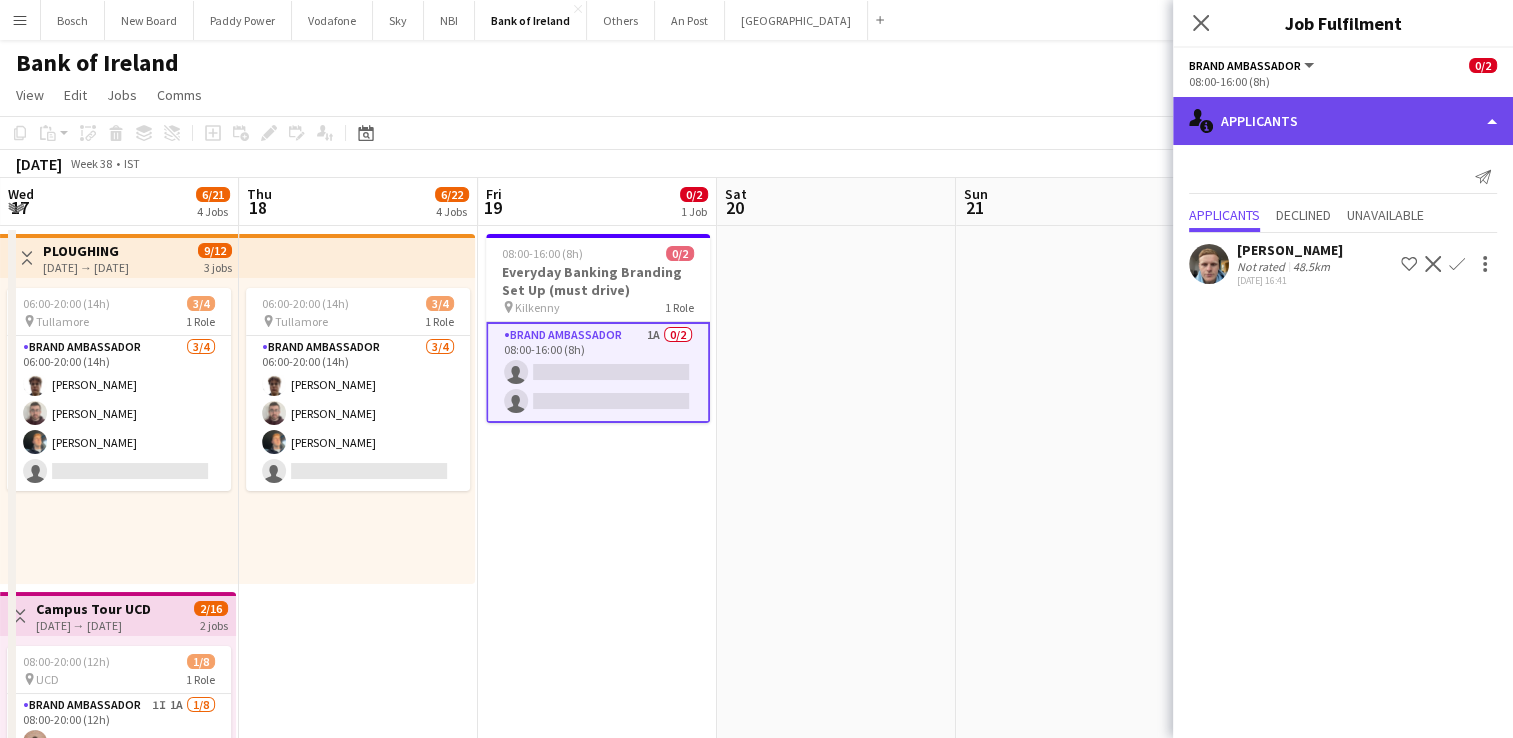 click on "single-neutral-actions-information
Applicants" 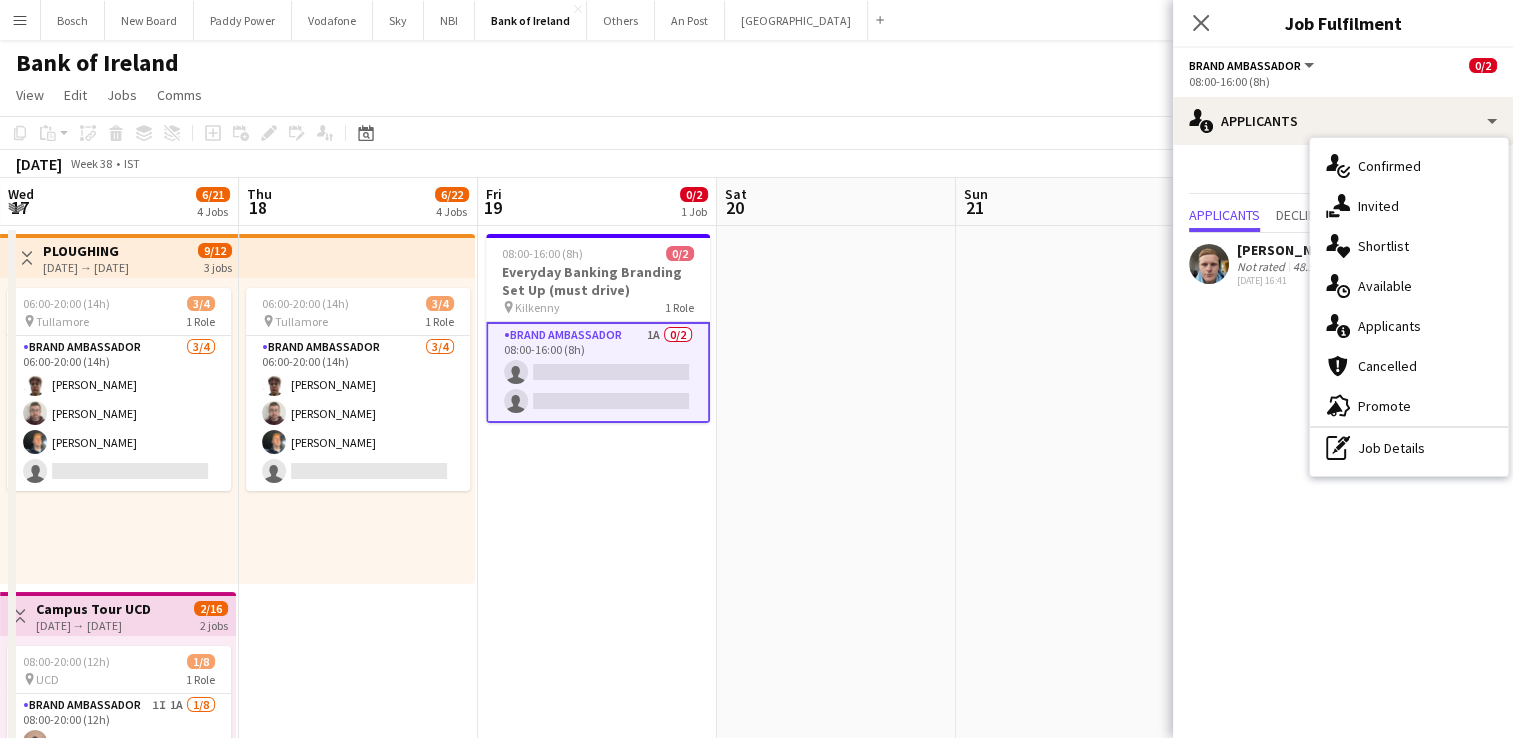 click on "users2
Applicants
Send notification
Applicants Declined Unavailable  [PERSON_NAME]   Not rated   48.5km   [DATE] 16:41
Shortlist crew
Decline
Confirm" 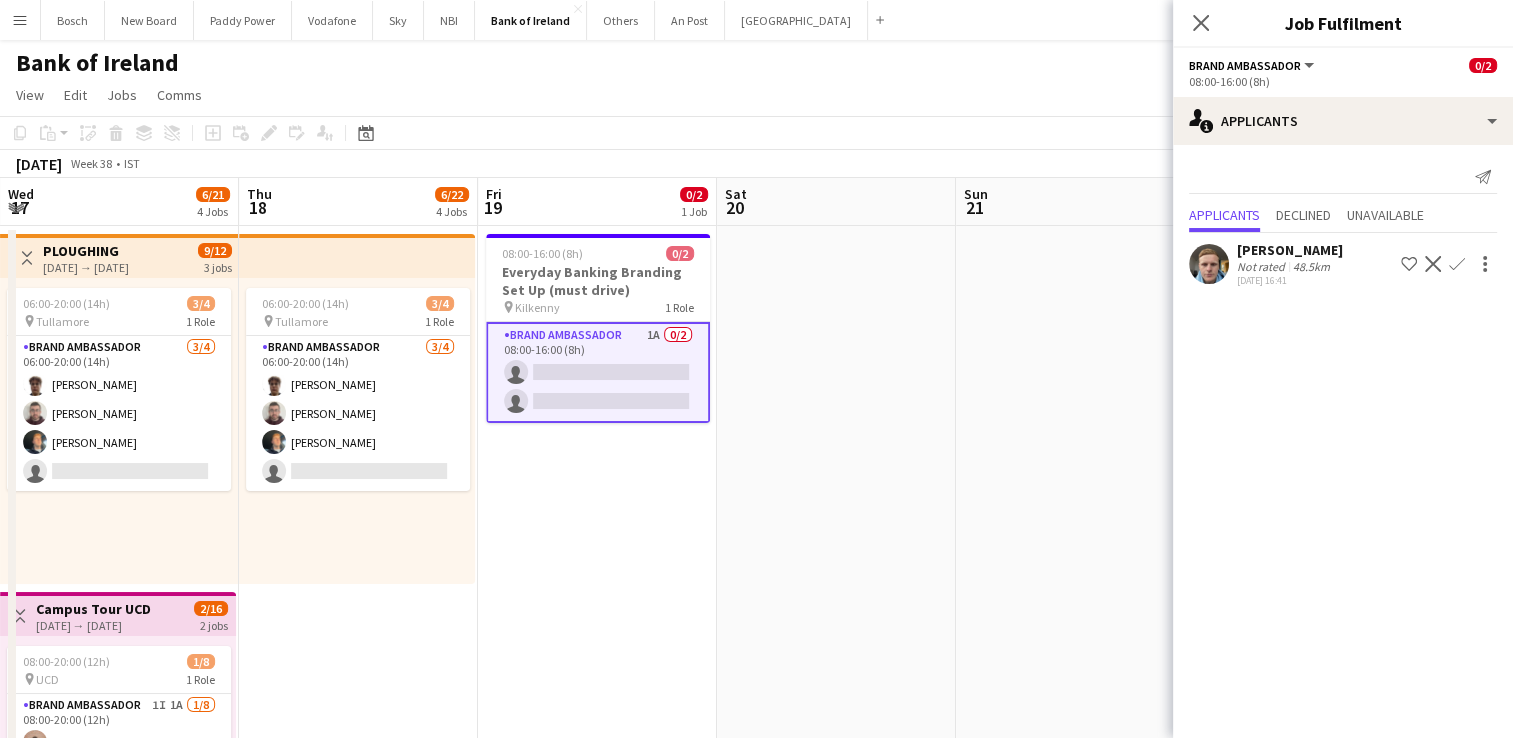 click on "Confirm" 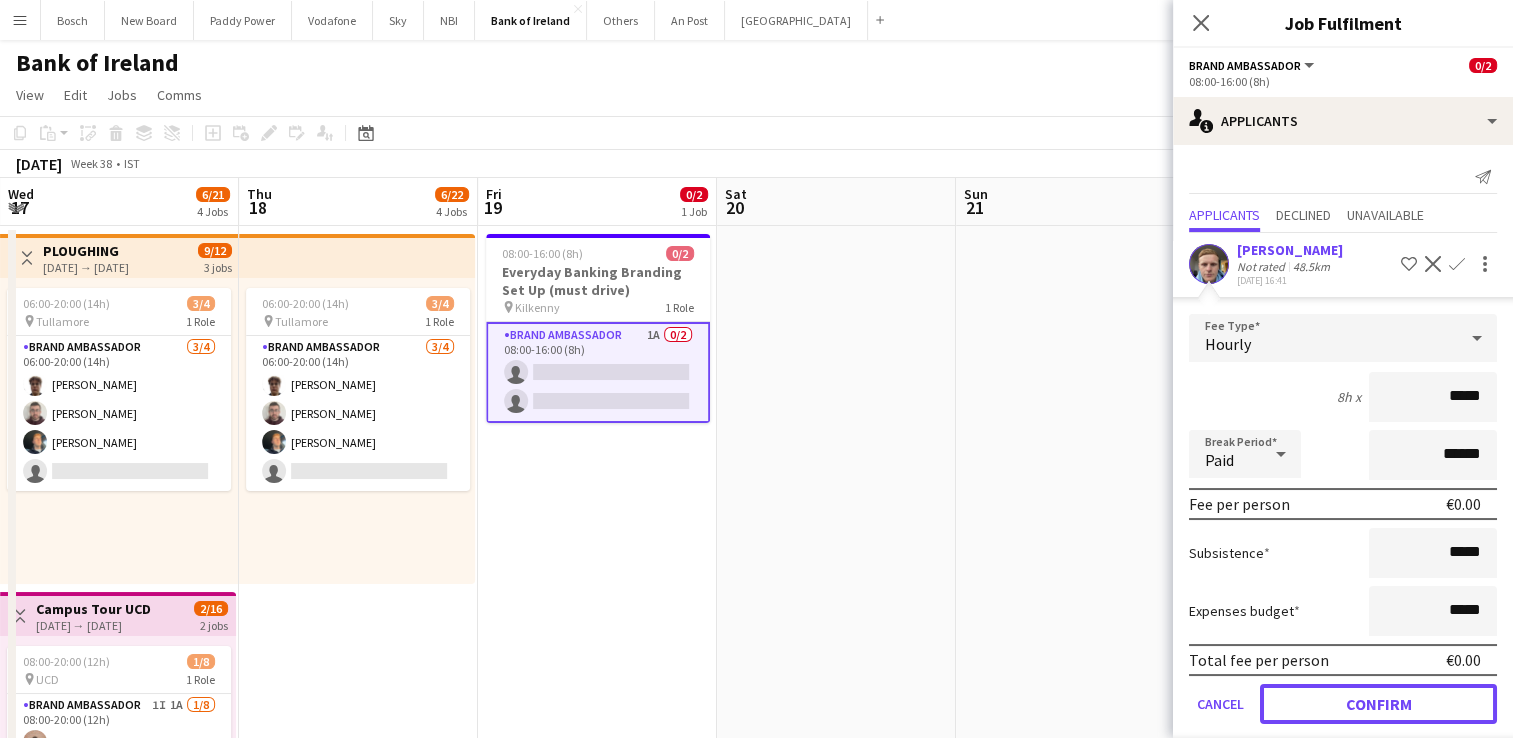 drag, startPoint x: 1384, startPoint y: 698, endPoint x: 1378, endPoint y: 688, distance: 11.661903 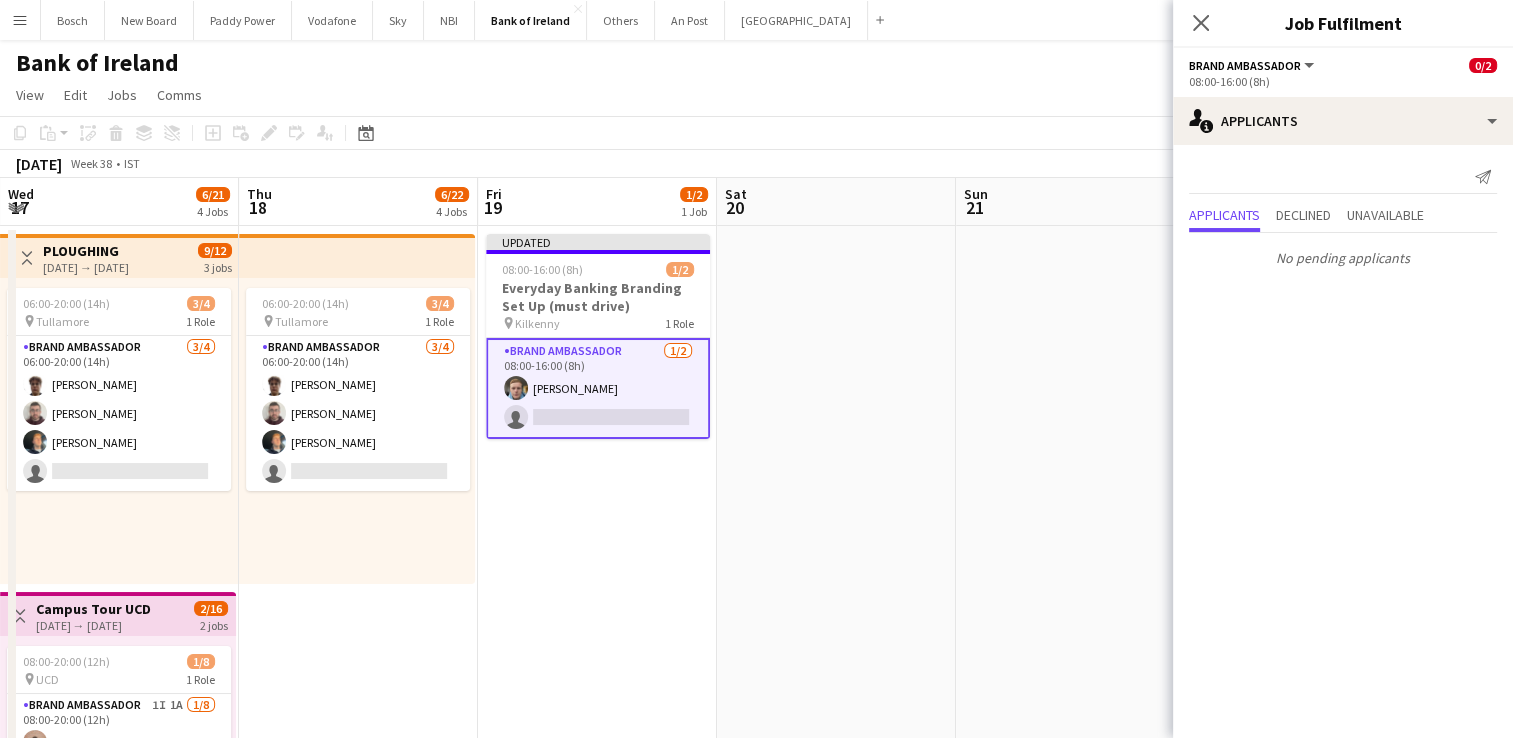 click at bounding box center (836, 1023) 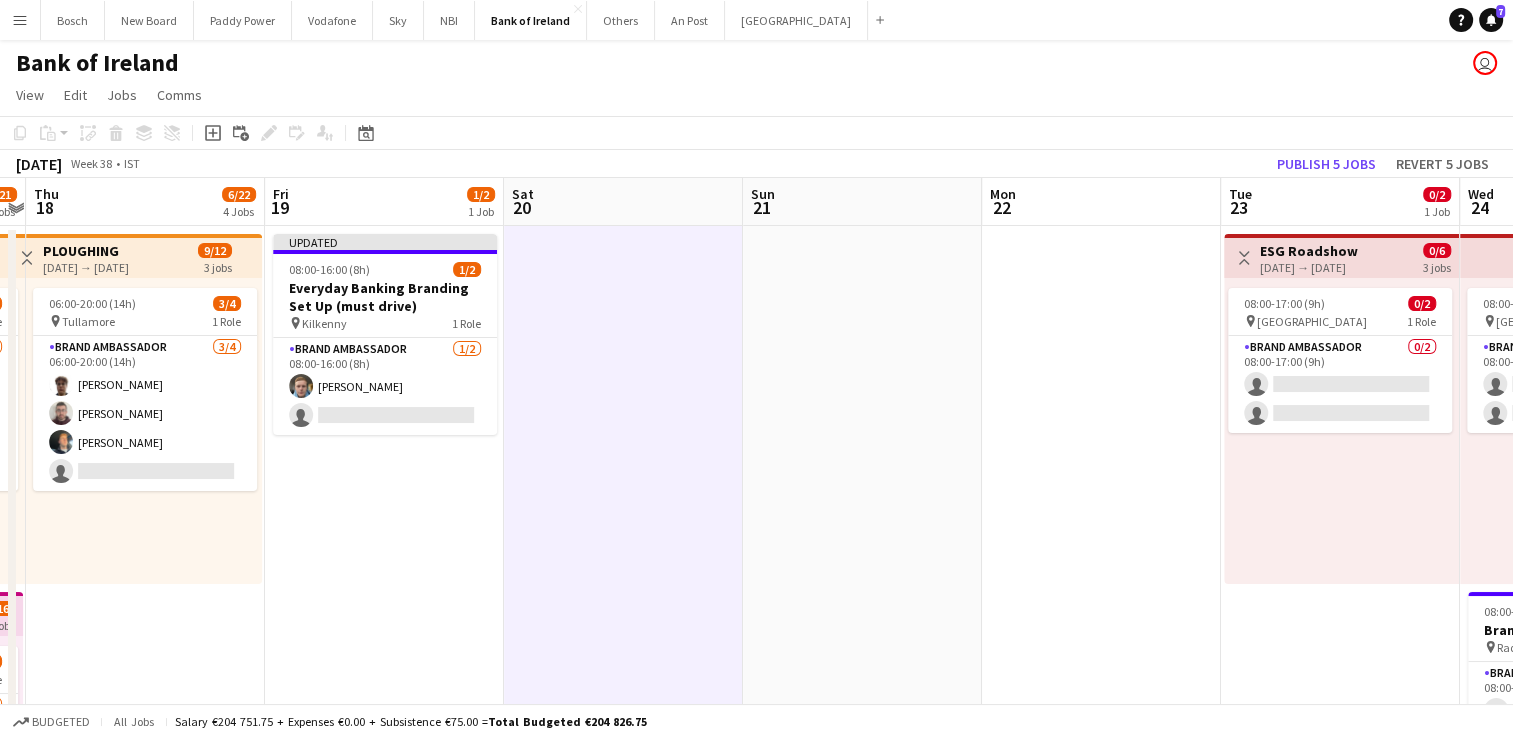 scroll, scrollTop: 0, scrollLeft: 516, axis: horizontal 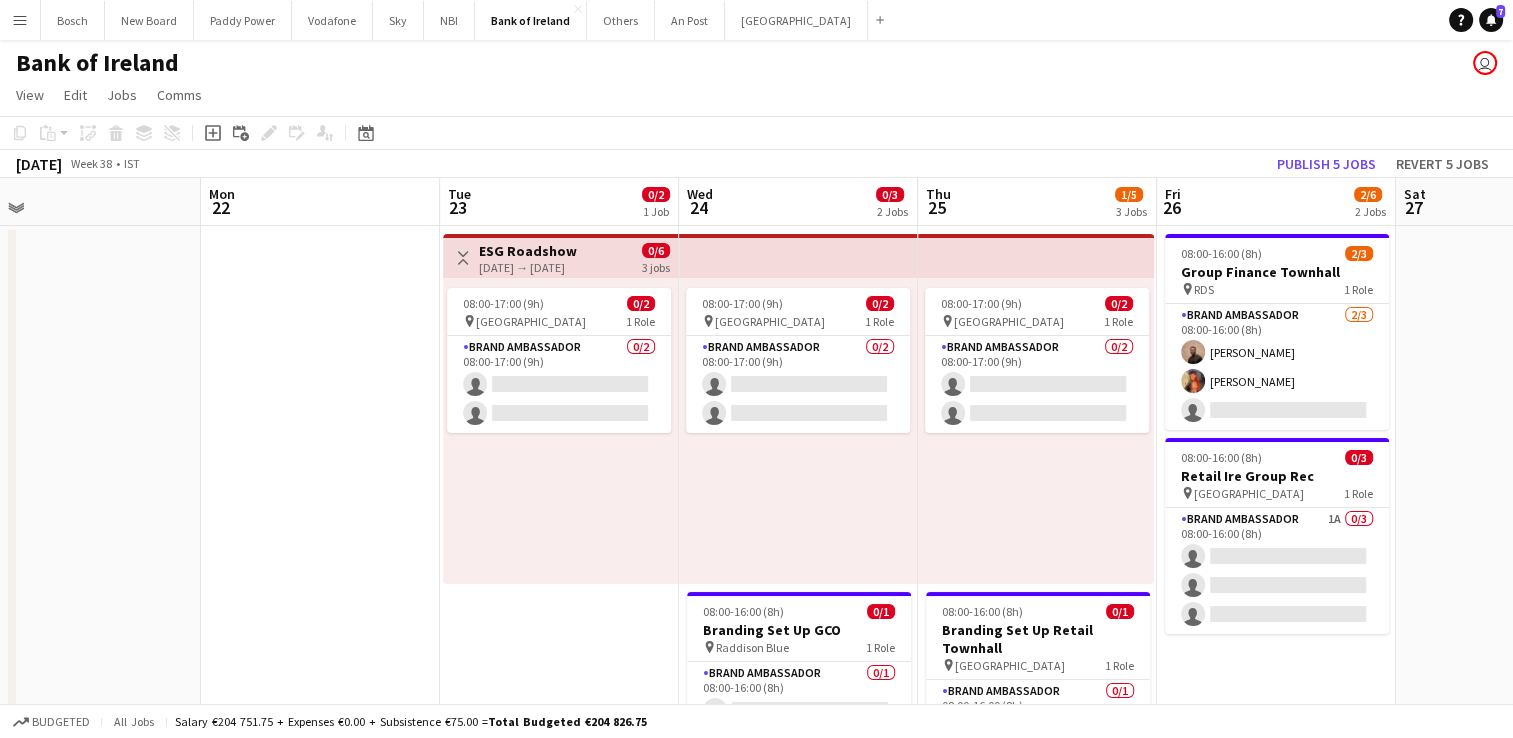 drag, startPoint x: 938, startPoint y: 352, endPoint x: -4, endPoint y: 235, distance: 949.2381 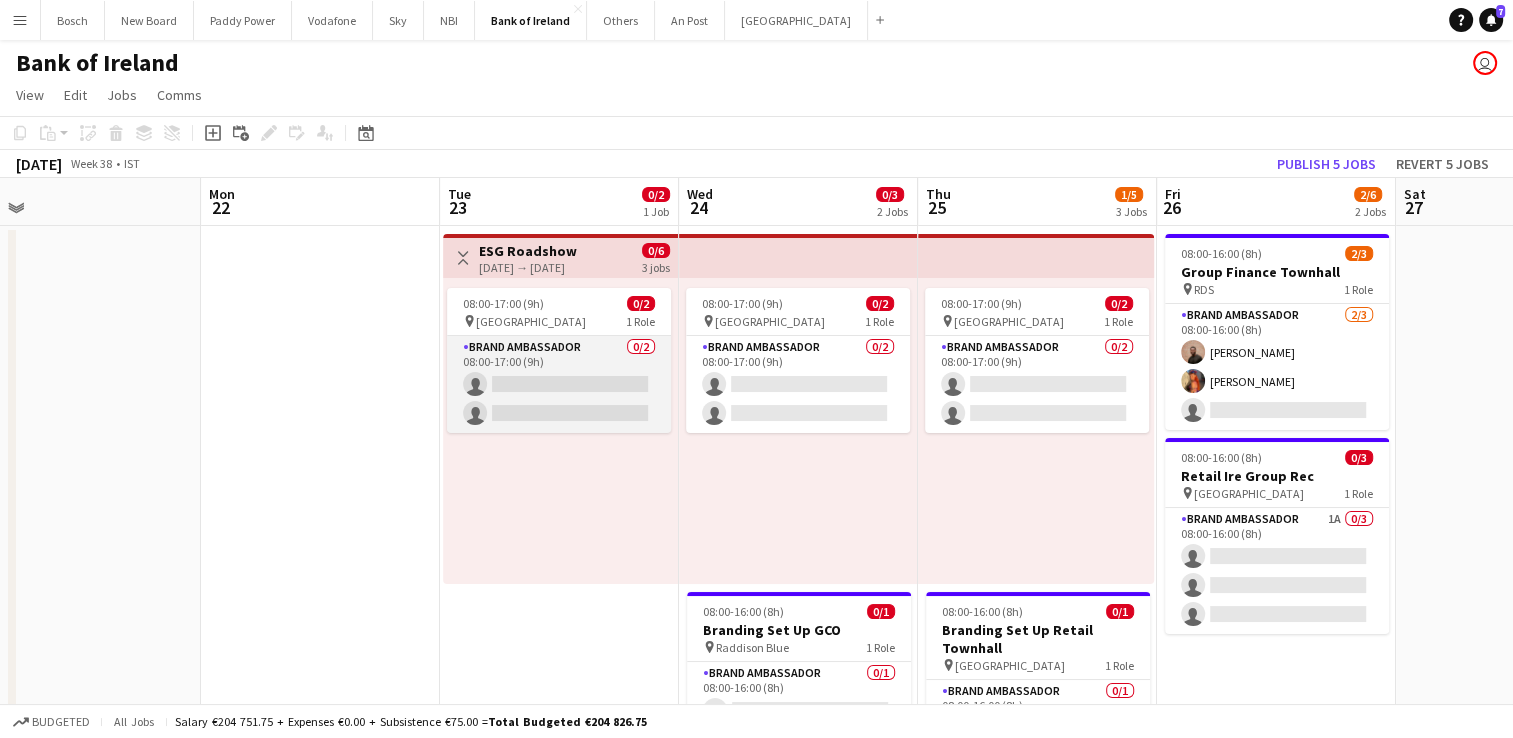 click on "Brand Ambassador   0/2   08:00-17:00 (9h)
single-neutral-actions
single-neutral-actions" at bounding box center [559, 384] 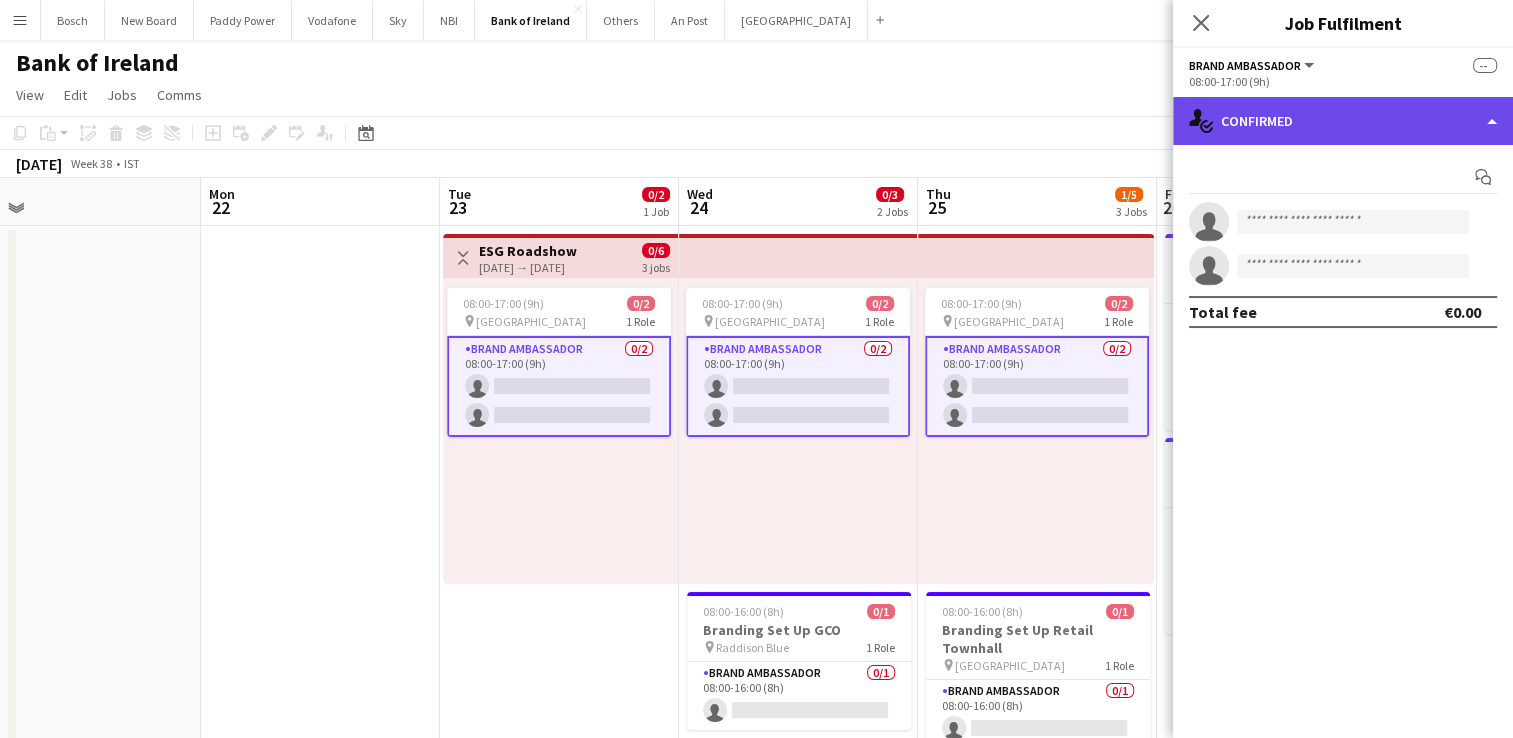 click on "single-neutral-actions-check-2
Confirmed" 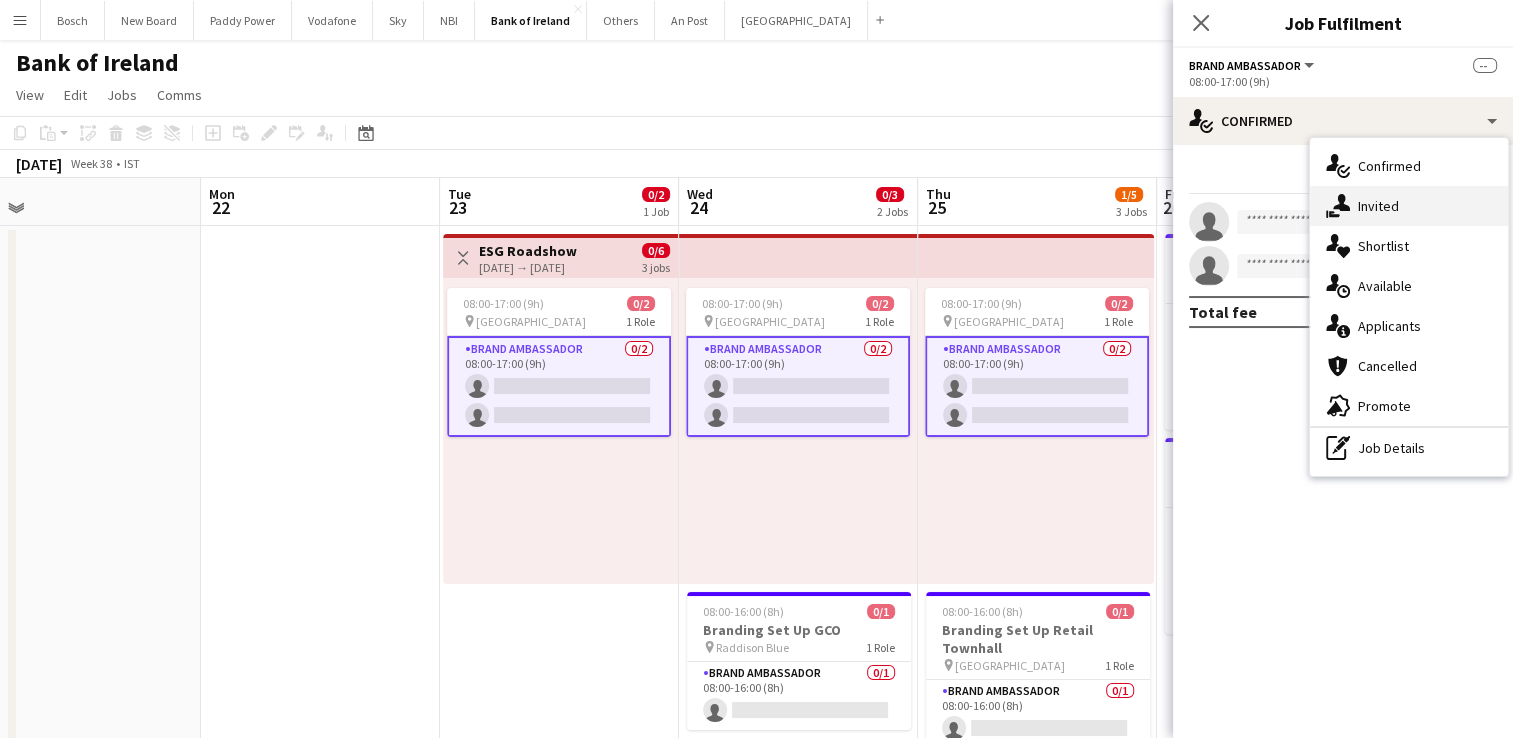 click on "single-neutral-actions-share-1
Invited" at bounding box center (1409, 206) 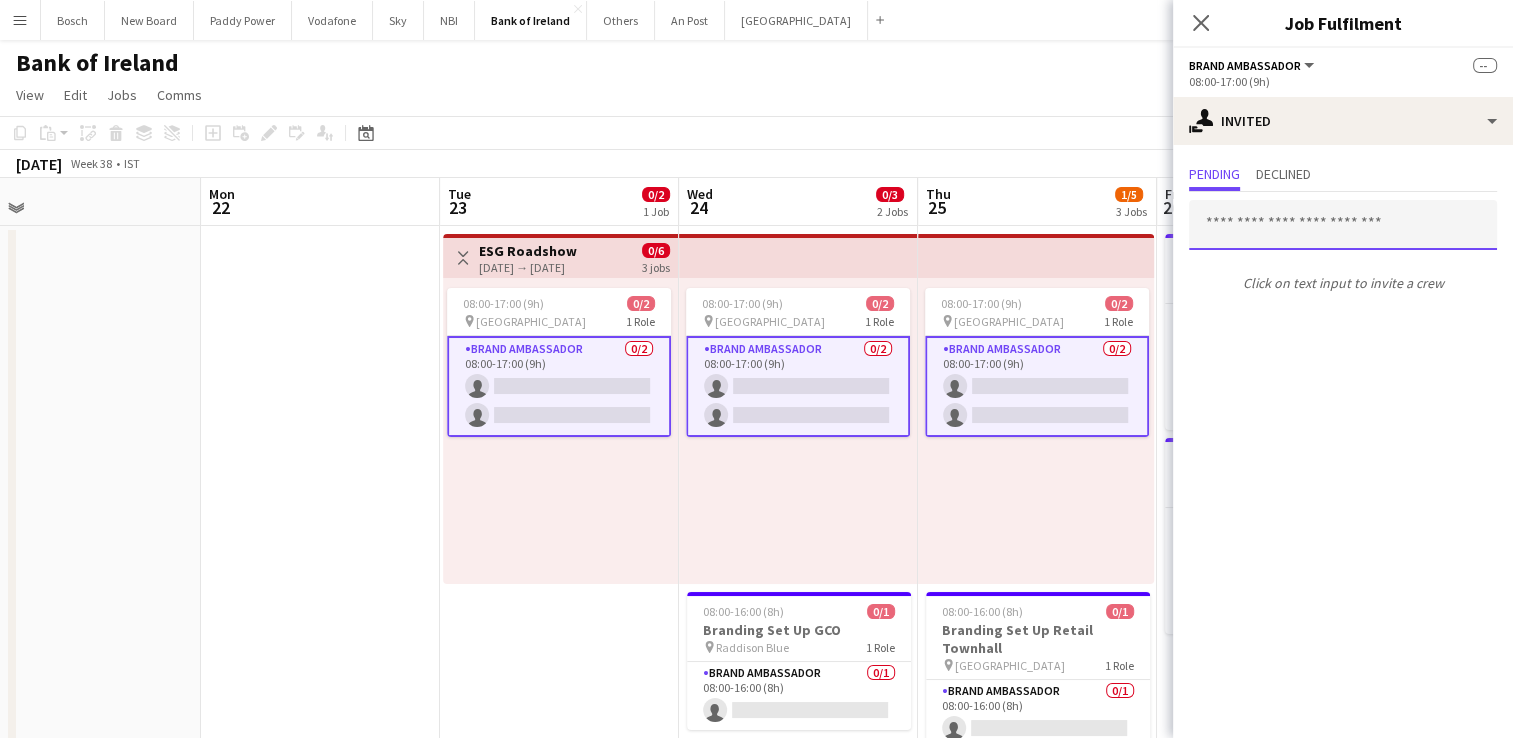 click at bounding box center [1343, 225] 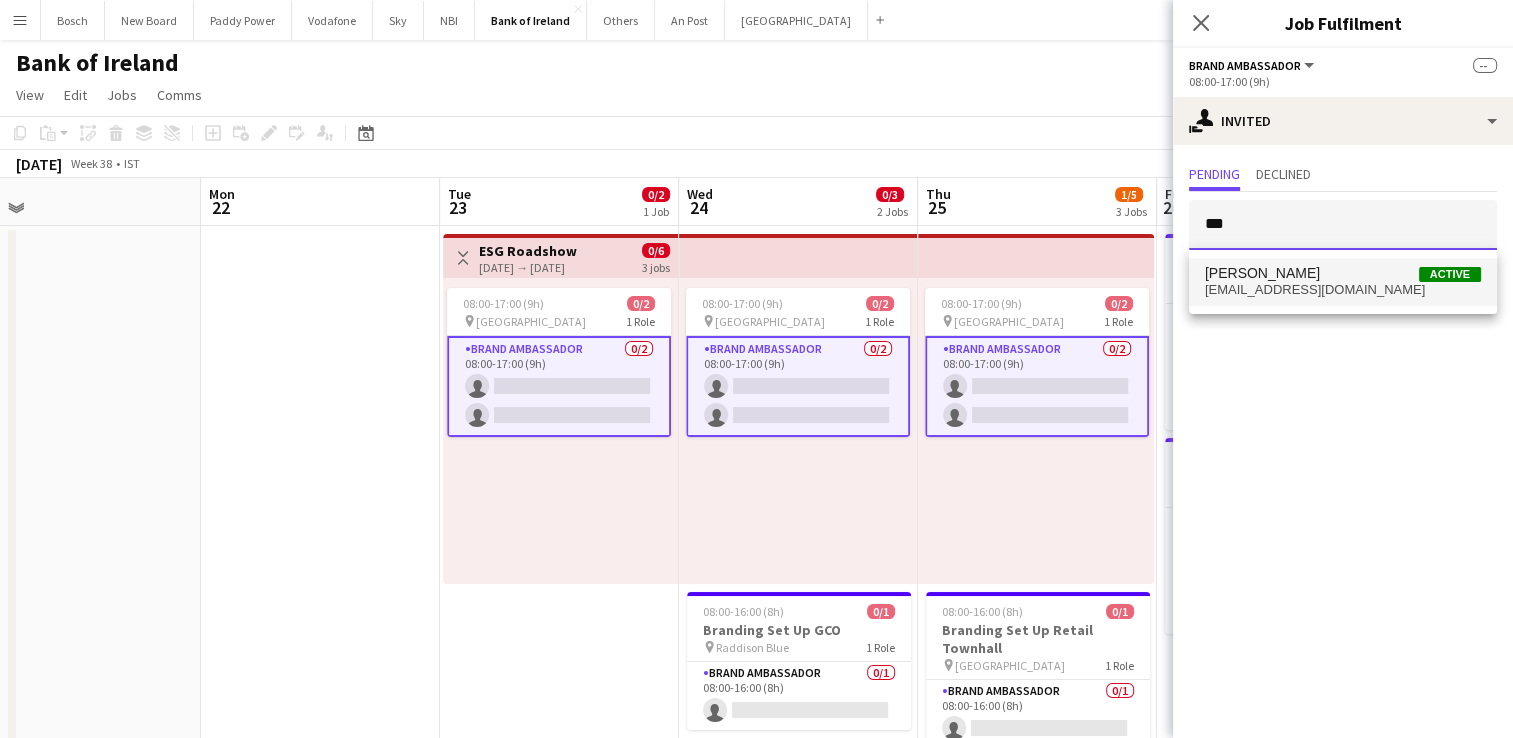type on "***" 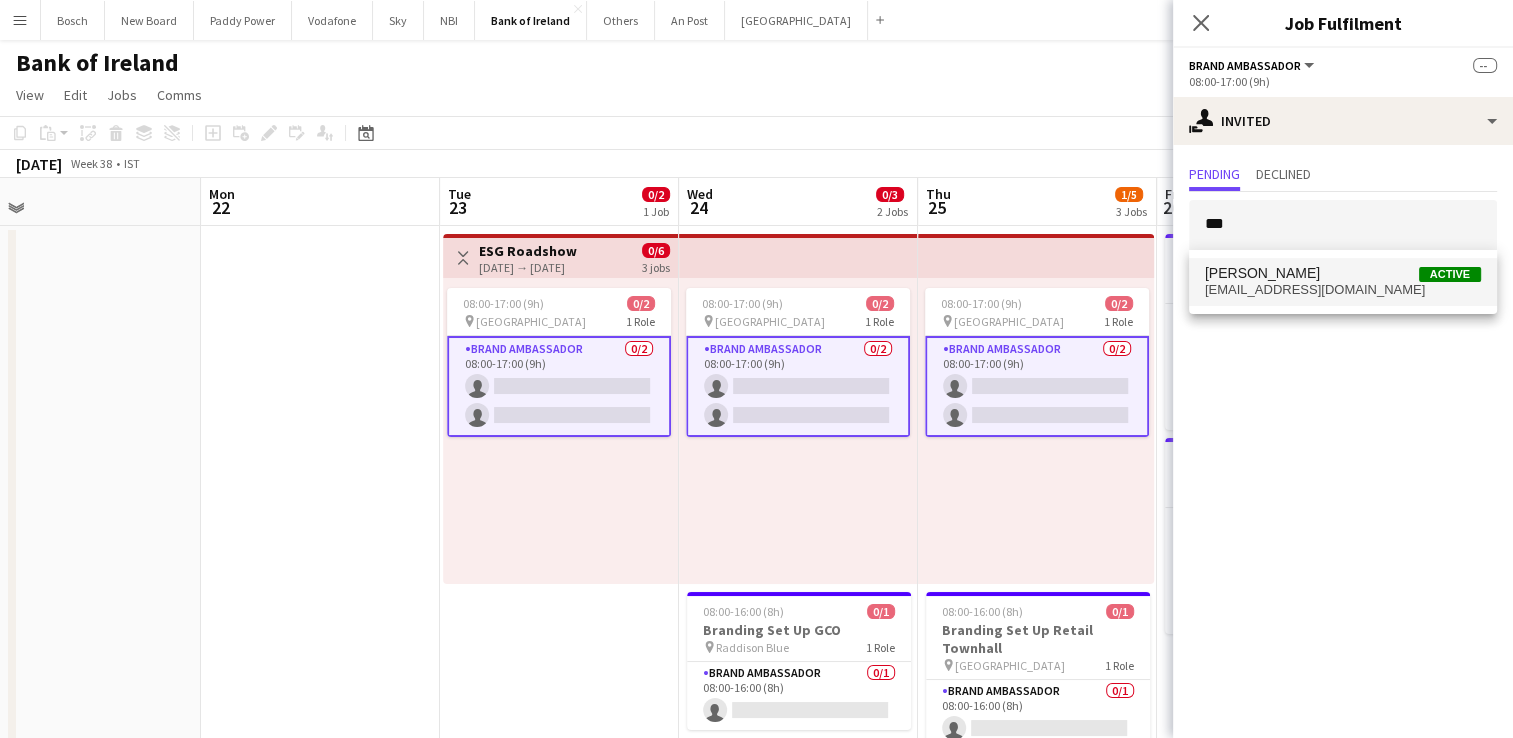 click on "[EMAIL_ADDRESS][DOMAIN_NAME]" at bounding box center (1343, 290) 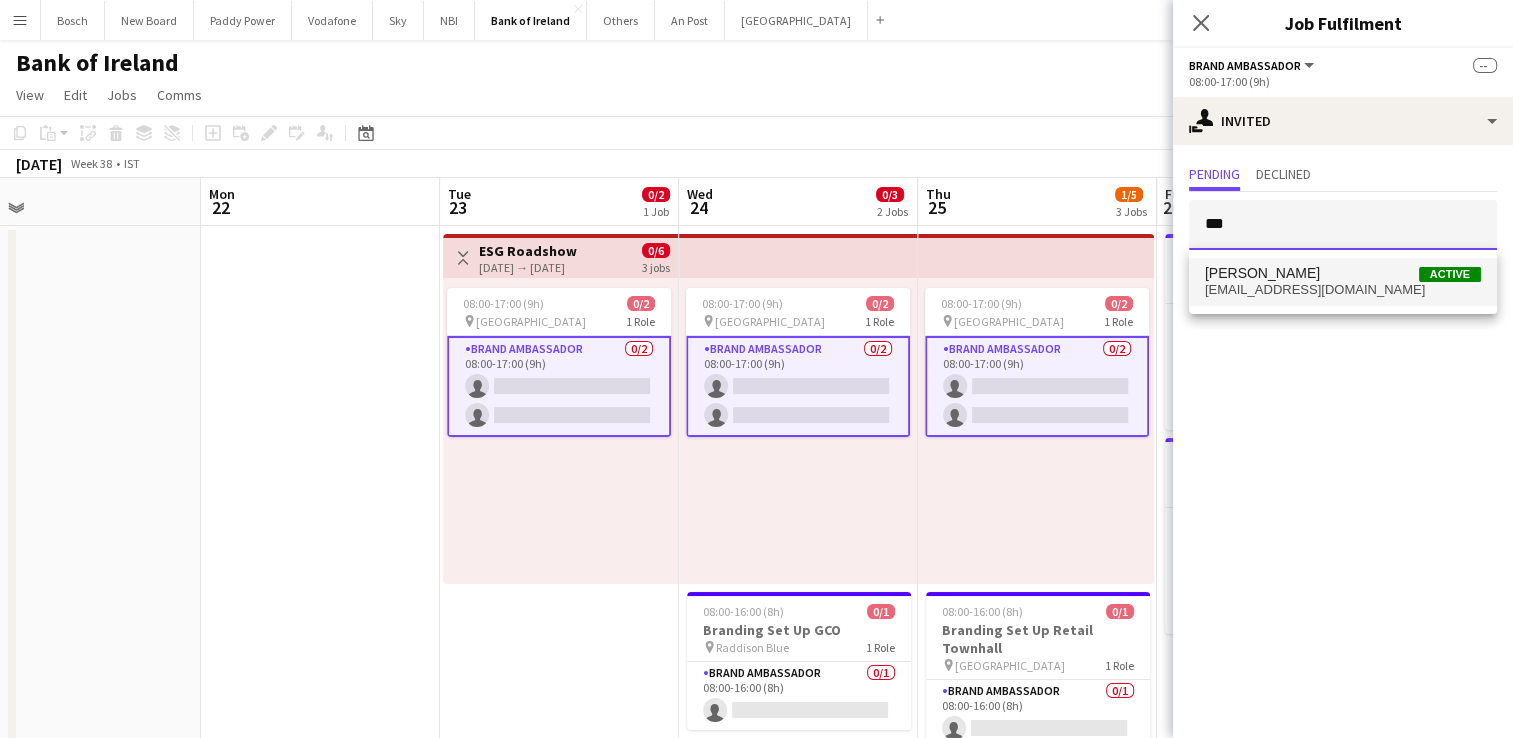 type 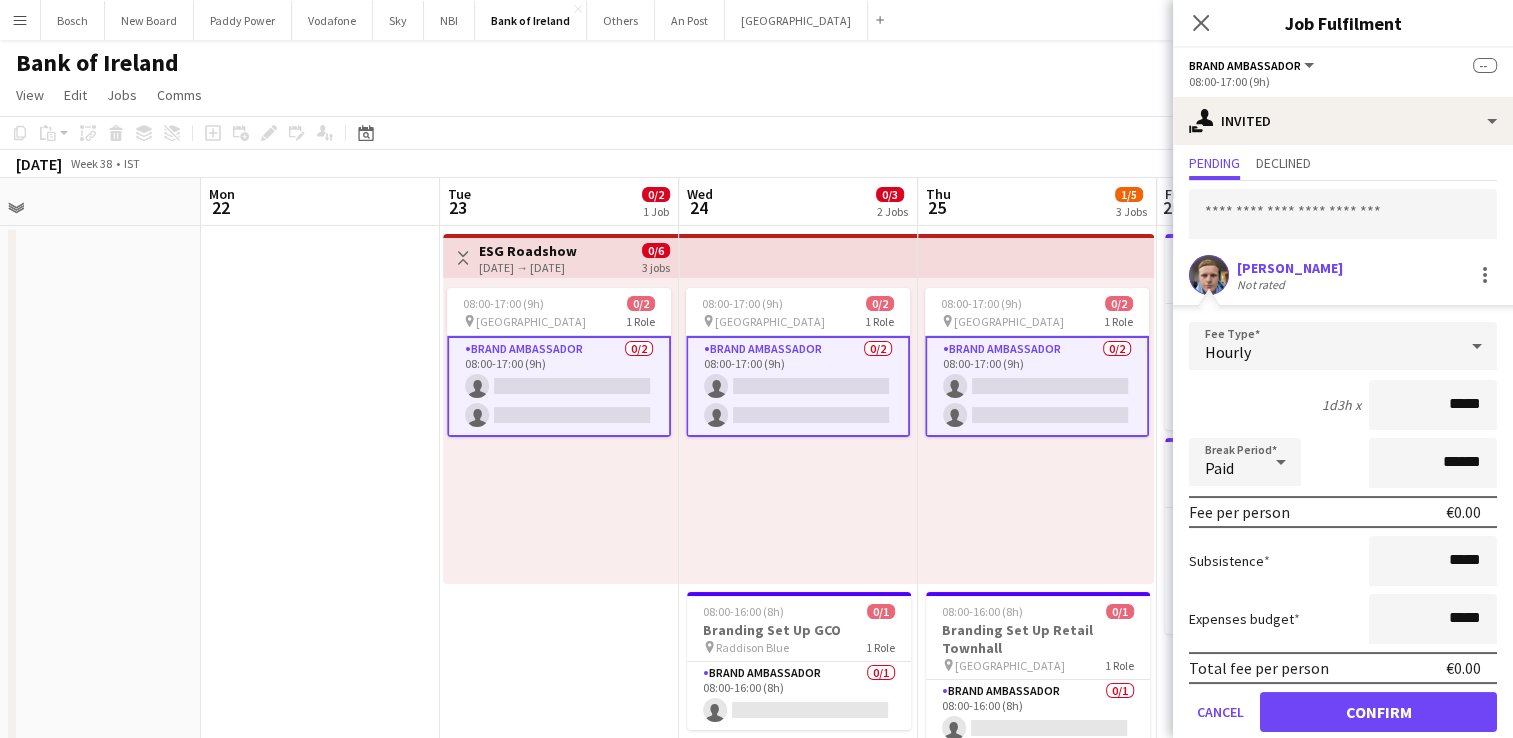 scroll, scrollTop: 79, scrollLeft: 0, axis: vertical 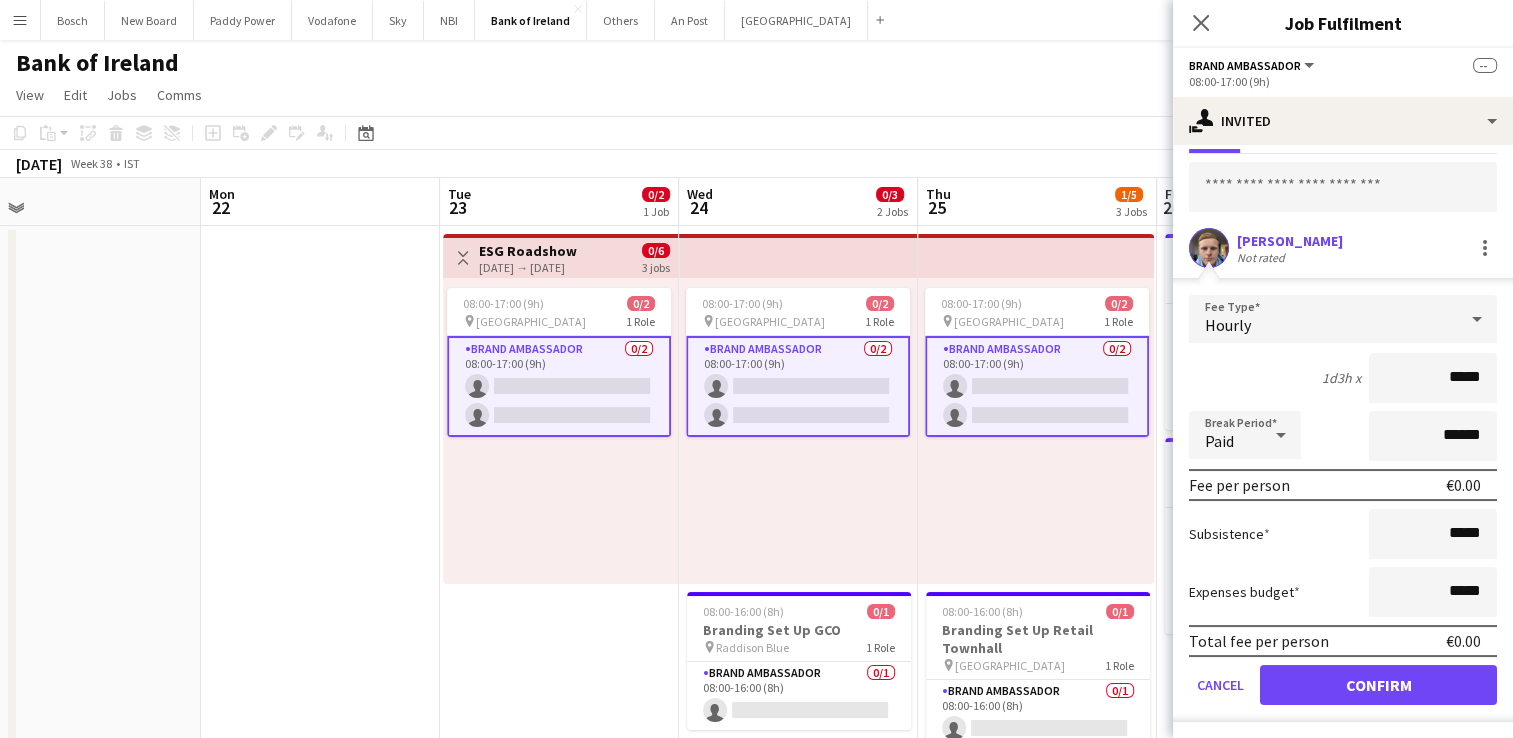 click on "Fee Type  Hourly  1d3h x  *****  Break Period  Paid ******  Fee per person   €0.00   Subsistence  *****  Expenses budget  *****  Total fee per person   €0.00   Cancel   Confirm" 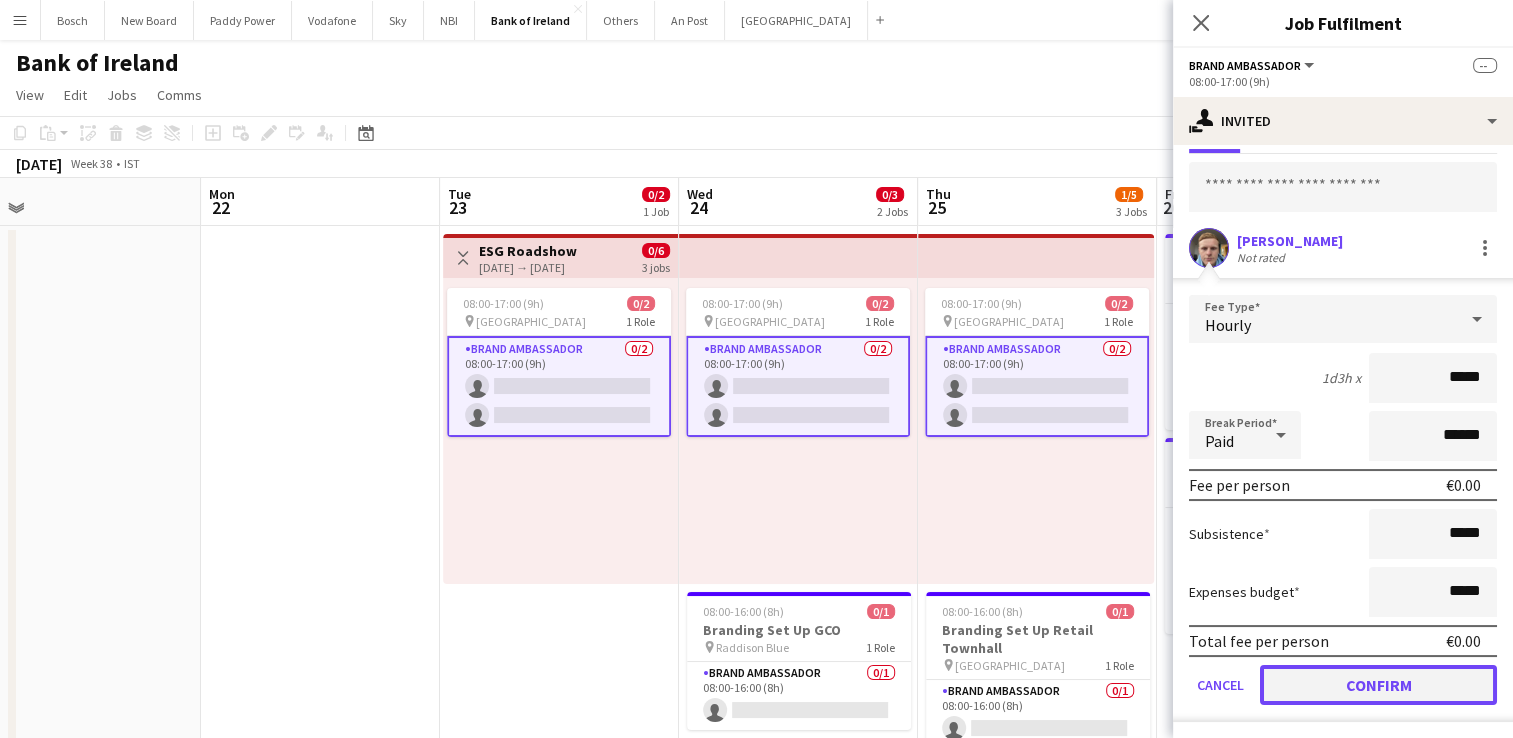 click on "Confirm" 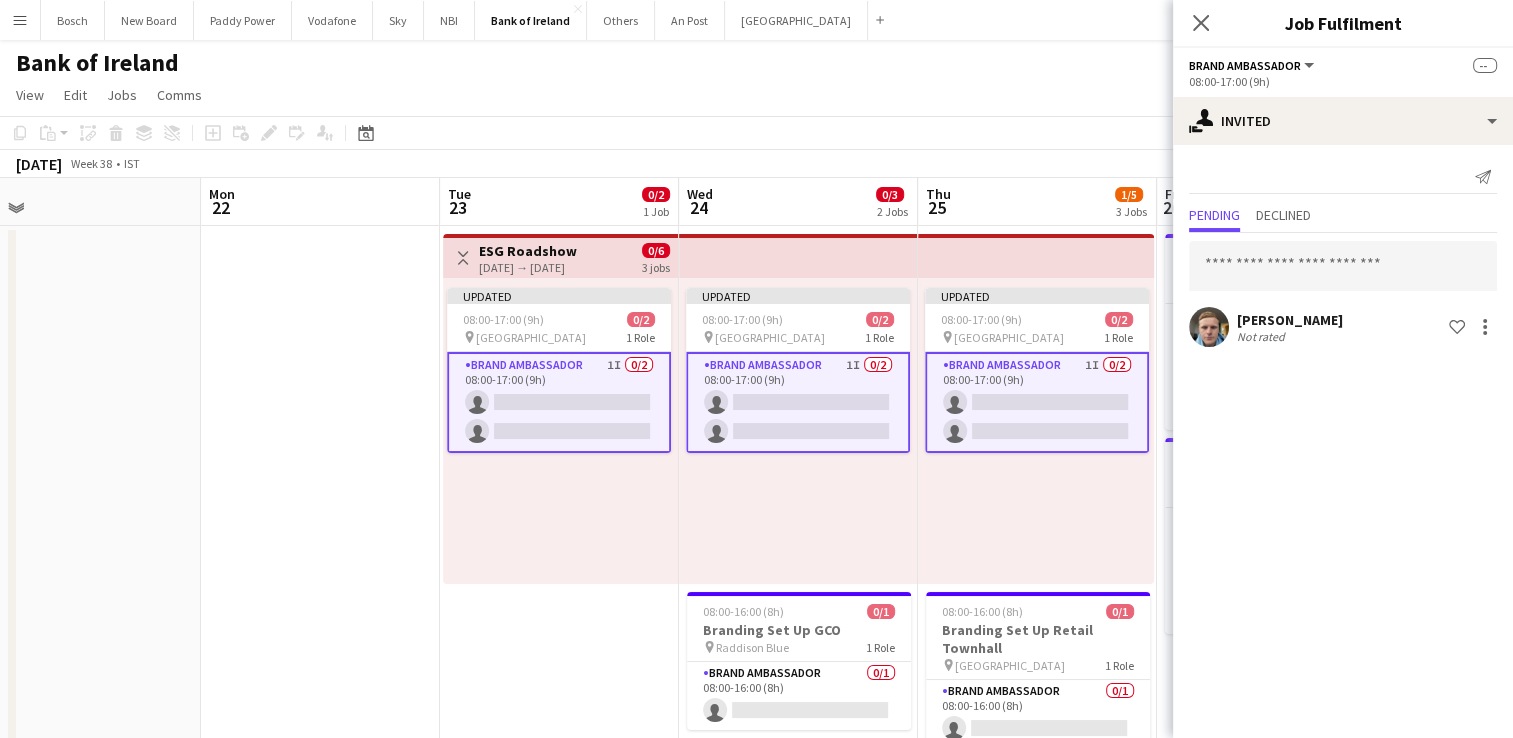 scroll, scrollTop: 0, scrollLeft: 0, axis: both 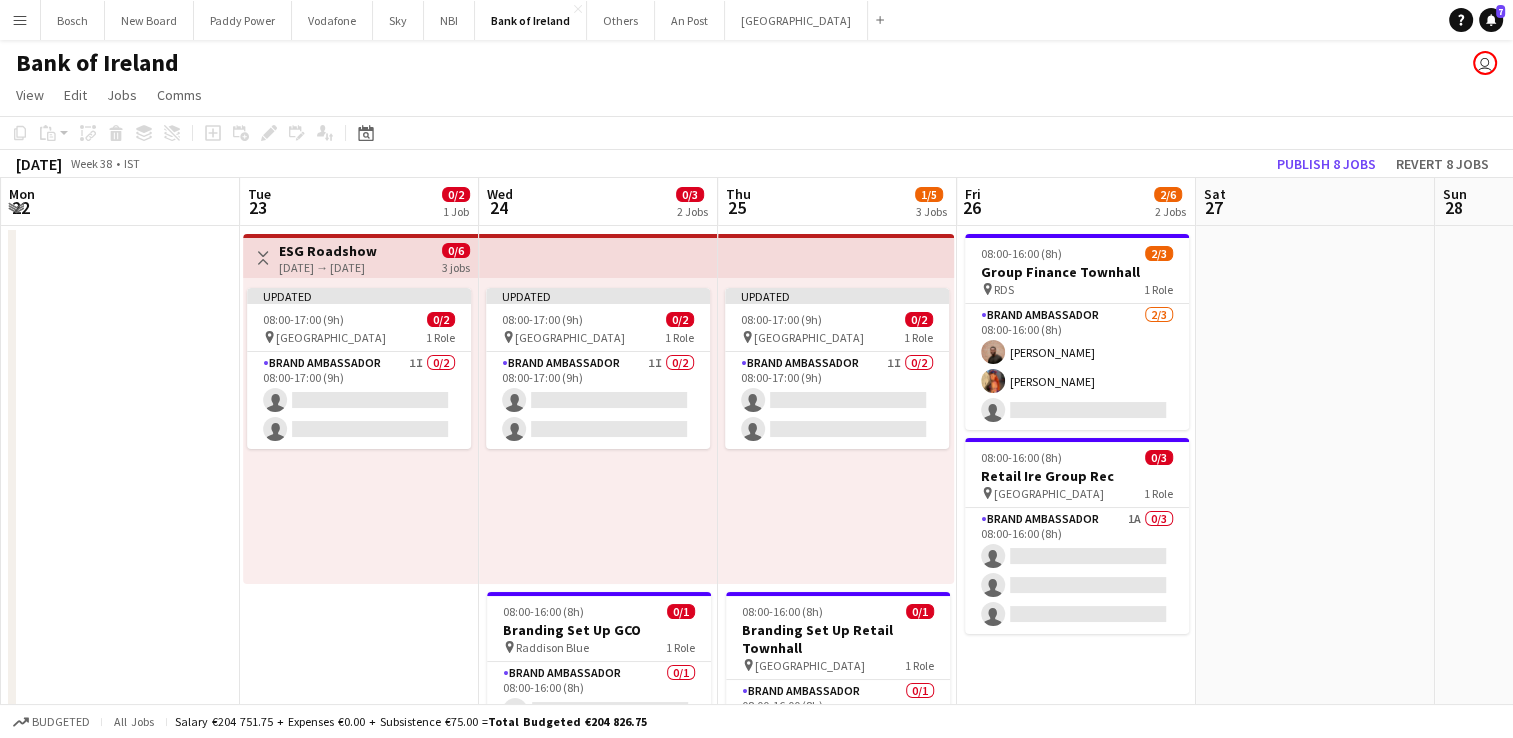 drag, startPoint x: 1045, startPoint y: 502, endPoint x: 848, endPoint y: 481, distance: 198.11613 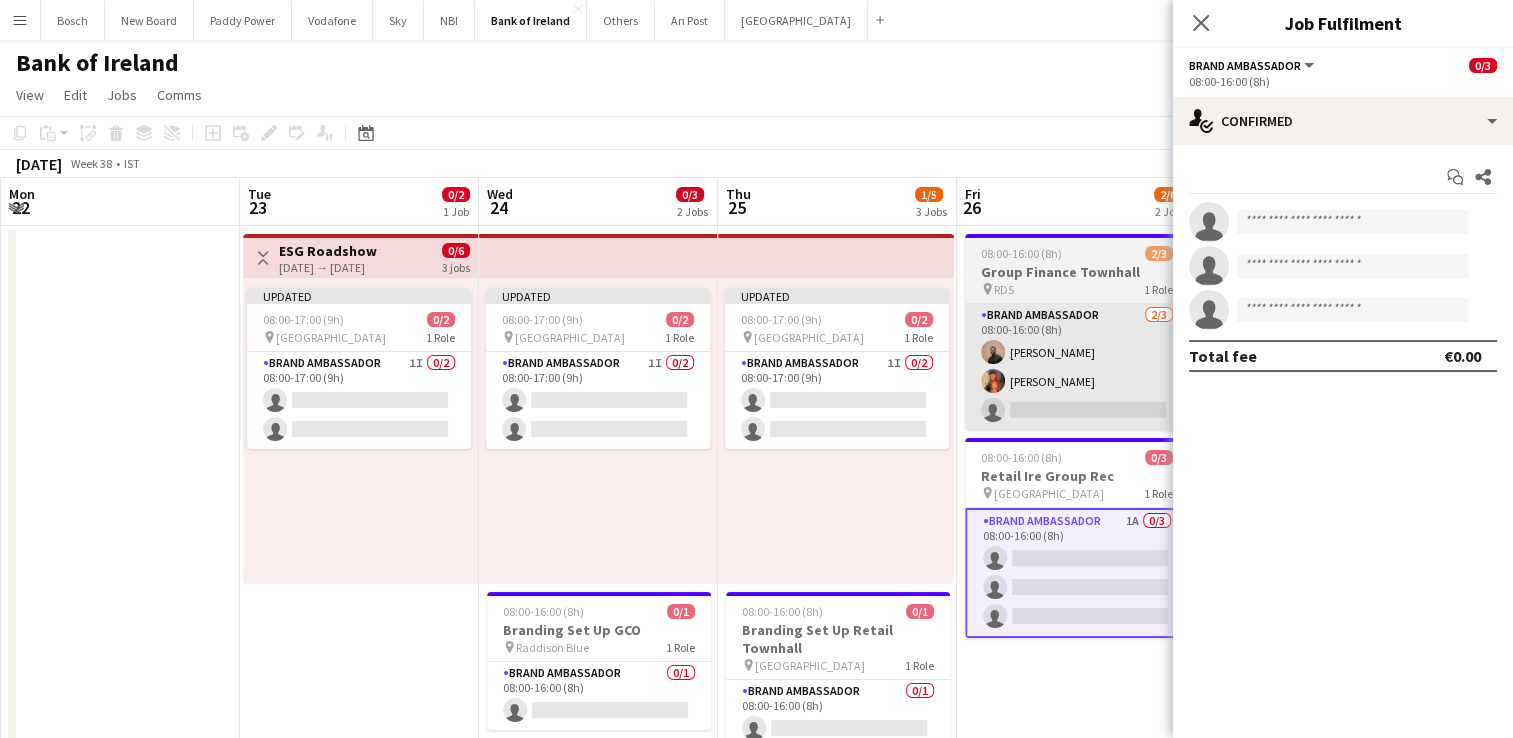 scroll, scrollTop: 0, scrollLeft: 715, axis: horizontal 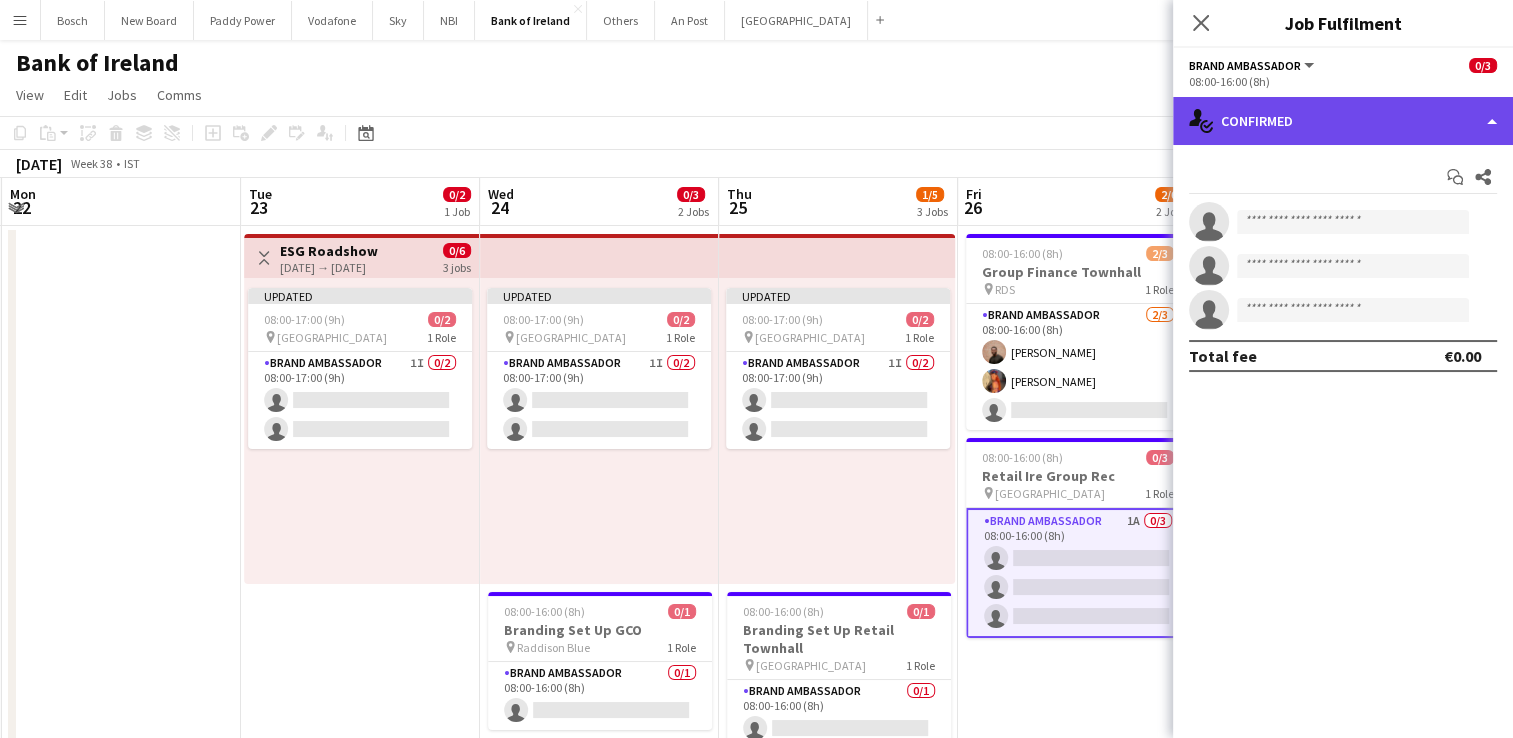 click on "single-neutral-actions-check-2
Confirmed" 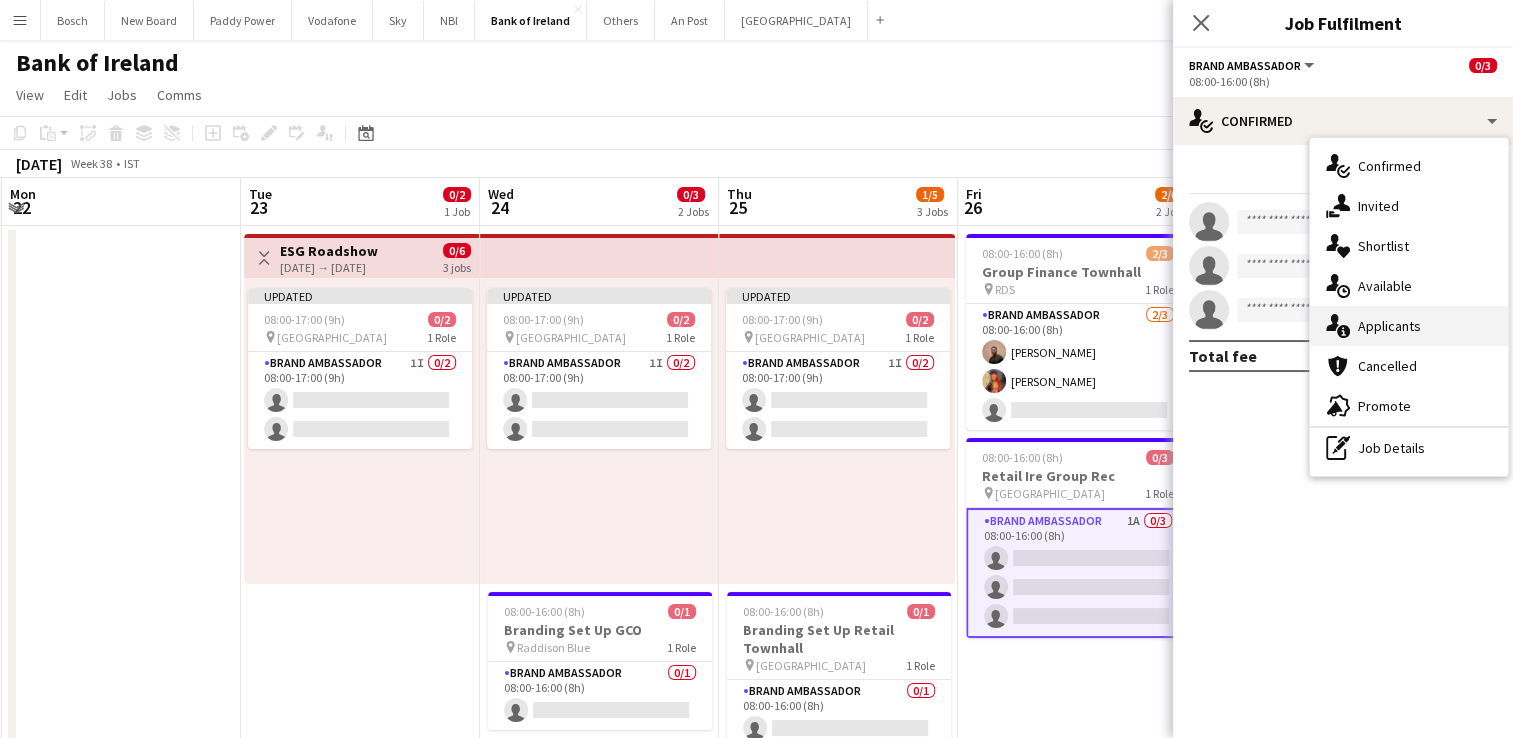 click on "single-neutral-actions-information
Applicants" at bounding box center [1409, 326] 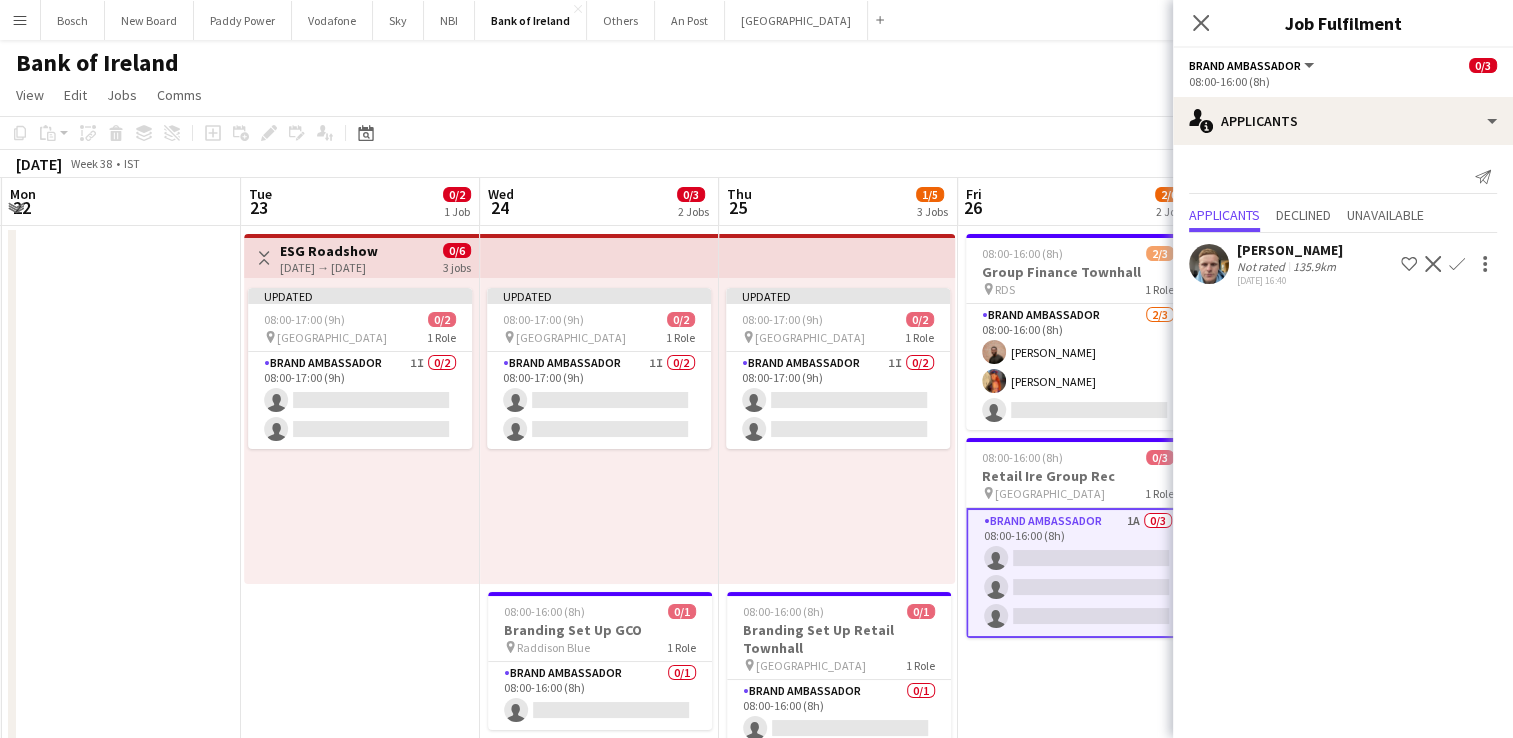 click on "Confirm" 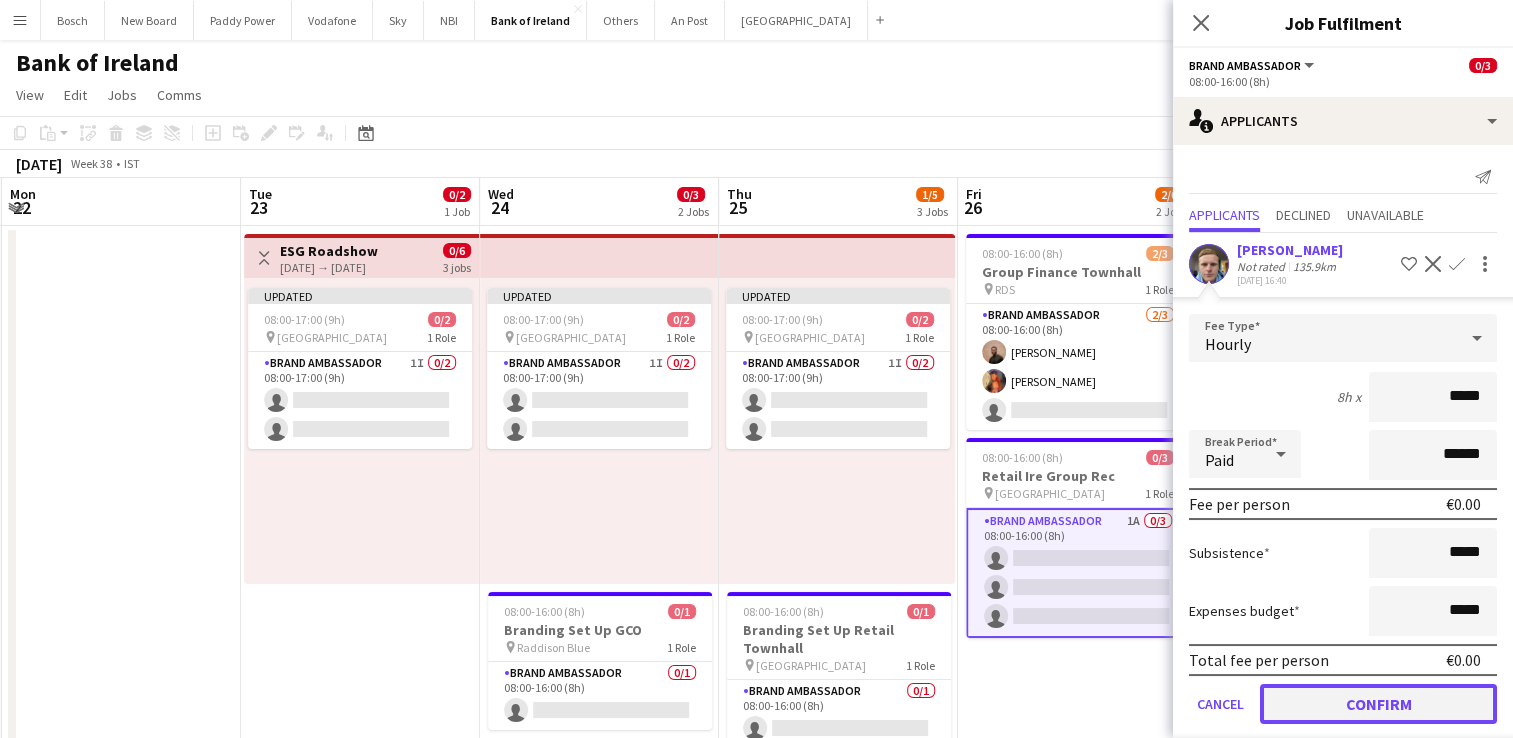 click on "Confirm" 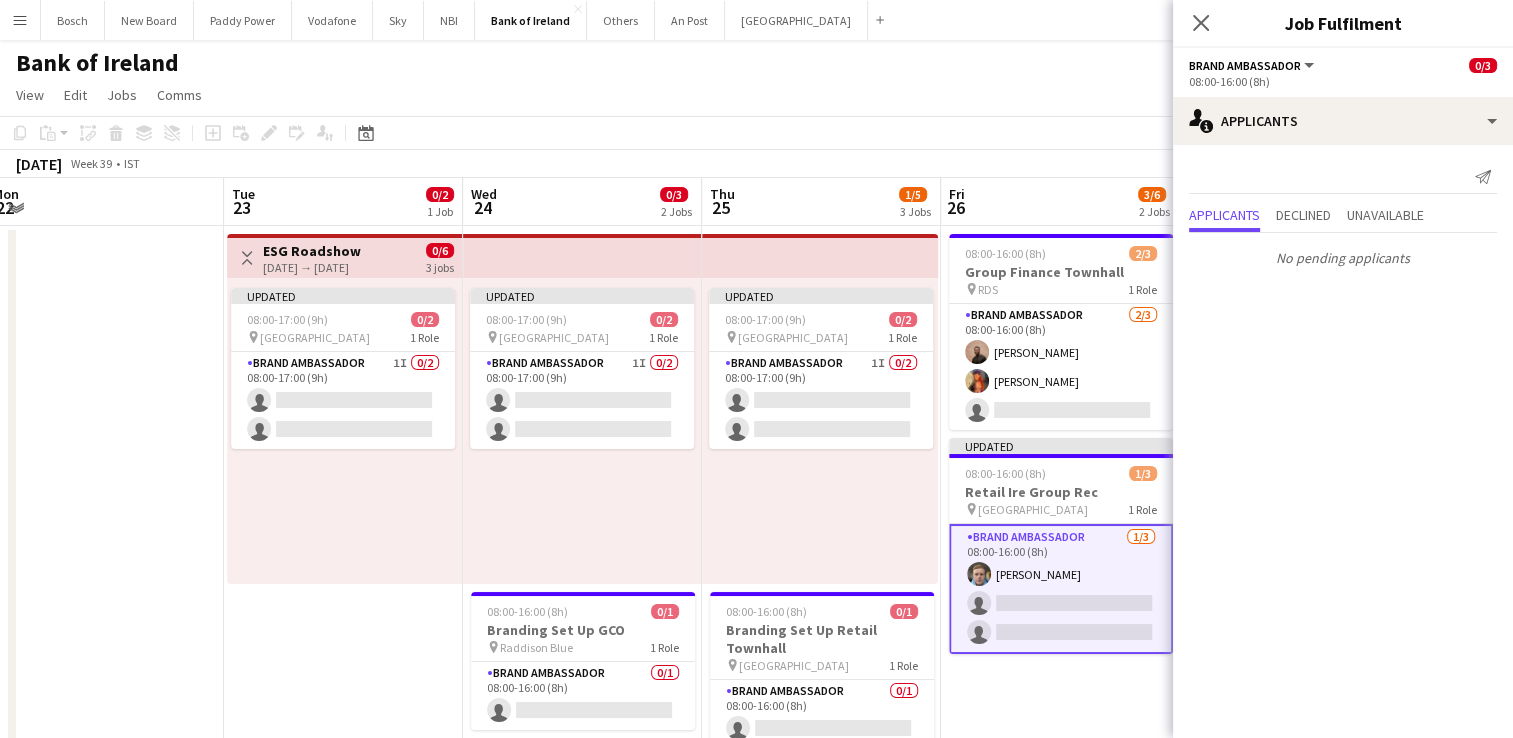 scroll, scrollTop: 0, scrollLeft: 718, axis: horizontal 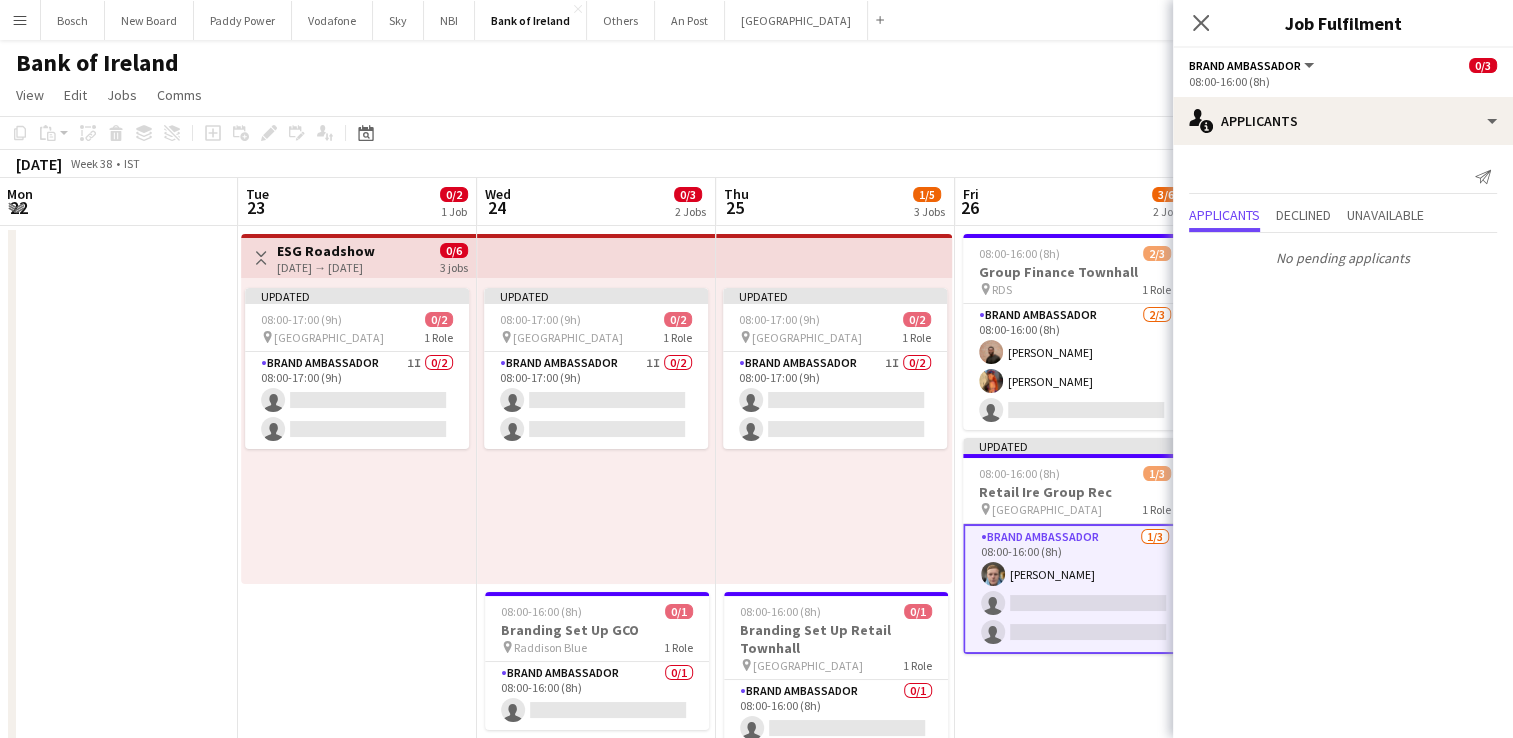 drag, startPoint x: 1087, startPoint y: 703, endPoint x: 1084, endPoint y: 468, distance: 235.01915 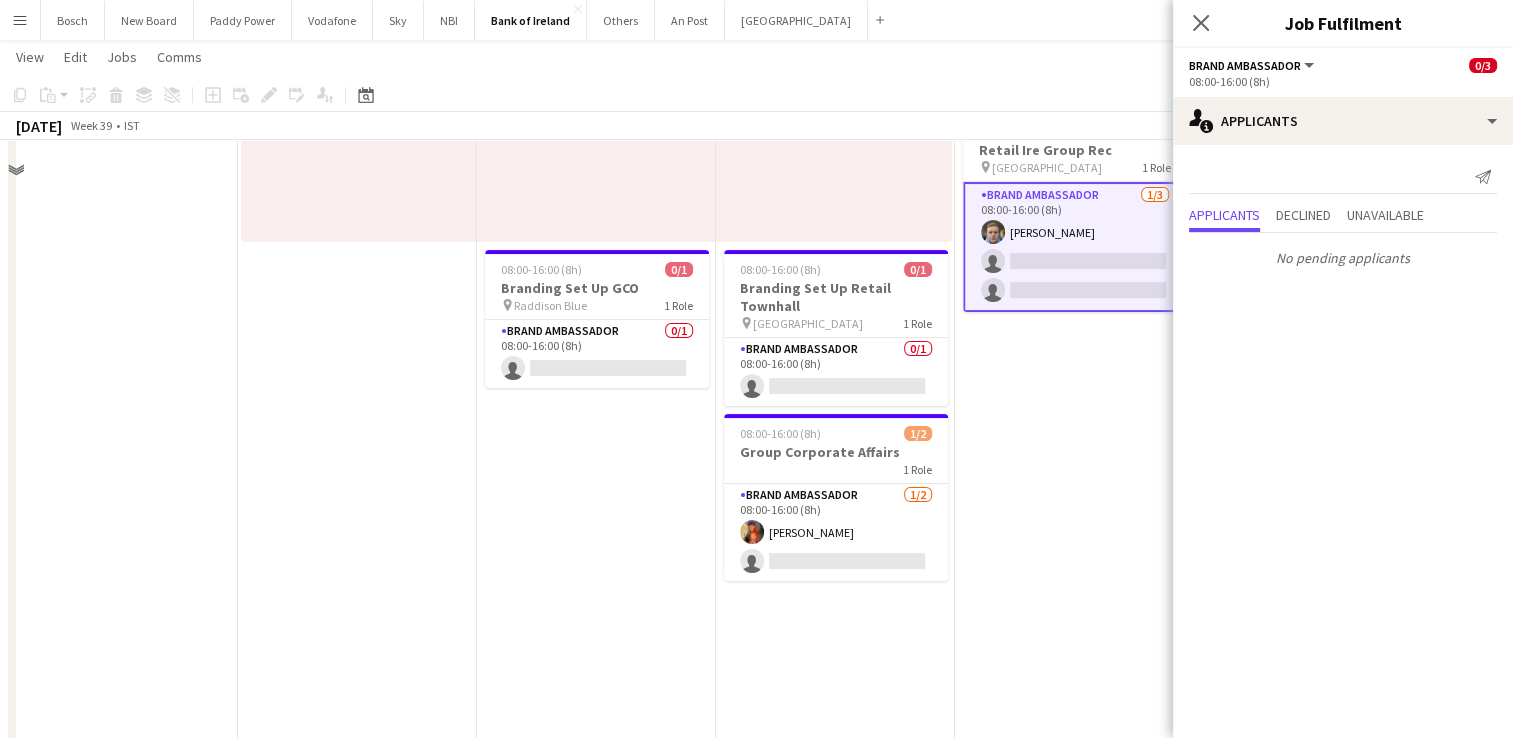 scroll, scrollTop: 200, scrollLeft: 0, axis: vertical 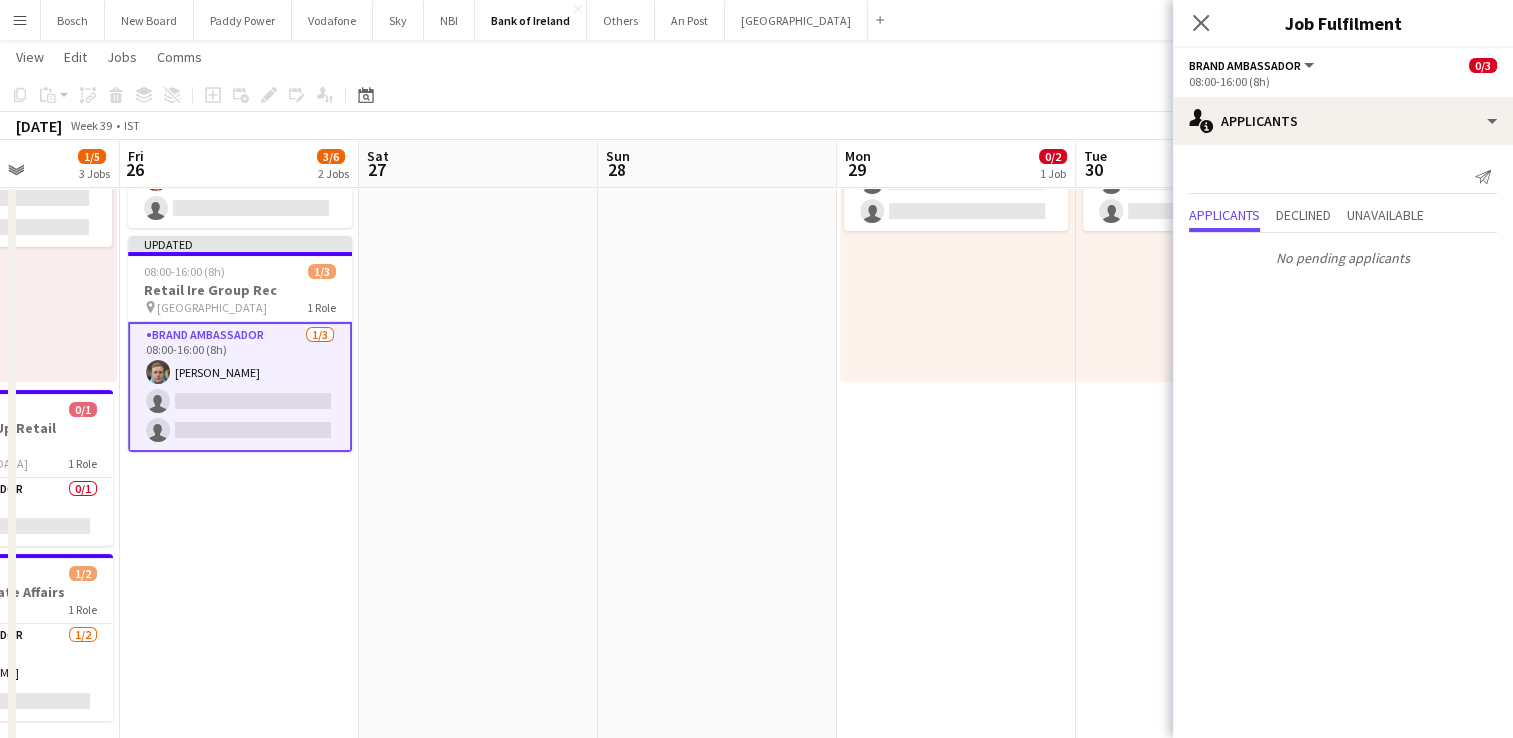 drag, startPoint x: 963, startPoint y: 523, endPoint x: 207, endPoint y: 454, distance: 759.1423 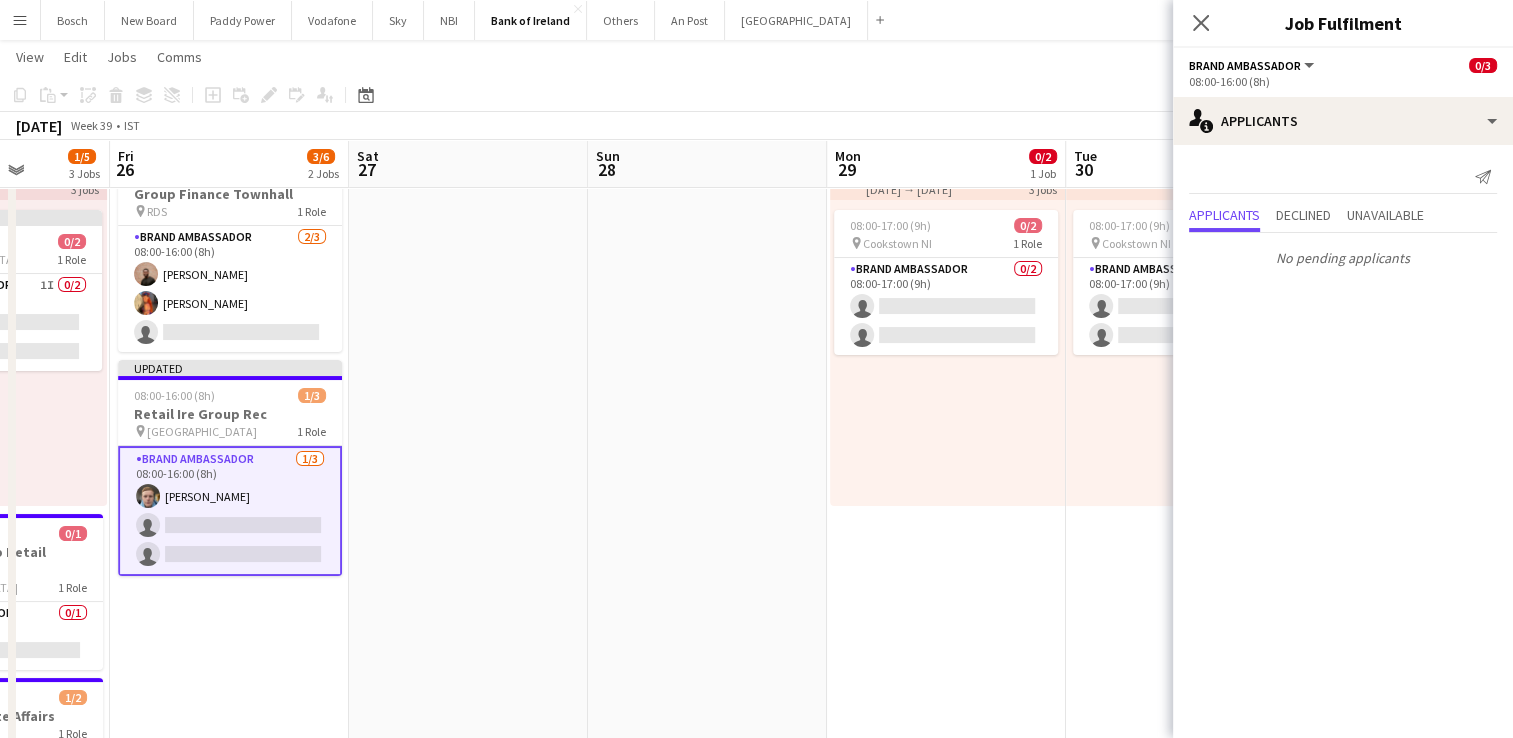 scroll, scrollTop: 0, scrollLeft: 0, axis: both 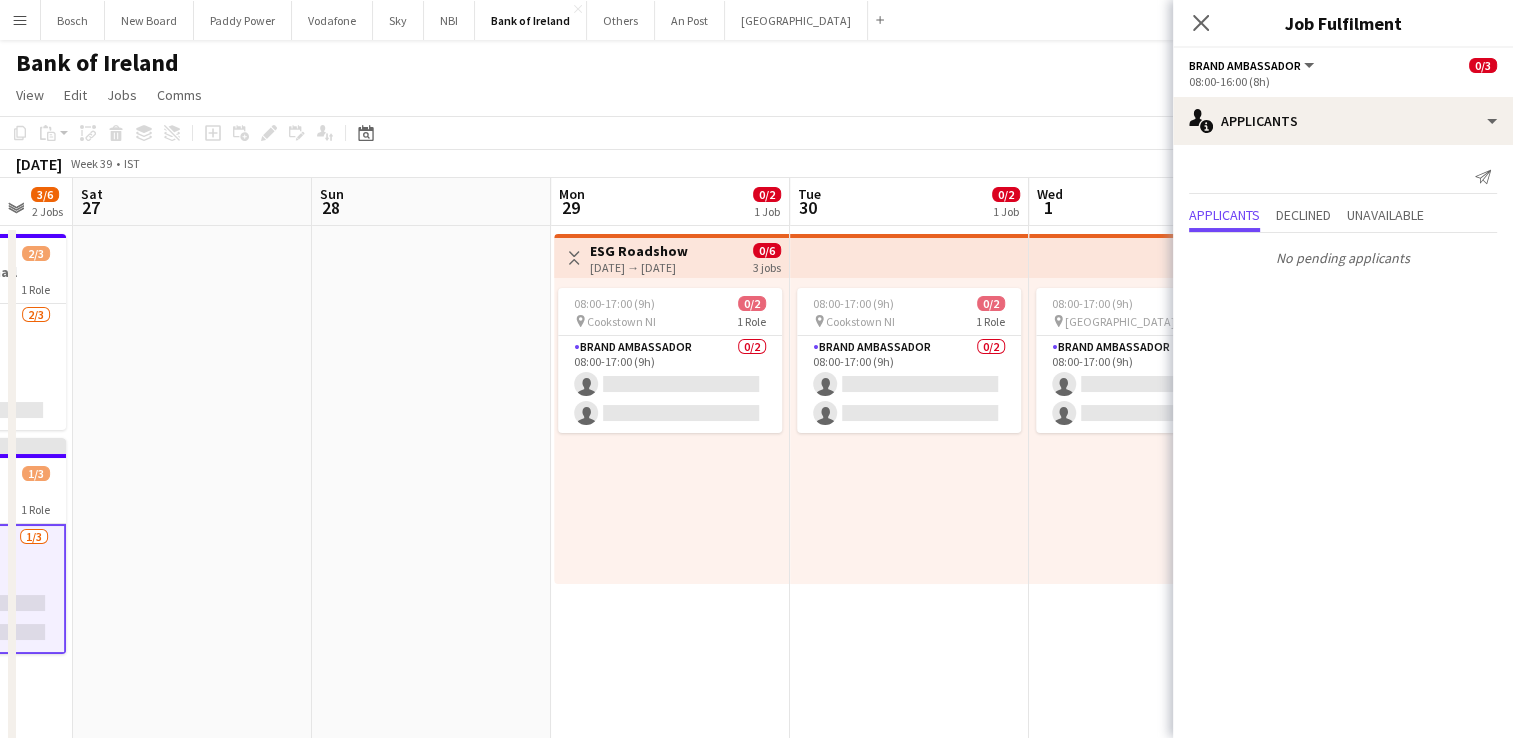 drag, startPoint x: 285, startPoint y: 466, endPoint x: 331, endPoint y: 446, distance: 50.159744 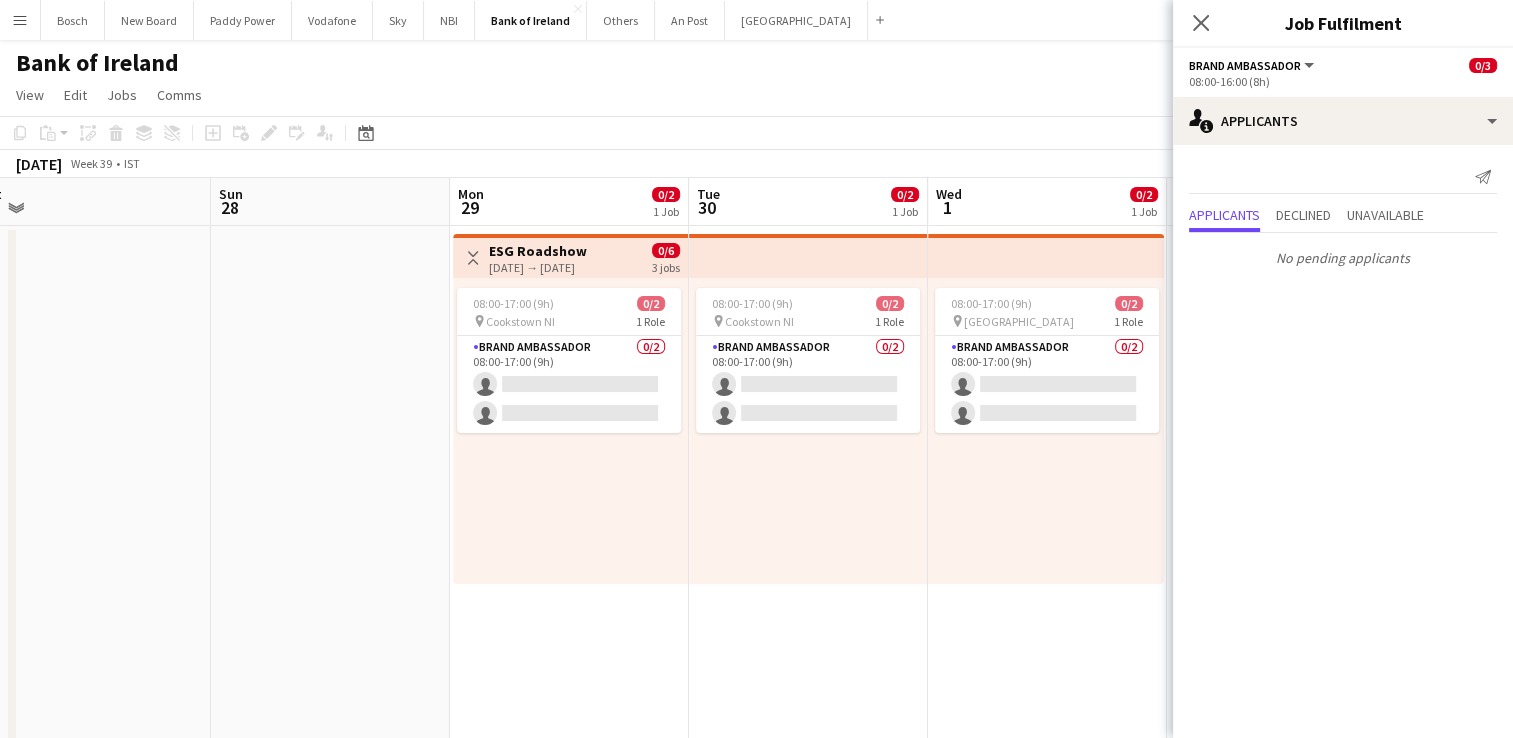 drag, startPoint x: 543, startPoint y: 387, endPoint x: 584, endPoint y: 391, distance: 41.19466 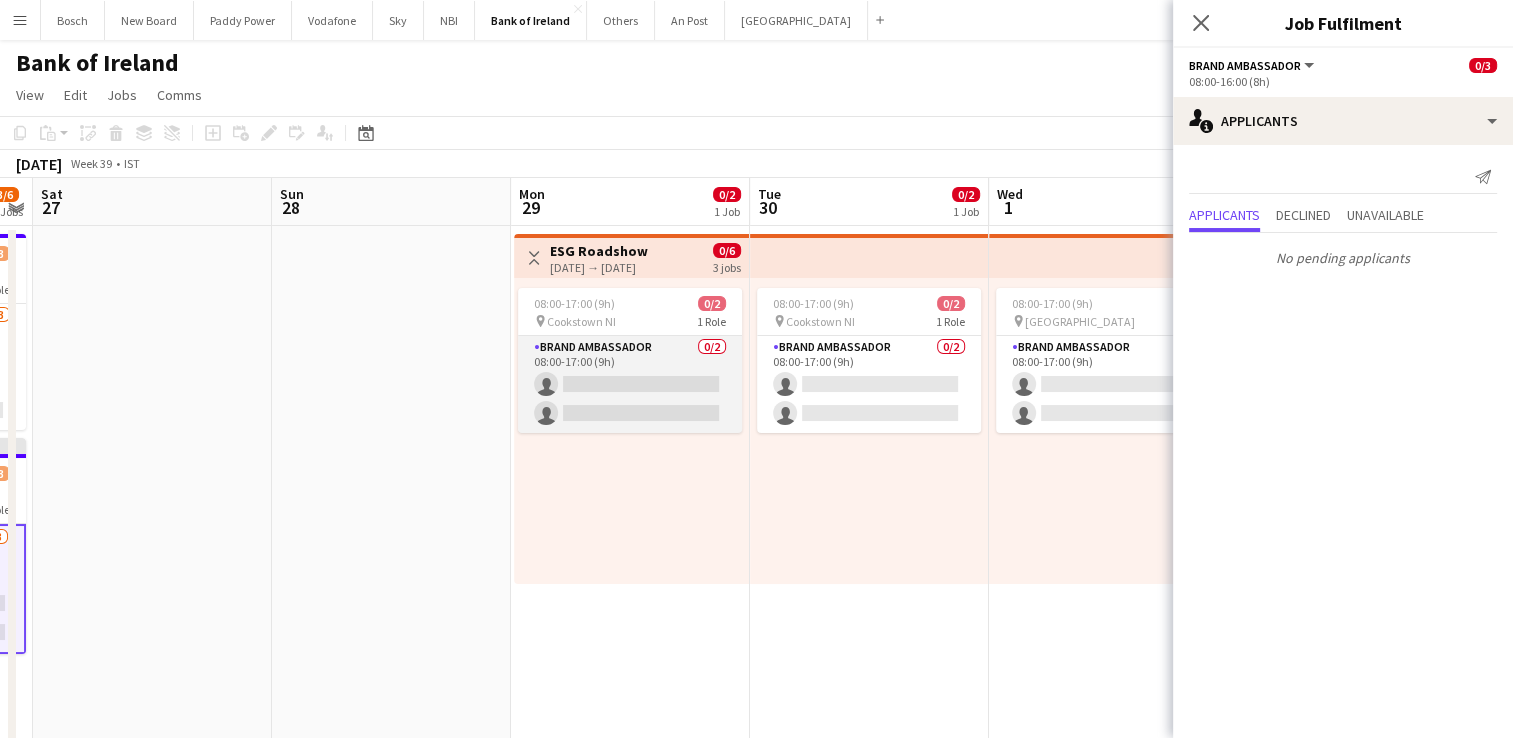 click on "Brand Ambassador   0/2   08:00-17:00 (9h)
single-neutral-actions
single-neutral-actions" at bounding box center (630, 384) 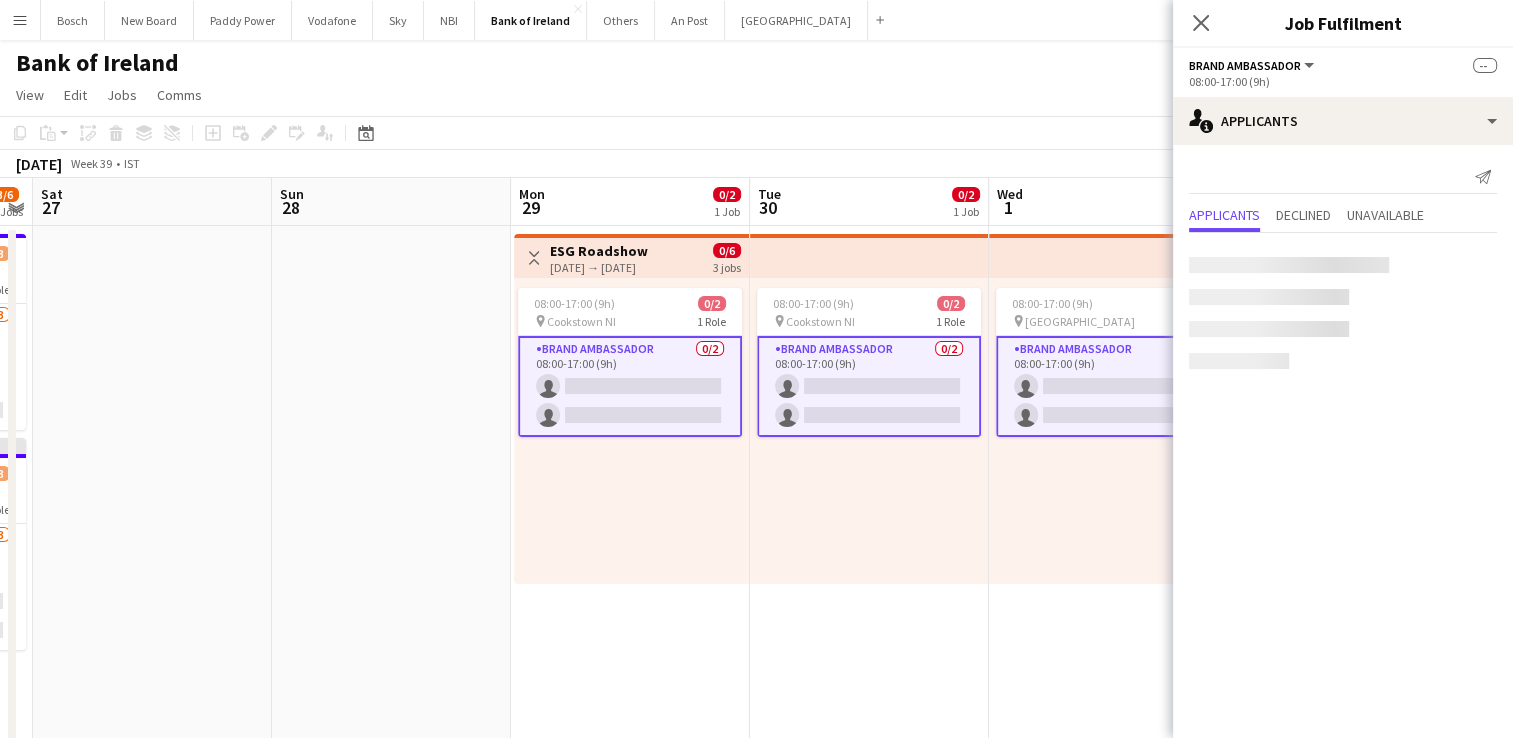 scroll, scrollTop: 0, scrollLeft: 446, axis: horizontal 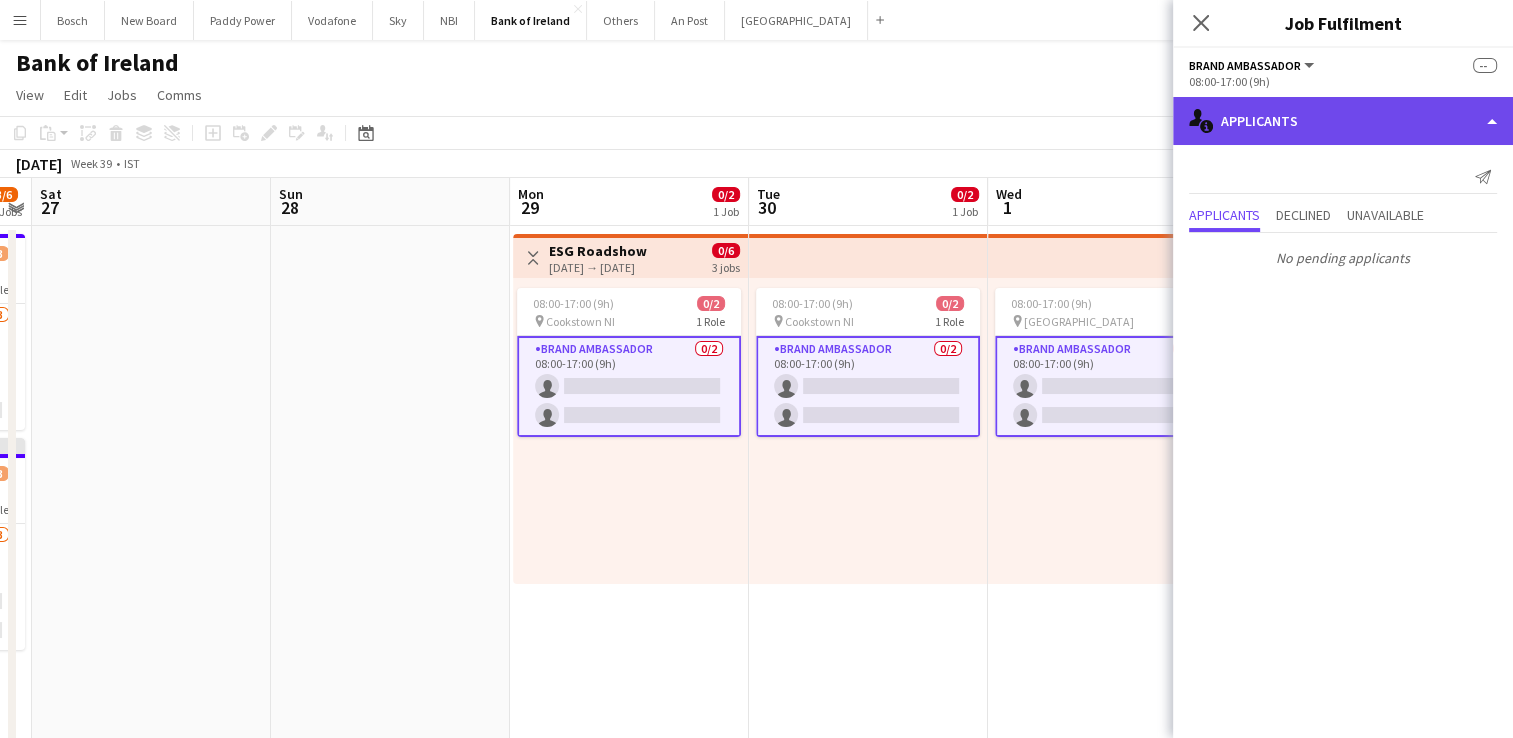click on "single-neutral-actions-information
Applicants" 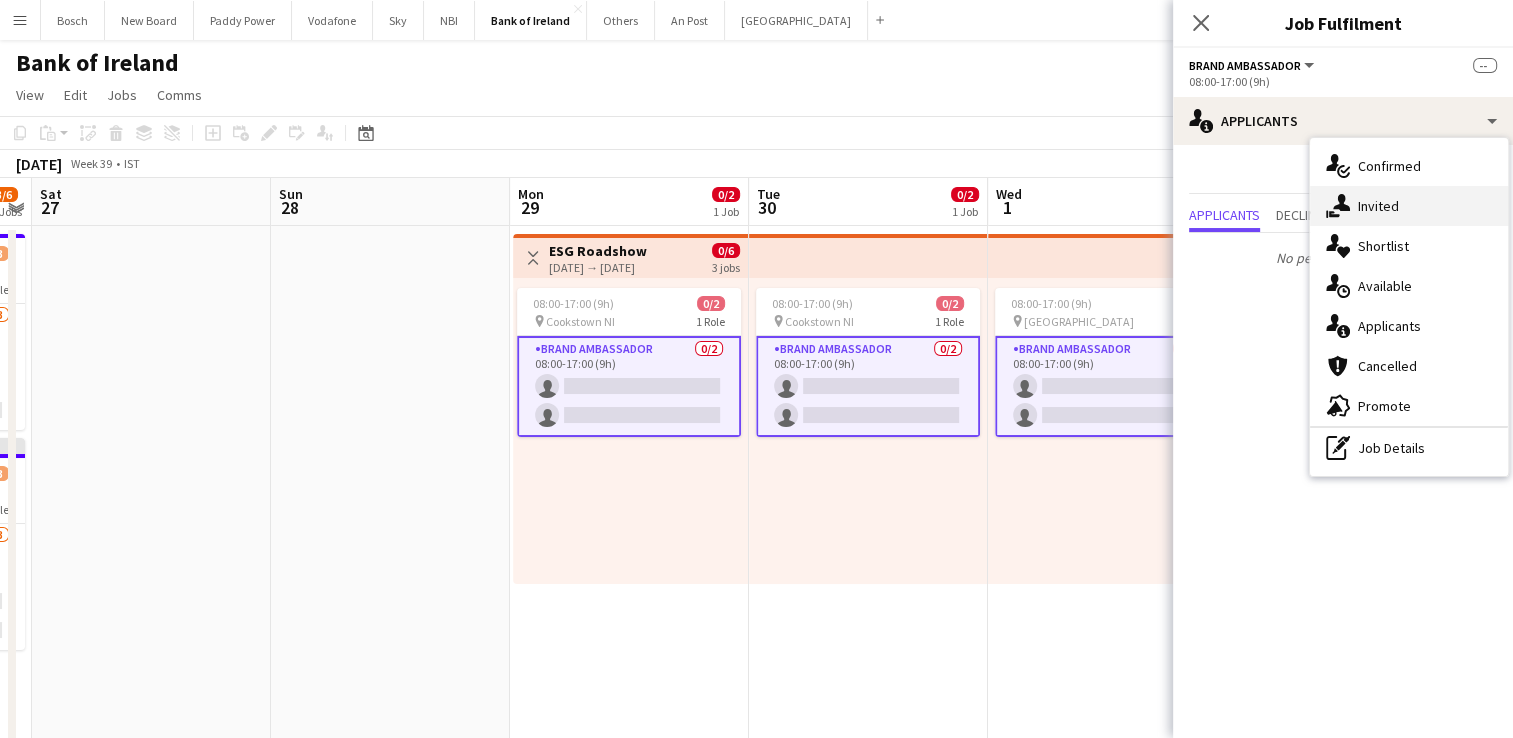 click on "single-neutral-actions-share-1
Invited" at bounding box center (1409, 206) 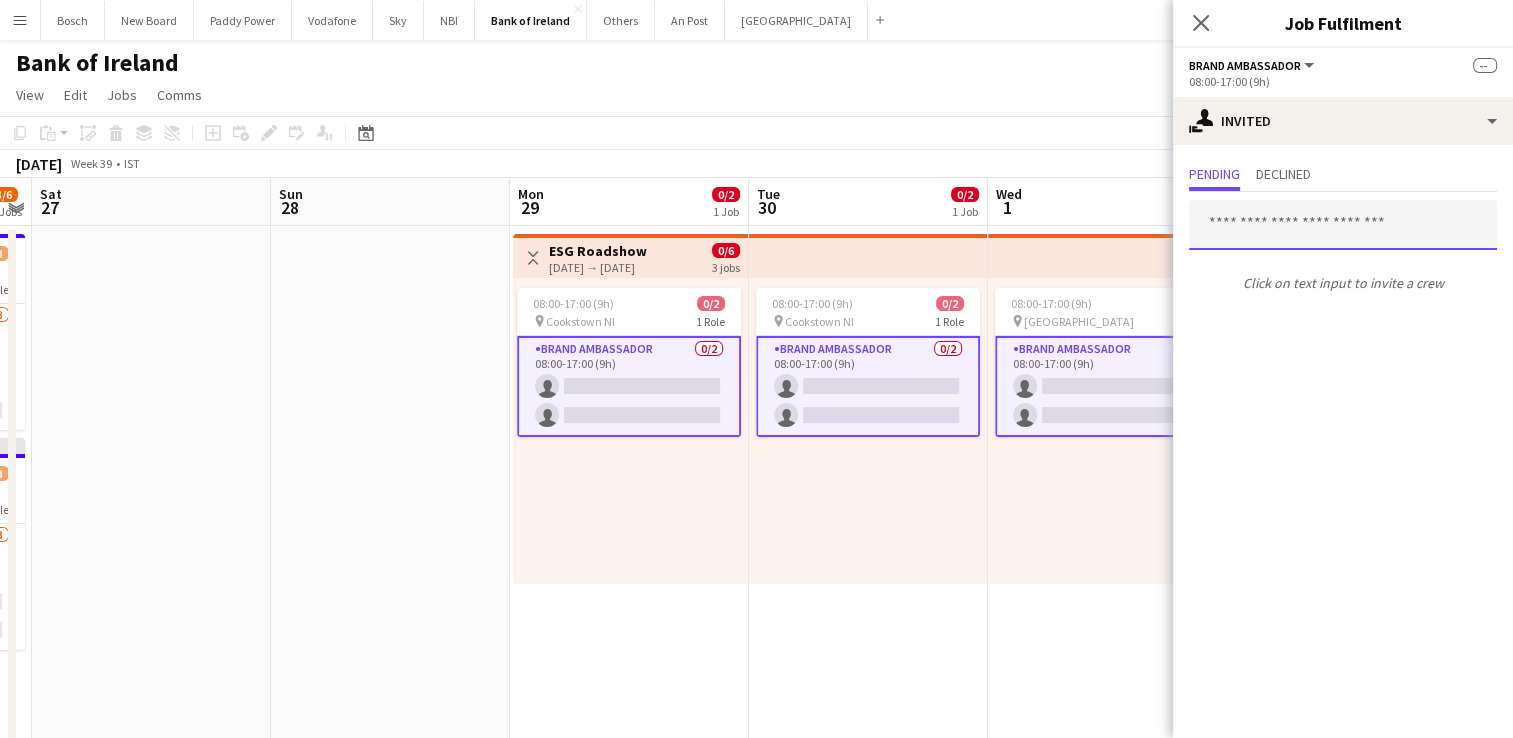 click at bounding box center (1343, 225) 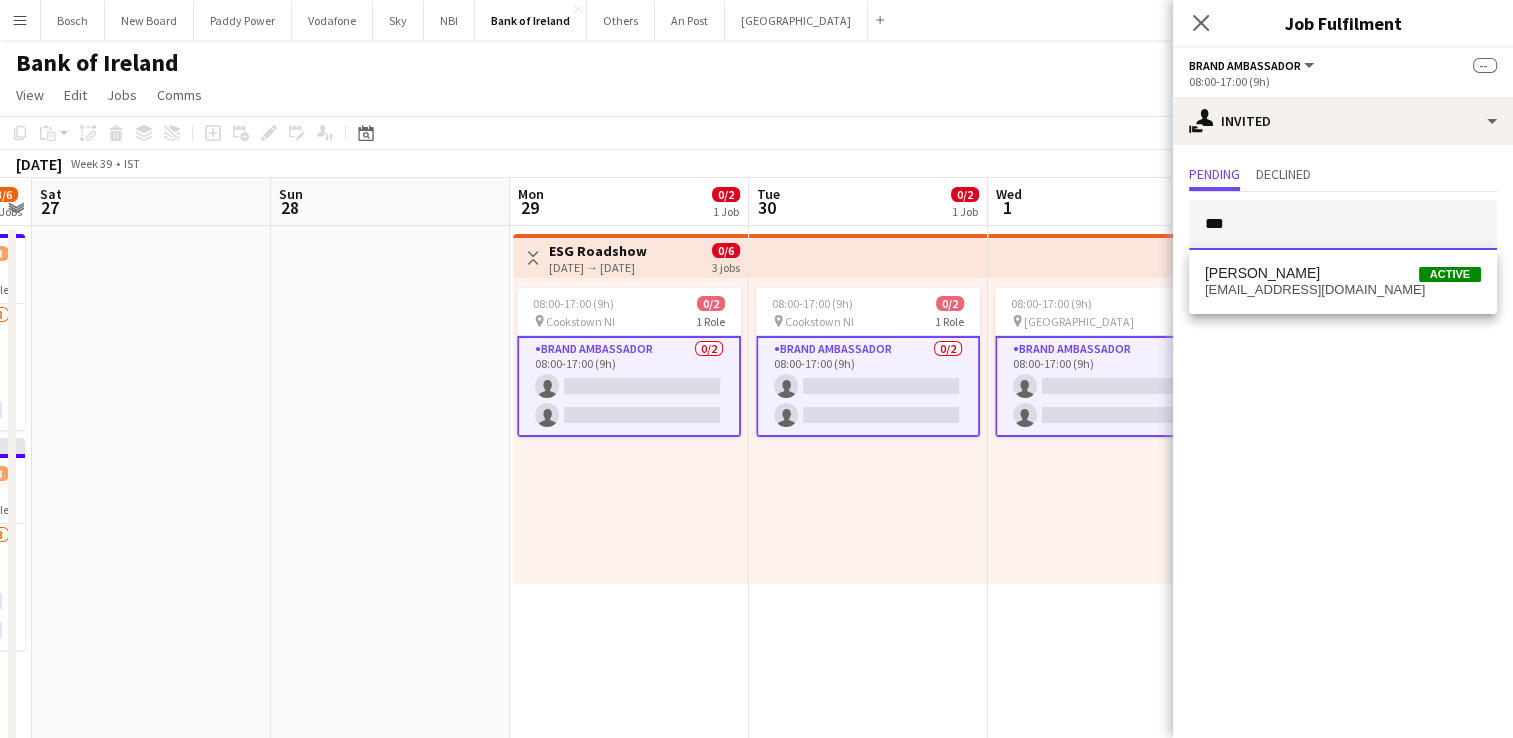 type on "***" 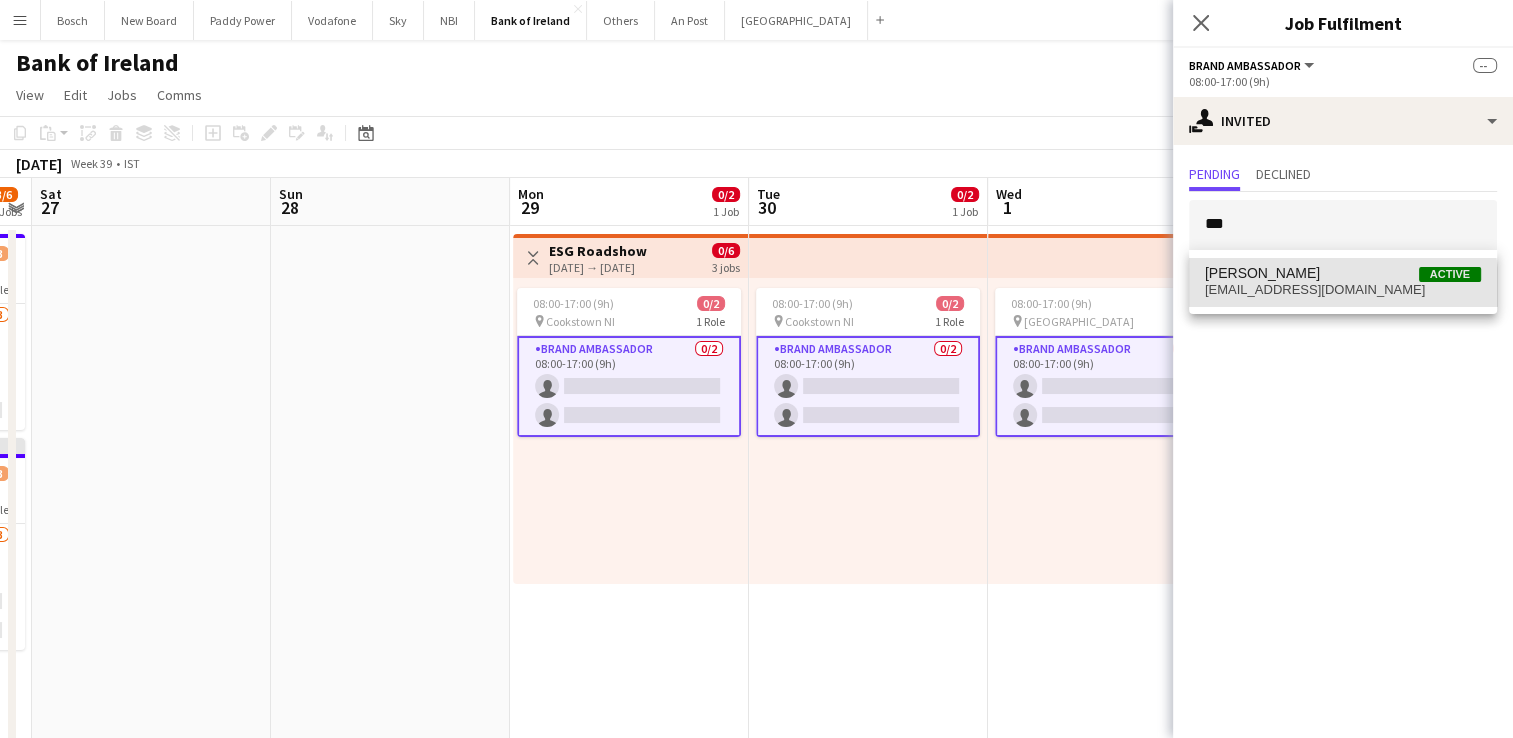 click on "[EMAIL_ADDRESS][DOMAIN_NAME]" at bounding box center [1343, 290] 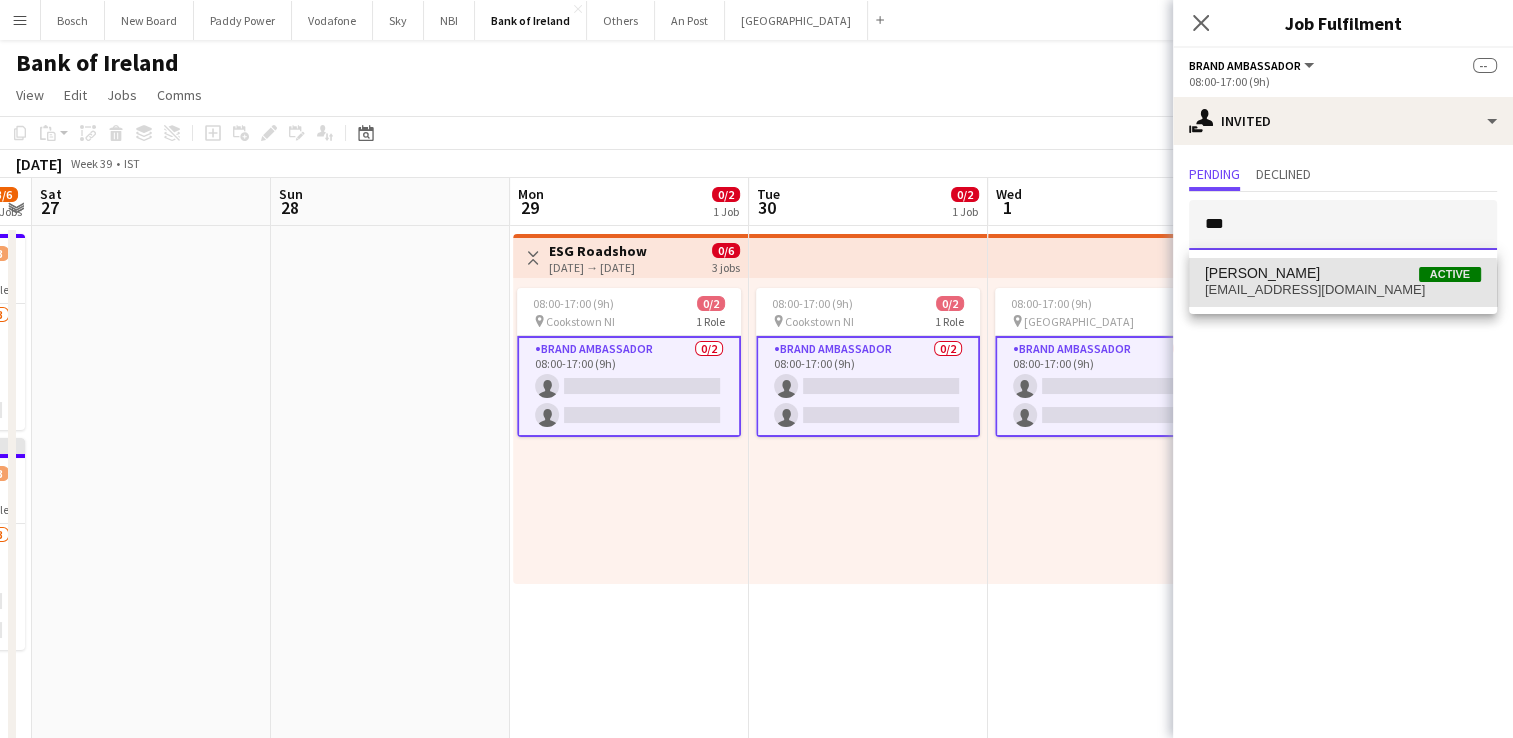 type 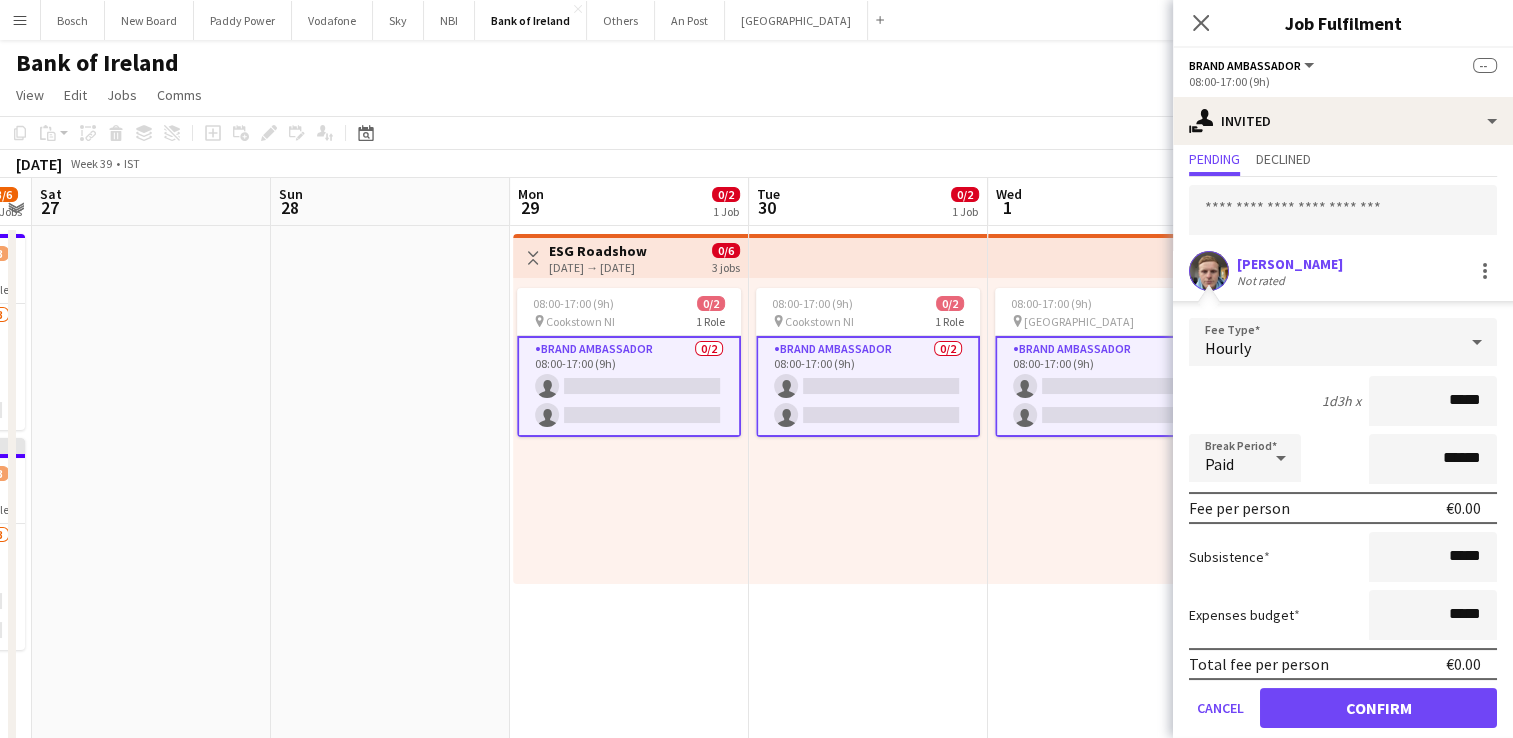 scroll, scrollTop: 79, scrollLeft: 0, axis: vertical 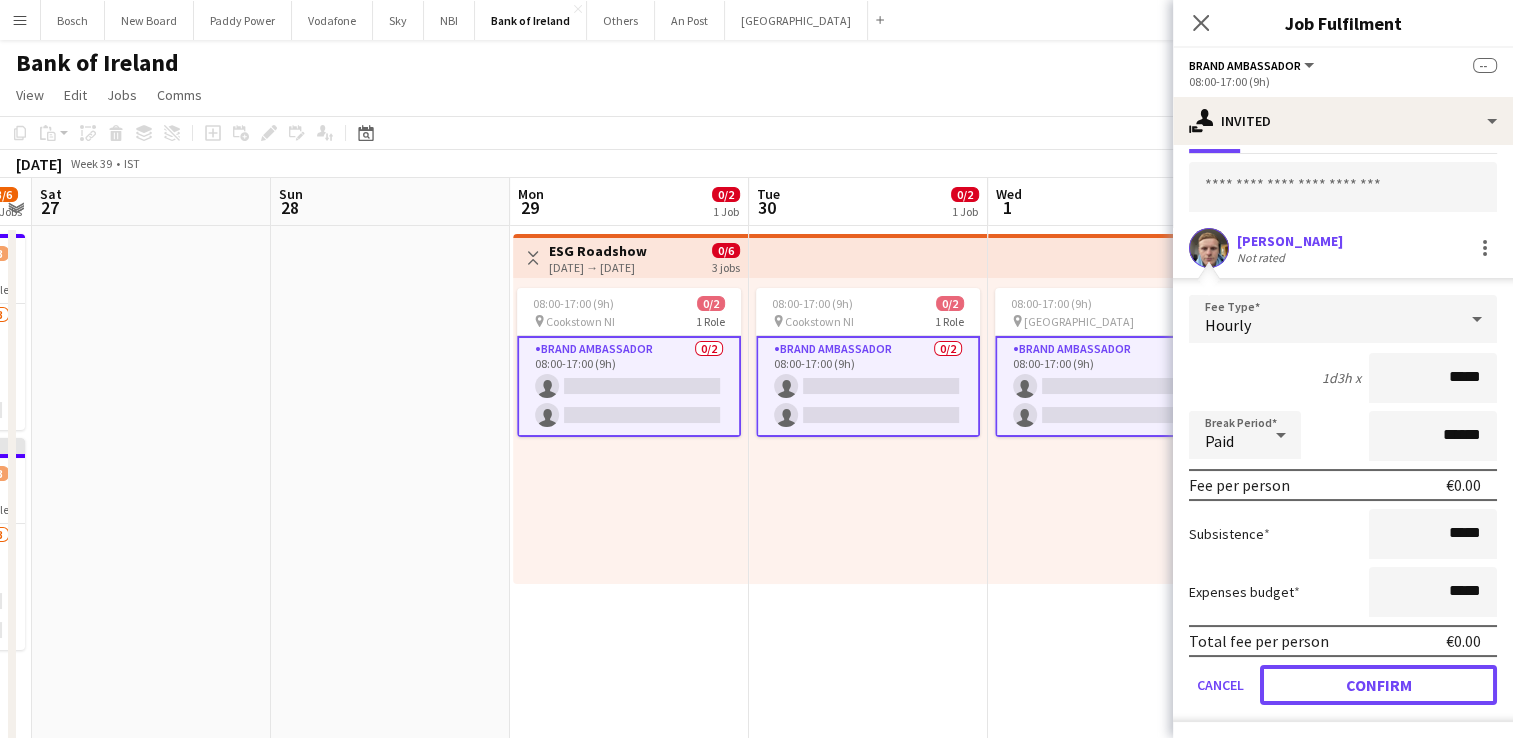 drag, startPoint x: 1394, startPoint y: 679, endPoint x: 1379, endPoint y: 661, distance: 23.43075 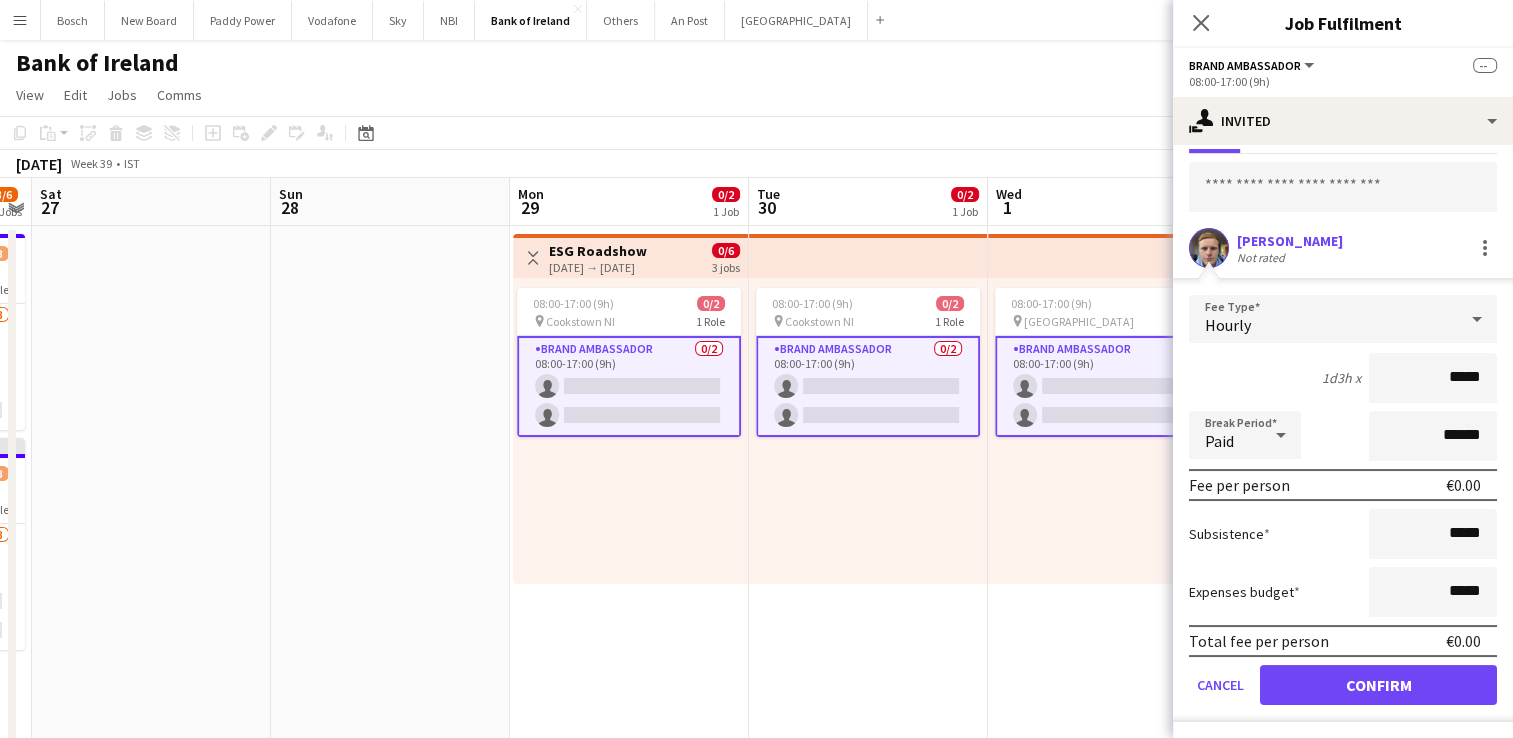 scroll, scrollTop: 0, scrollLeft: 0, axis: both 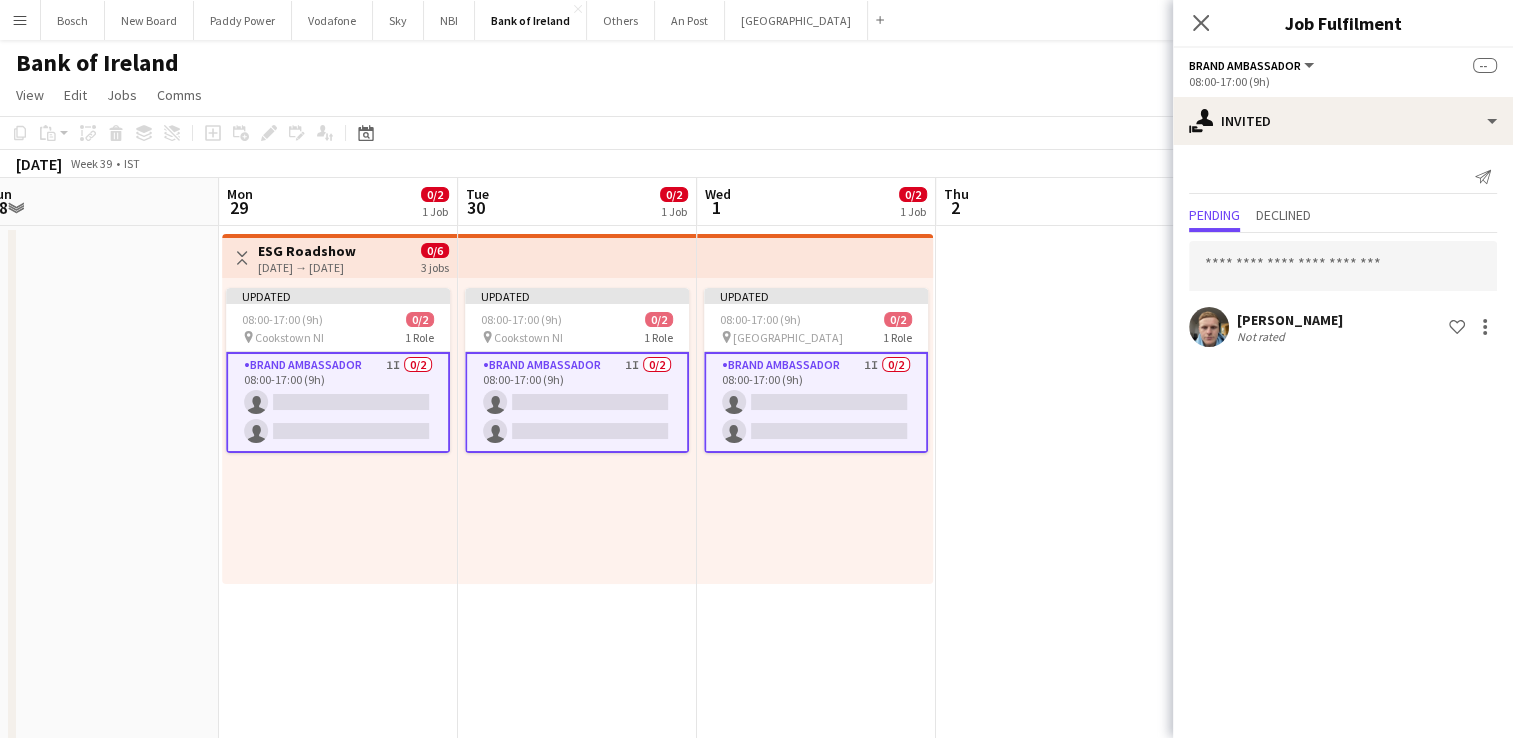 drag, startPoint x: 983, startPoint y: 538, endPoint x: 693, endPoint y: 515, distance: 290.91064 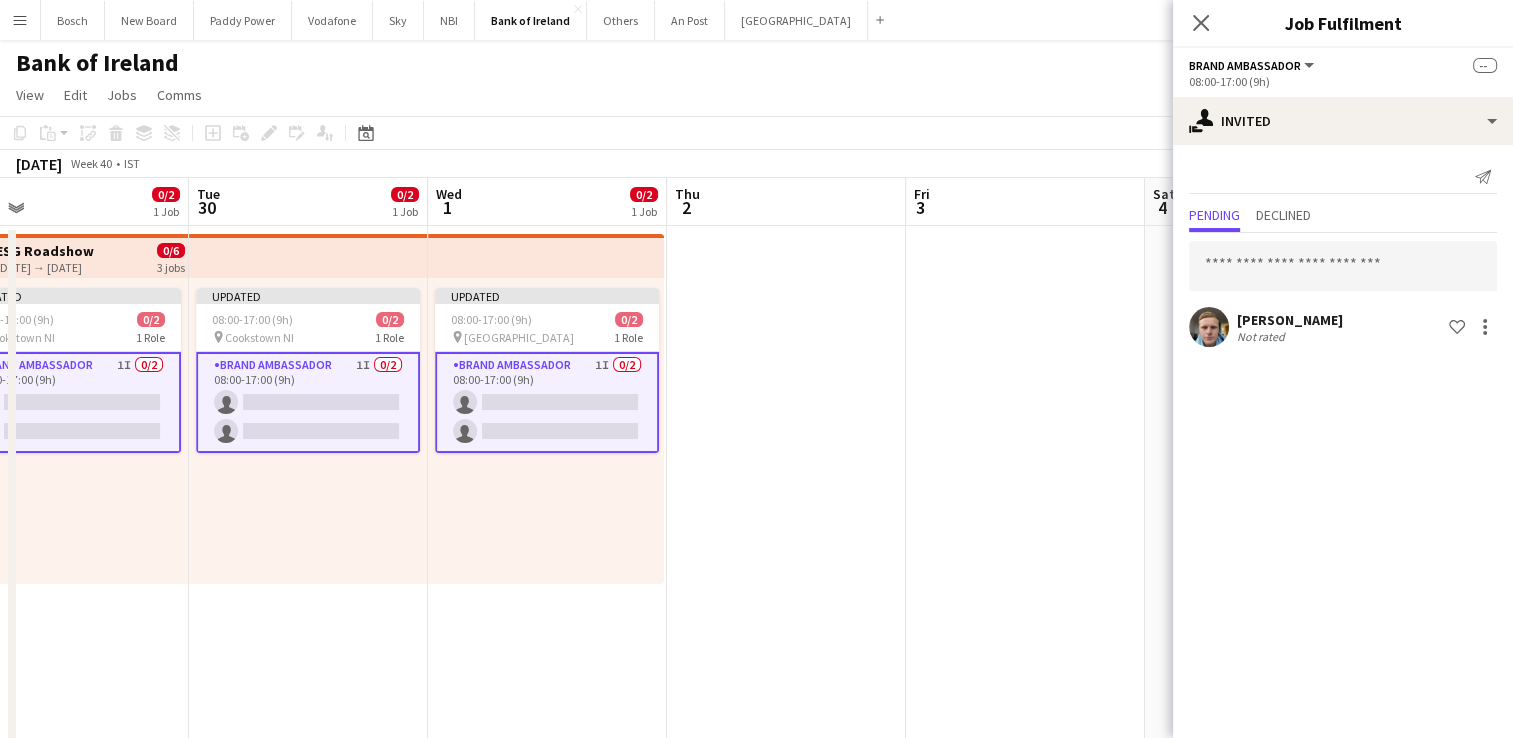 drag, startPoint x: 982, startPoint y: 550, endPoint x: 807, endPoint y: 522, distance: 177.22585 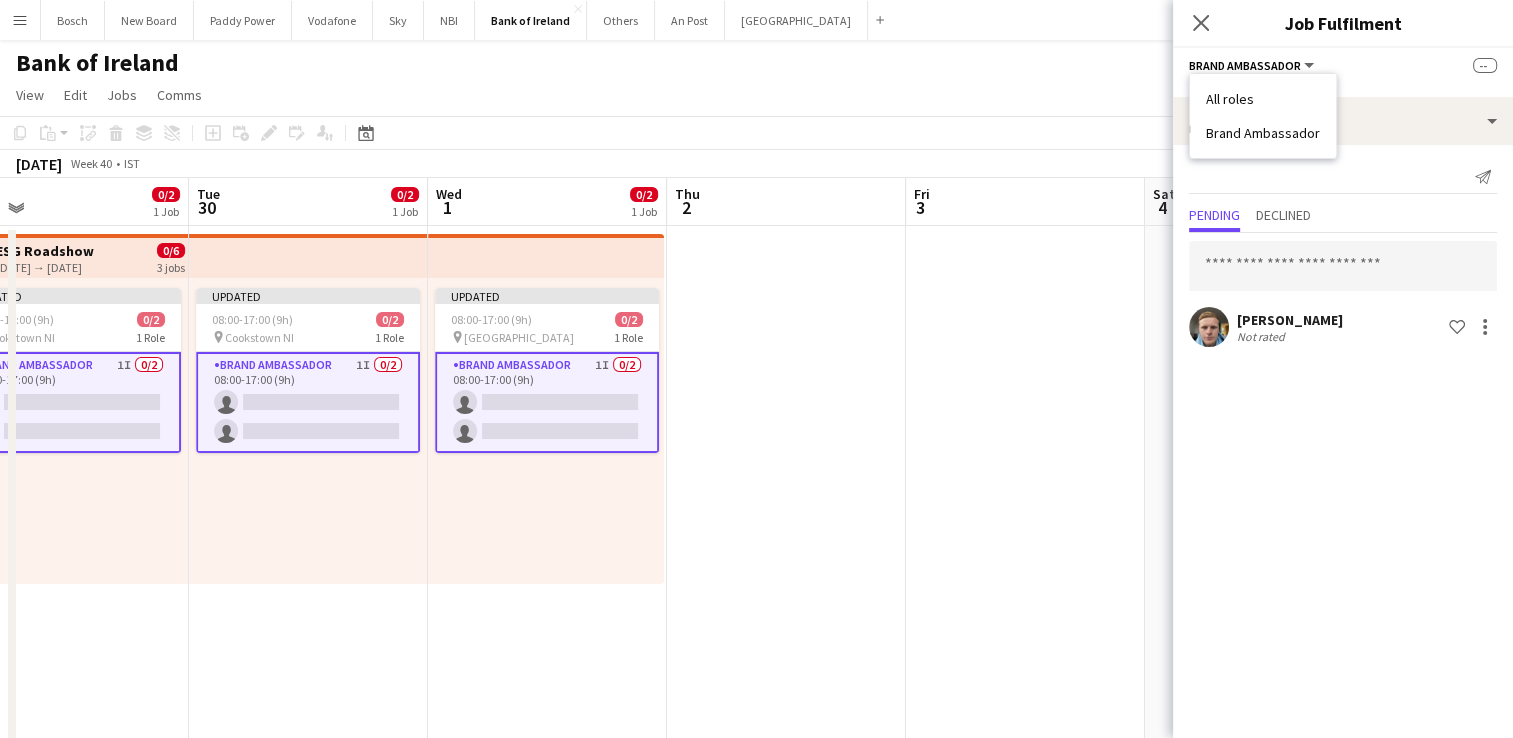 click on "Bank of Ireland
user" 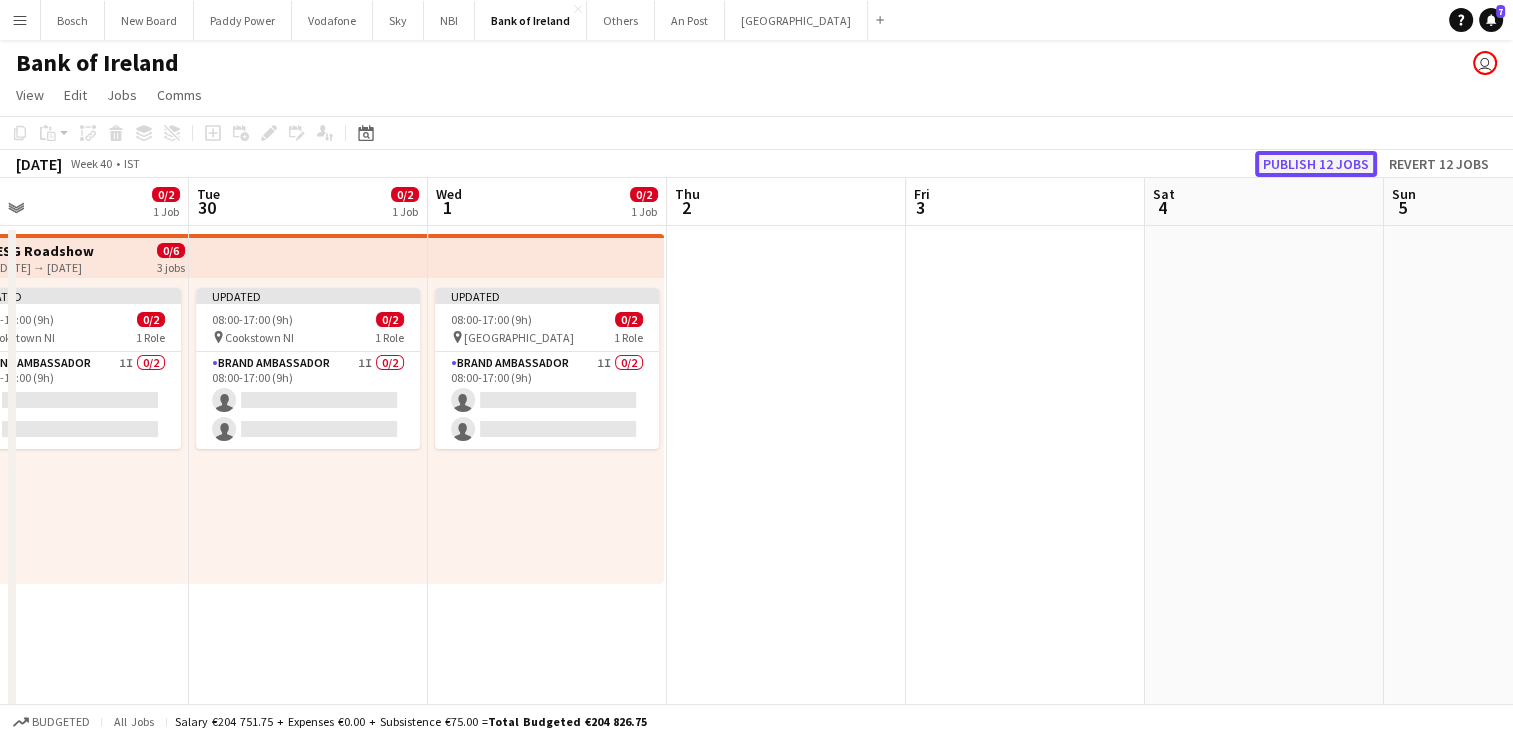 click on "Publish 12 jobs" 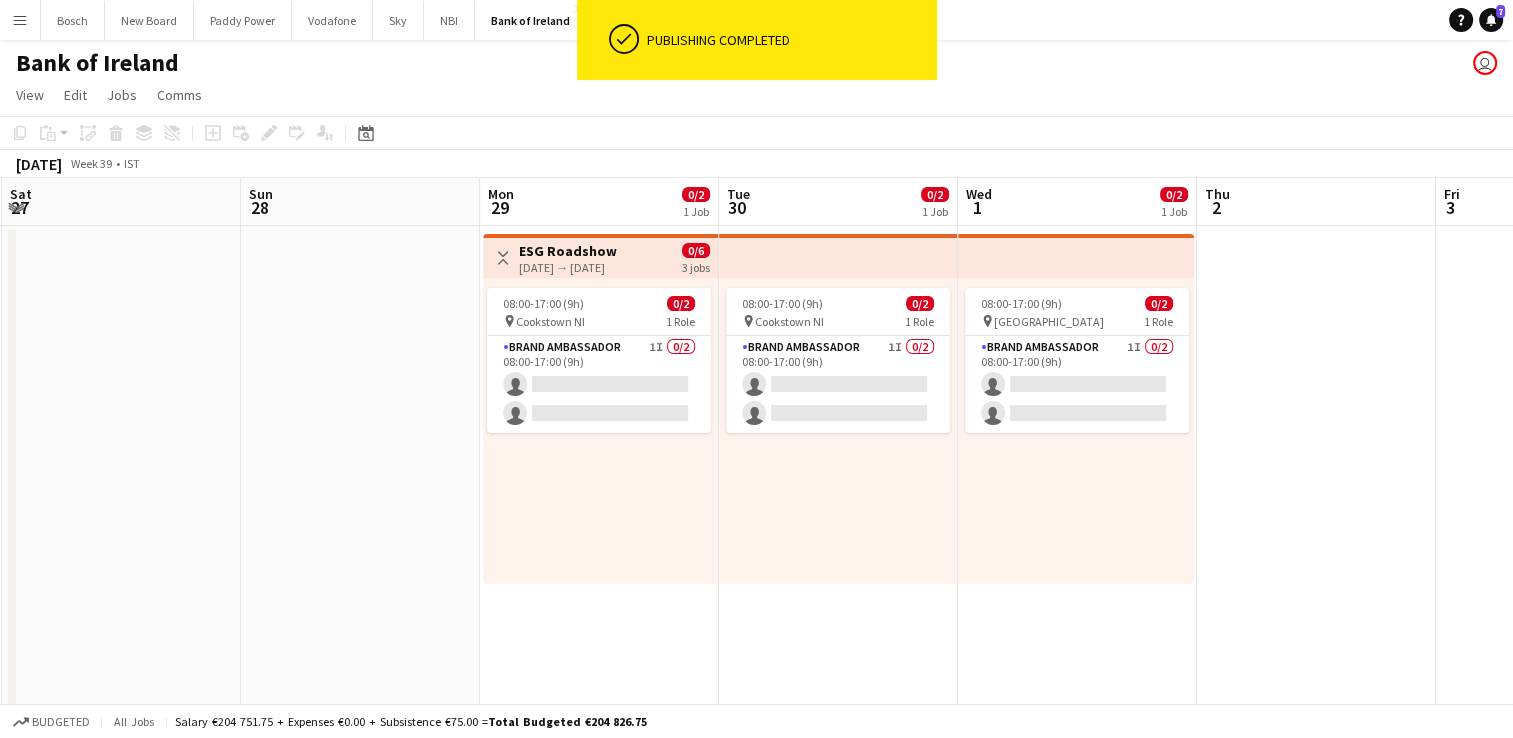 scroll, scrollTop: 0, scrollLeft: 436, axis: horizontal 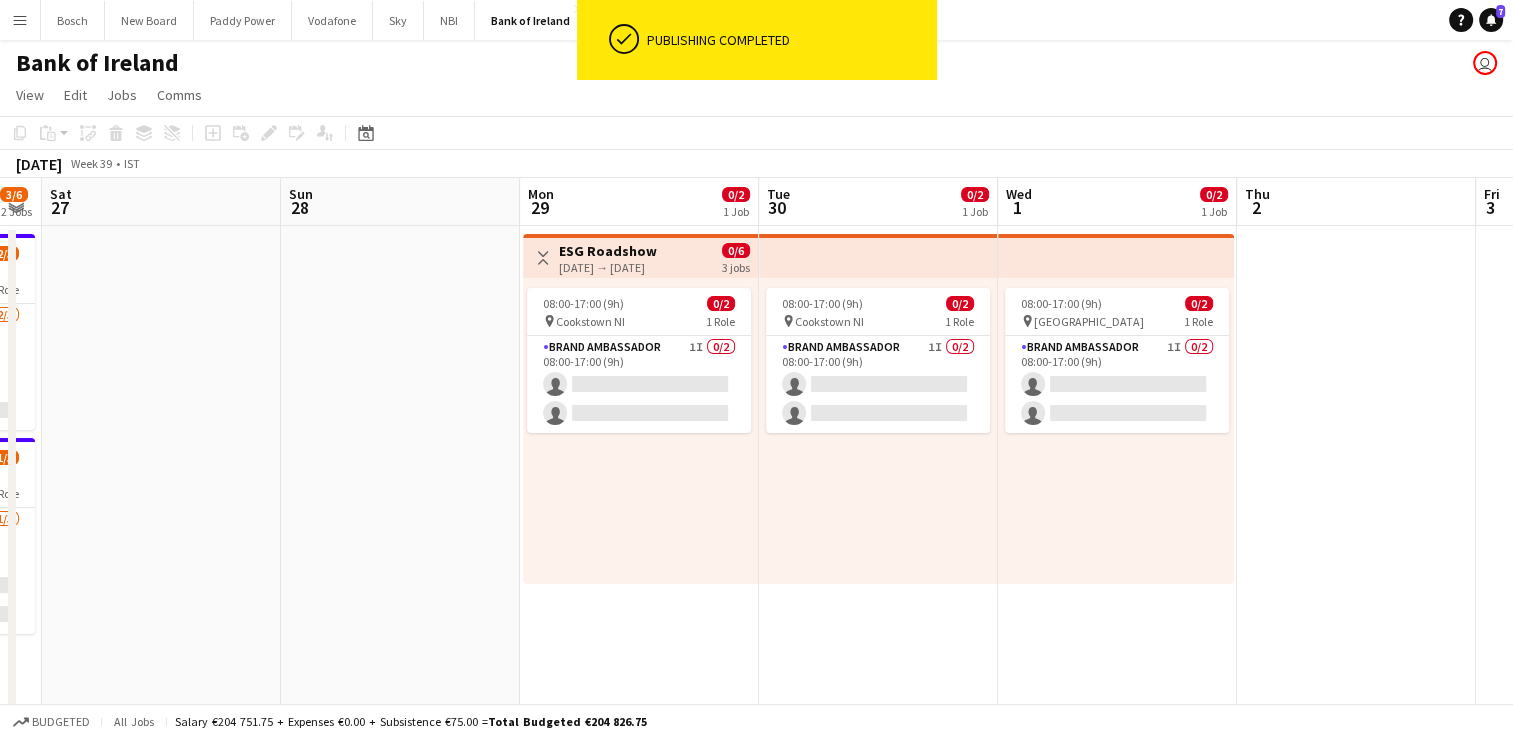 drag, startPoint x: 733, startPoint y: 184, endPoint x: 1302, endPoint y: 221, distance: 570.2017 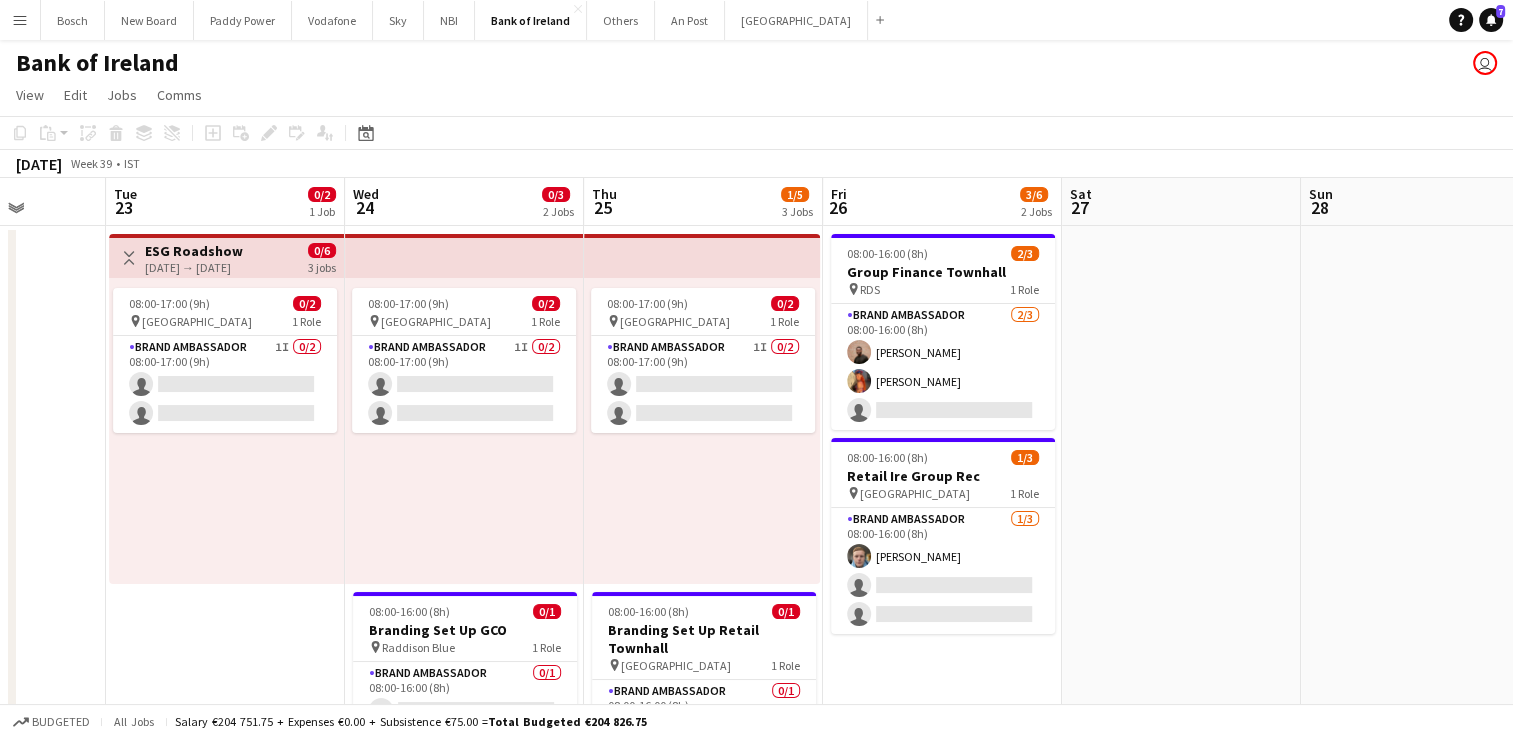 scroll, scrollTop: 0, scrollLeft: 516, axis: horizontal 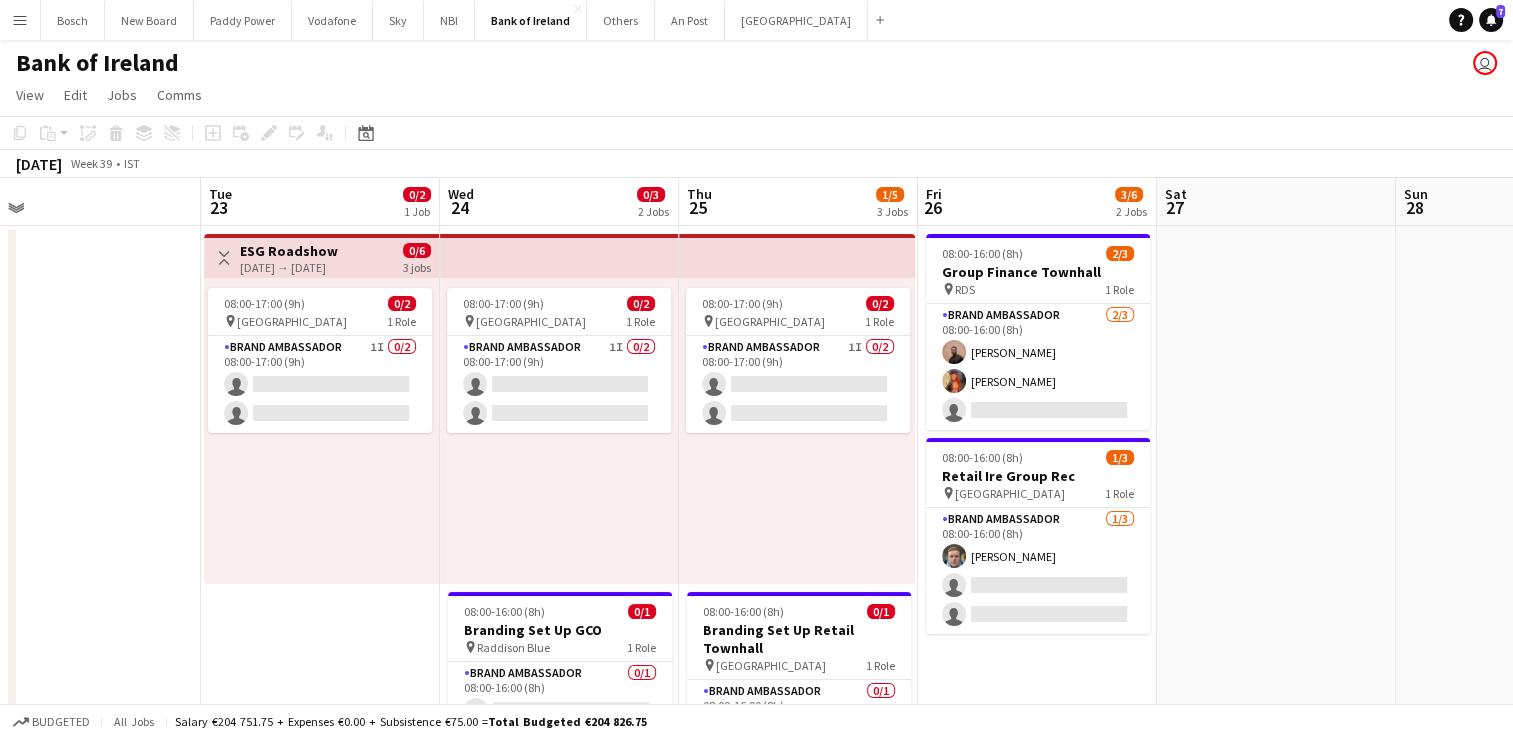 drag, startPoint x: 349, startPoint y: 407, endPoint x: 1454, endPoint y: 383, distance: 1105.2606 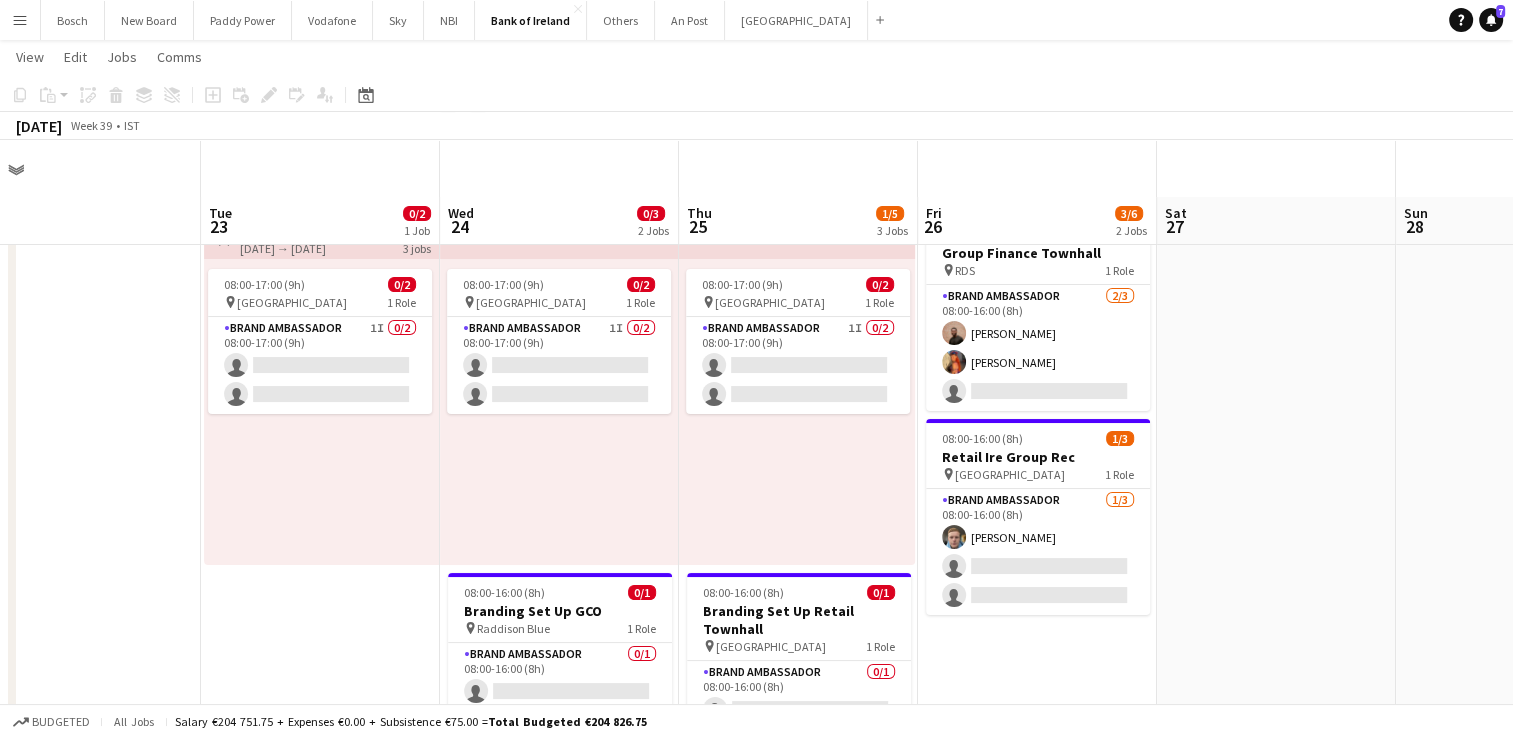 scroll, scrollTop: 0, scrollLeft: 0, axis: both 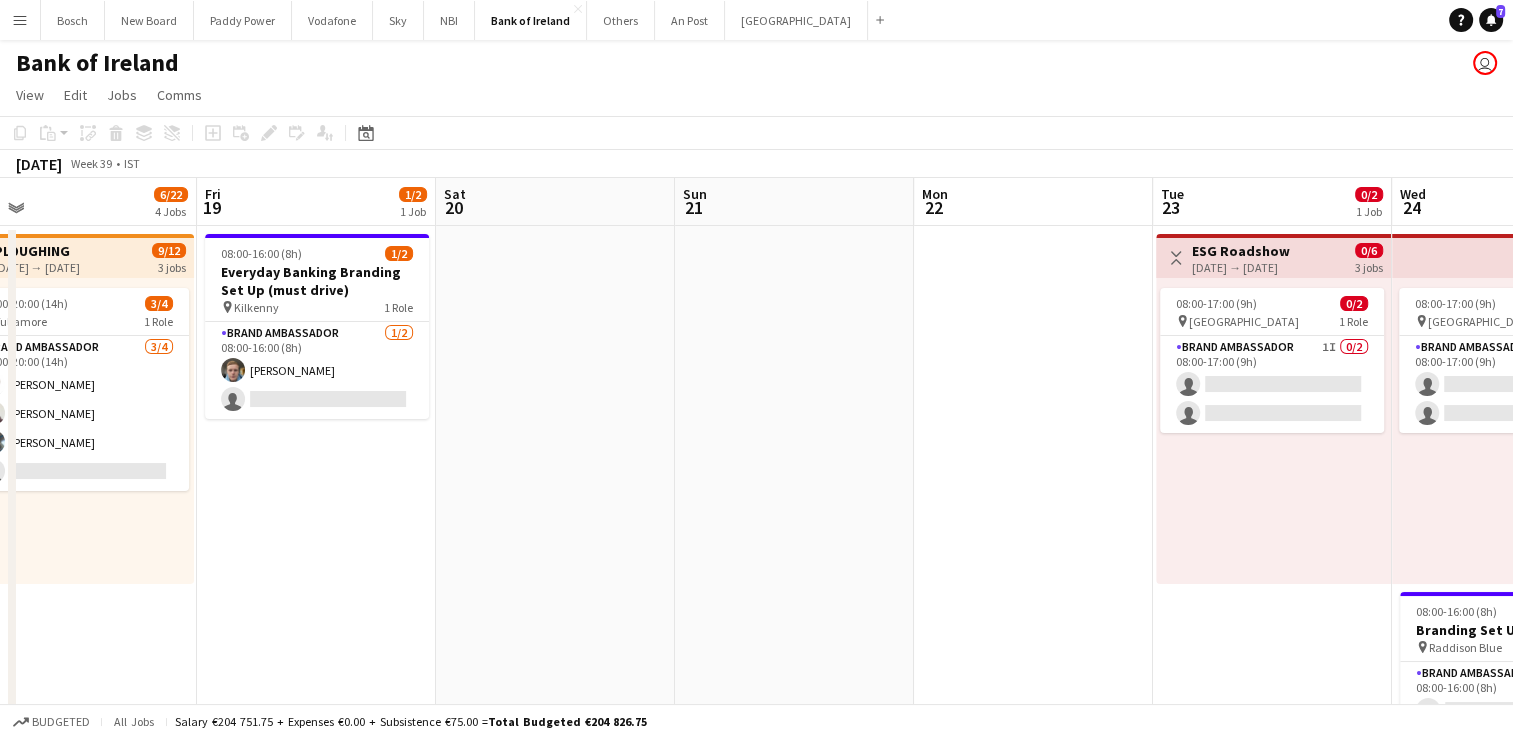 drag, startPoint x: 341, startPoint y: 562, endPoint x: 1185, endPoint y: 453, distance: 851.0094 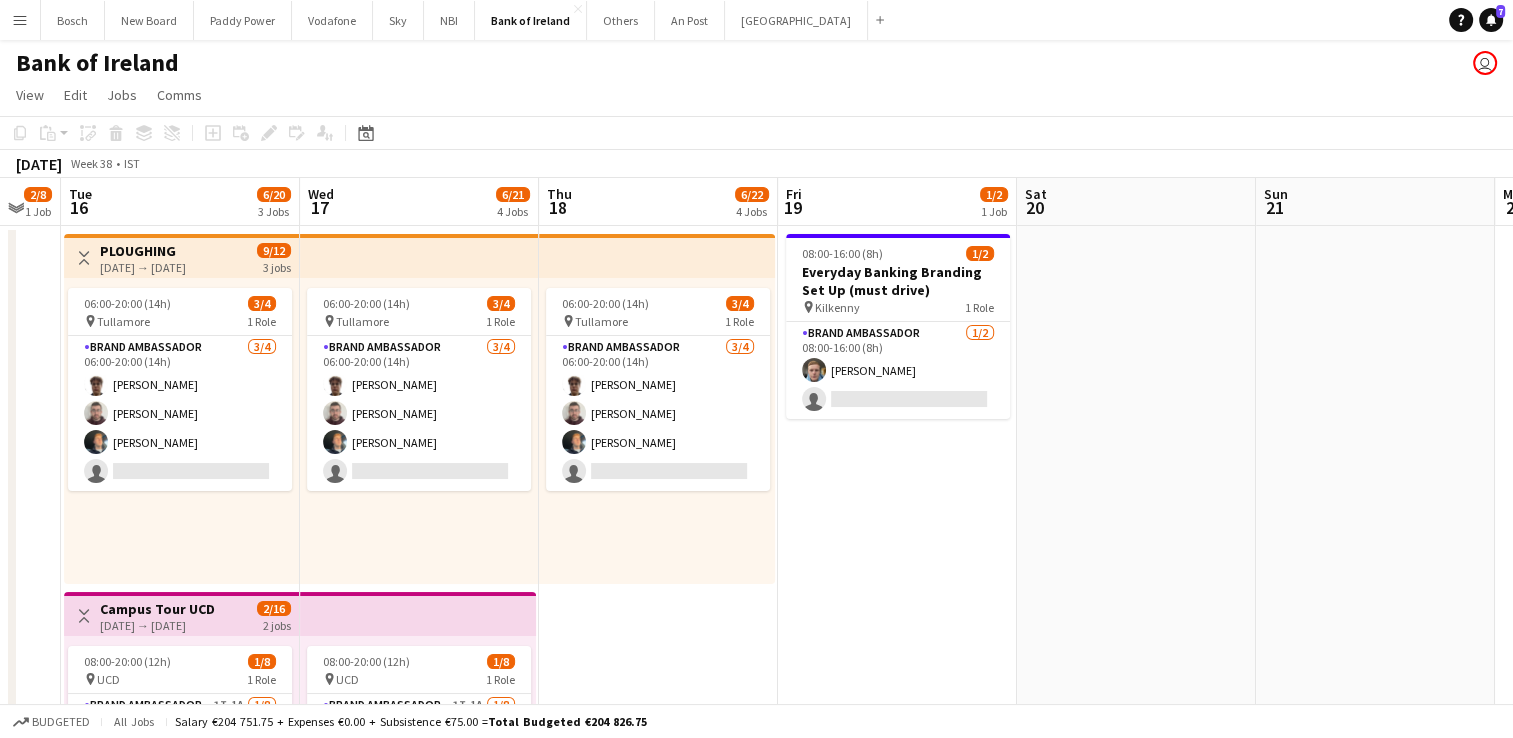 drag, startPoint x: 1019, startPoint y: 442, endPoint x: 1350, endPoint y: 398, distance: 333.91165 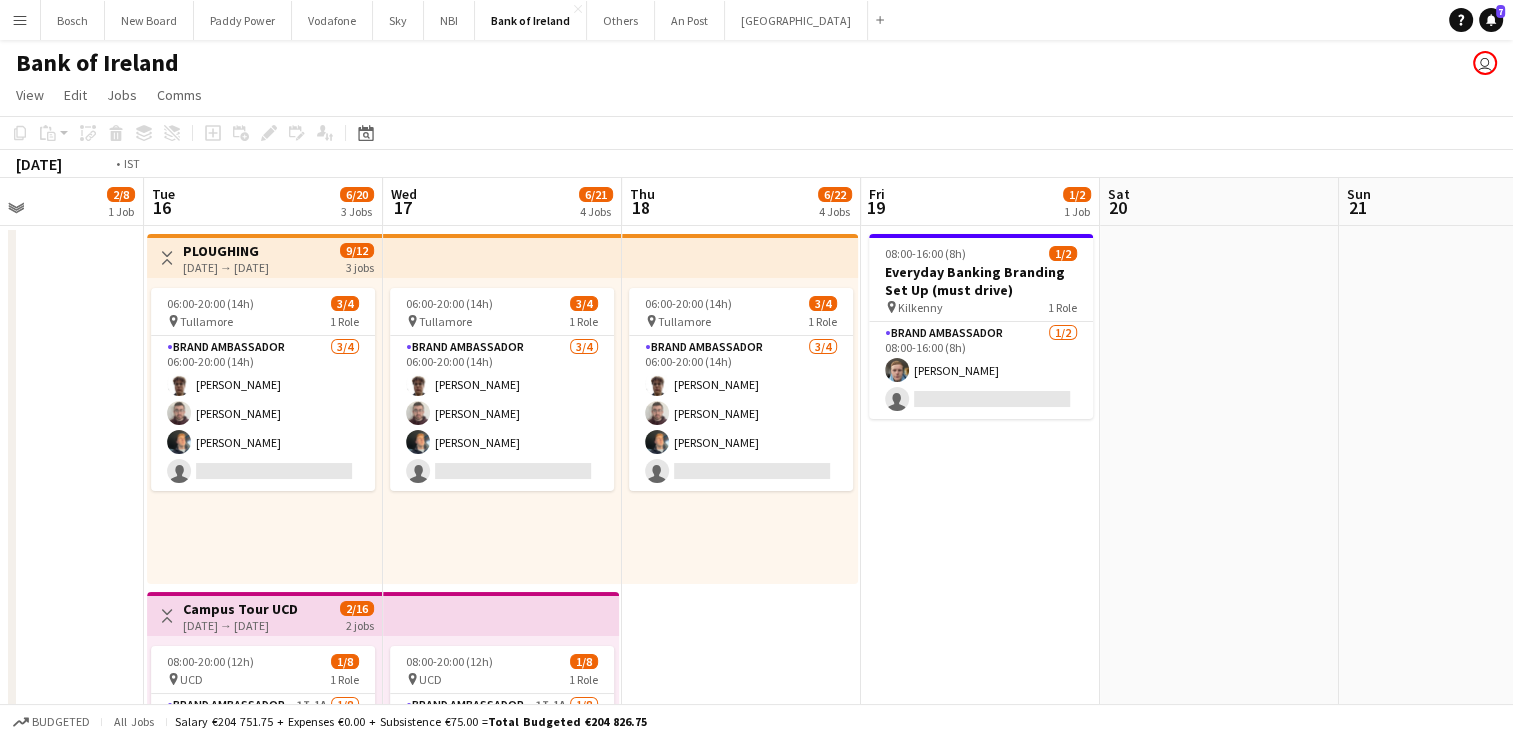 scroll, scrollTop: 0, scrollLeft: 557, axis: horizontal 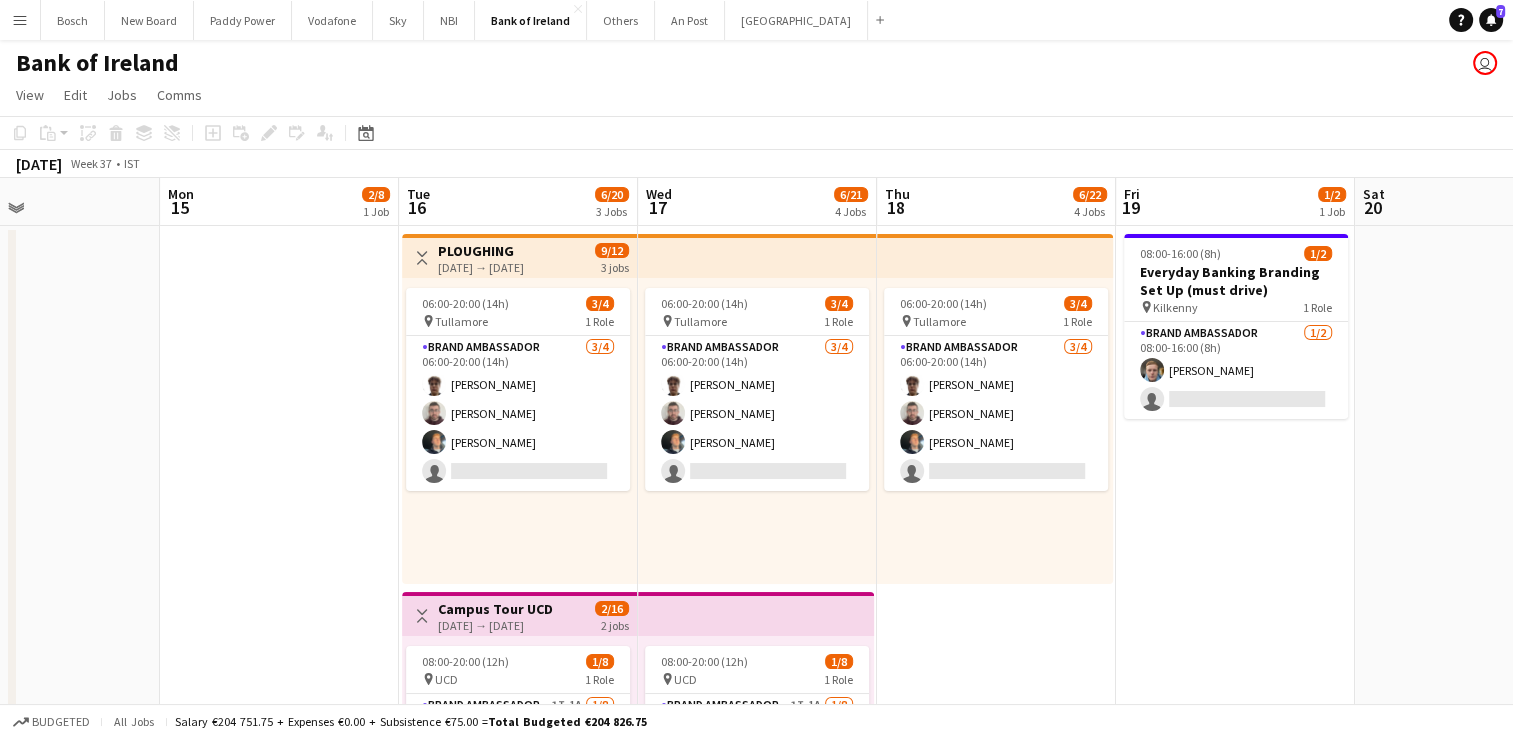 drag, startPoint x: 711, startPoint y: 570, endPoint x: 1049, endPoint y: 555, distance: 338.33267 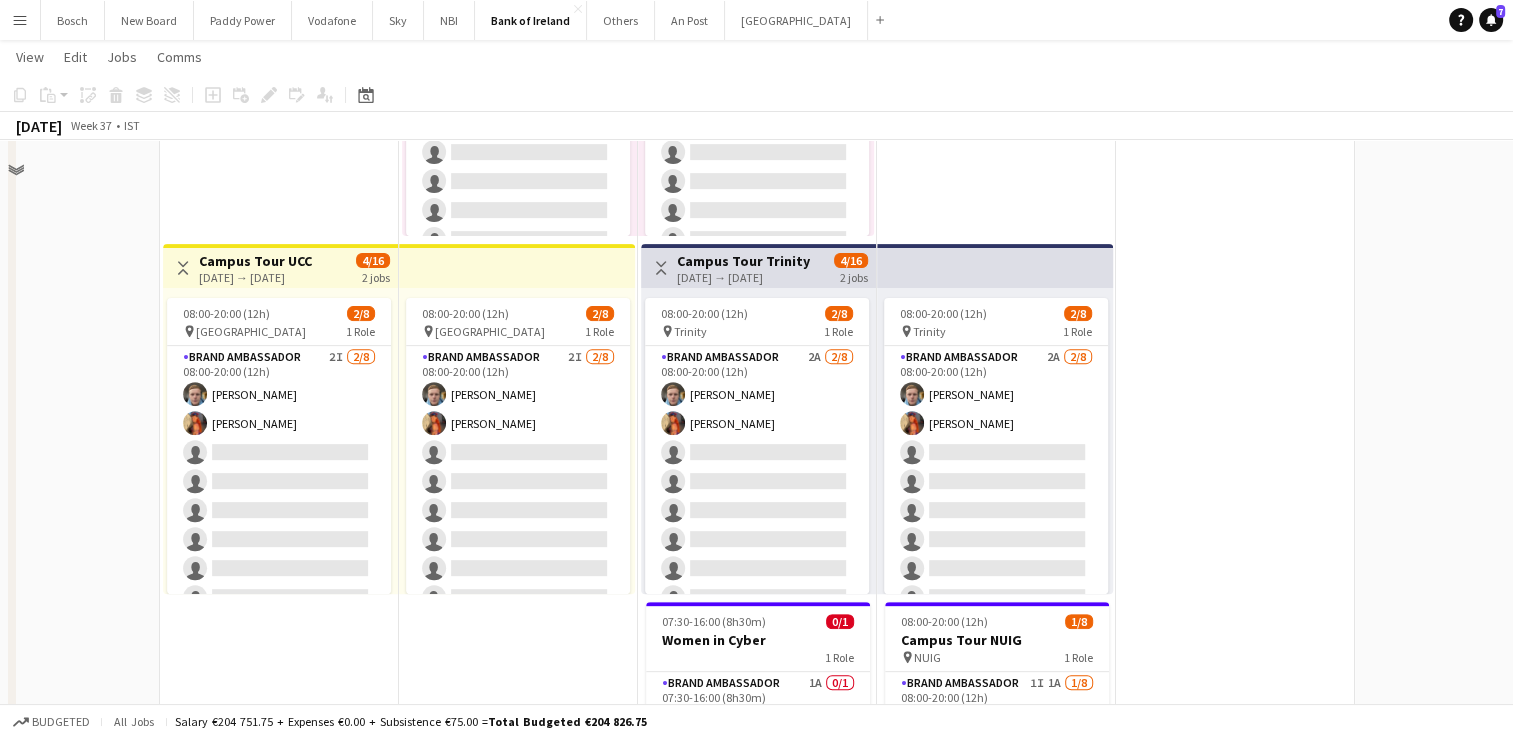 scroll, scrollTop: 600, scrollLeft: 0, axis: vertical 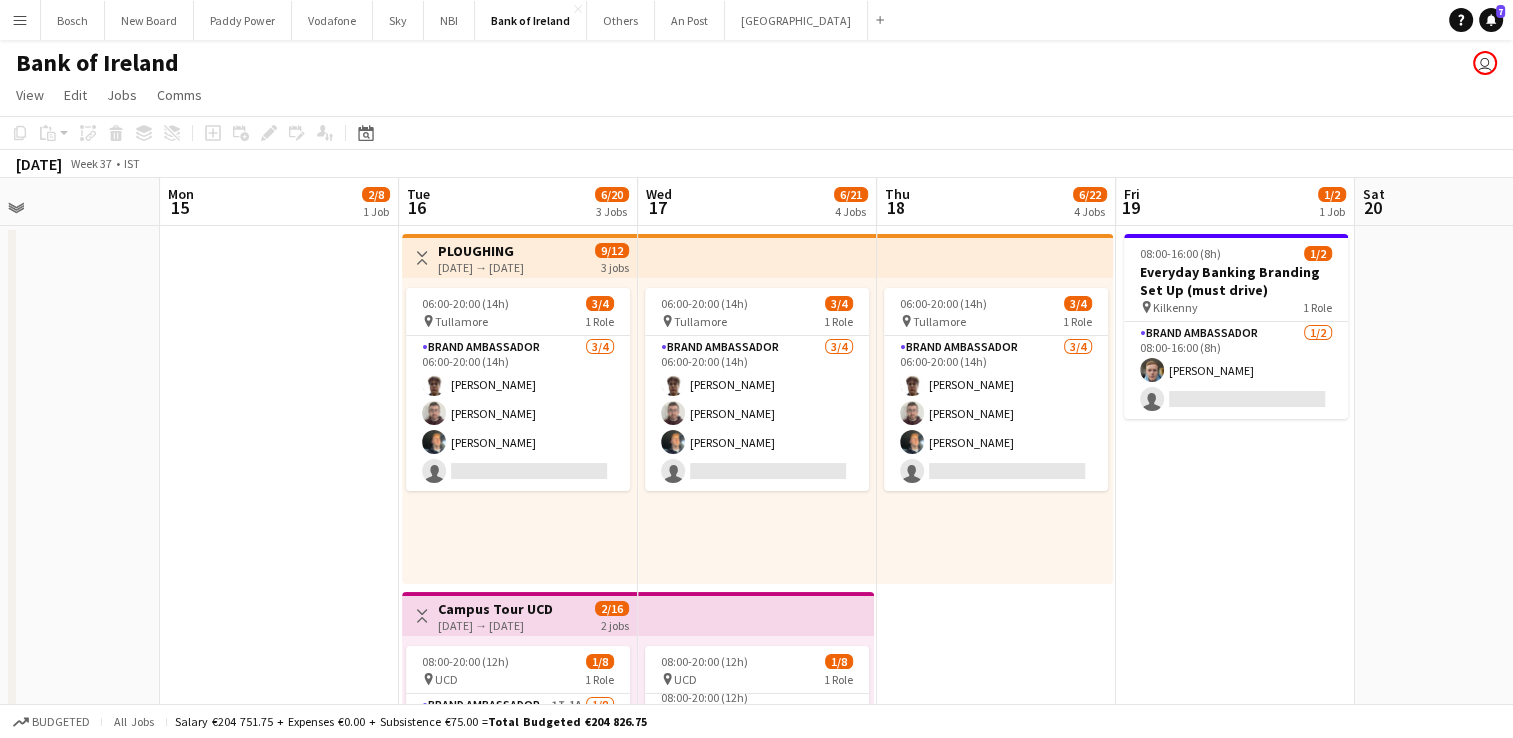 drag, startPoint x: 376, startPoint y: 170, endPoint x: 856, endPoint y: 175, distance: 480.02603 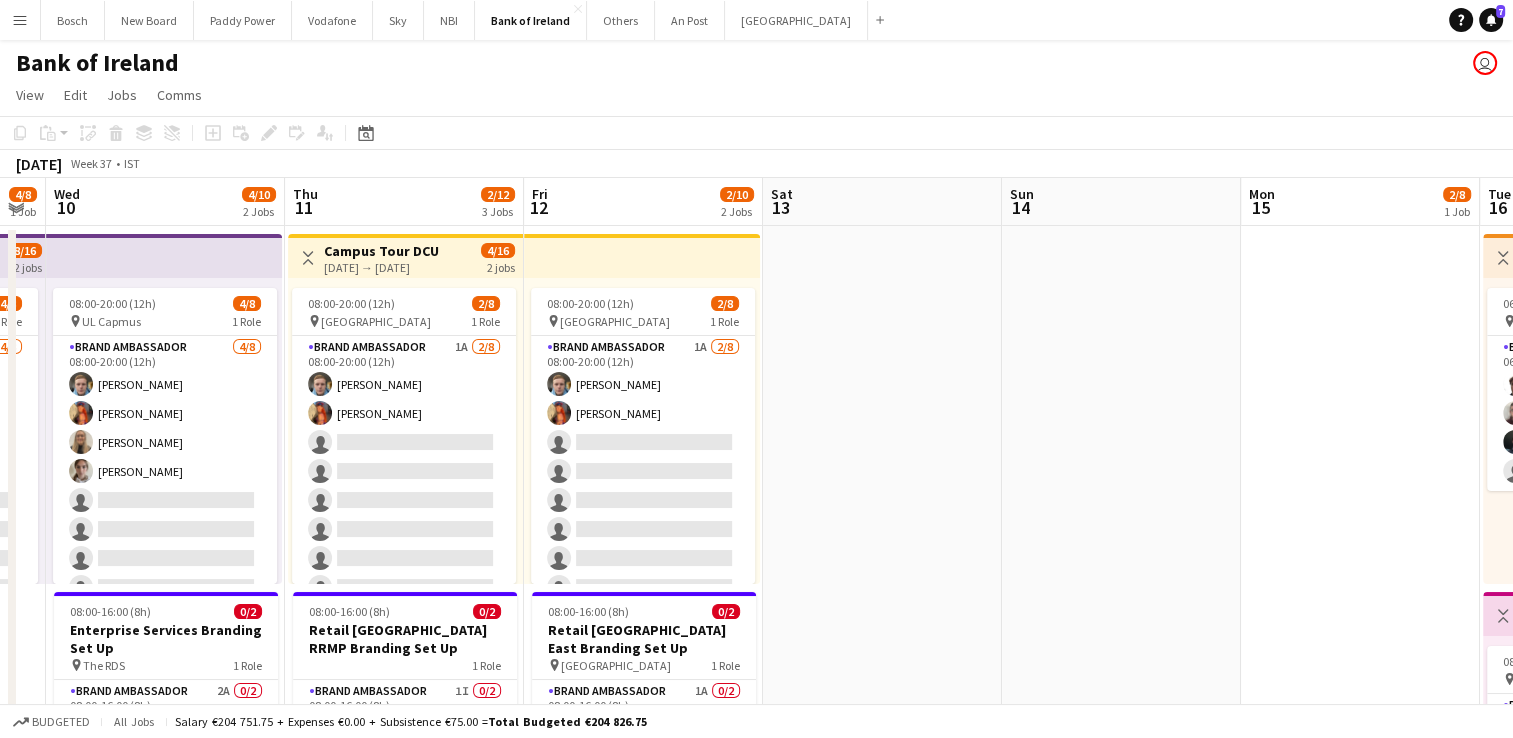 drag, startPoint x: 316, startPoint y: 322, endPoint x: 1368, endPoint y: 363, distance: 1052.7987 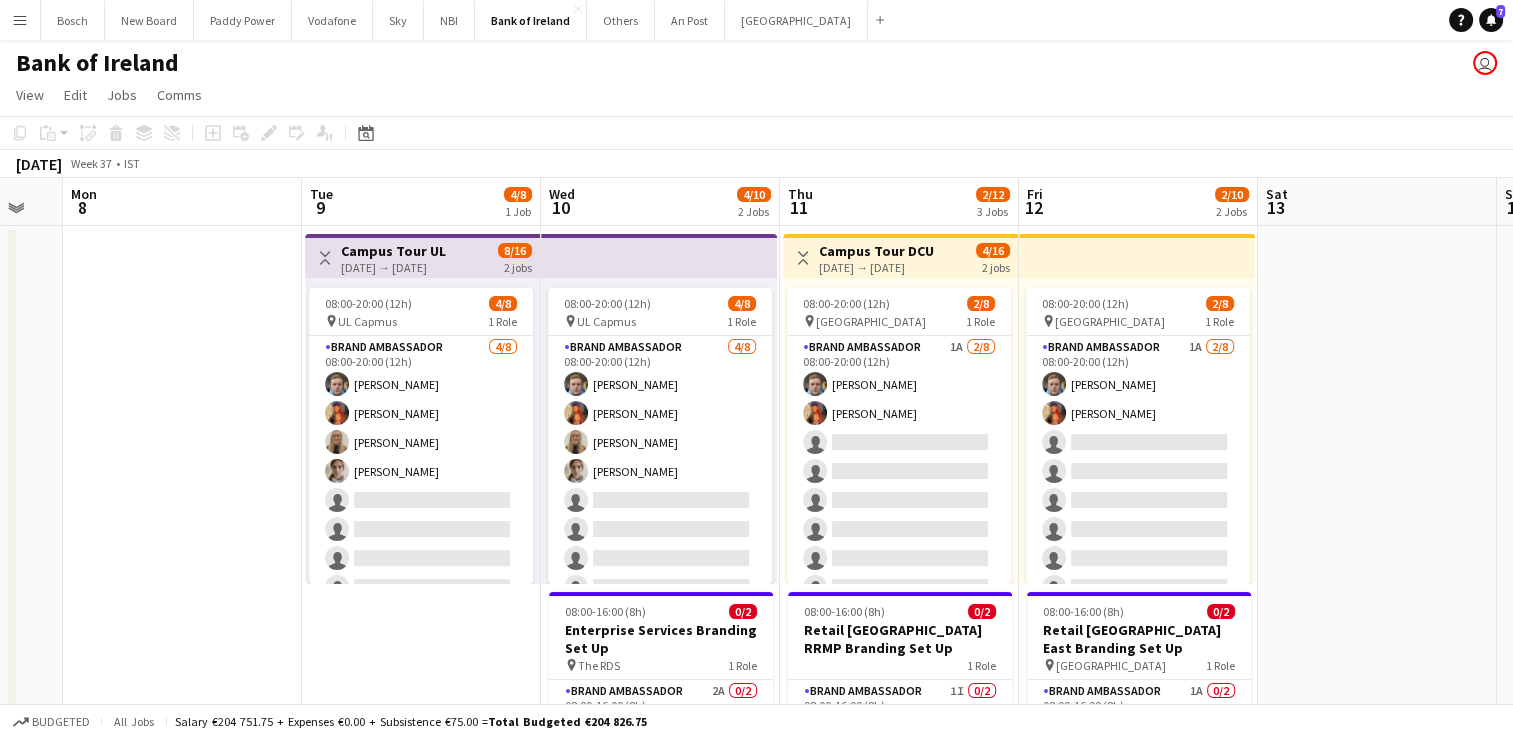 scroll, scrollTop: 0, scrollLeft: 518, axis: horizontal 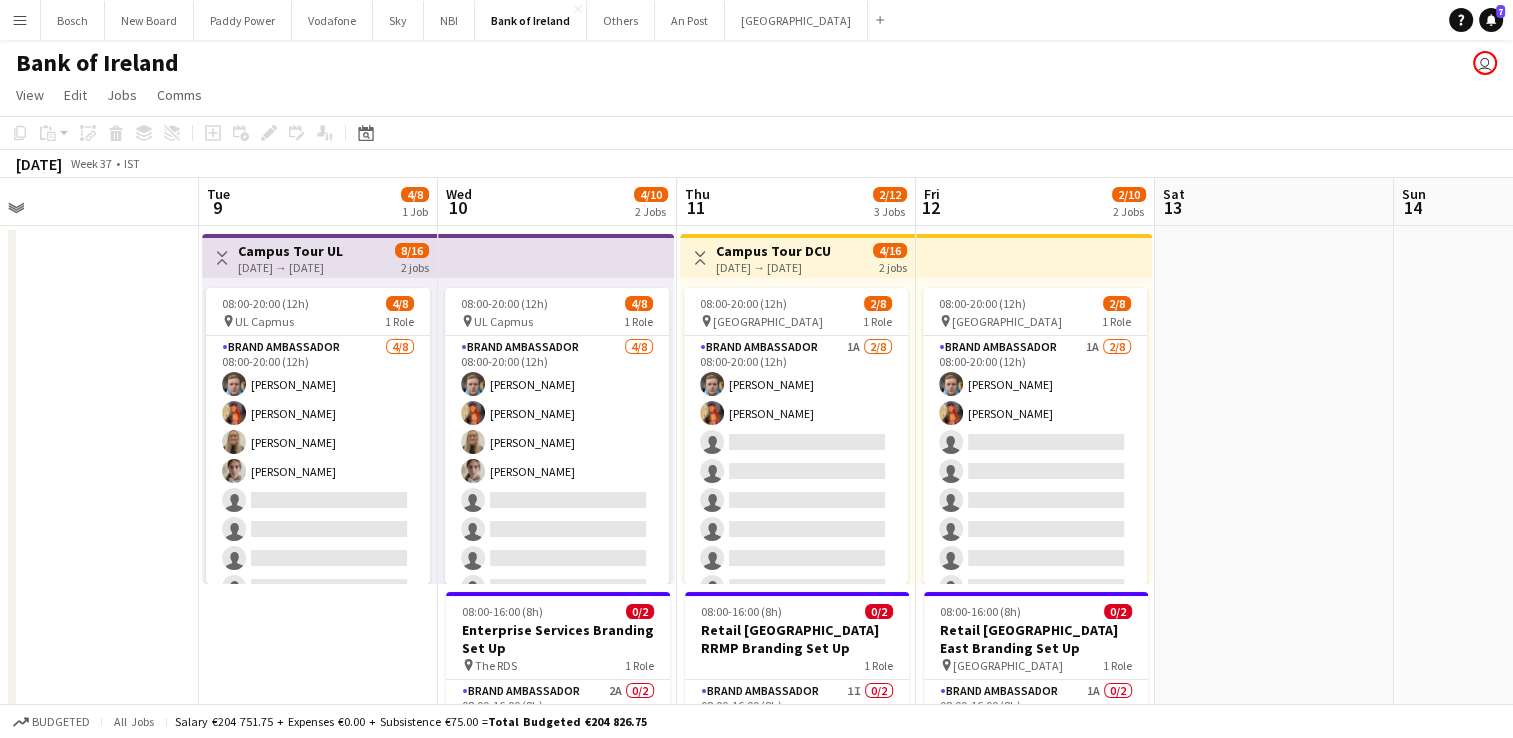 drag, startPoint x: 1382, startPoint y: 407, endPoint x: 1424, endPoint y: 374, distance: 53.413483 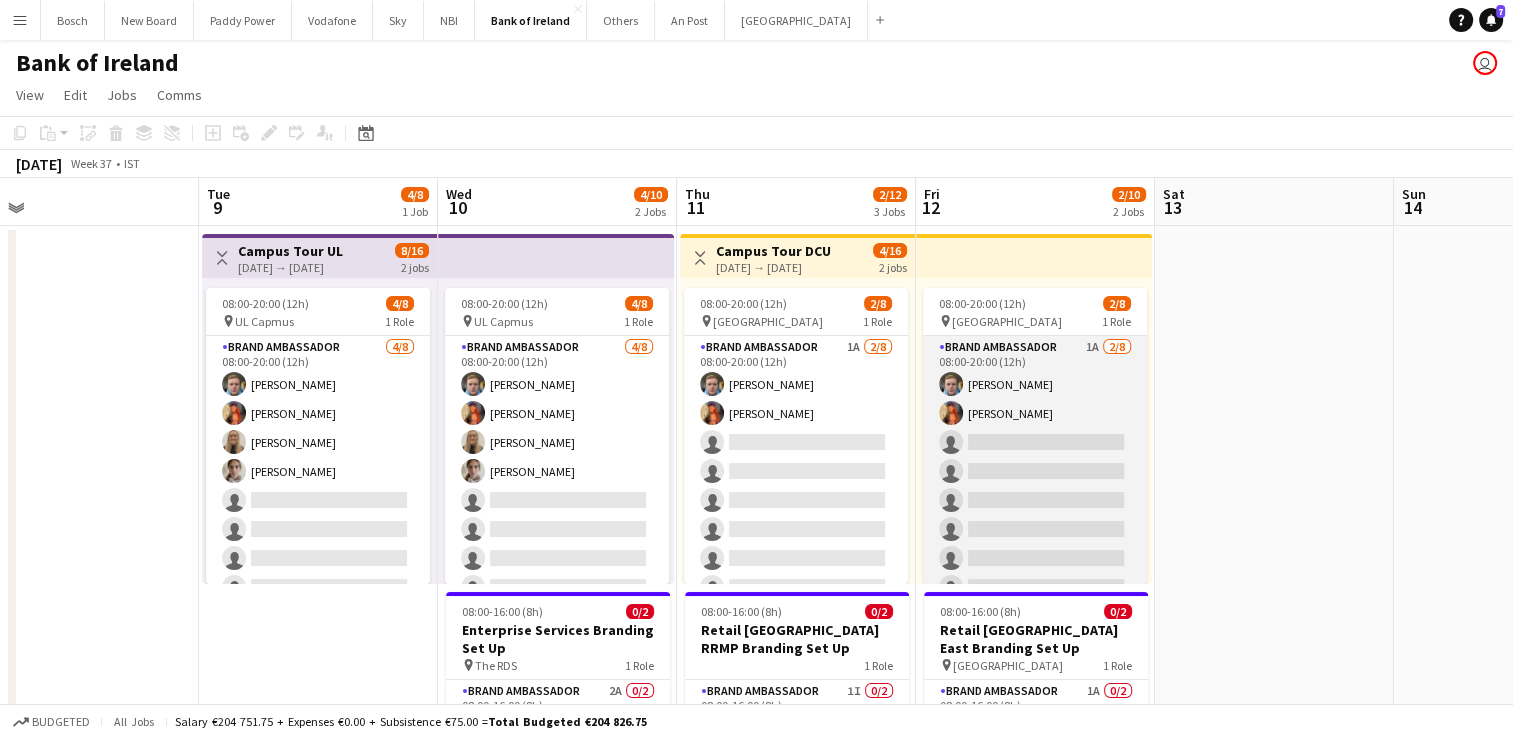 scroll, scrollTop: 22, scrollLeft: 0, axis: vertical 